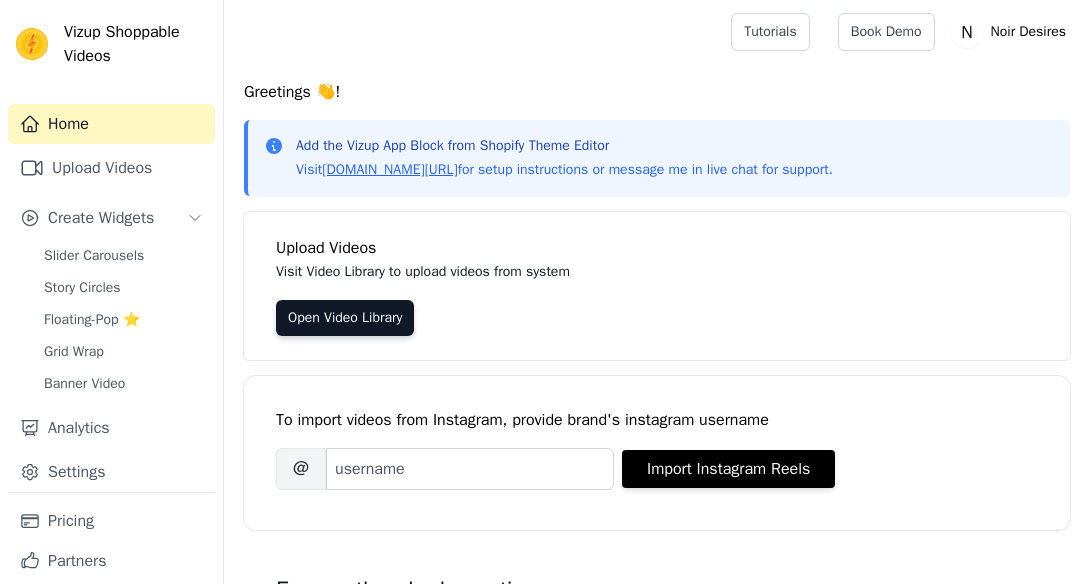 scroll, scrollTop: 0, scrollLeft: 0, axis: both 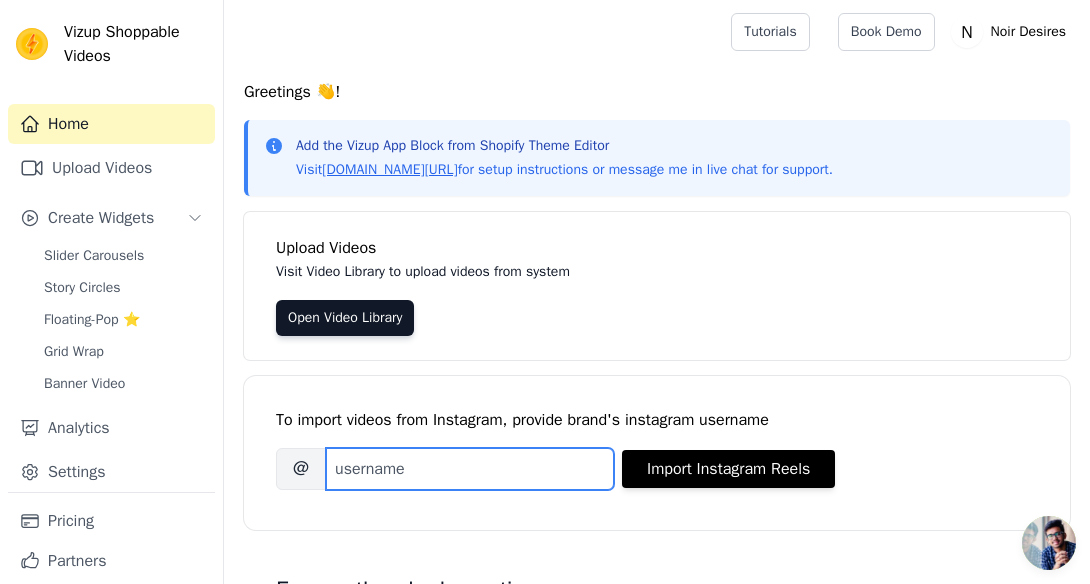 click on "Brand's Instagram Username" at bounding box center [470, 469] 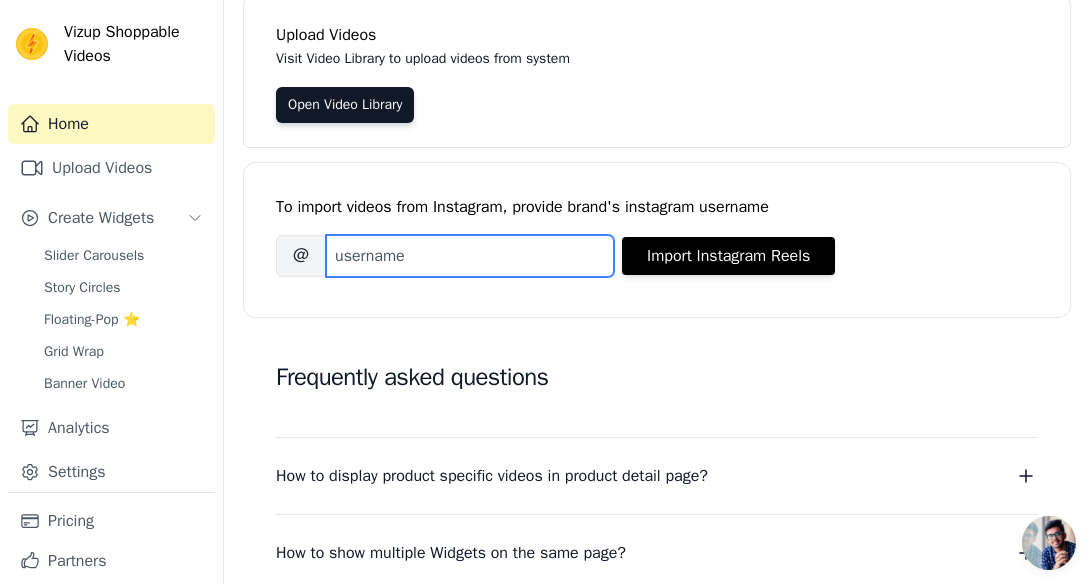 scroll, scrollTop: 210, scrollLeft: 0, axis: vertical 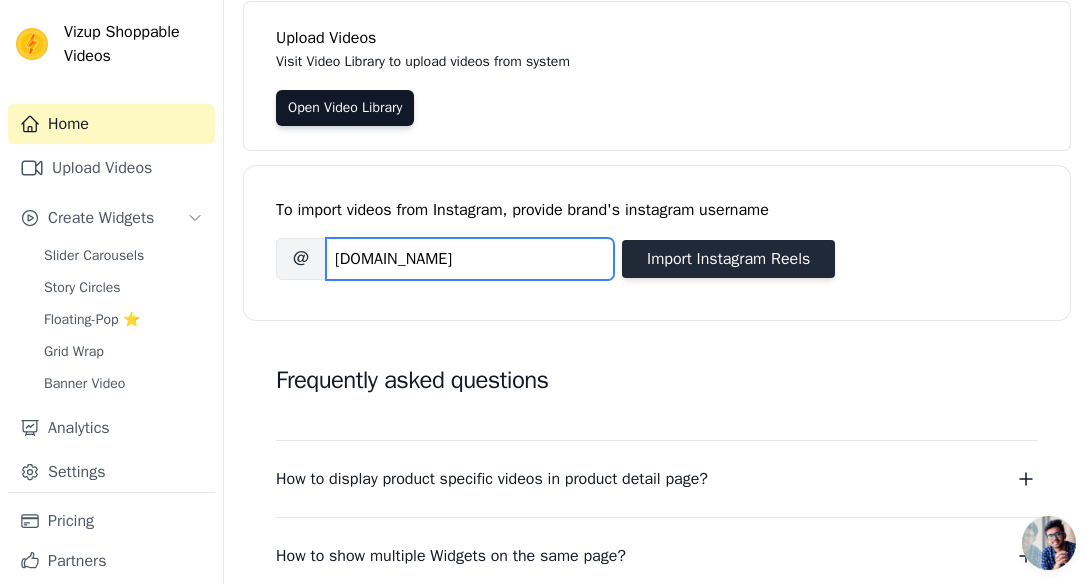 type on "[DOMAIN_NAME]" 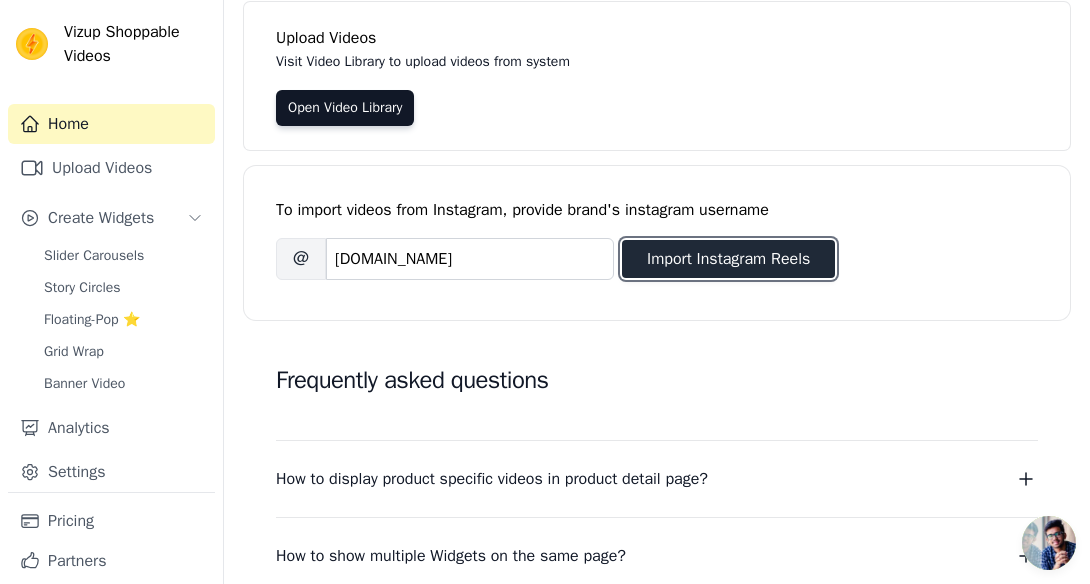 click on "Import Instagram Reels" at bounding box center (728, 259) 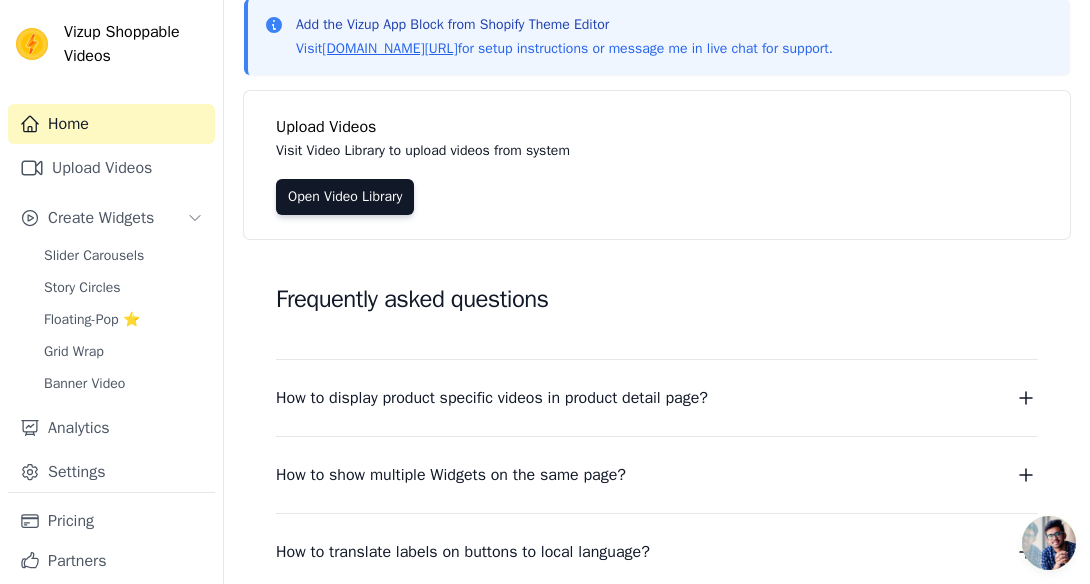 scroll, scrollTop: 0, scrollLeft: 0, axis: both 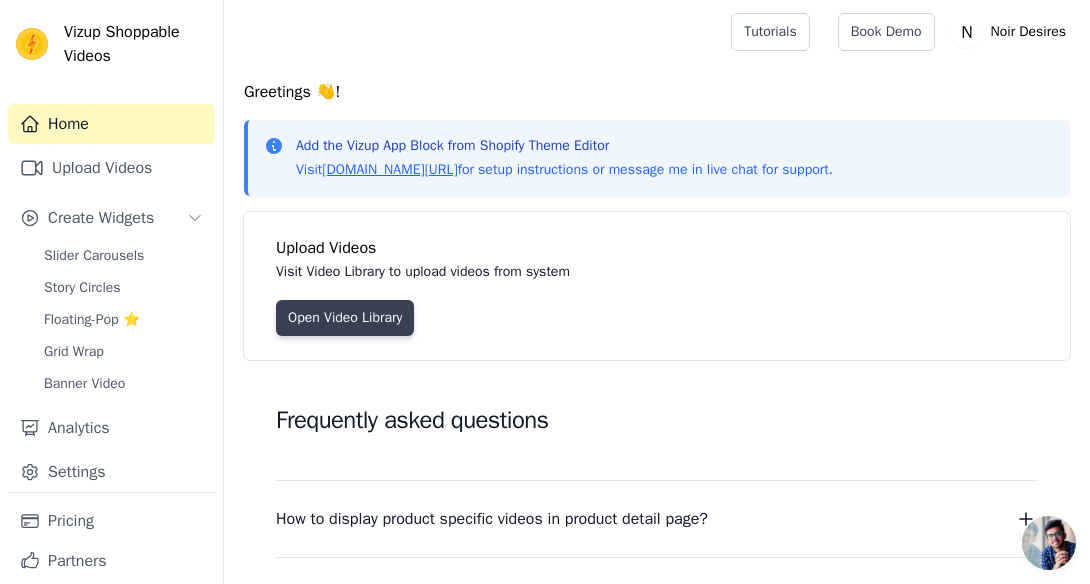 click on "Open Video Library" at bounding box center [345, 318] 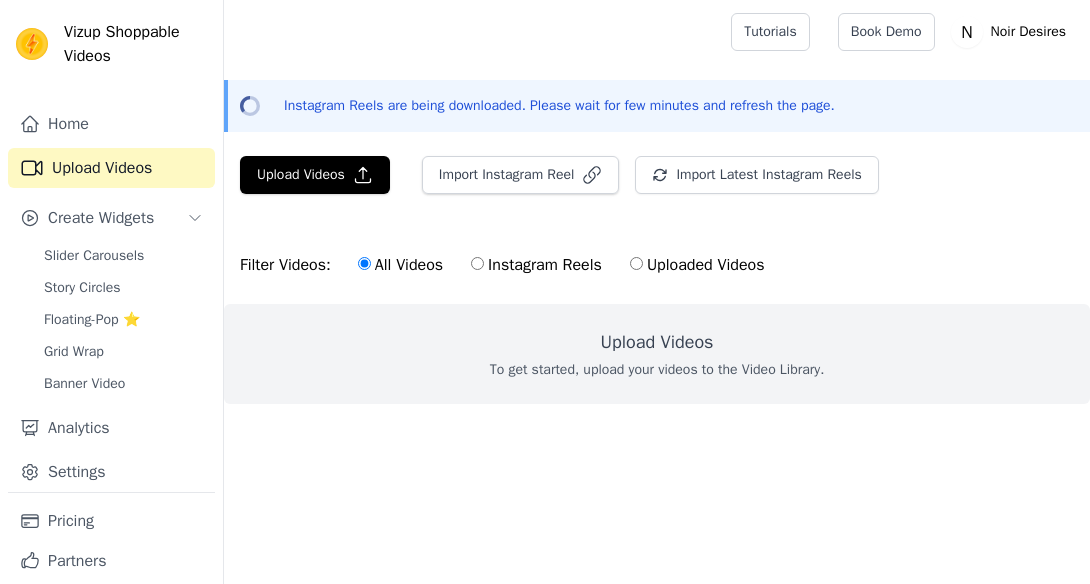 scroll, scrollTop: 0, scrollLeft: 0, axis: both 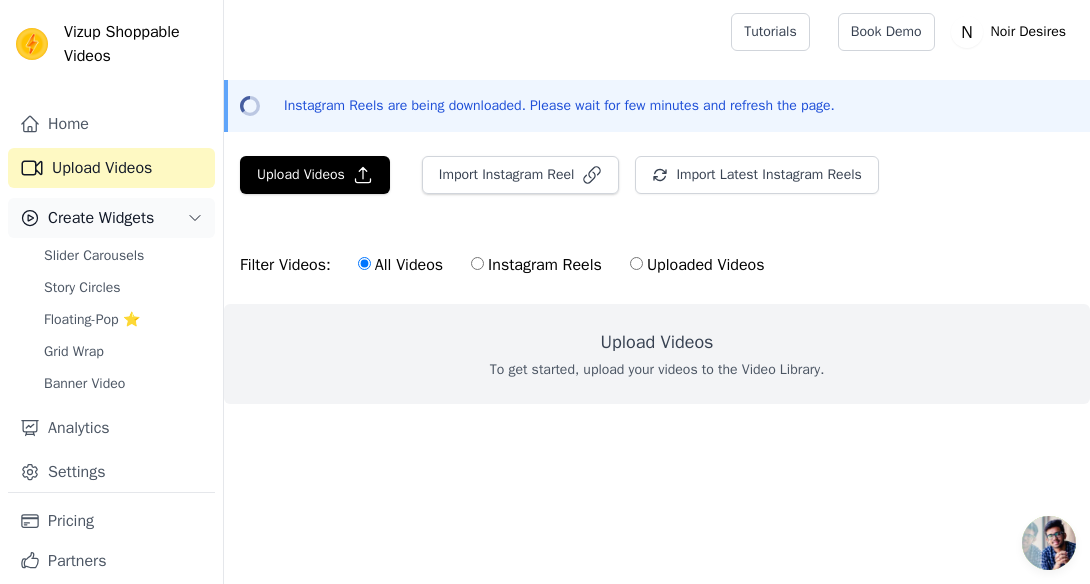 click on "Create Widgets" at bounding box center (111, 218) 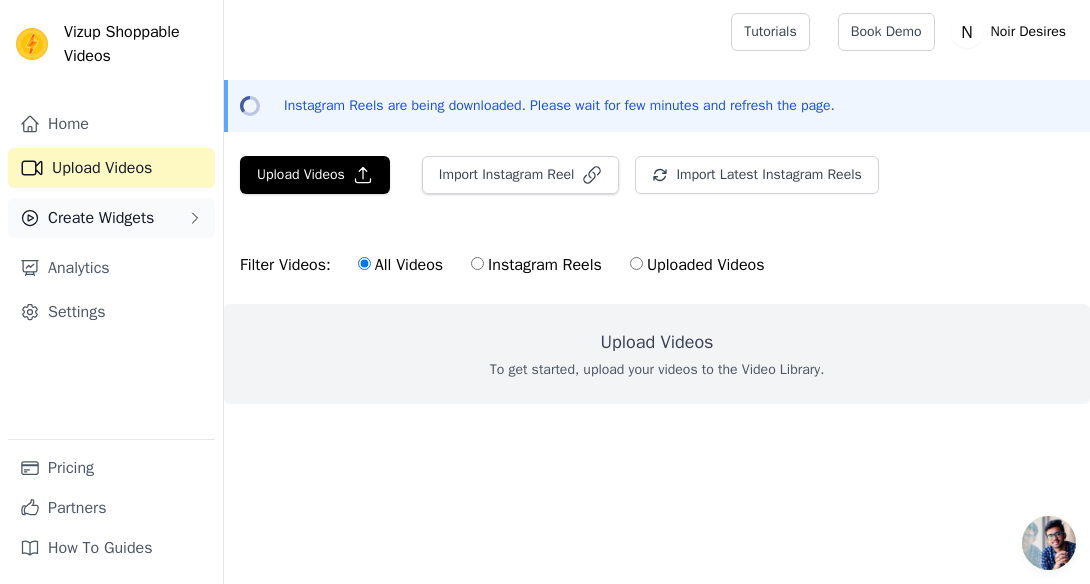 click on "Create Widgets" at bounding box center (111, 218) 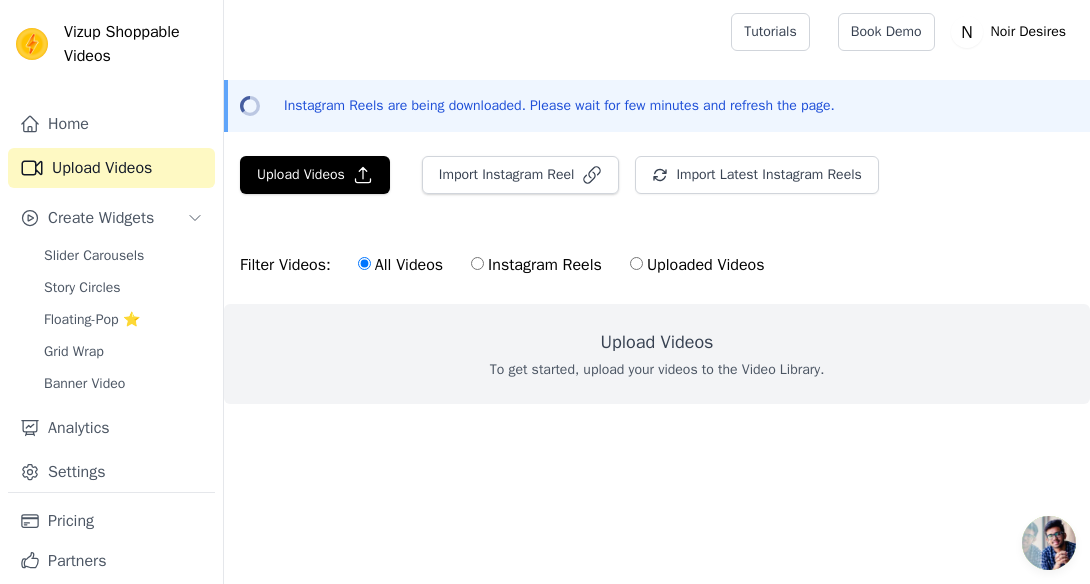 scroll, scrollTop: 53, scrollLeft: 0, axis: vertical 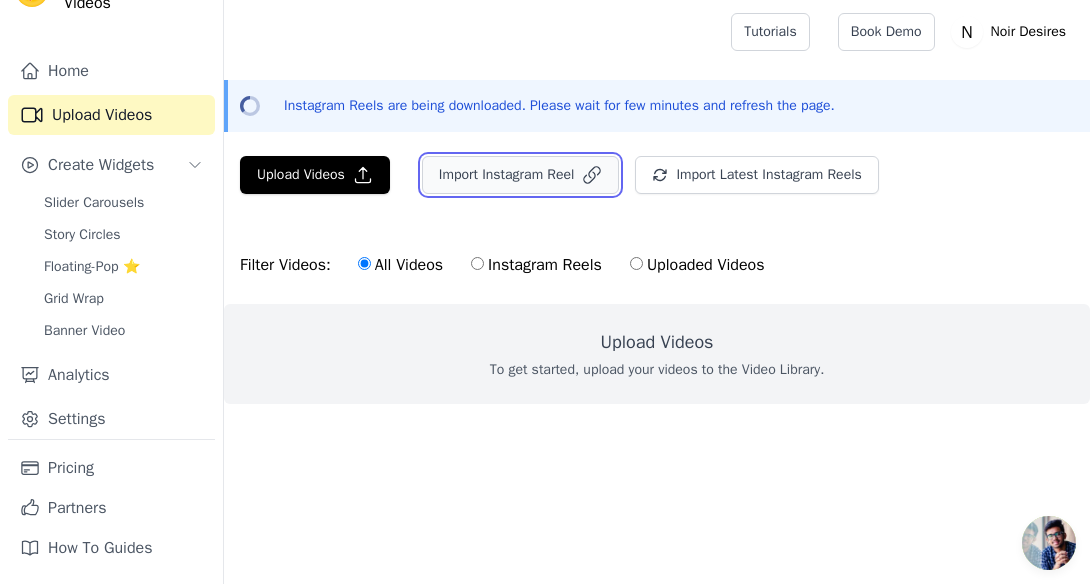 click on "Import Instagram Reel" at bounding box center (521, 175) 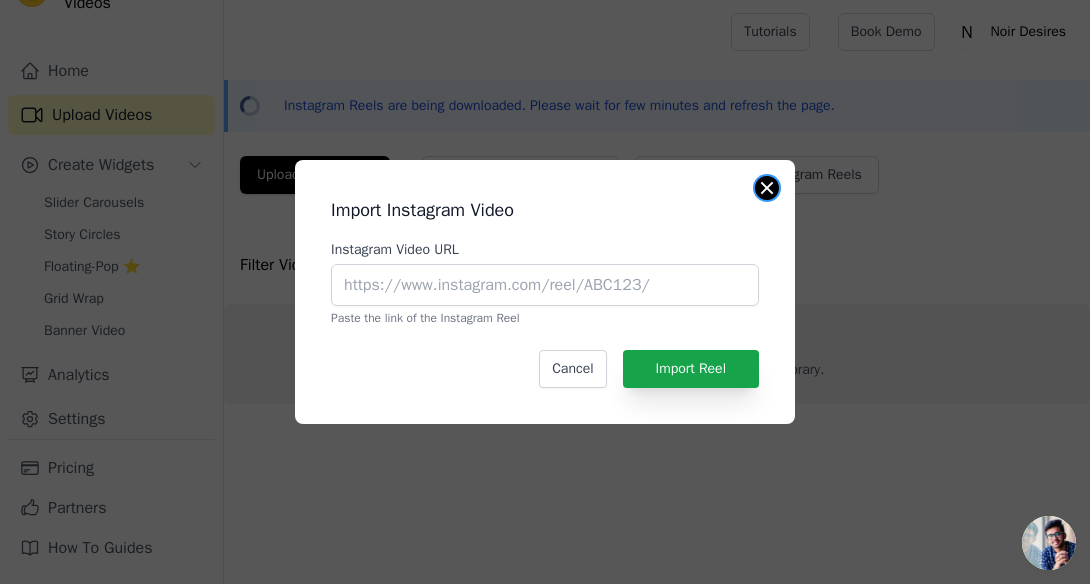 click at bounding box center (767, 188) 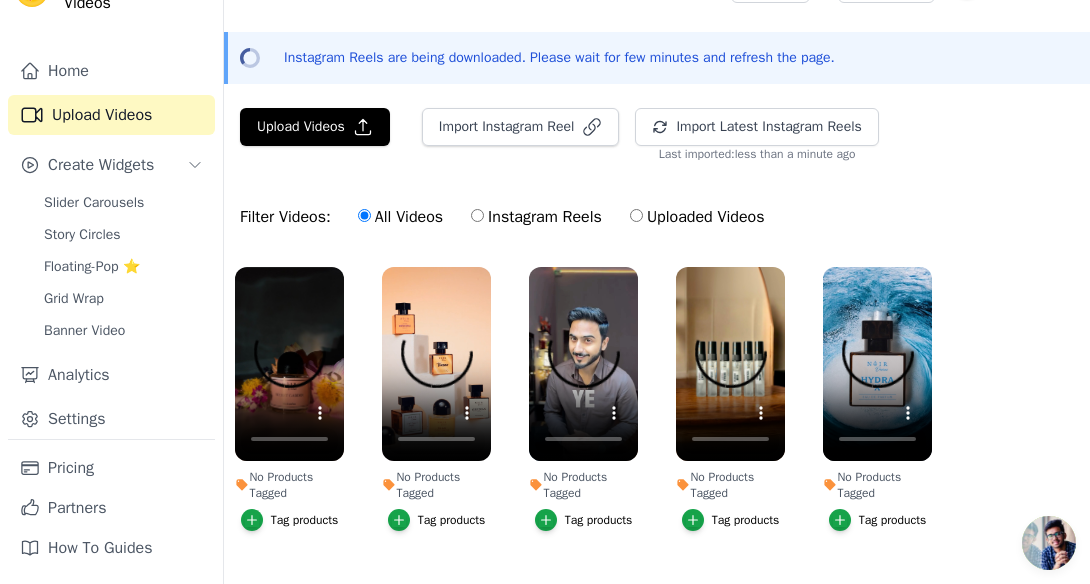 scroll, scrollTop: 94, scrollLeft: 0, axis: vertical 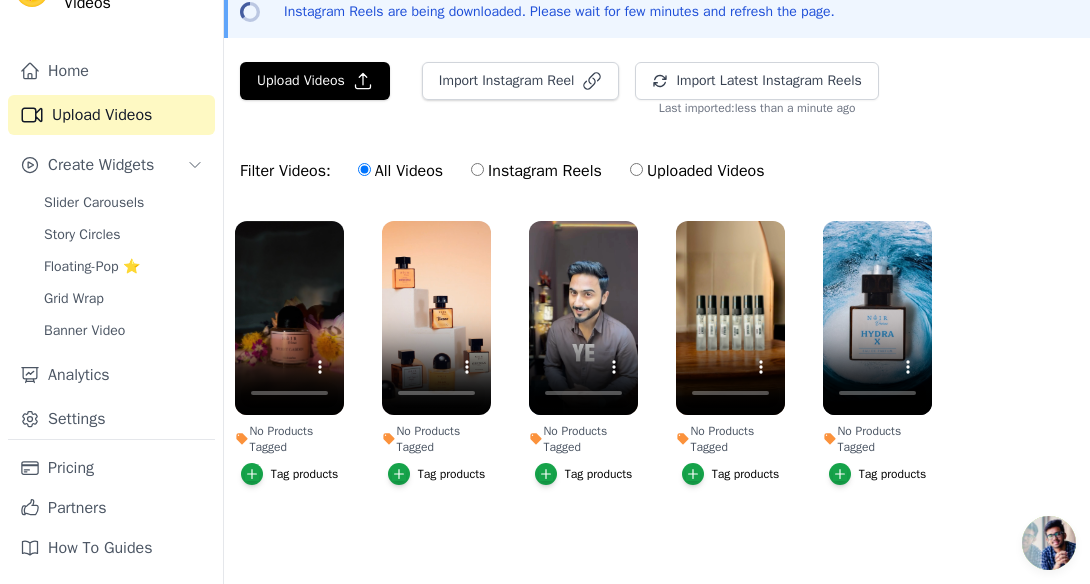click on "Instagram Reels" at bounding box center [536, 171] 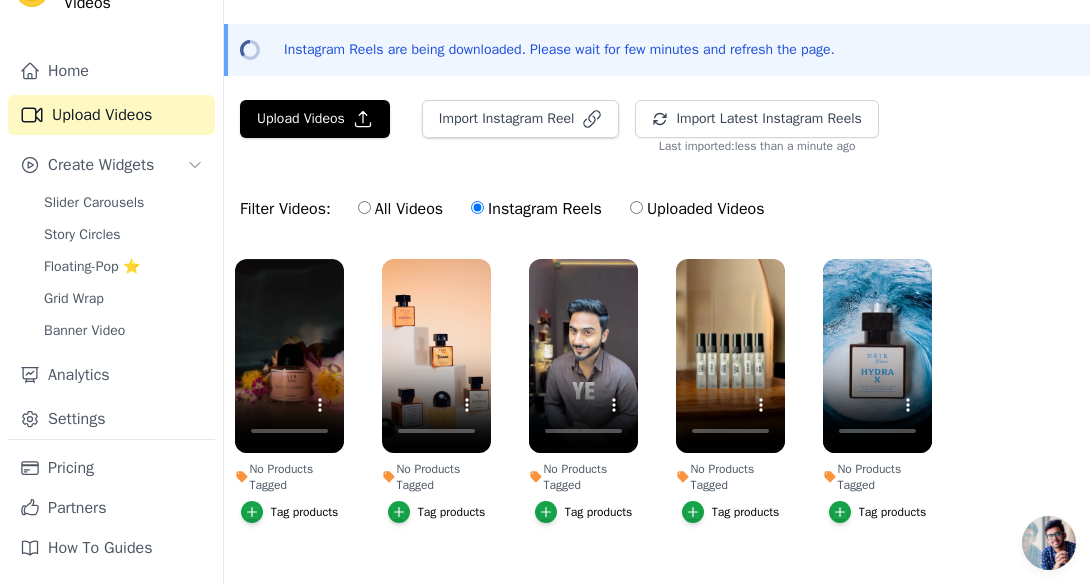 scroll, scrollTop: 94, scrollLeft: 0, axis: vertical 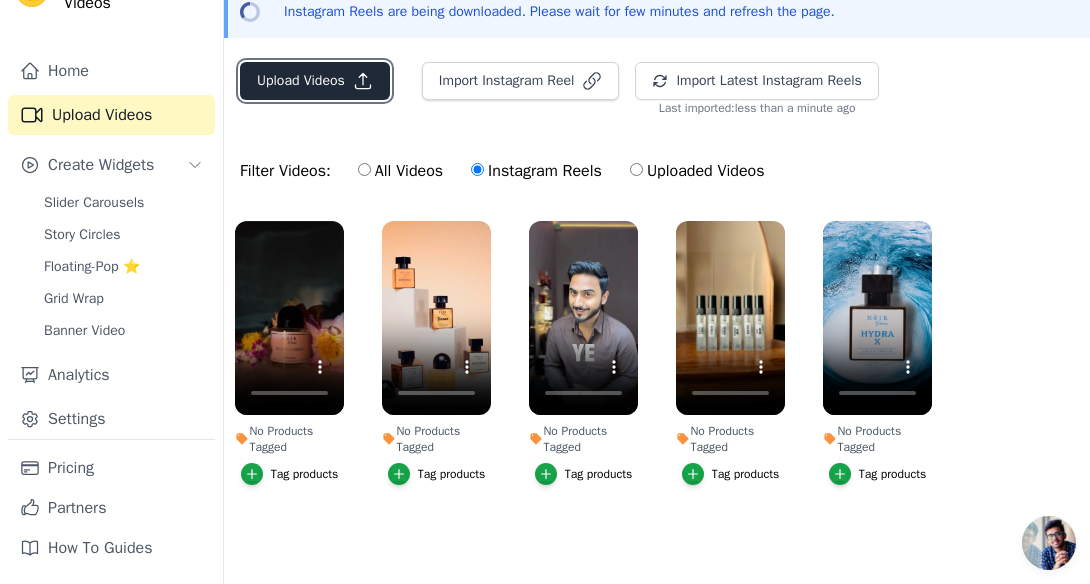 click on "Upload Videos" at bounding box center [315, 81] 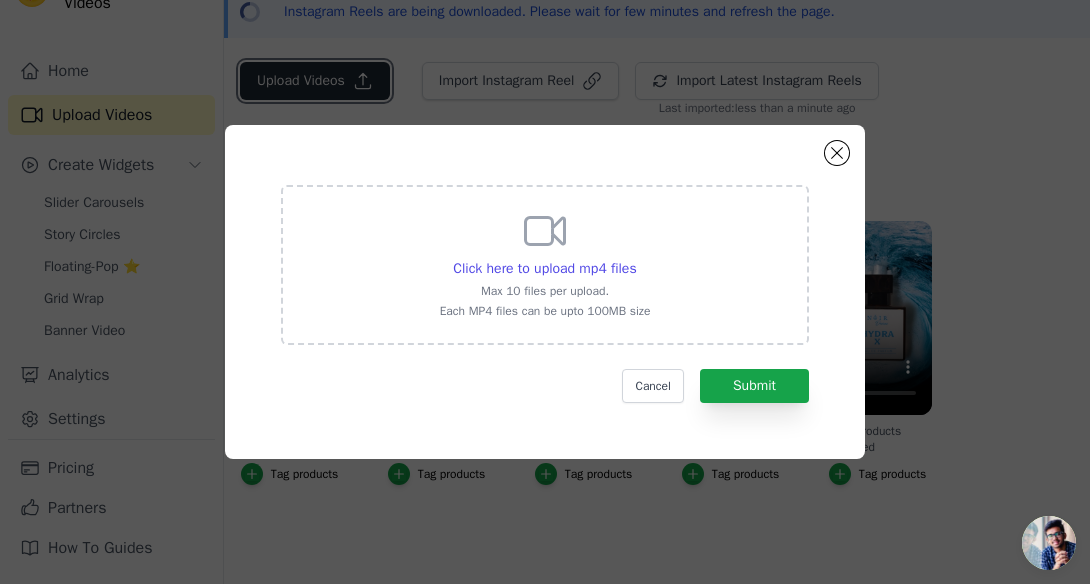 scroll, scrollTop: 0, scrollLeft: 0, axis: both 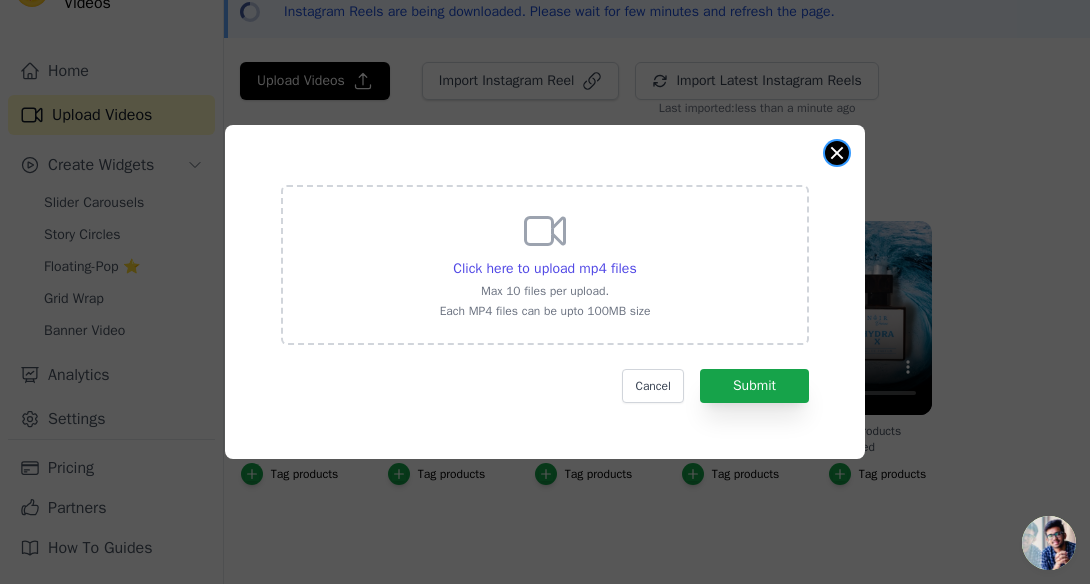click at bounding box center (837, 153) 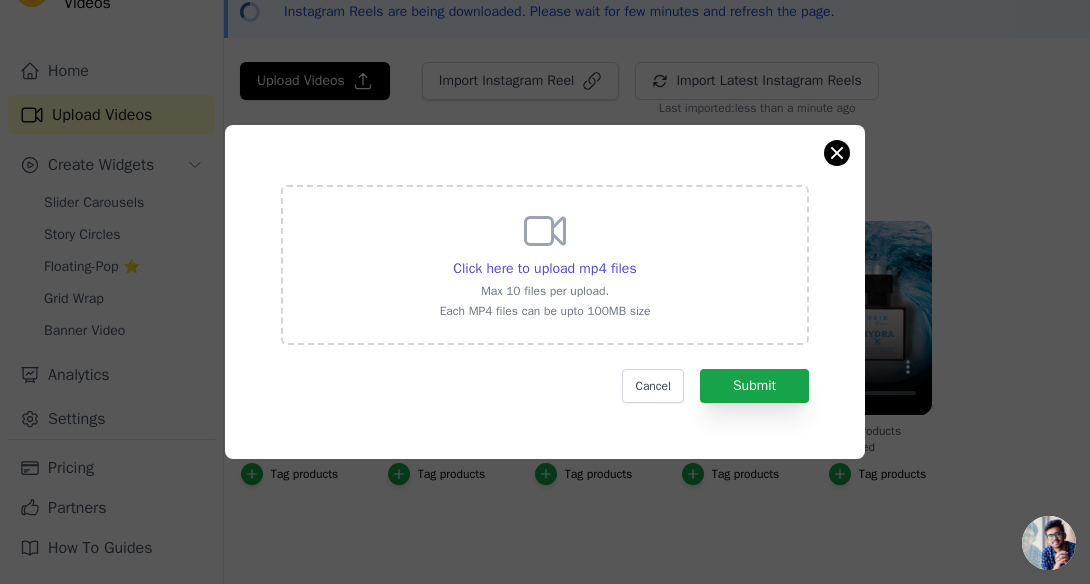 scroll, scrollTop: 94, scrollLeft: 0, axis: vertical 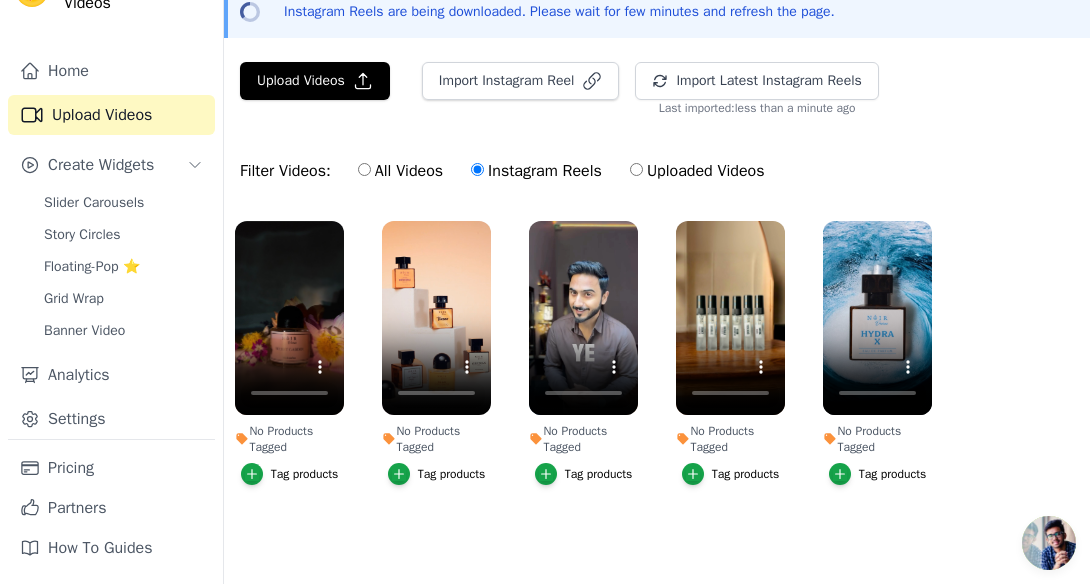 click at bounding box center (1049, 543) 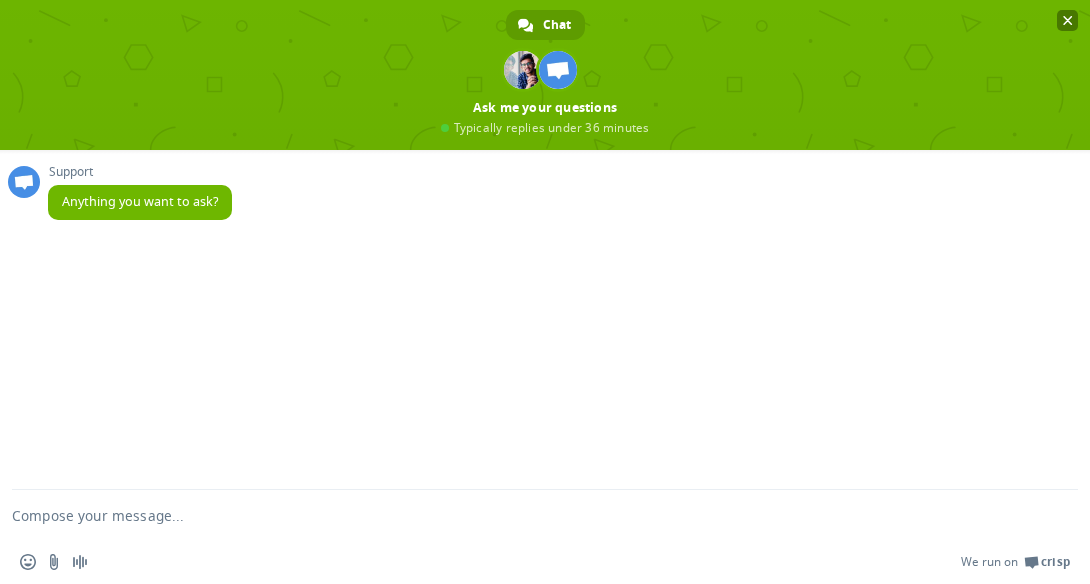 click at bounding box center [1068, 20] 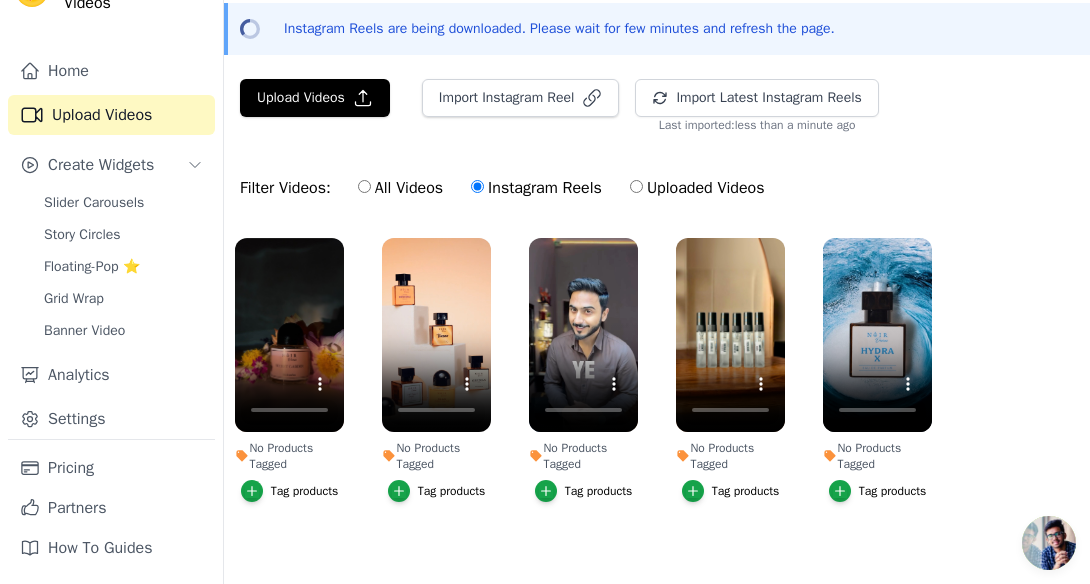 scroll, scrollTop: 75, scrollLeft: 0, axis: vertical 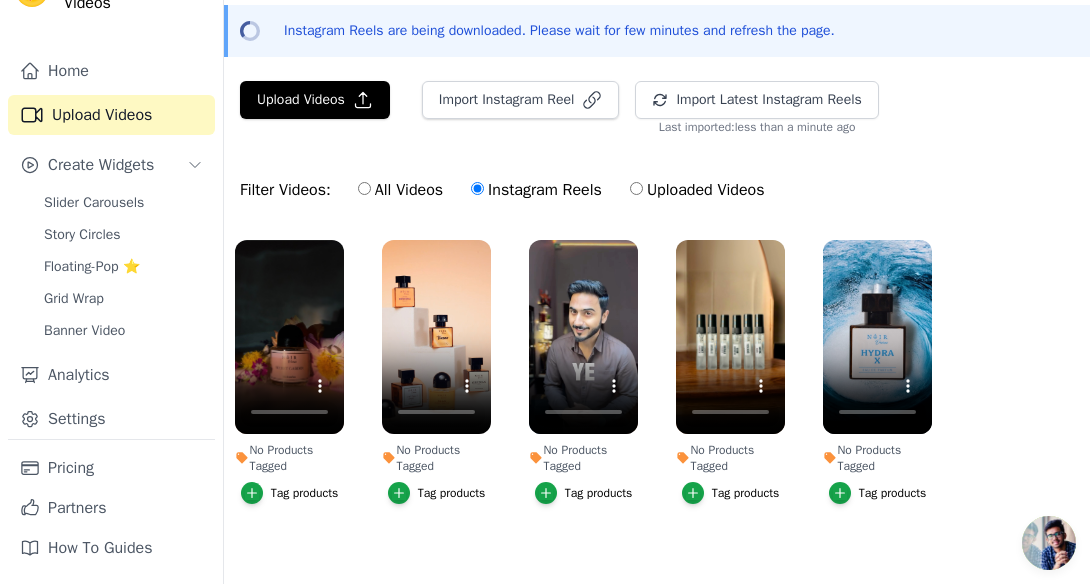 click on "No Products Tagged       Tag products
No Products Tagged       Tag products
No Products Tagged       Tag products
No Products Tagged       Tag products
No Products Tagged       Tag products" at bounding box center [657, 392] 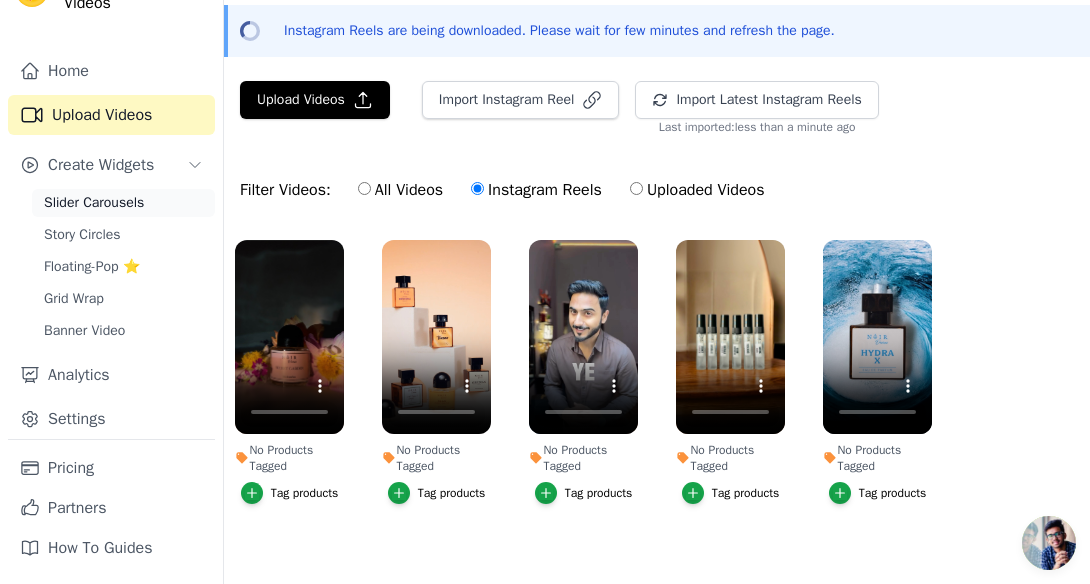 click on "Slider Carousels" at bounding box center (123, 203) 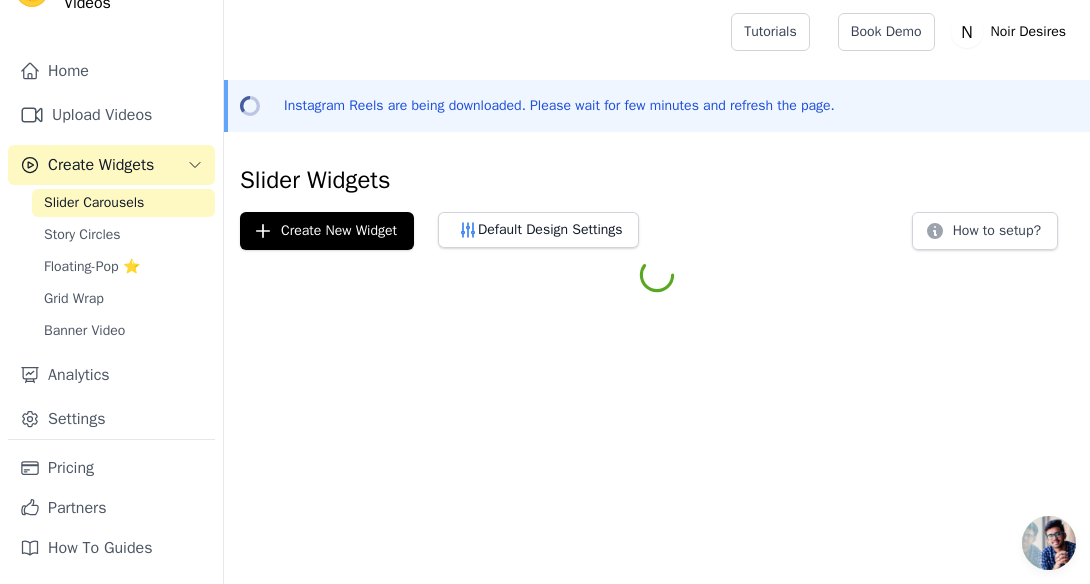 scroll, scrollTop: 0, scrollLeft: 0, axis: both 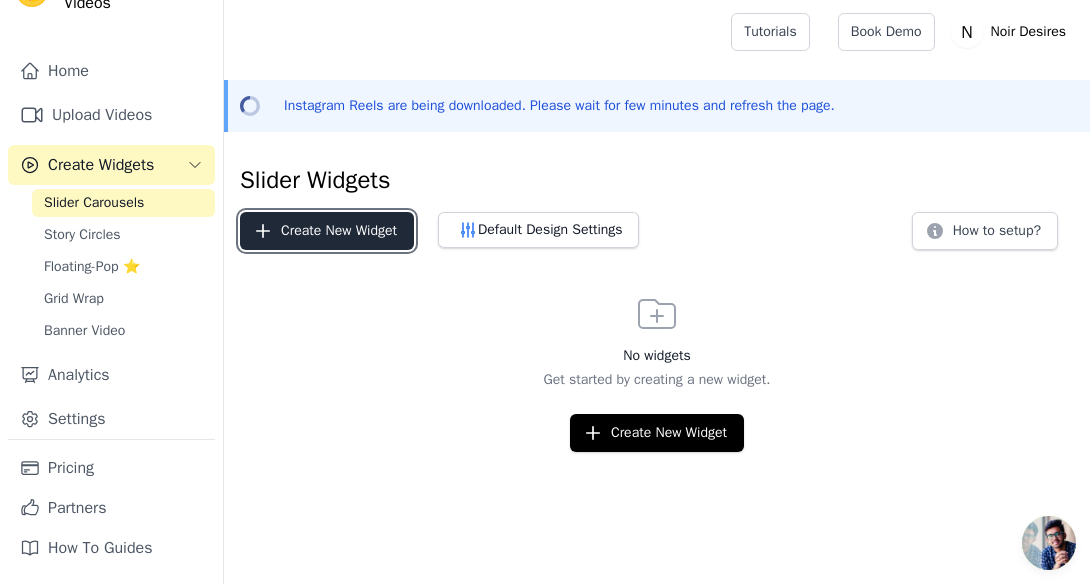 click on "Create New Widget" at bounding box center (327, 231) 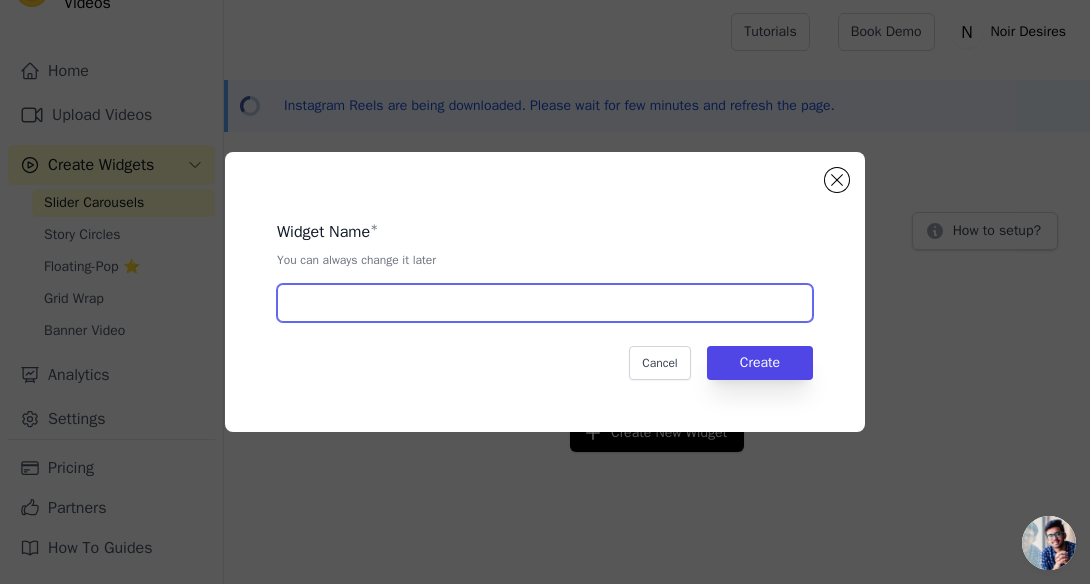click at bounding box center (545, 303) 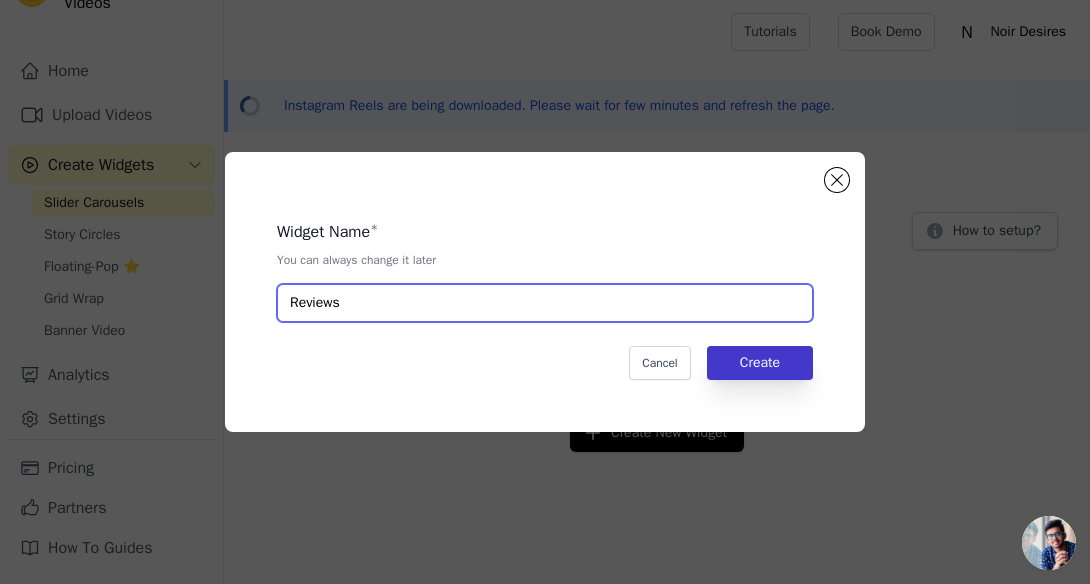 type on "Reviews" 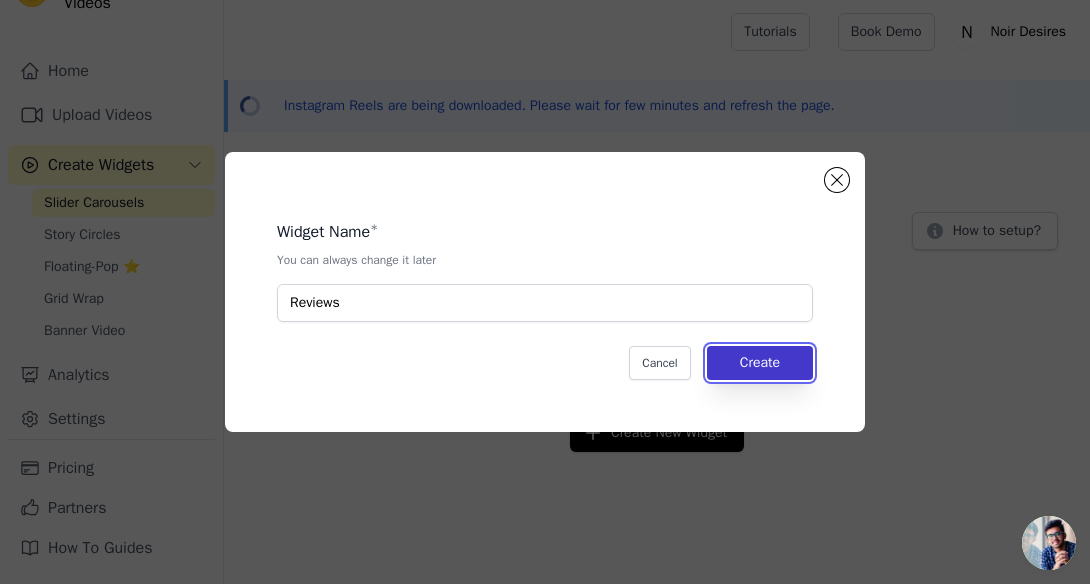 click on "Create" at bounding box center (760, 363) 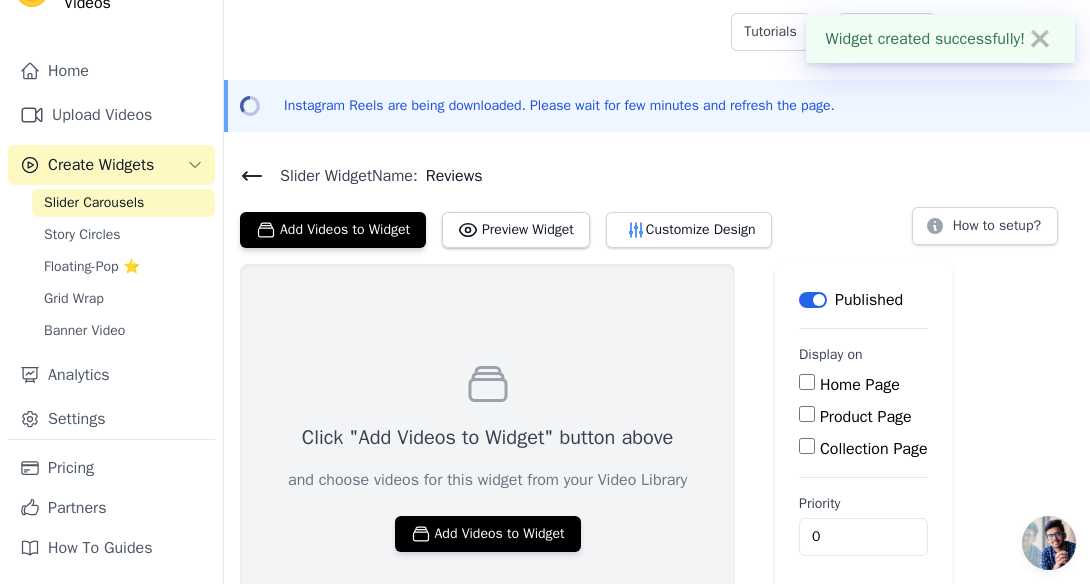 scroll, scrollTop: 64, scrollLeft: 0, axis: vertical 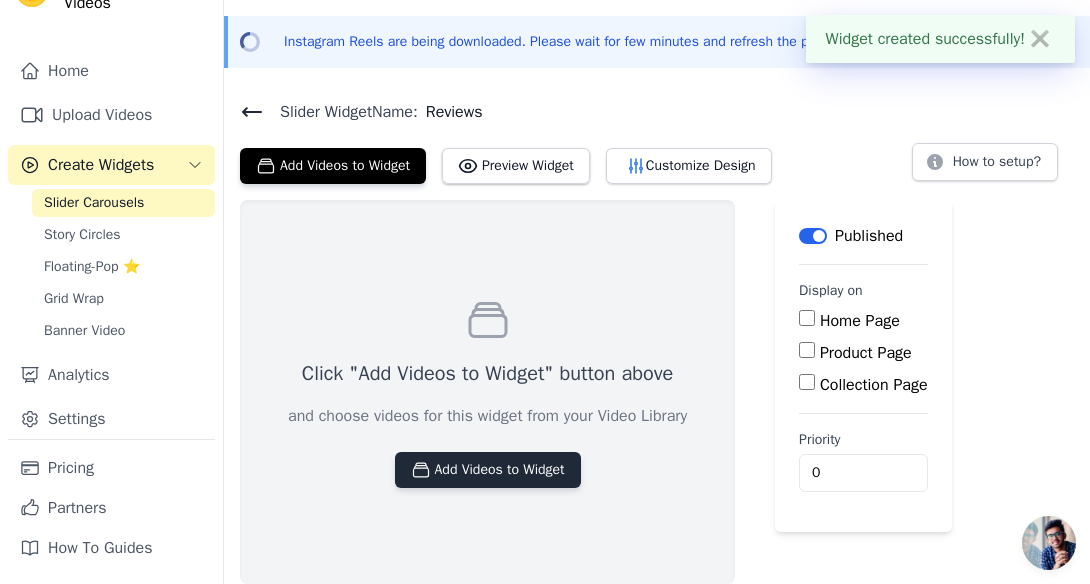 click on "Add Videos to Widget" at bounding box center (488, 470) 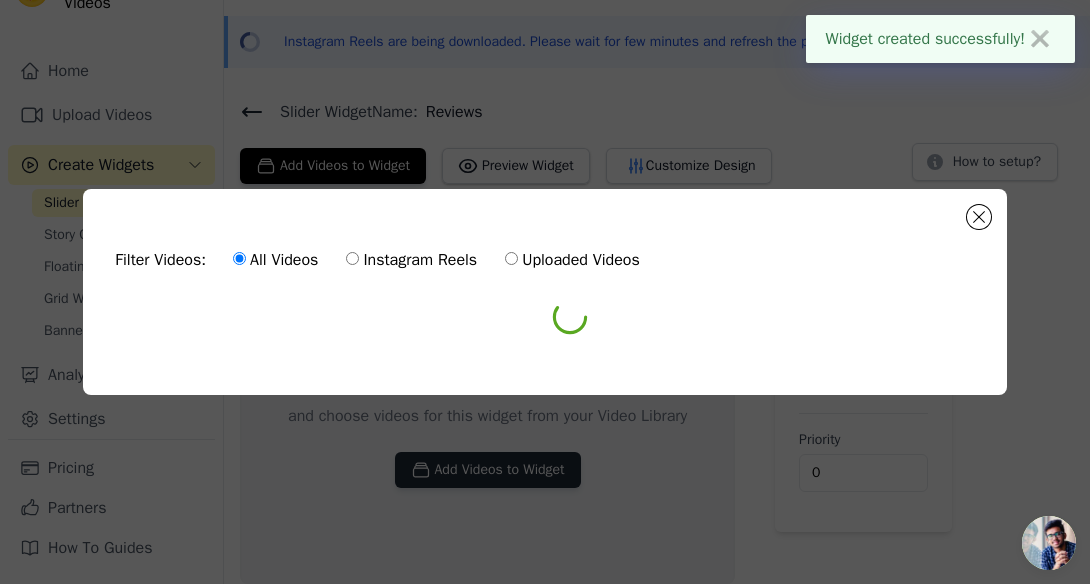 scroll, scrollTop: 0, scrollLeft: 0, axis: both 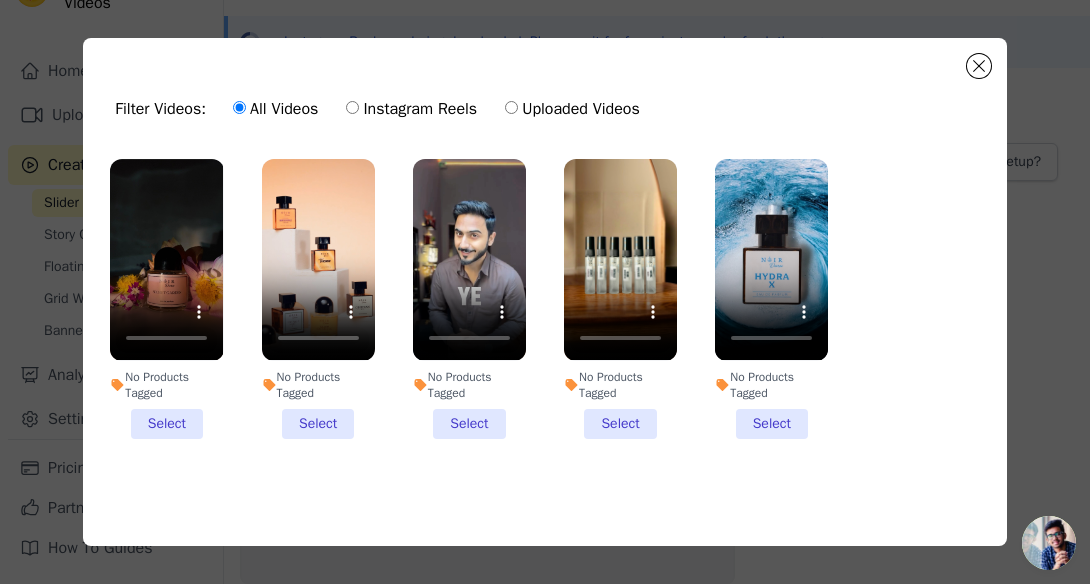 click on "Instagram Reels" at bounding box center (352, 107) 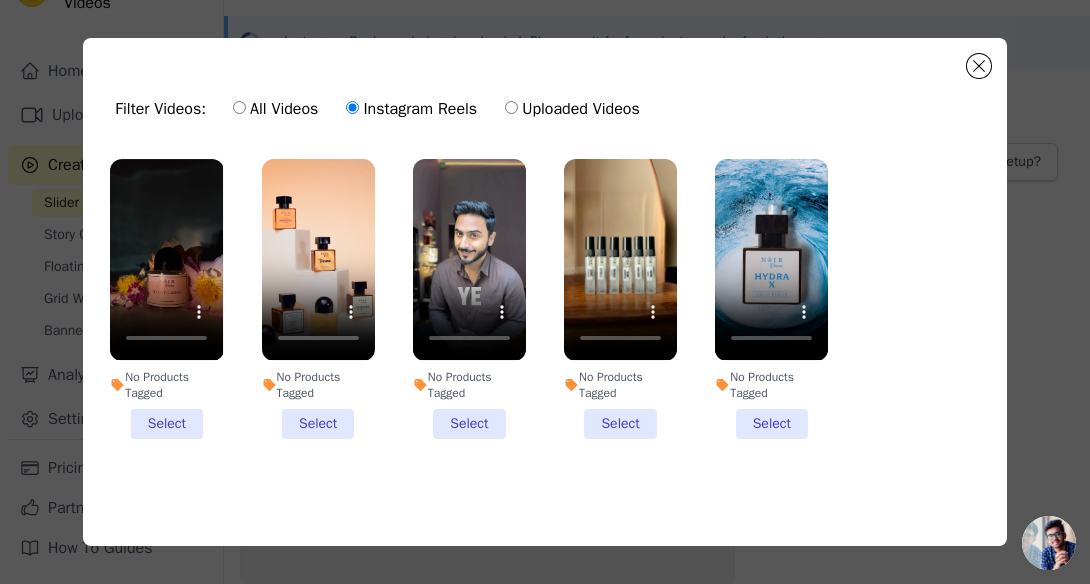 click on "No Products Tagged     Select" at bounding box center [771, 298] 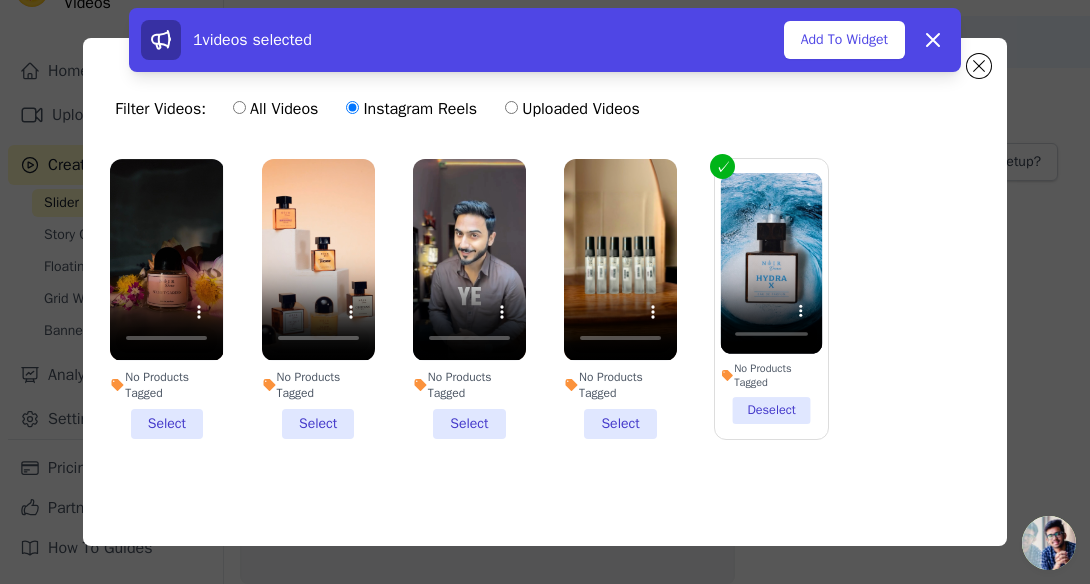 click on "No Products Tagged     Select" at bounding box center (620, 298) 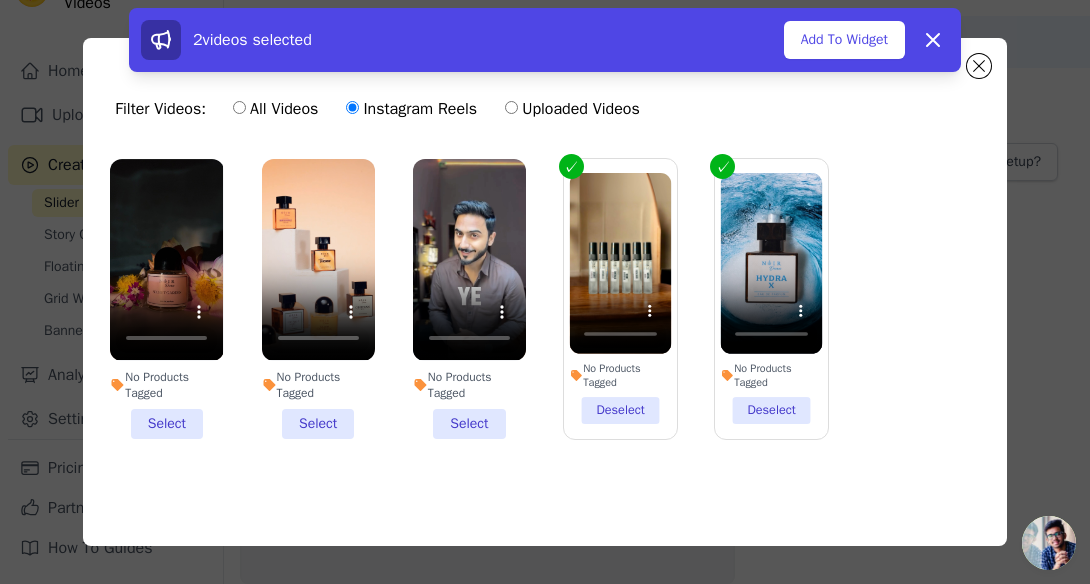 click on "No Products Tagged     Select" at bounding box center [469, 298] 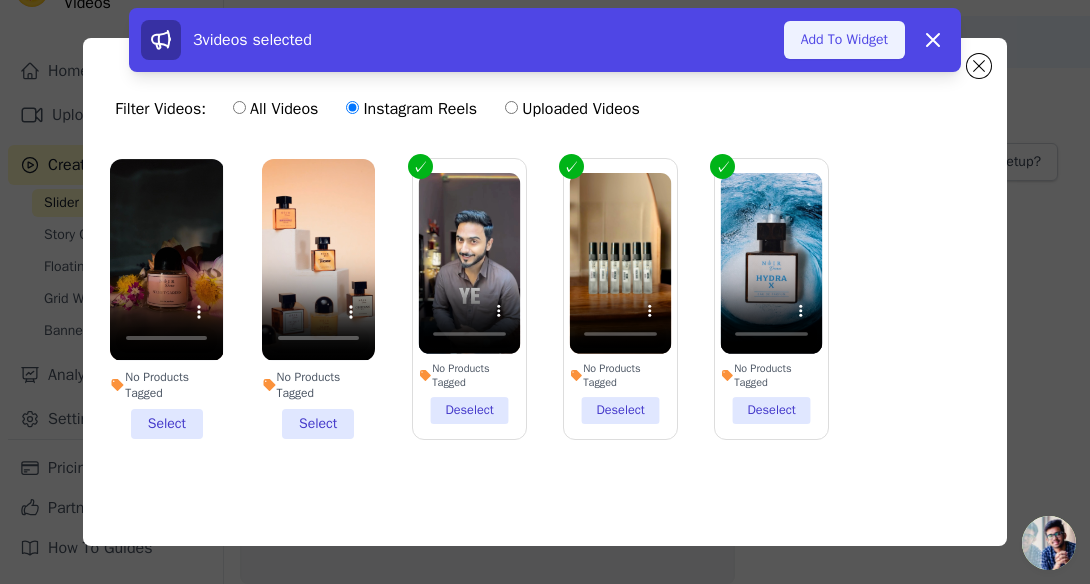 click on "Add To Widget" at bounding box center [844, 40] 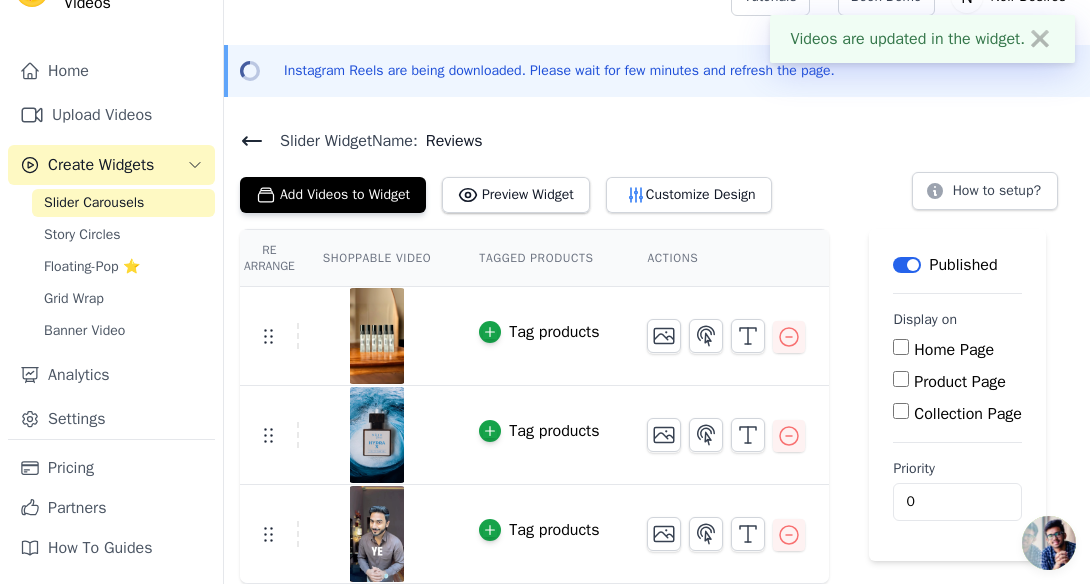 scroll, scrollTop: 36, scrollLeft: 0, axis: vertical 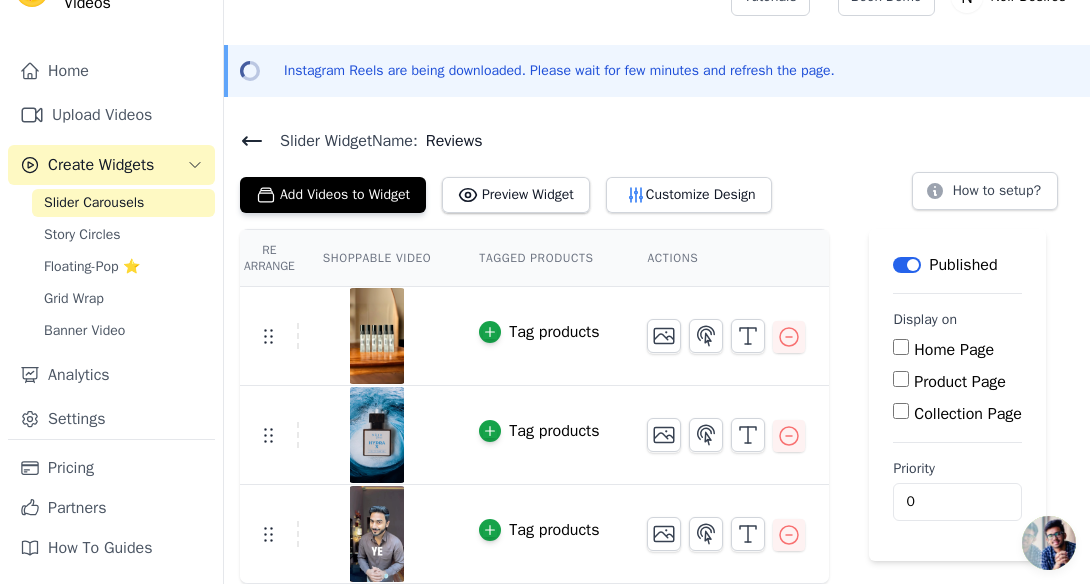 click on "Home Page" at bounding box center (901, 347) 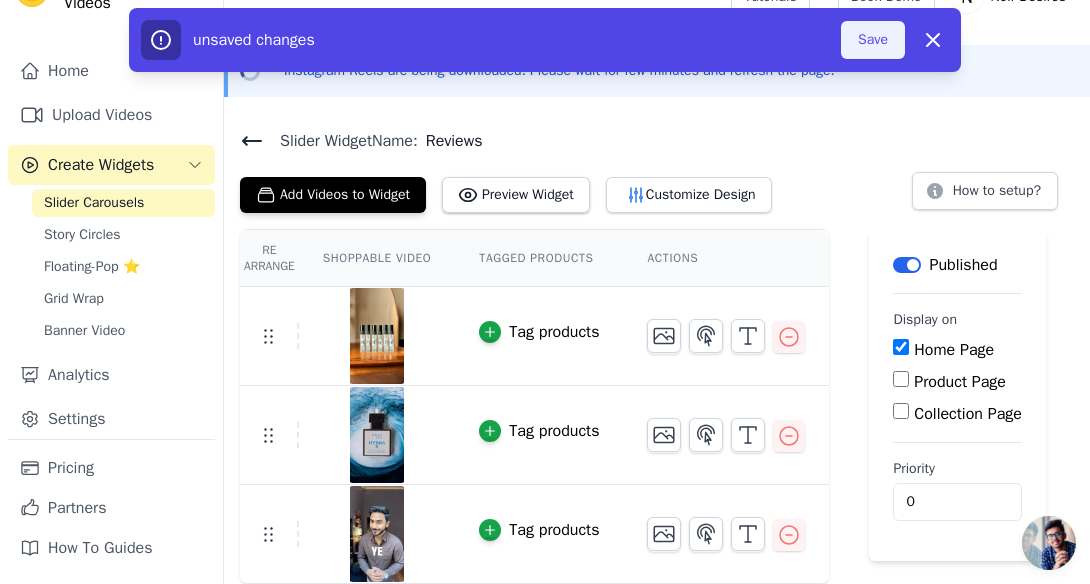 click on "Save" at bounding box center [873, 40] 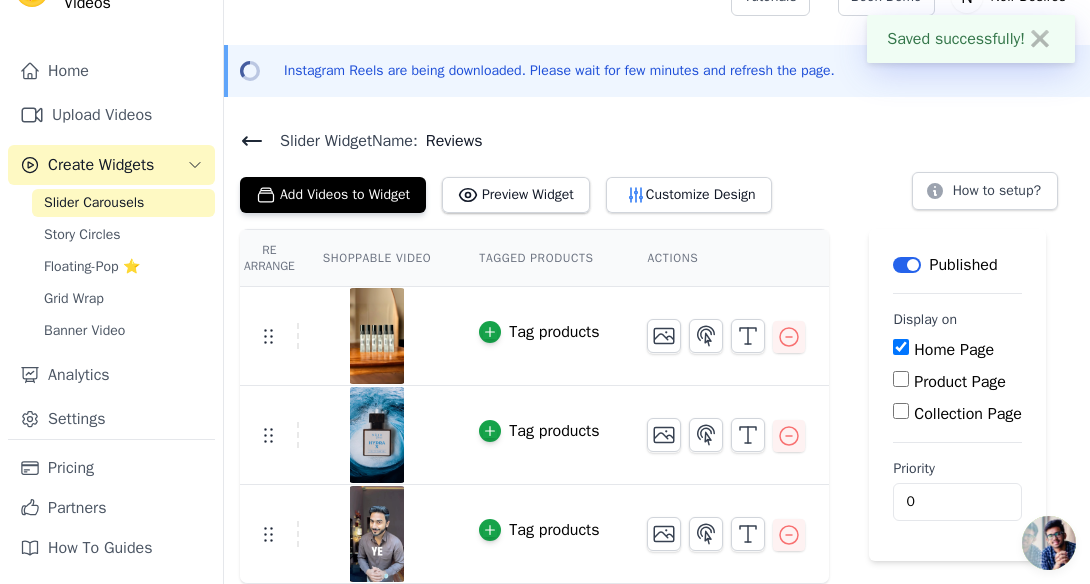scroll, scrollTop: 0, scrollLeft: 0, axis: both 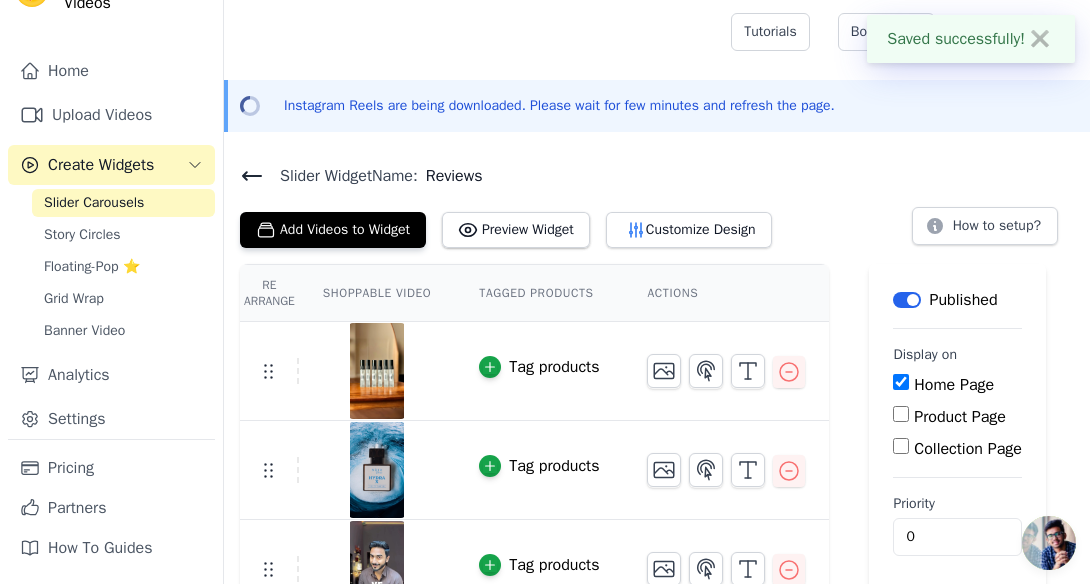 click on "✖" at bounding box center (1040, 39) 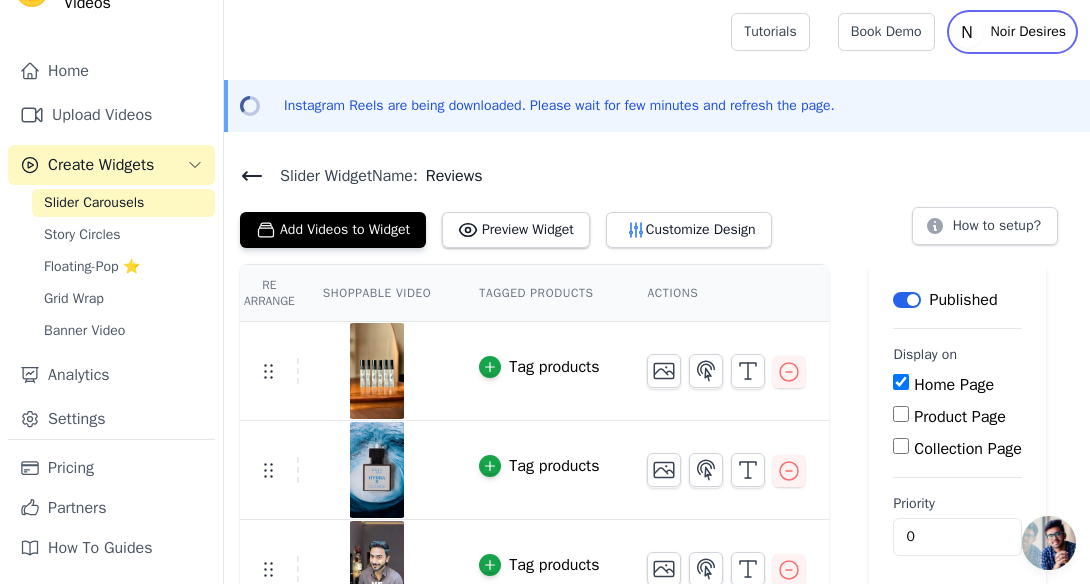 click on "Noir Desires" at bounding box center [1028, 32] 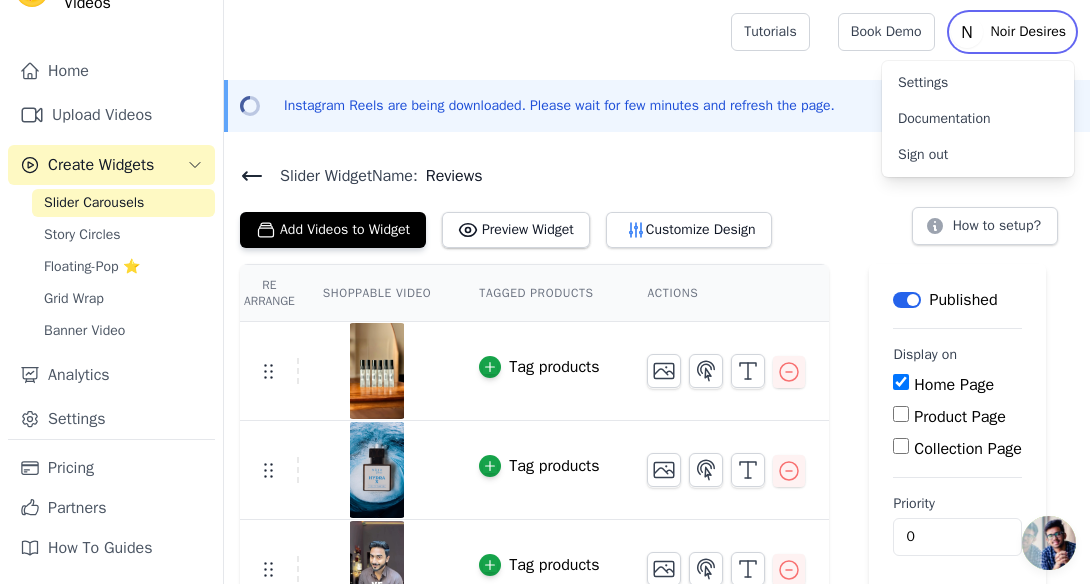 click on "Noir Desires" at bounding box center [1028, 32] 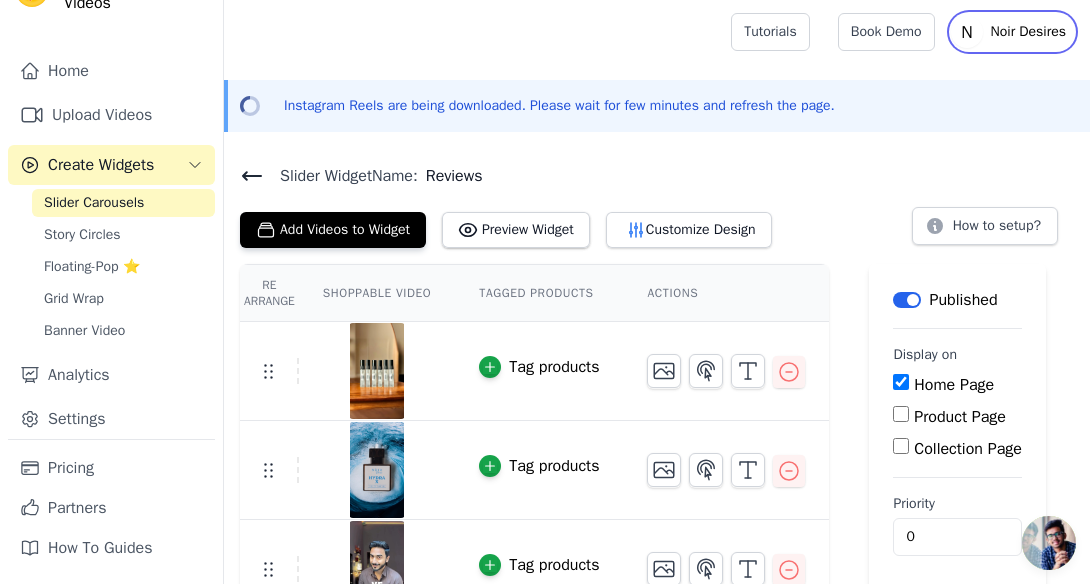 scroll, scrollTop: 36, scrollLeft: 0, axis: vertical 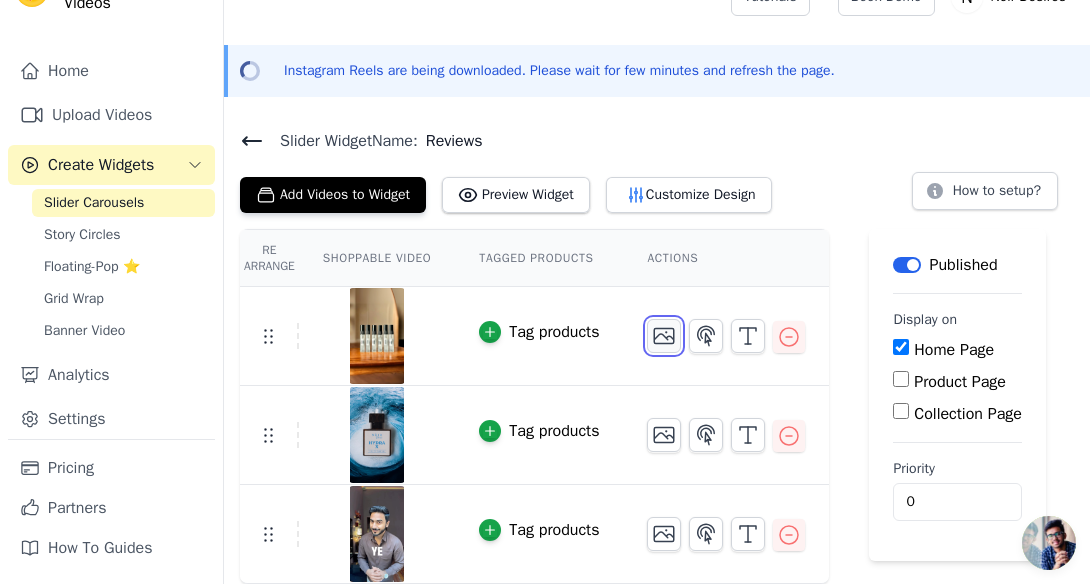 click 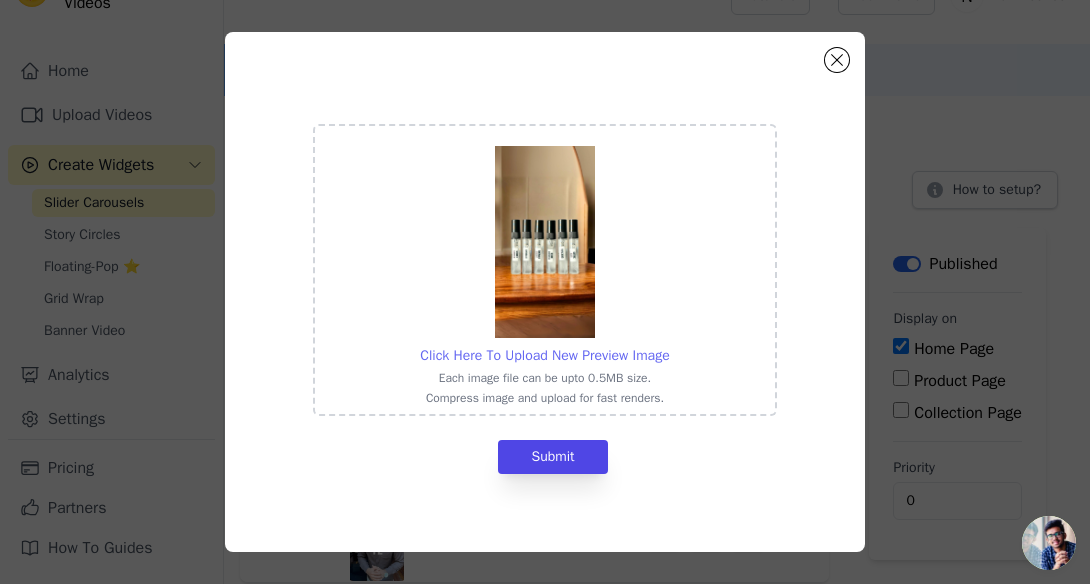 click on "Click Here To Upload New Preview Image" at bounding box center [544, 355] 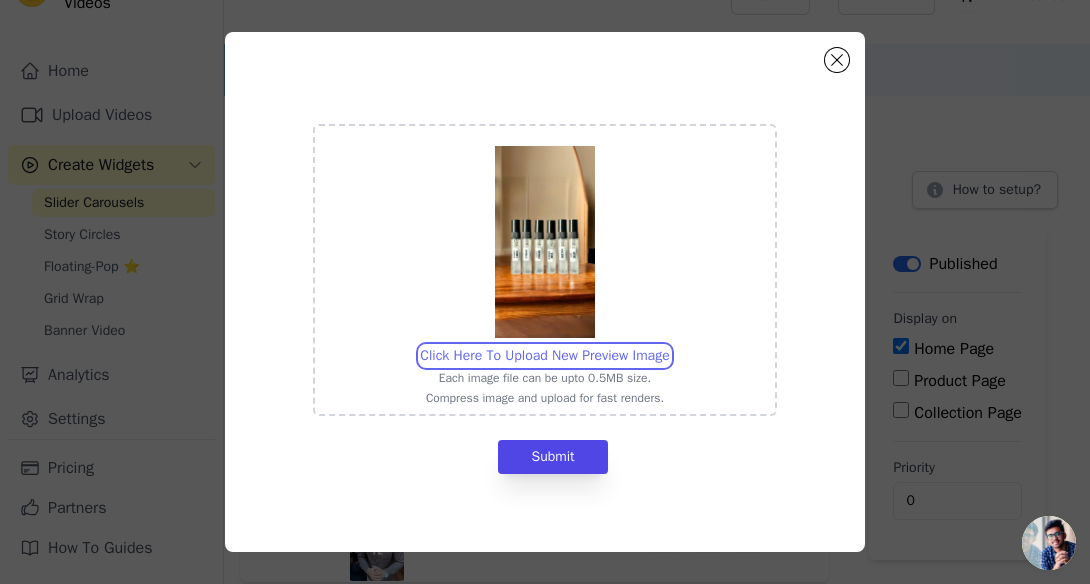 click on "Click Here To Upload New Preview Image     Each image file can be upto 0.5MB size.   Compress image and upload for fast renders." at bounding box center (669, 345) 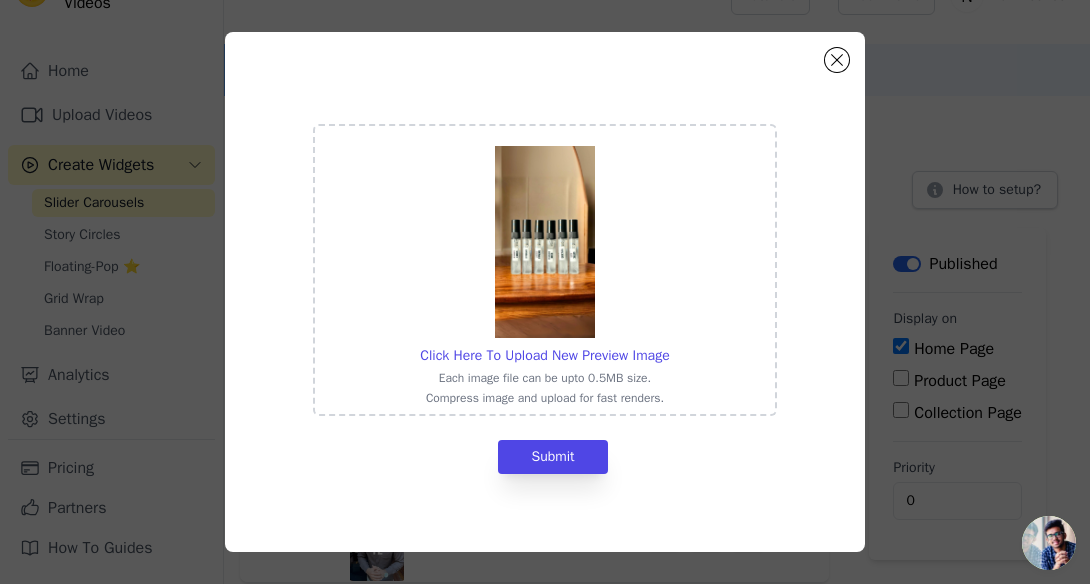 click at bounding box center (545, 242) 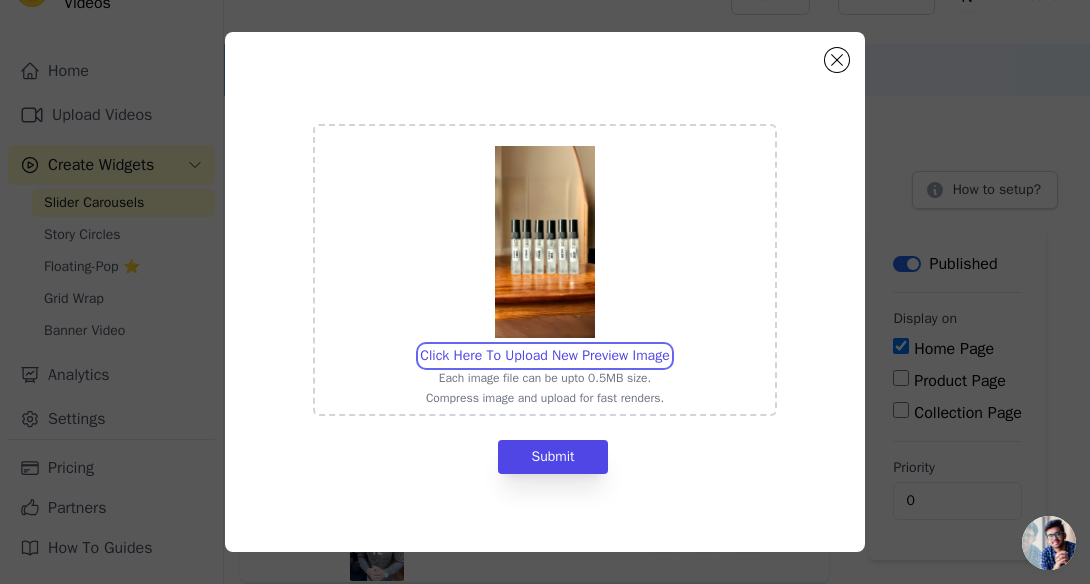 click on "Click Here To Upload New Preview Image     Each image file can be upto 0.5MB size.   Compress image and upload for fast renders." at bounding box center (669, 345) 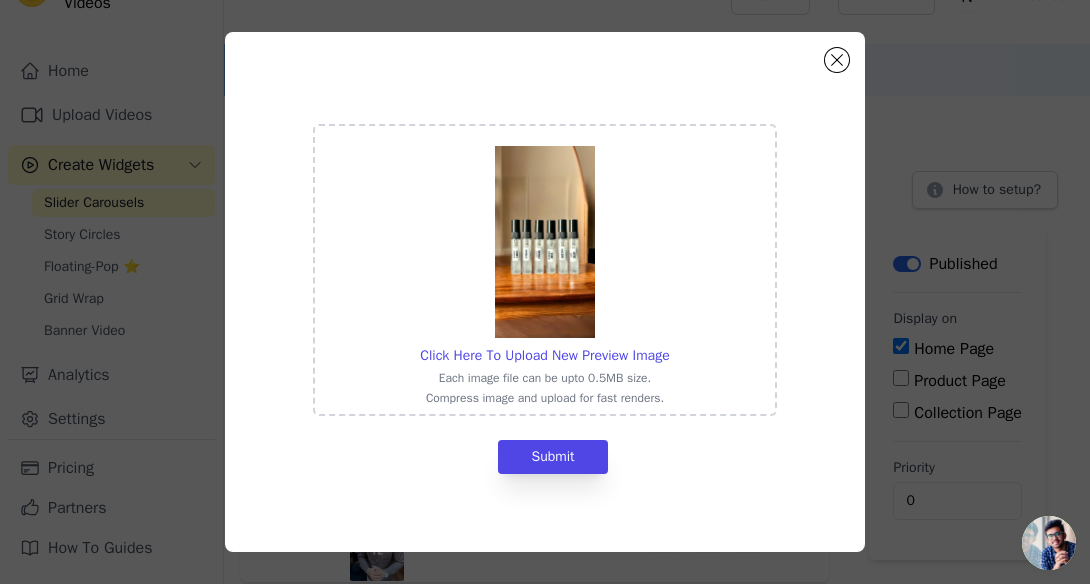 click on "Click Here To Upload New Preview Image     Each image file can be upto 0.5MB size.   Compress image and upload for fast renders.     Submit" at bounding box center [545, 297] 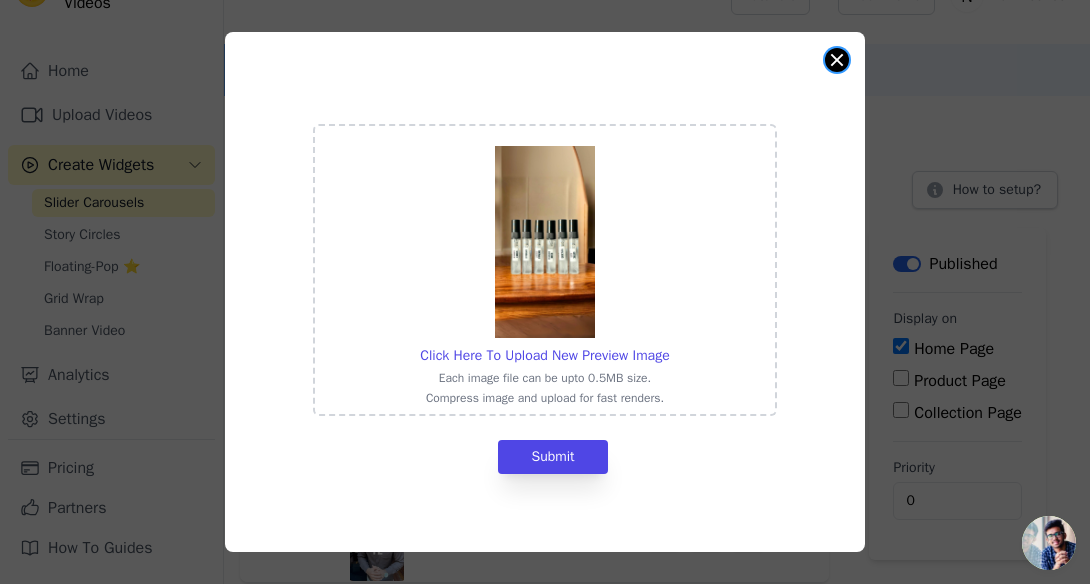 click at bounding box center [837, 60] 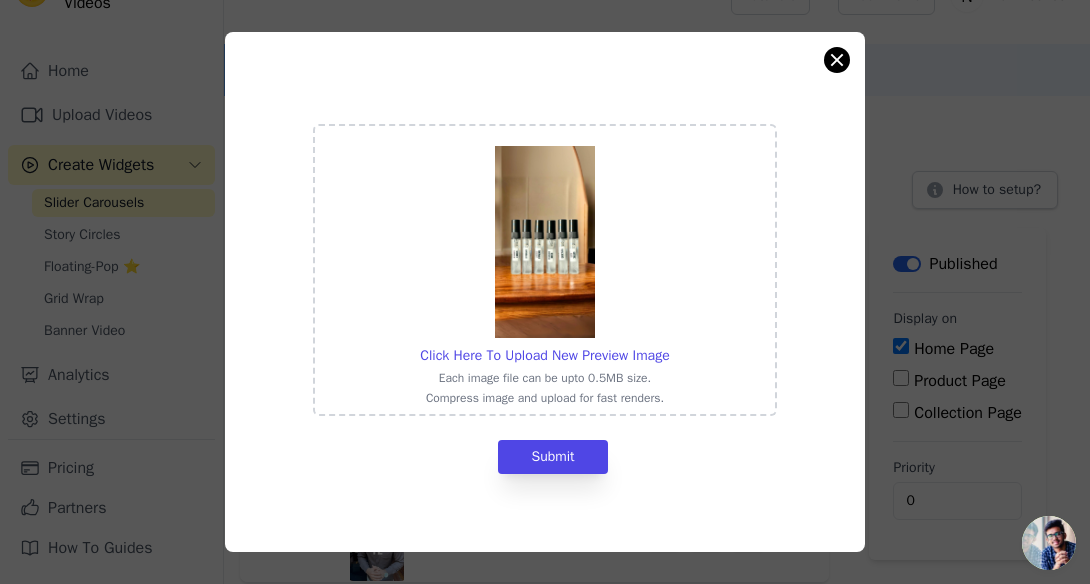 scroll, scrollTop: 36, scrollLeft: 0, axis: vertical 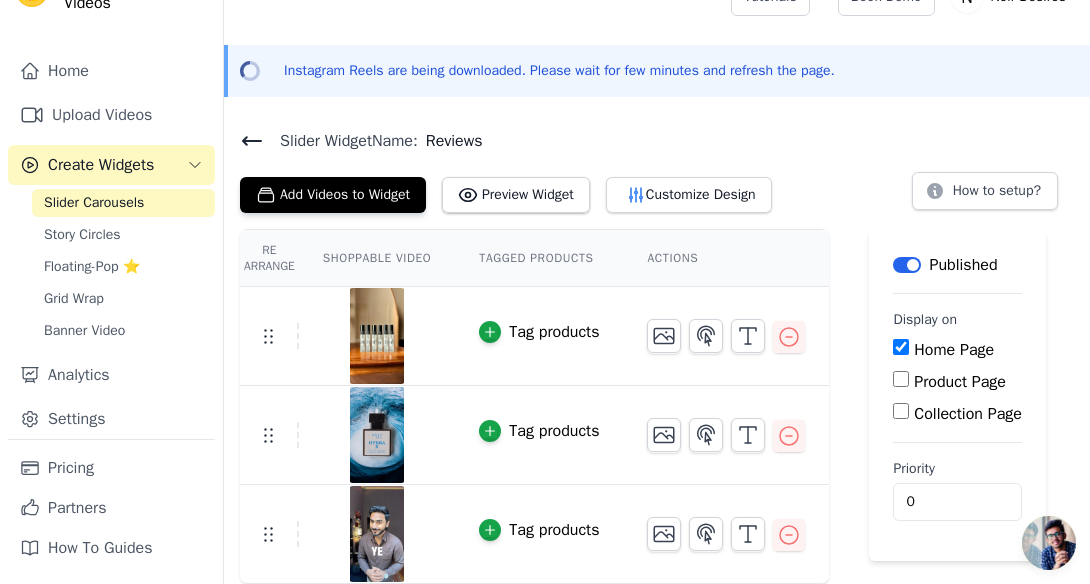 click on "Product Page" at bounding box center [901, 379] 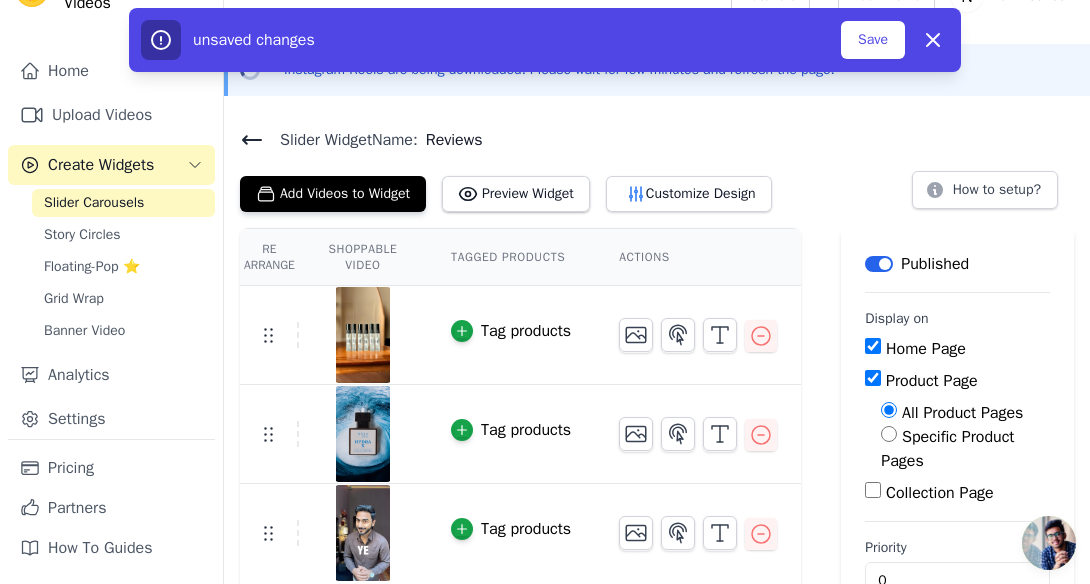 click on "Product Page" at bounding box center [873, 378] 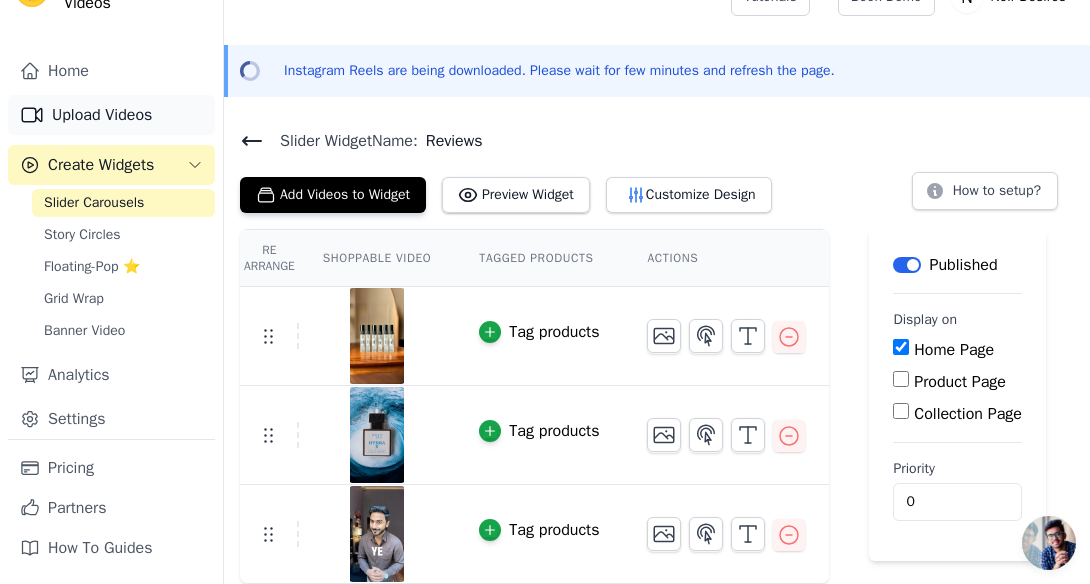 click on "Upload Videos" at bounding box center (111, 115) 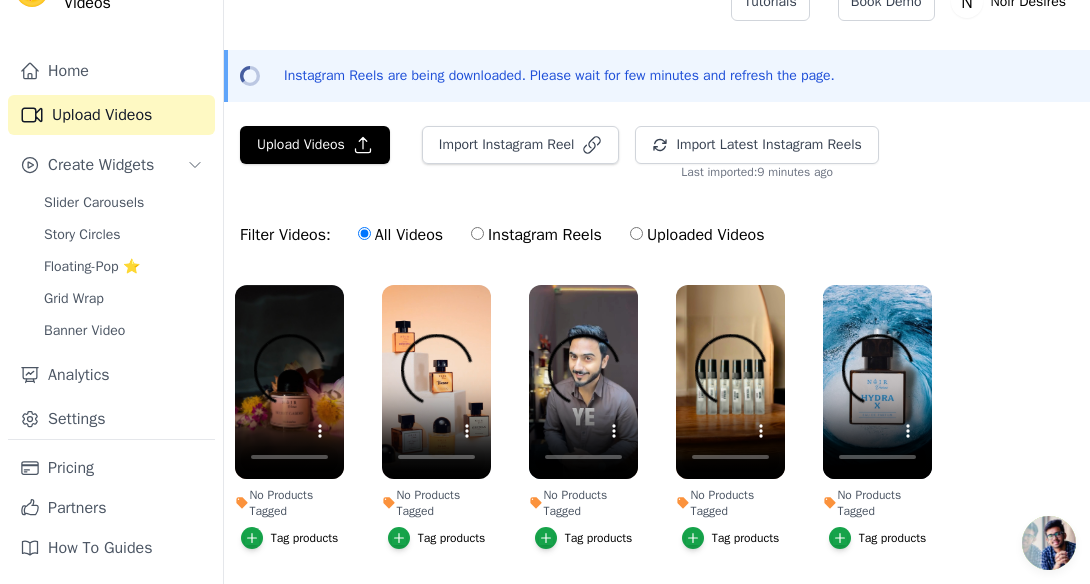 scroll, scrollTop: 0, scrollLeft: 0, axis: both 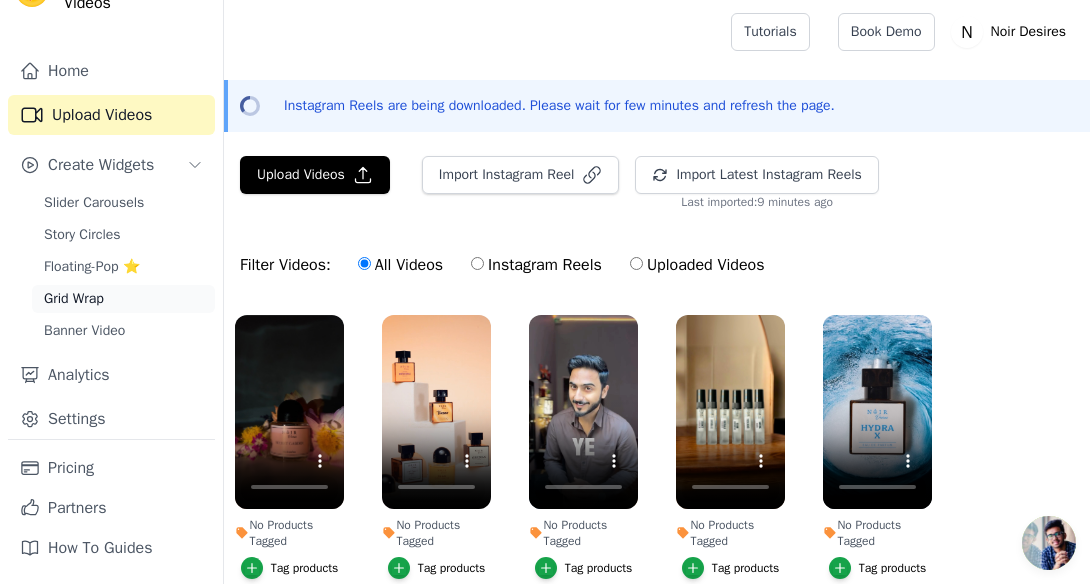 click on "Grid Wrap" at bounding box center (123, 299) 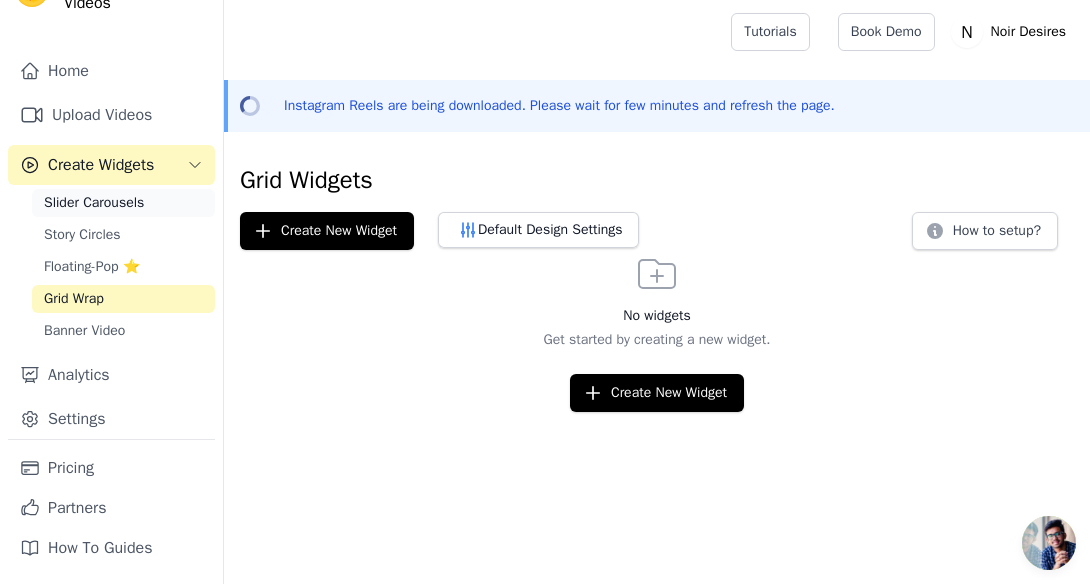 click on "Slider Carousels" at bounding box center (94, 203) 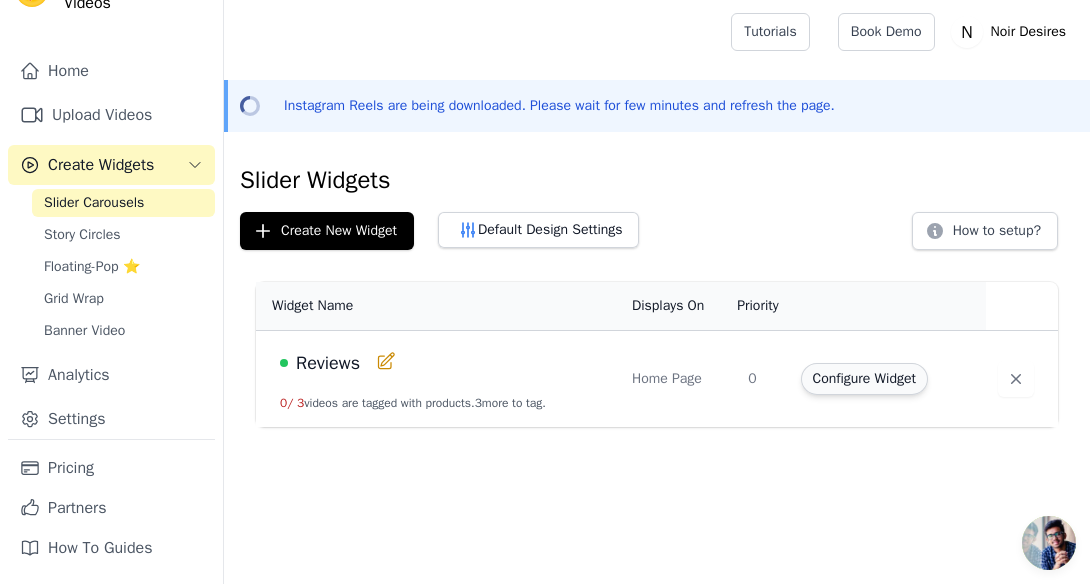 click on "Configure Widget" at bounding box center (864, 379) 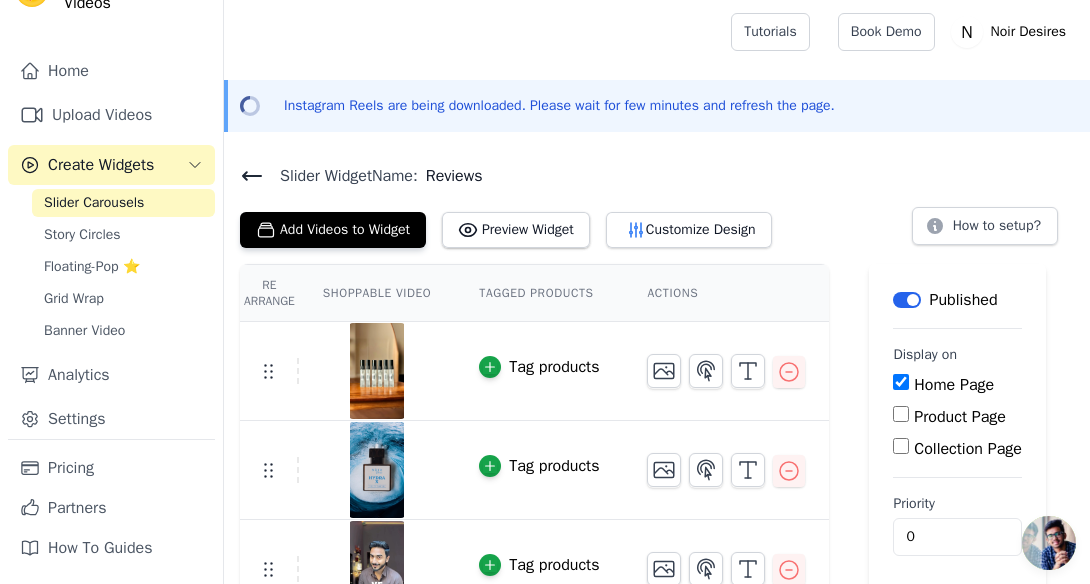 scroll, scrollTop: 36, scrollLeft: 0, axis: vertical 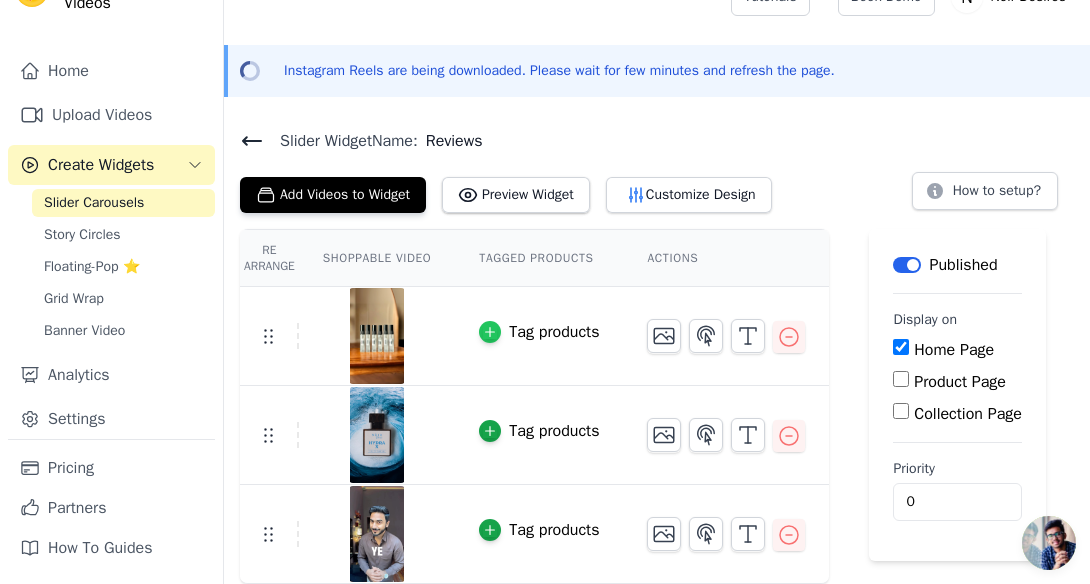 click 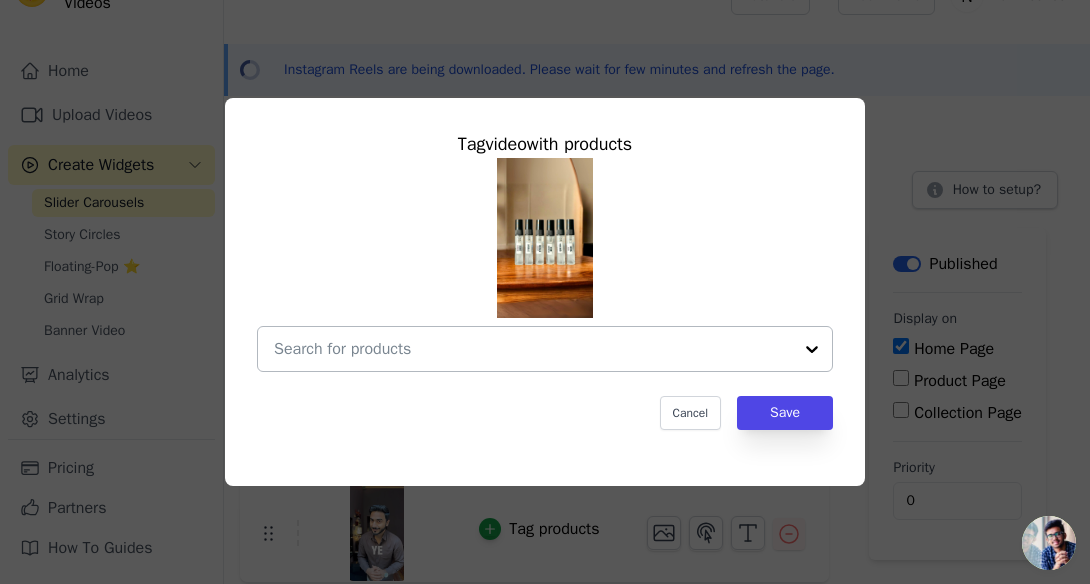 click at bounding box center [812, 349] 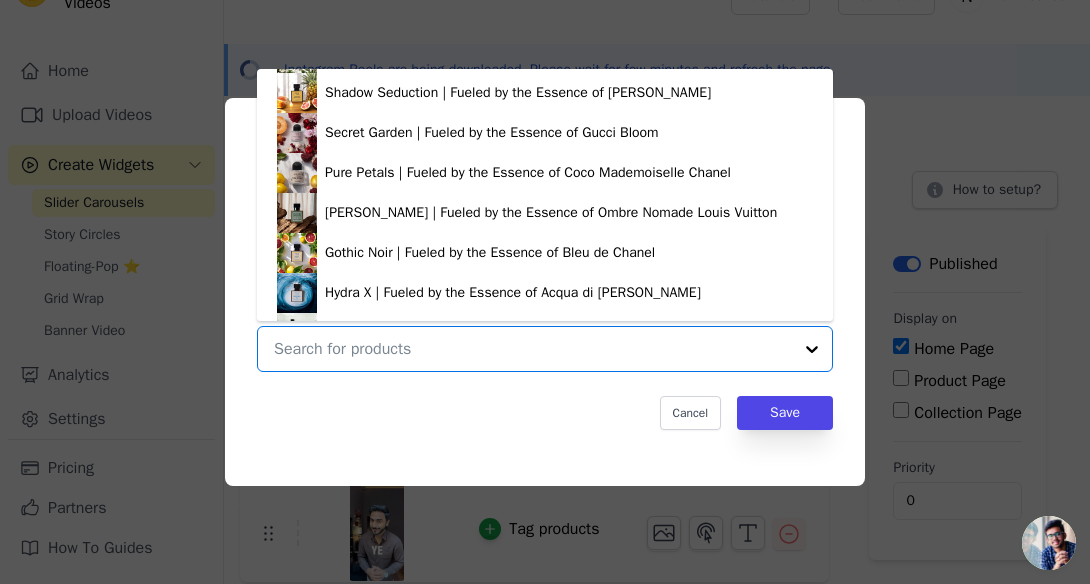 scroll, scrollTop: 0, scrollLeft: 0, axis: both 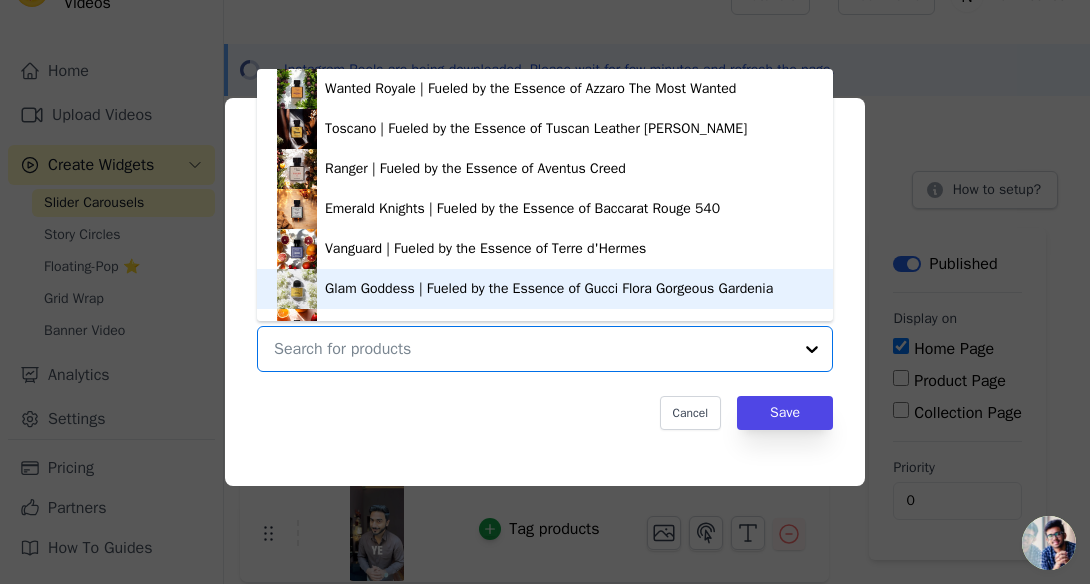 click on "Glam Goddess | Fueled by the Essence of Gucci Flora Gorgeous Gardenia" at bounding box center [545, 289] 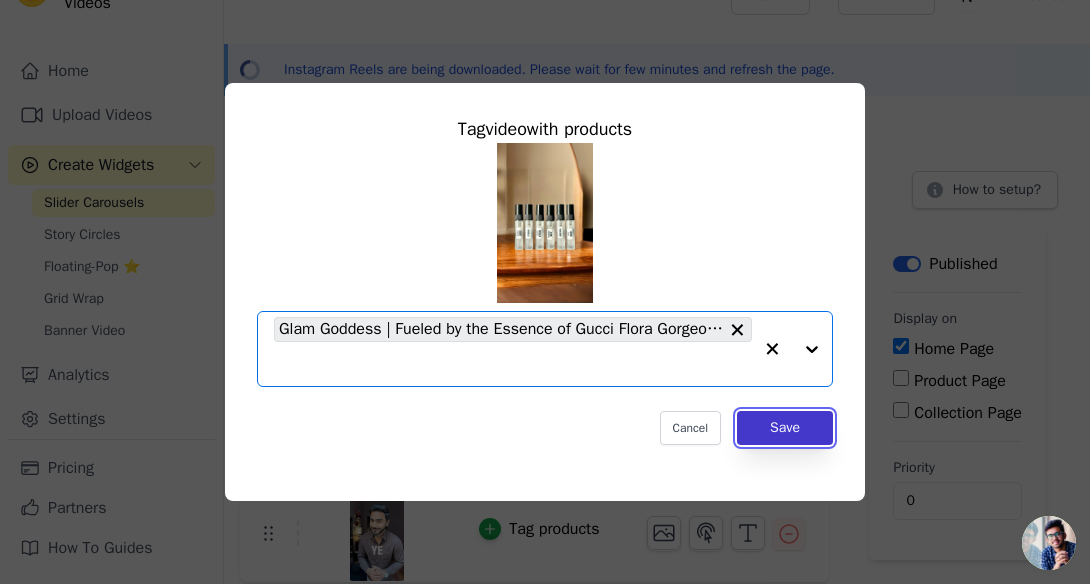 click on "Save" at bounding box center [785, 428] 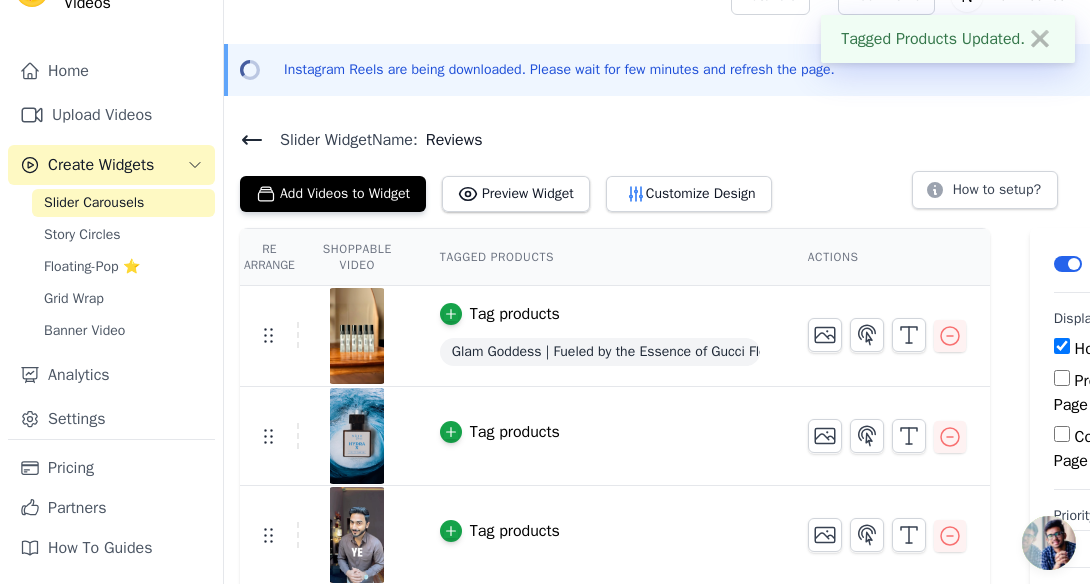 scroll, scrollTop: 60, scrollLeft: 0, axis: vertical 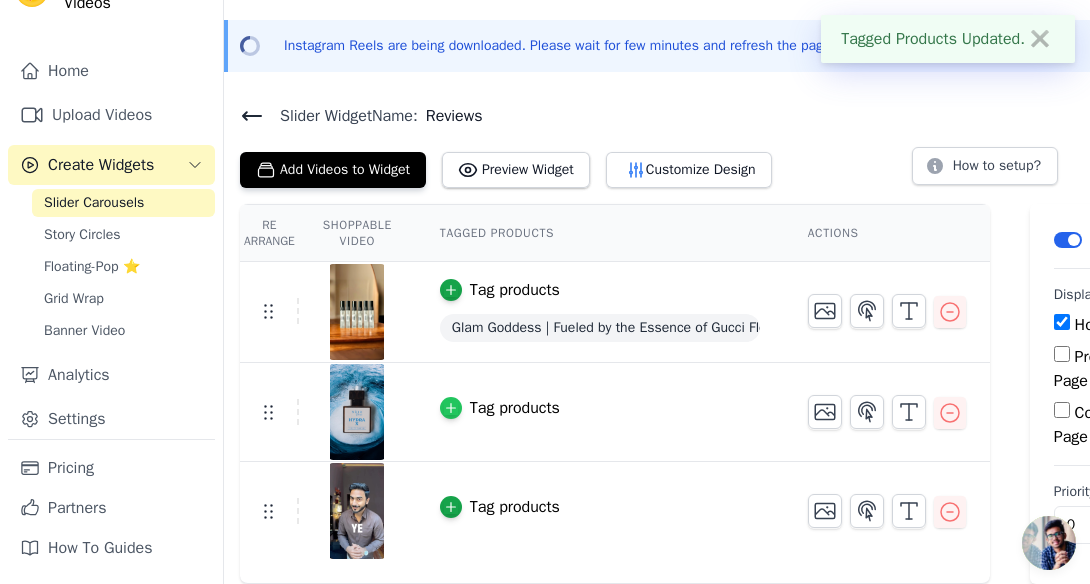 click 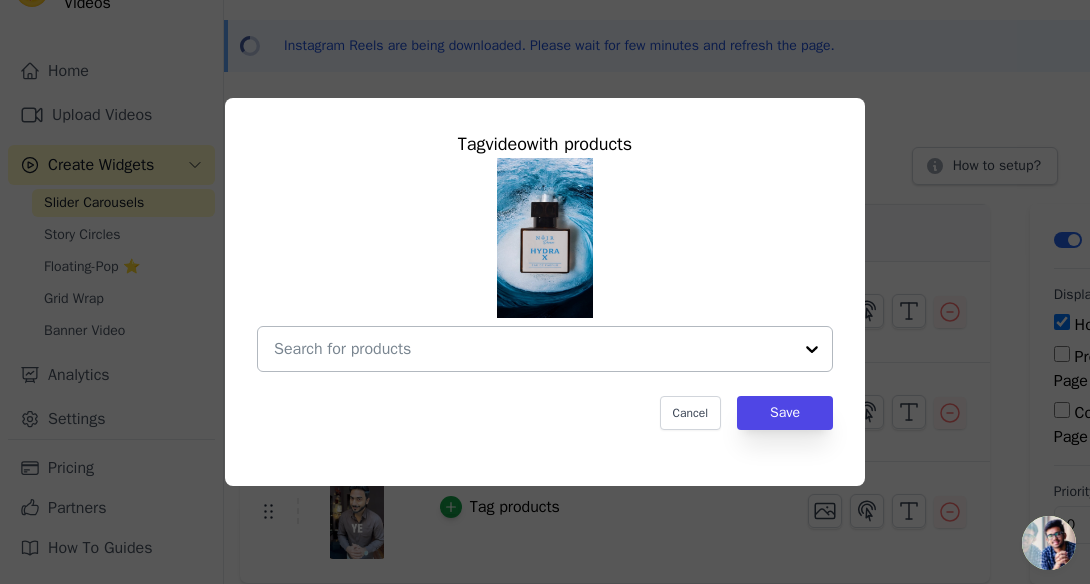 click at bounding box center [533, 349] 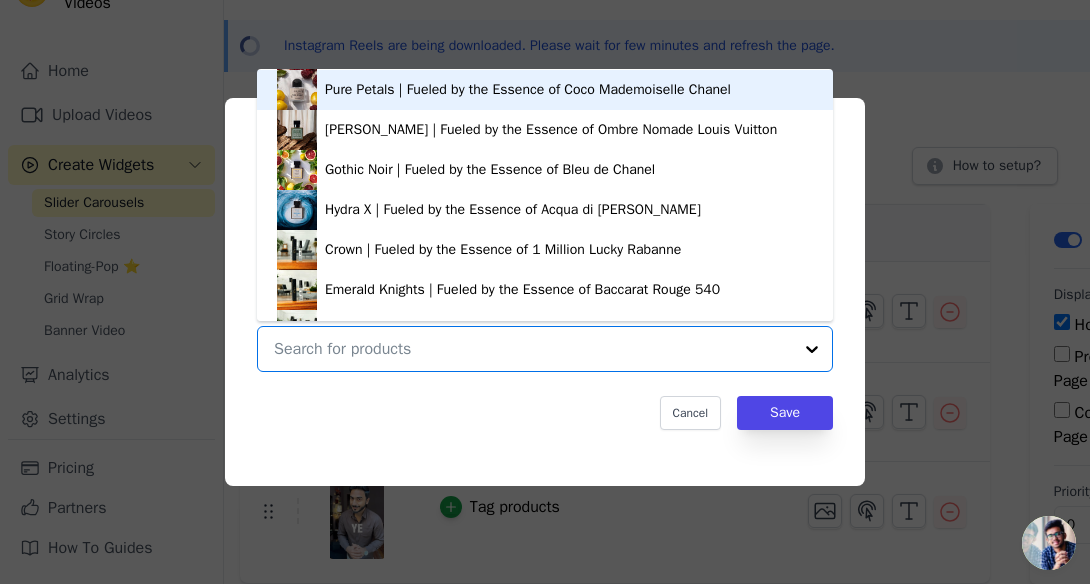 scroll, scrollTop: 442, scrollLeft: 0, axis: vertical 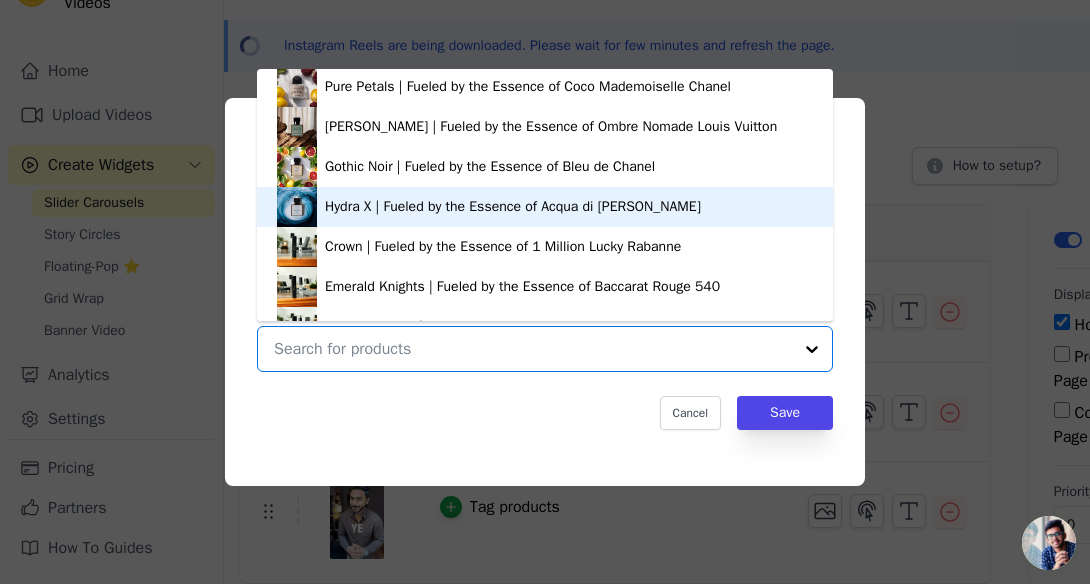 click on "Hydra X | Fueled by the Essence of Acqua di Giò Profondo" at bounding box center (513, 207) 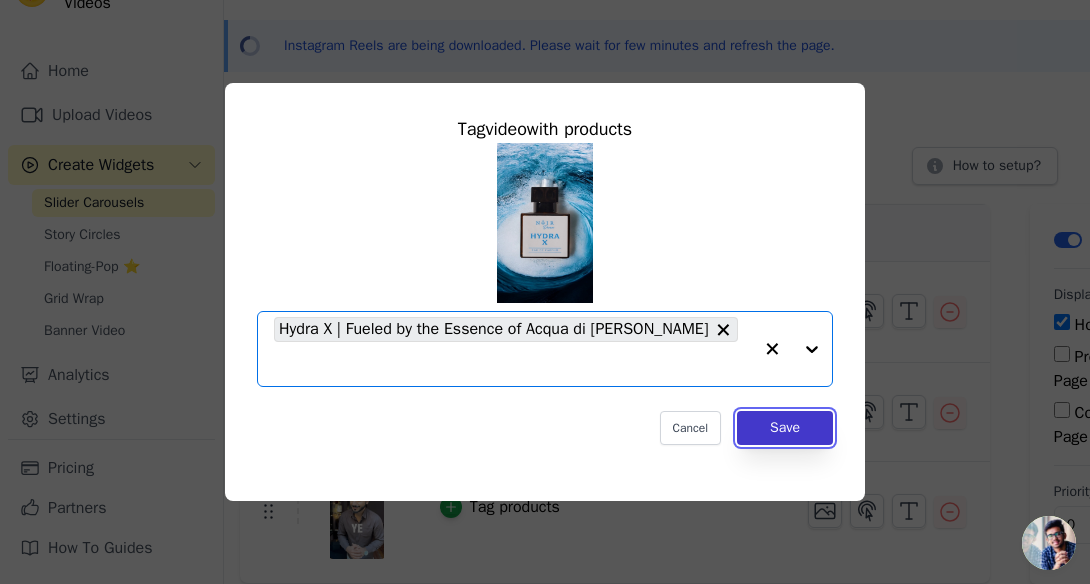 click on "Save" at bounding box center [785, 428] 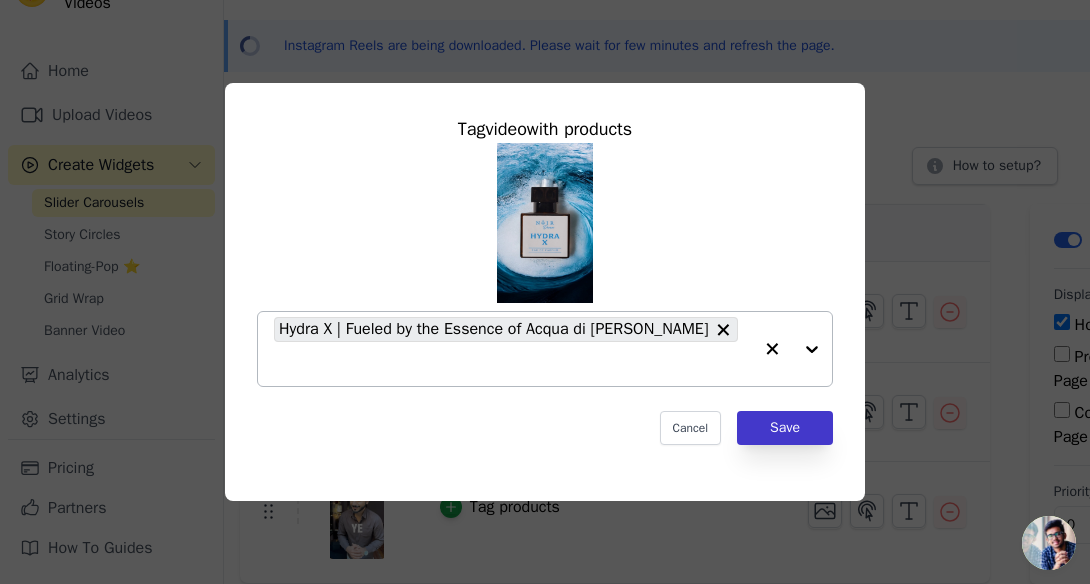 scroll, scrollTop: 60, scrollLeft: 0, axis: vertical 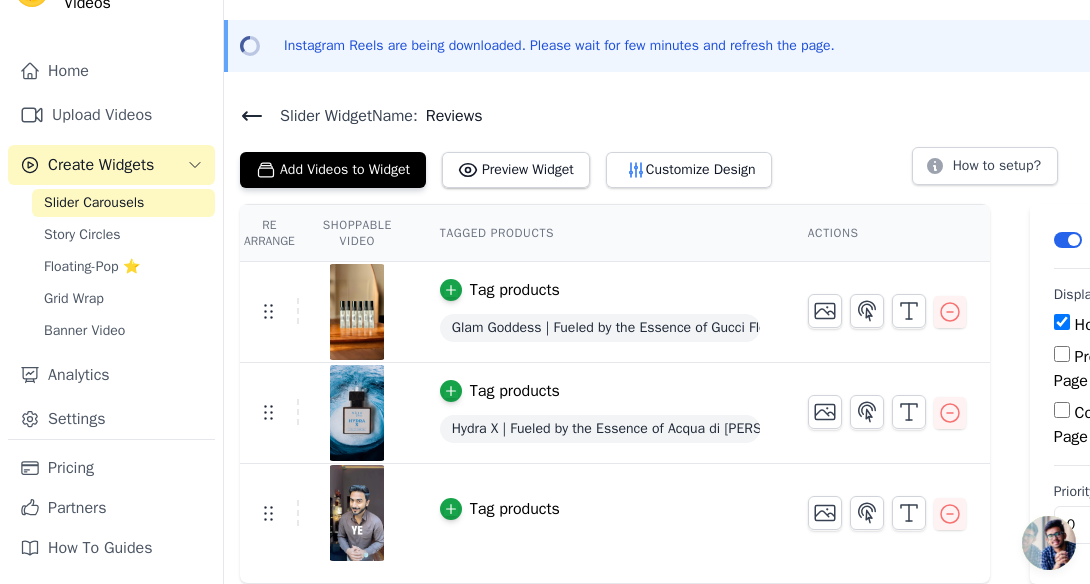 click on "Tag products" at bounding box center [515, 509] 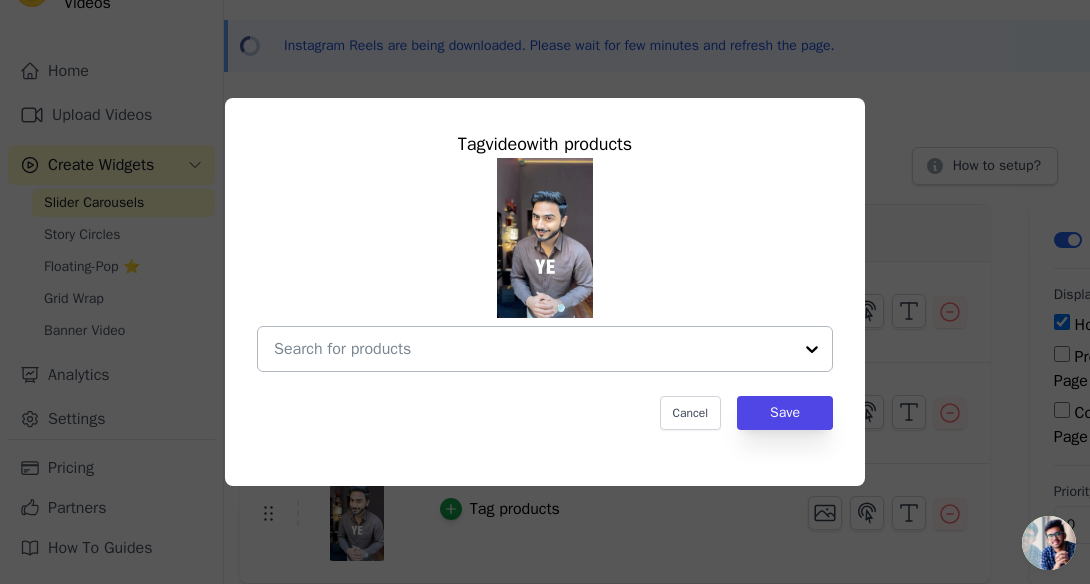 click at bounding box center [812, 349] 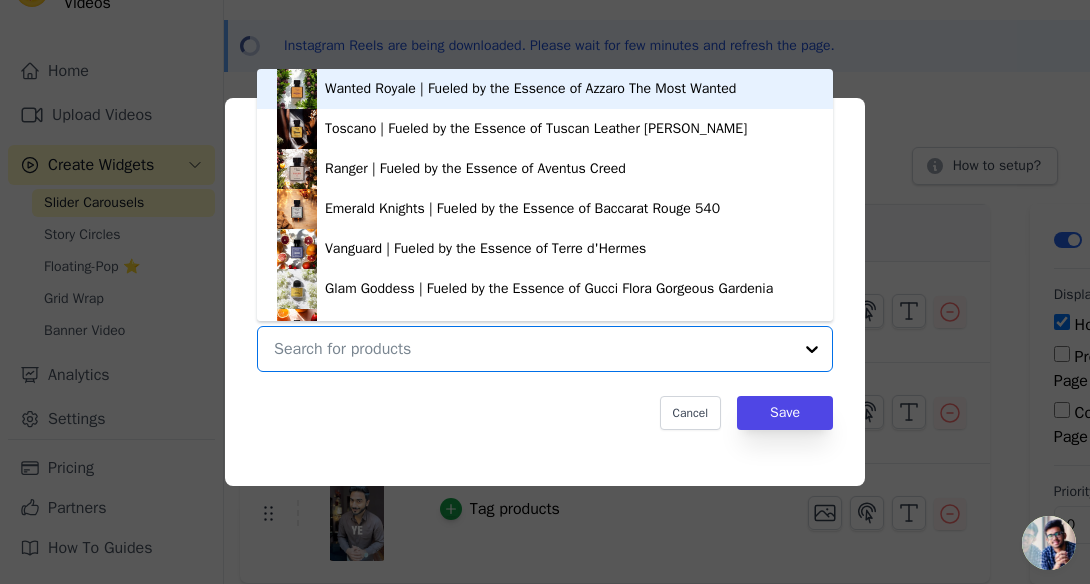 click at bounding box center [812, 349] 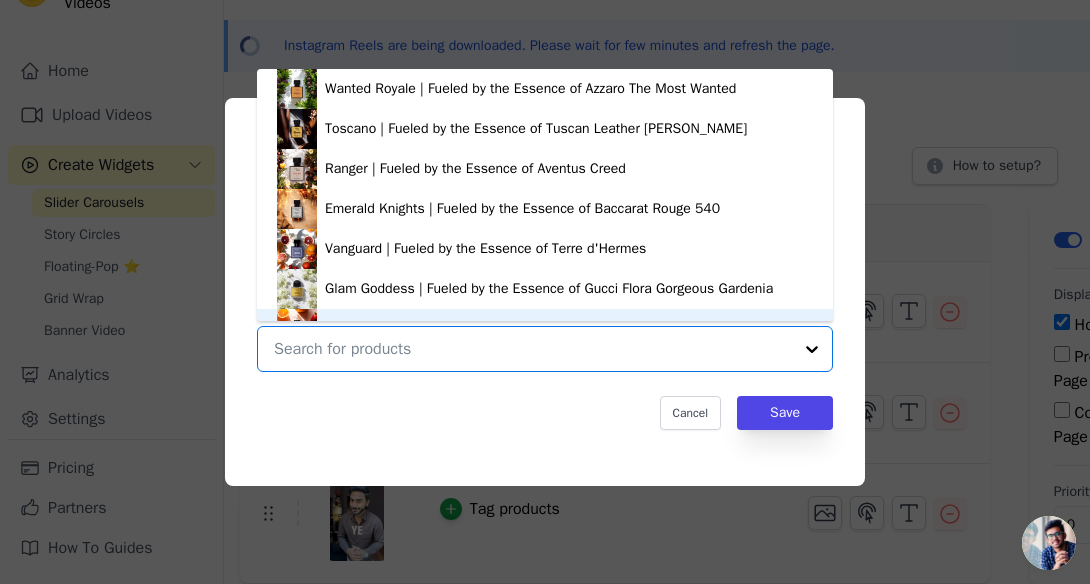 scroll, scrollTop: 28, scrollLeft: 0, axis: vertical 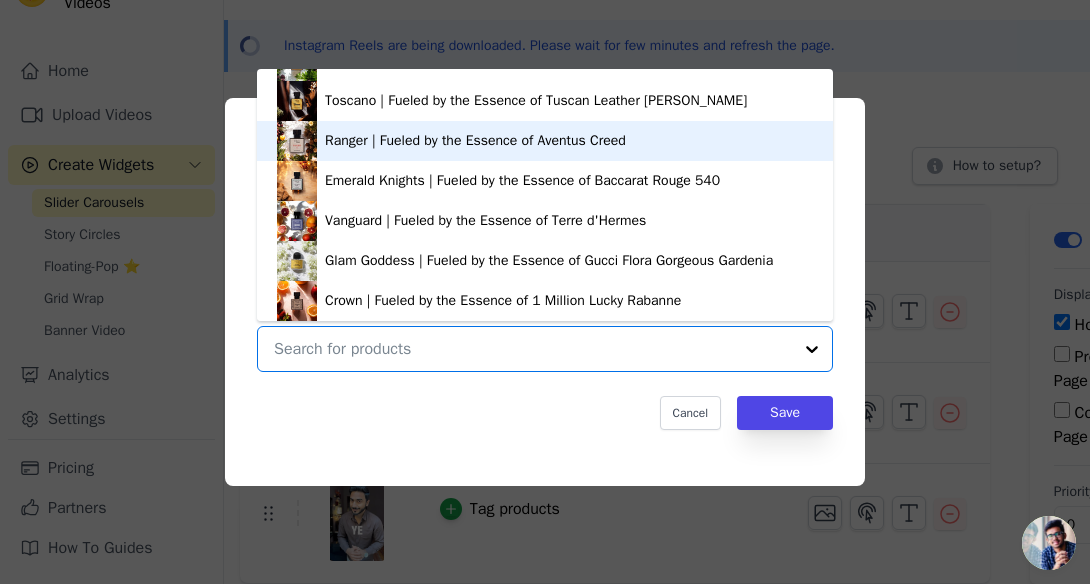 click on "Ranger | Fueled by the Essence of Aventus Creed" at bounding box center [475, 141] 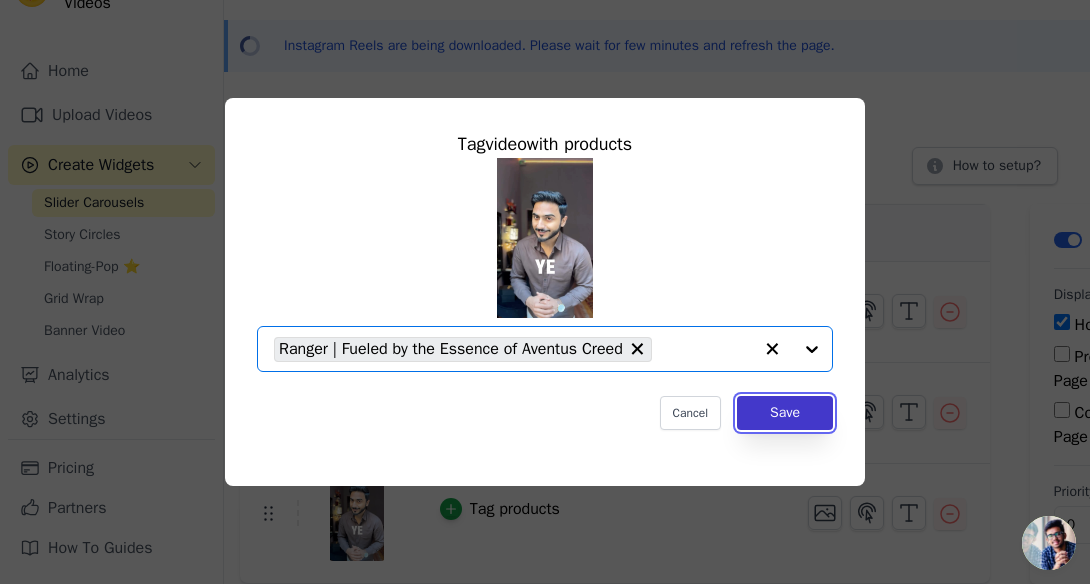 click on "Save" at bounding box center (785, 413) 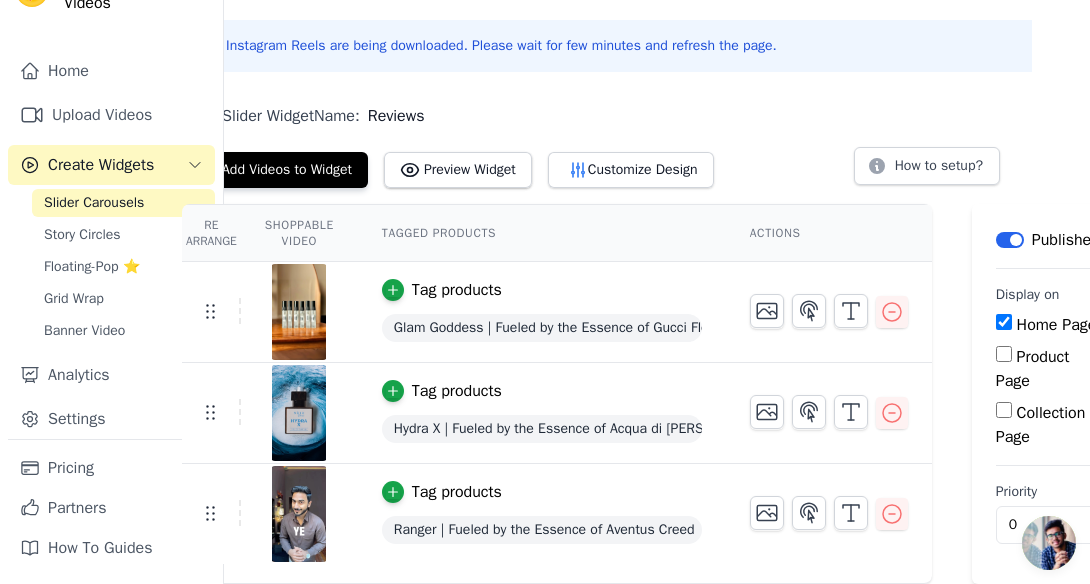 scroll, scrollTop: 60, scrollLeft: 0, axis: vertical 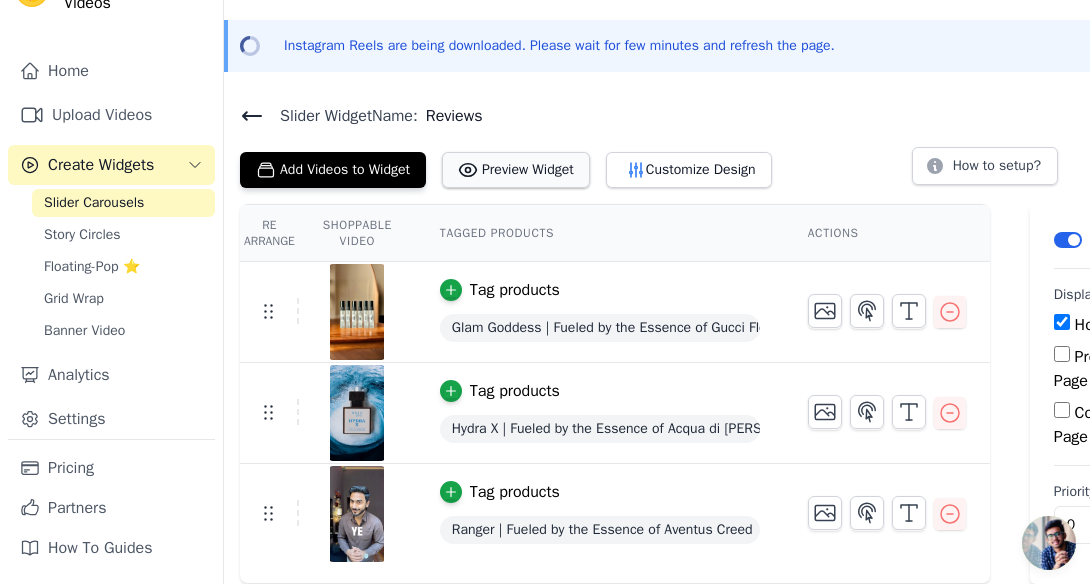 click on "Preview Widget" at bounding box center (516, 170) 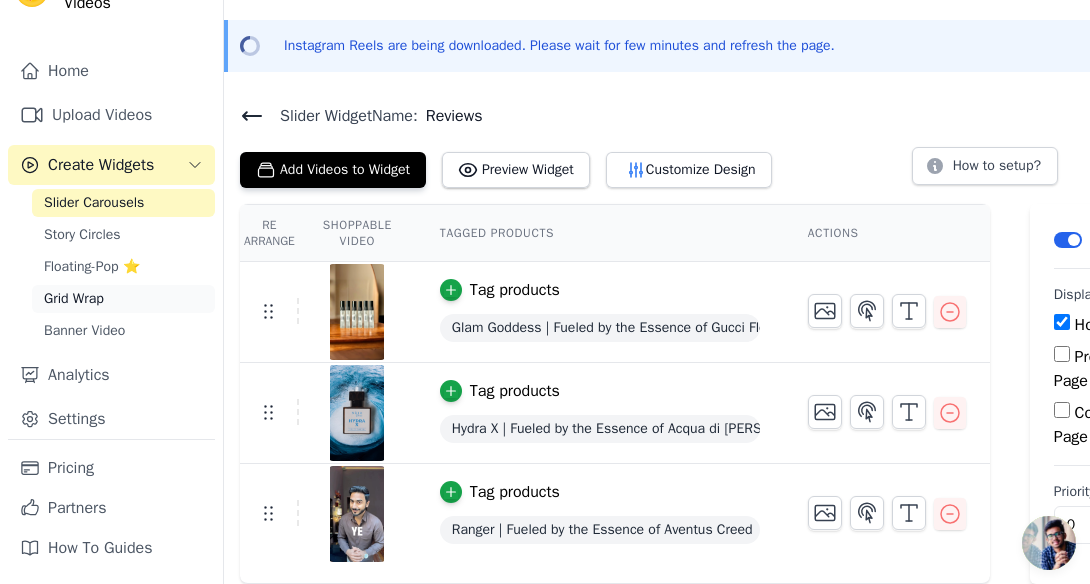 click on "Grid Wrap" at bounding box center [123, 299] 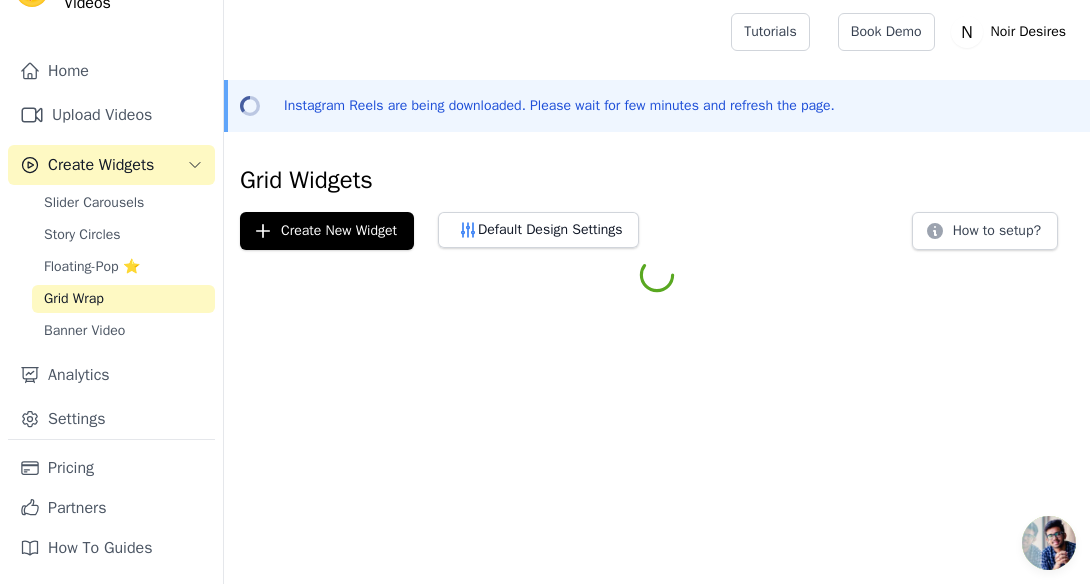 scroll, scrollTop: 0, scrollLeft: 0, axis: both 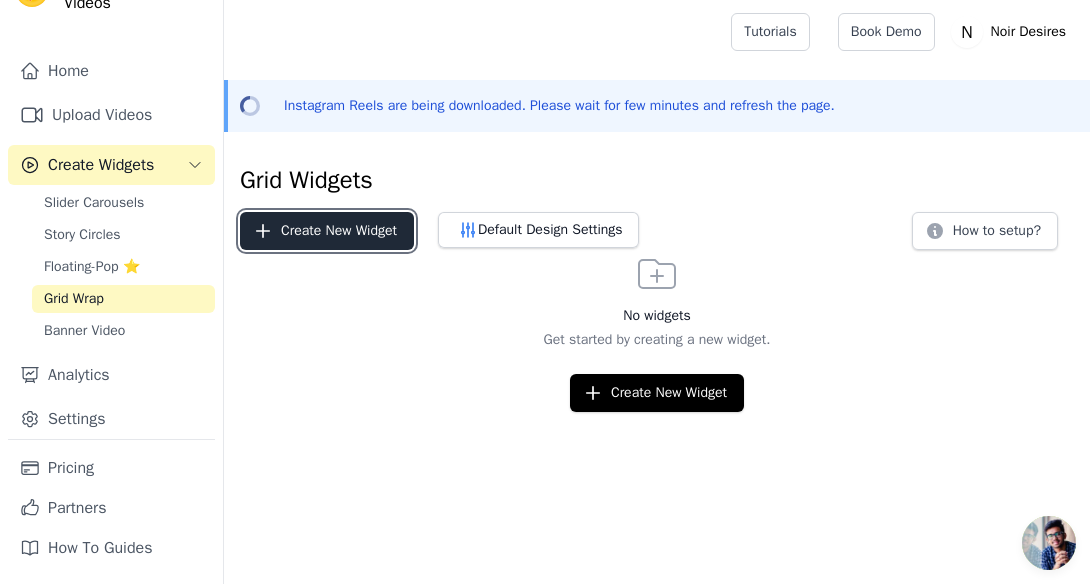 click on "Create New Widget" at bounding box center (327, 231) 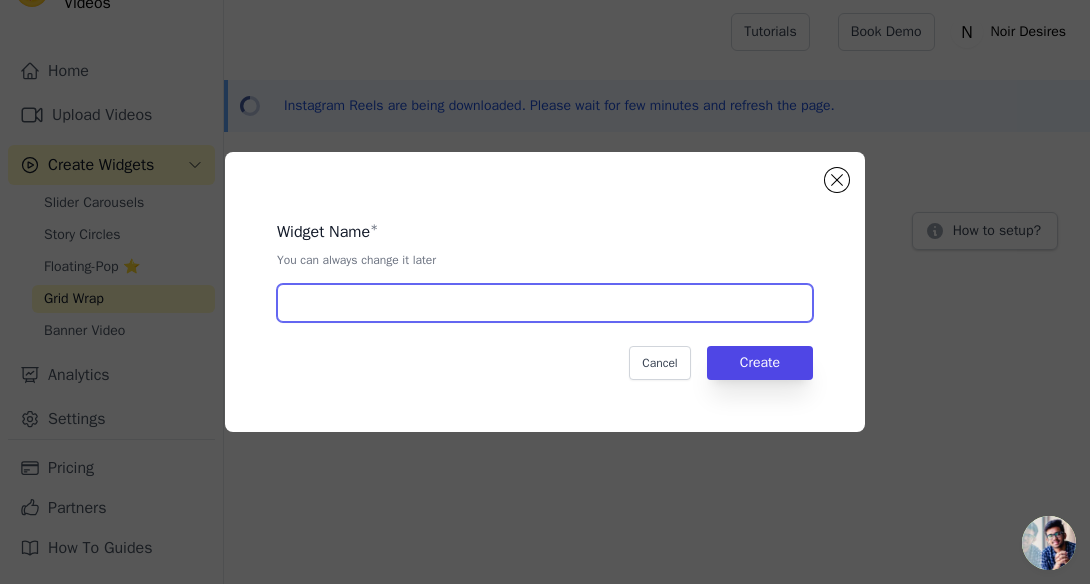 click at bounding box center (545, 303) 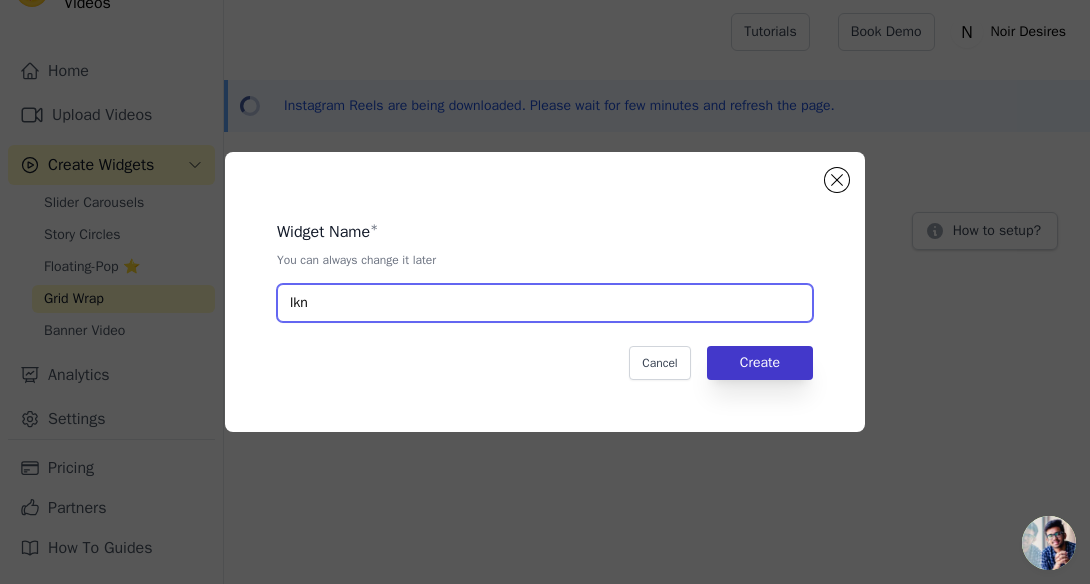 type on "lkn" 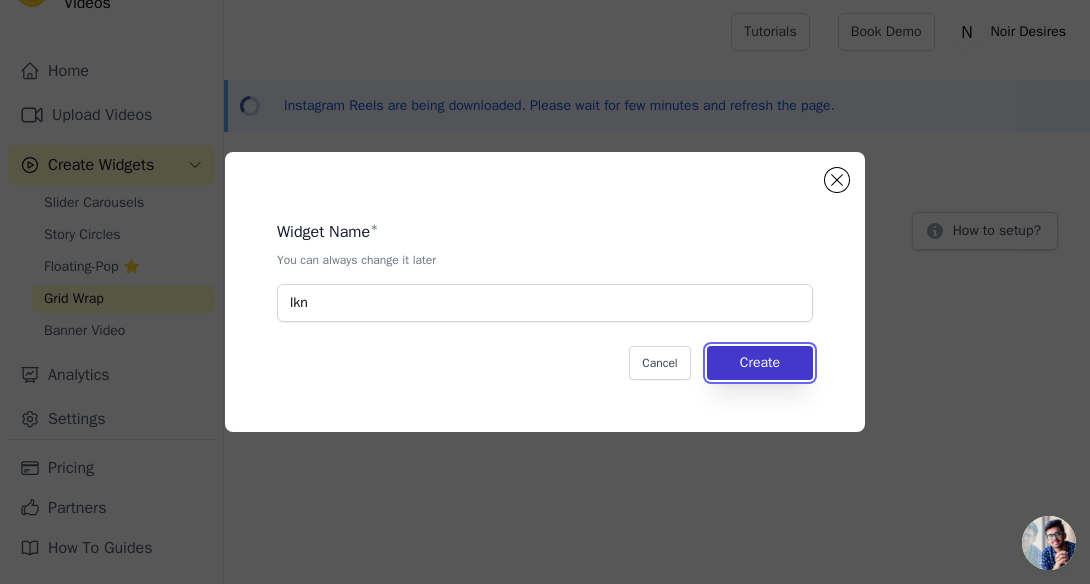 click on "Create" at bounding box center [760, 363] 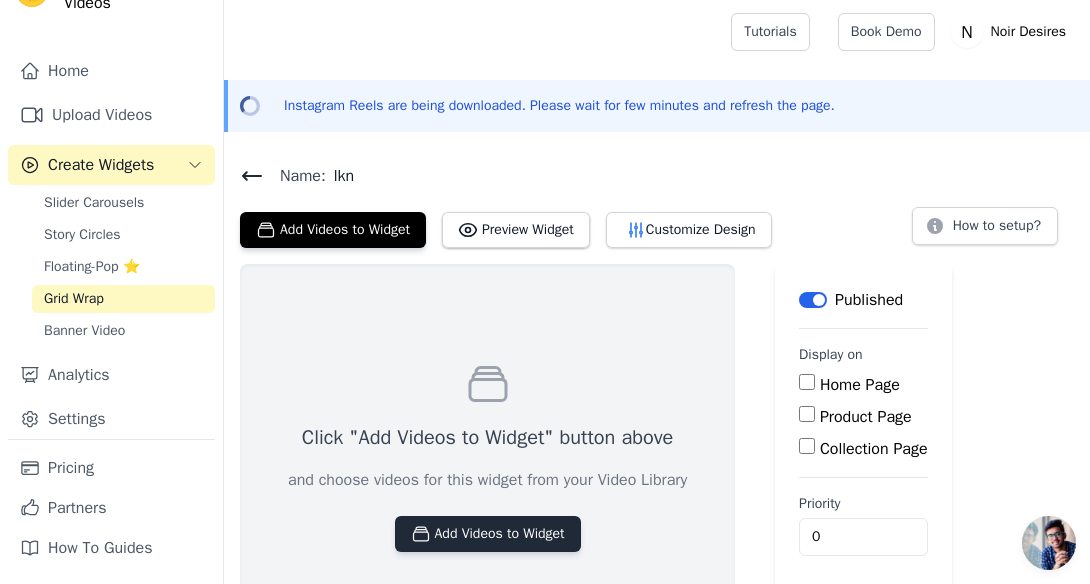 click on "Add Videos to Widget" at bounding box center (488, 534) 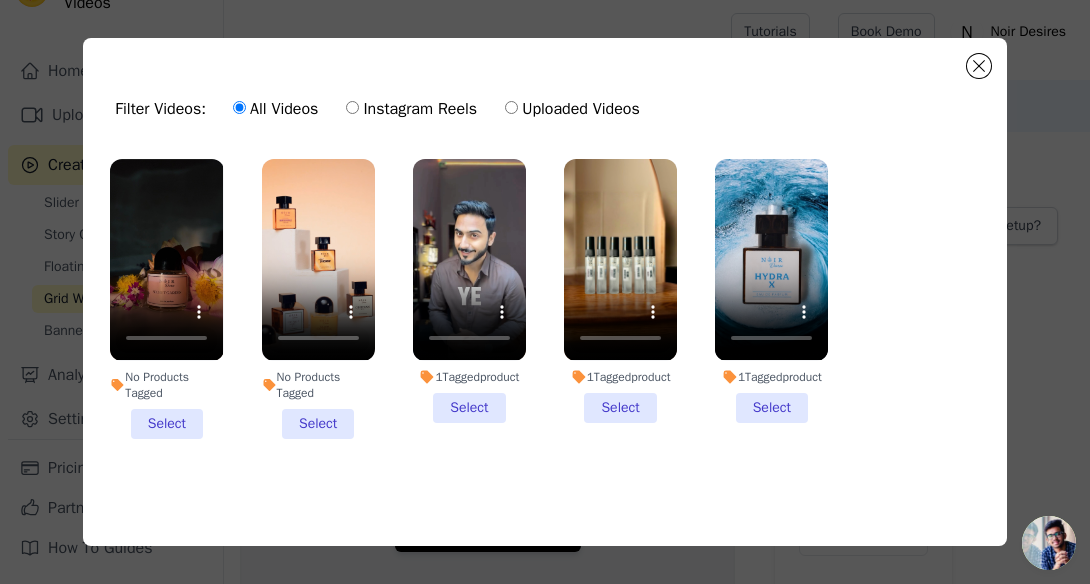 click on "No Products Tagged     Select" at bounding box center (318, 298) 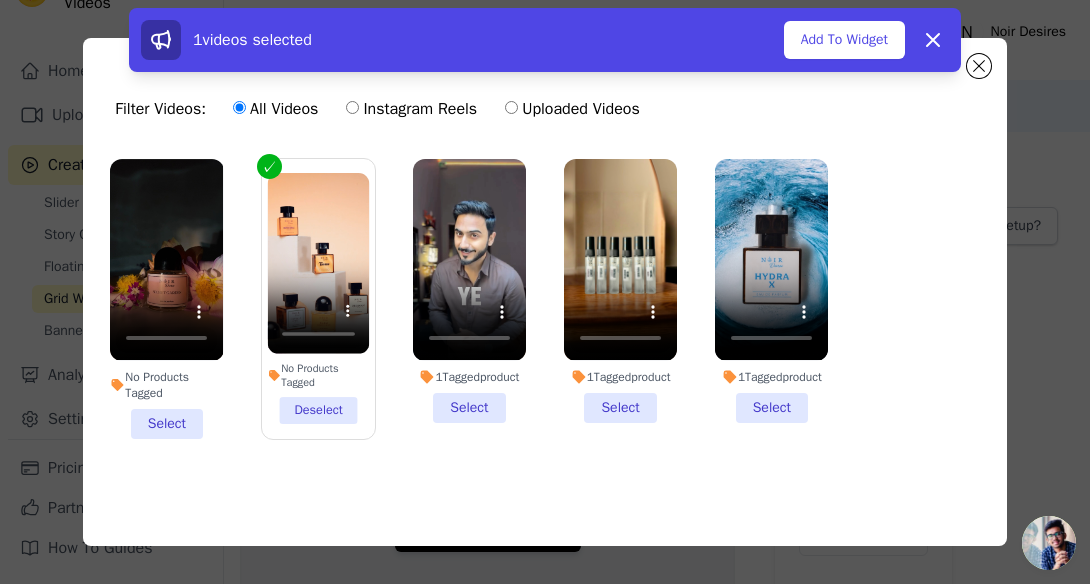 click on "1  Tagged  product     Select" at bounding box center [620, 290] 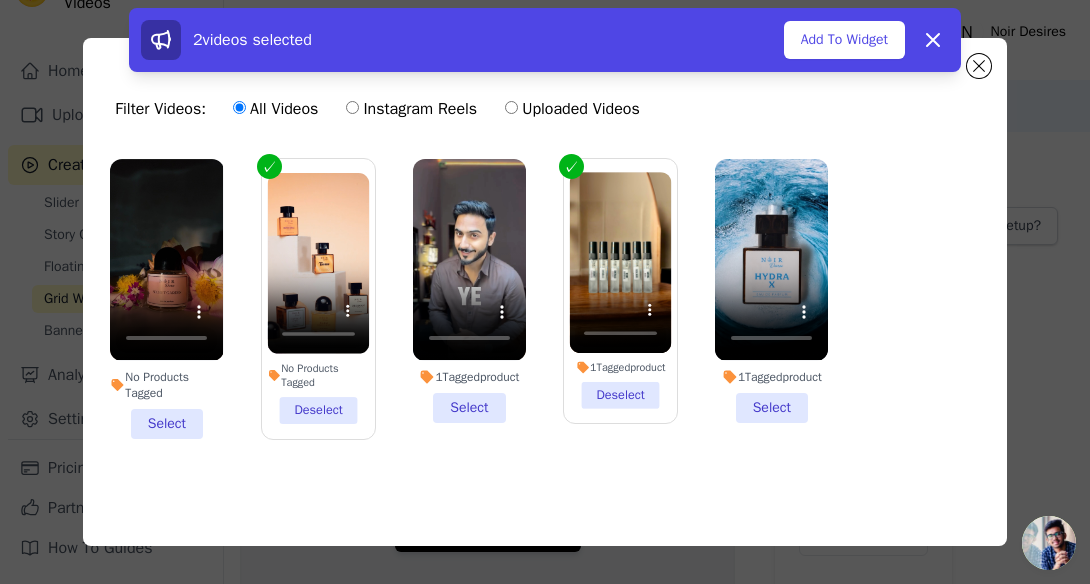 click on "1  Tagged  product     Select" at bounding box center (469, 290) 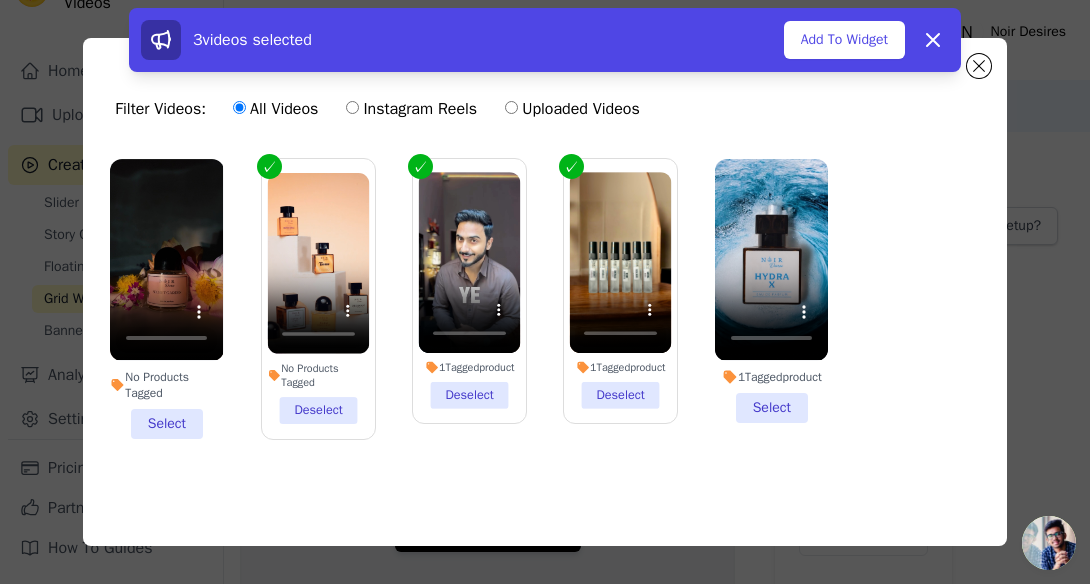 click on "No Products Tagged     Select" at bounding box center [166, 298] 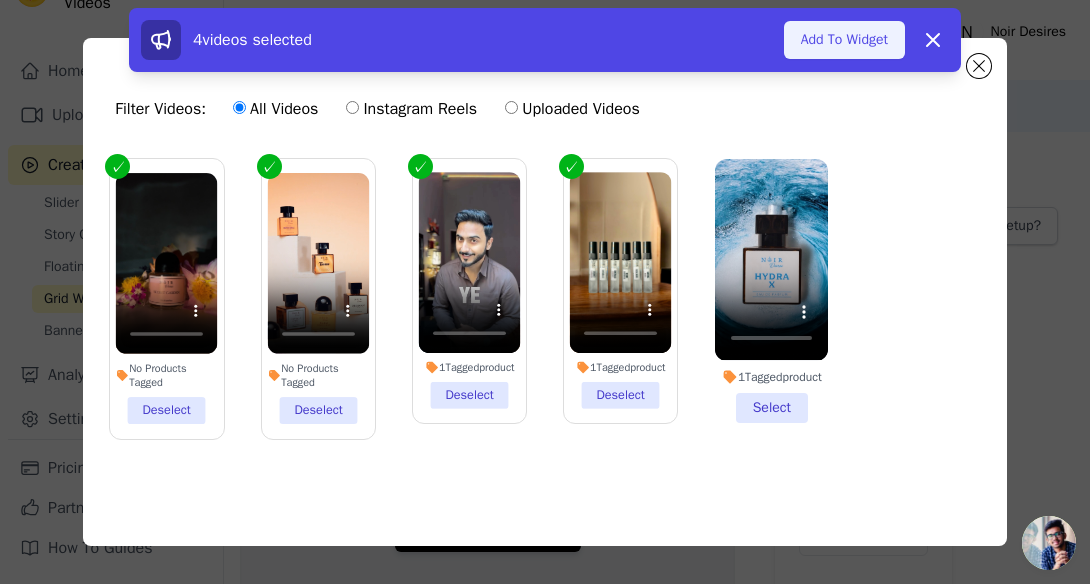 click on "Add To Widget" at bounding box center (844, 40) 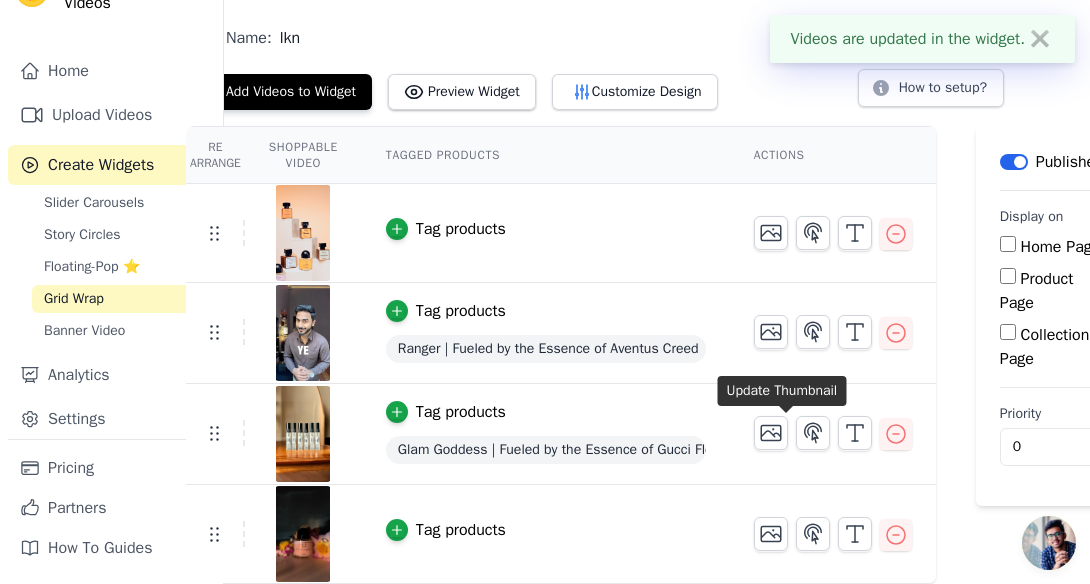 scroll, scrollTop: 138, scrollLeft: 110, axis: both 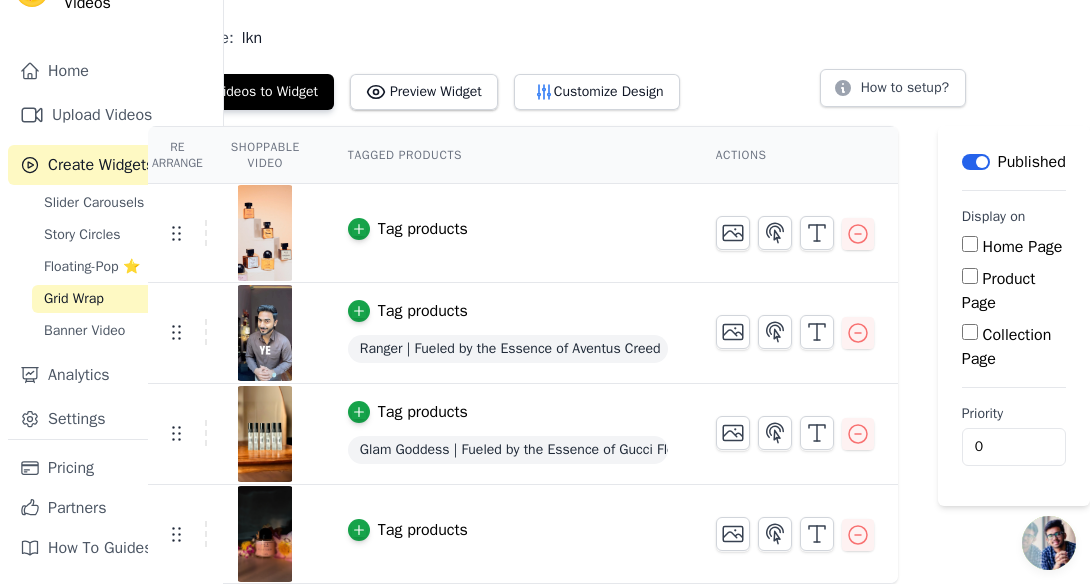 click on "Home Page" at bounding box center (970, 244) 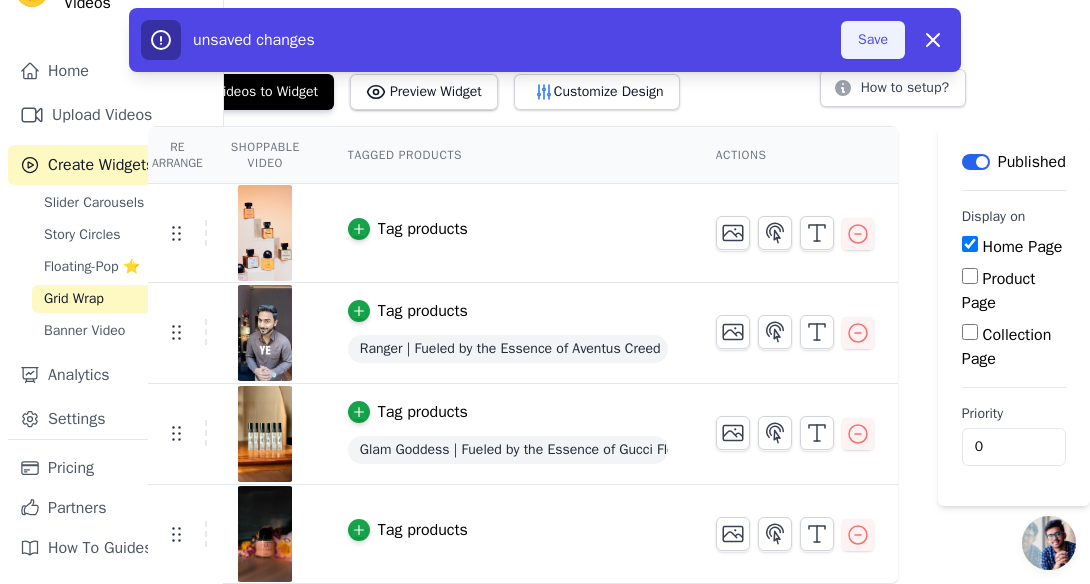 click on "Save" at bounding box center (873, 40) 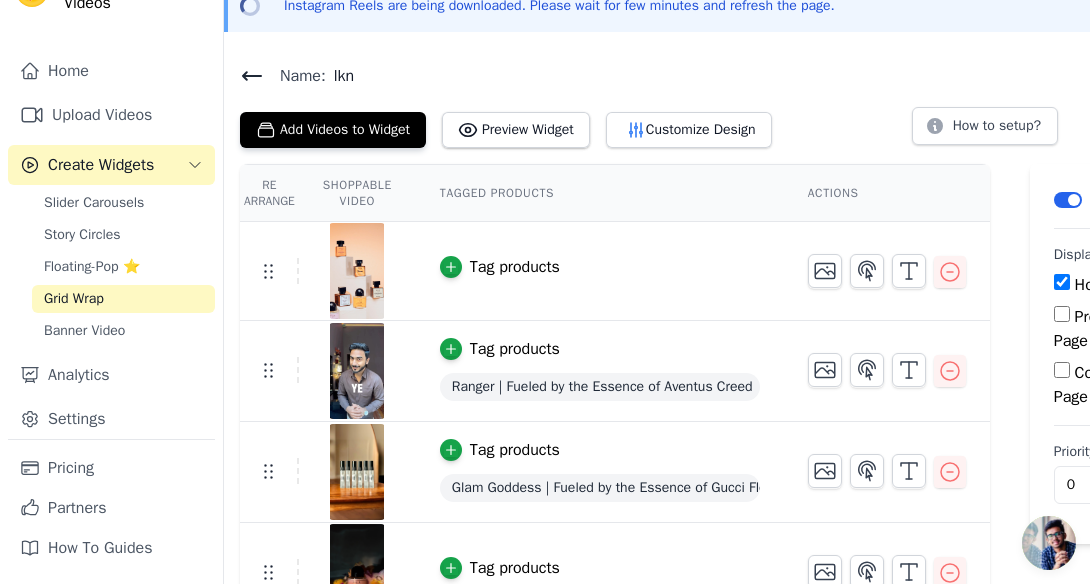 scroll, scrollTop: 138, scrollLeft: 0, axis: vertical 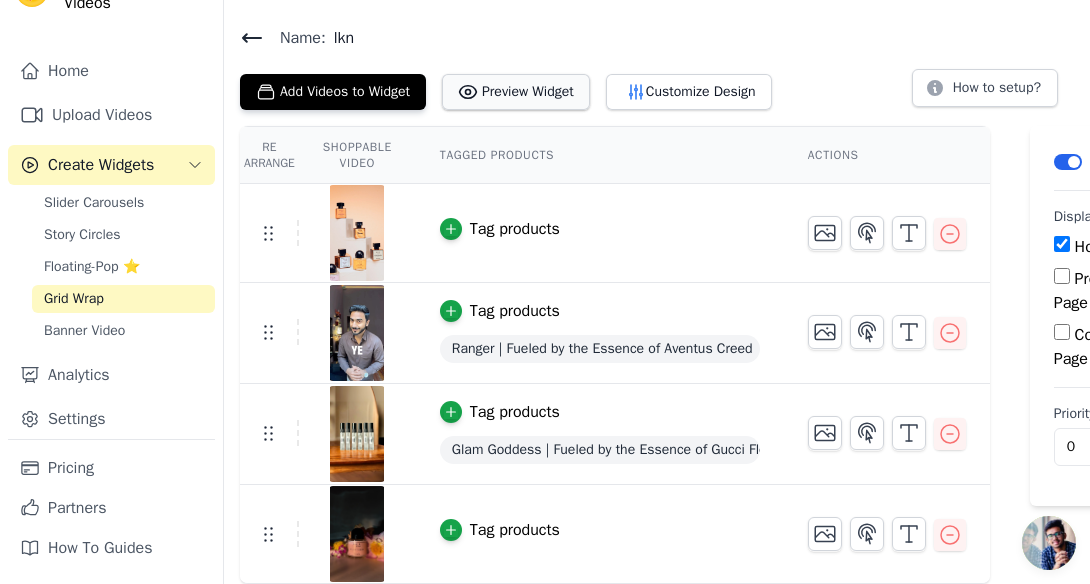 click on "Preview Widget" at bounding box center [516, 92] 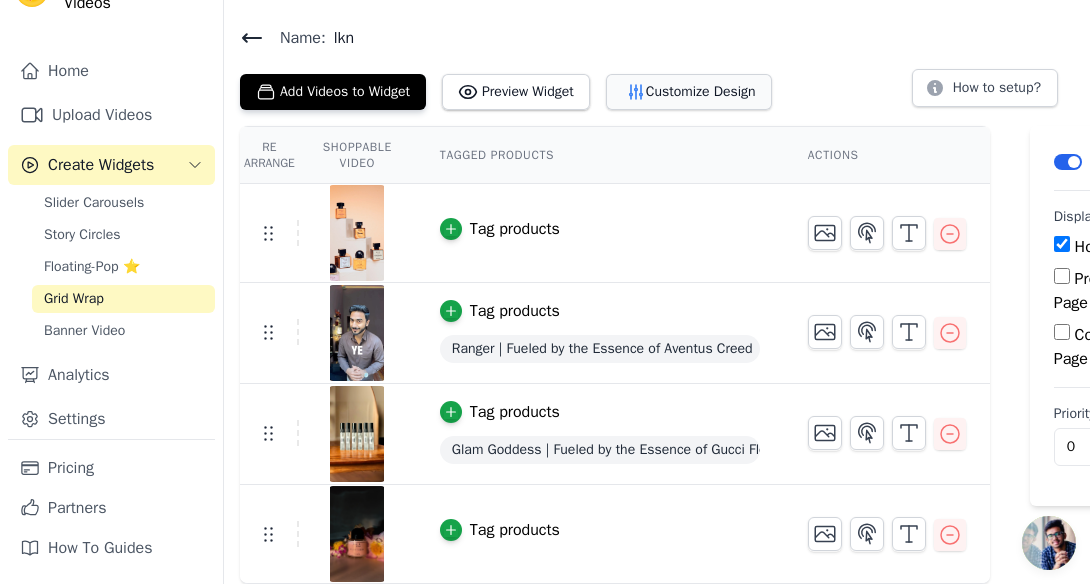 click on "Customize Design" at bounding box center (689, 92) 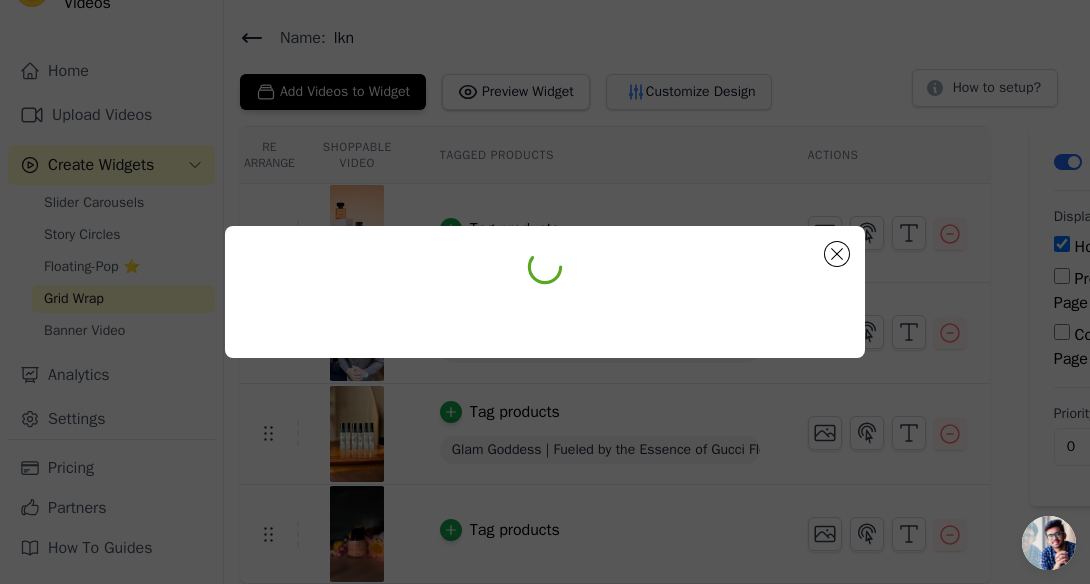 scroll, scrollTop: 0, scrollLeft: 0, axis: both 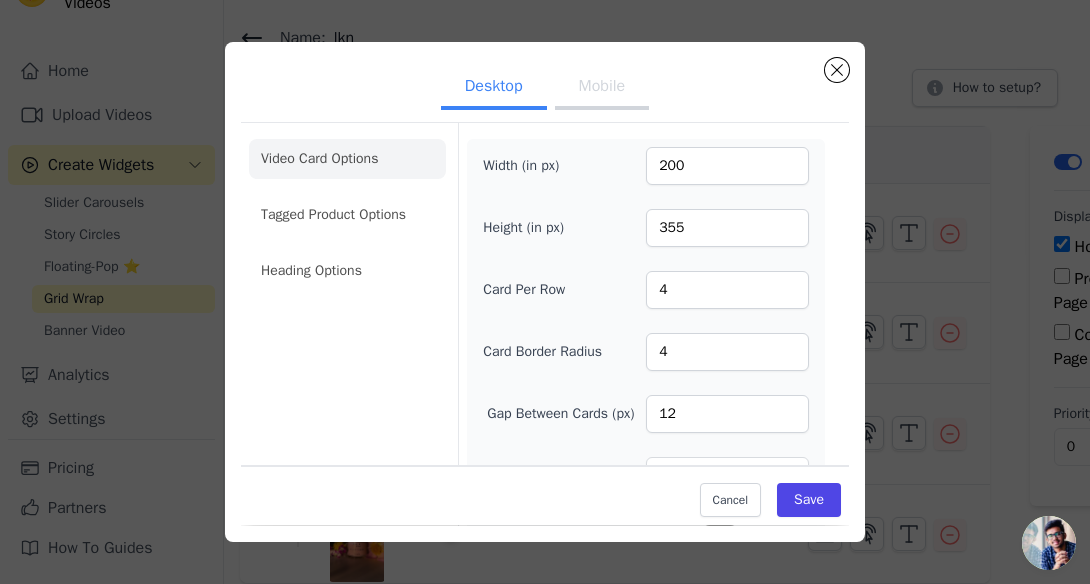 click on "Mobile" at bounding box center (602, 88) 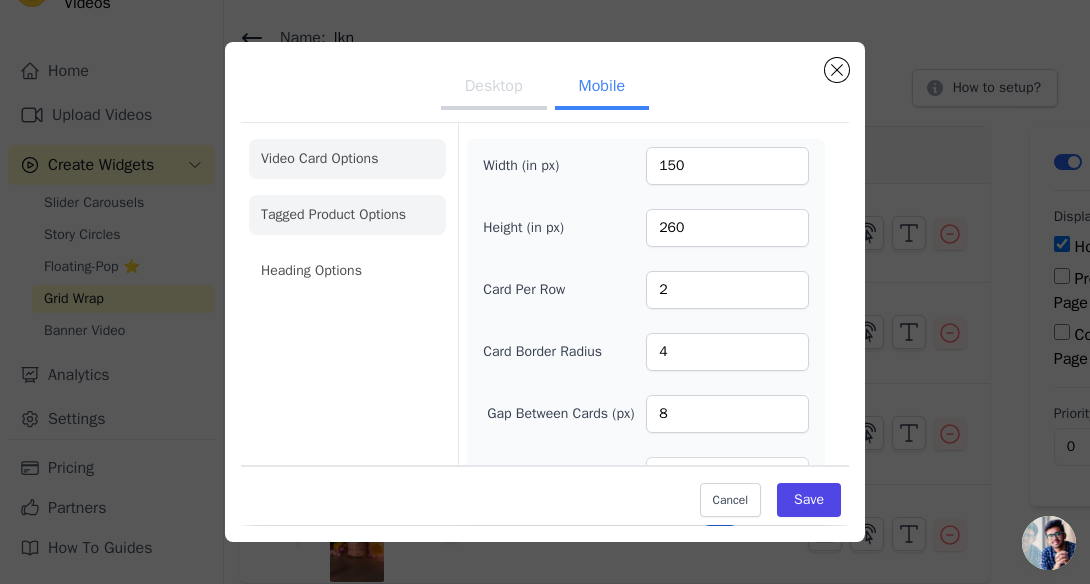 click on "Tagged Product Options" 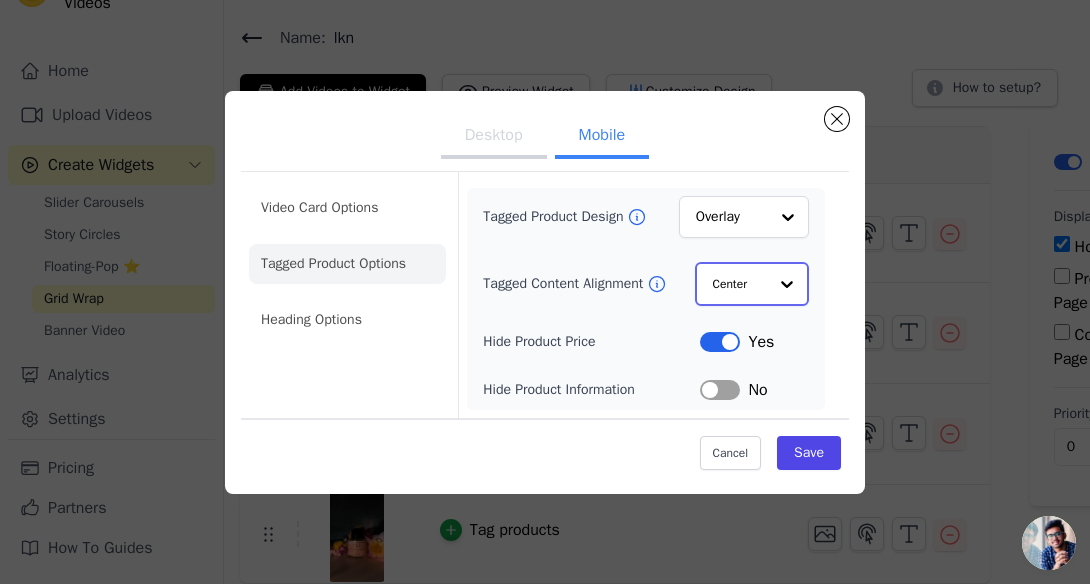 click on "Tagged Content Alignment" 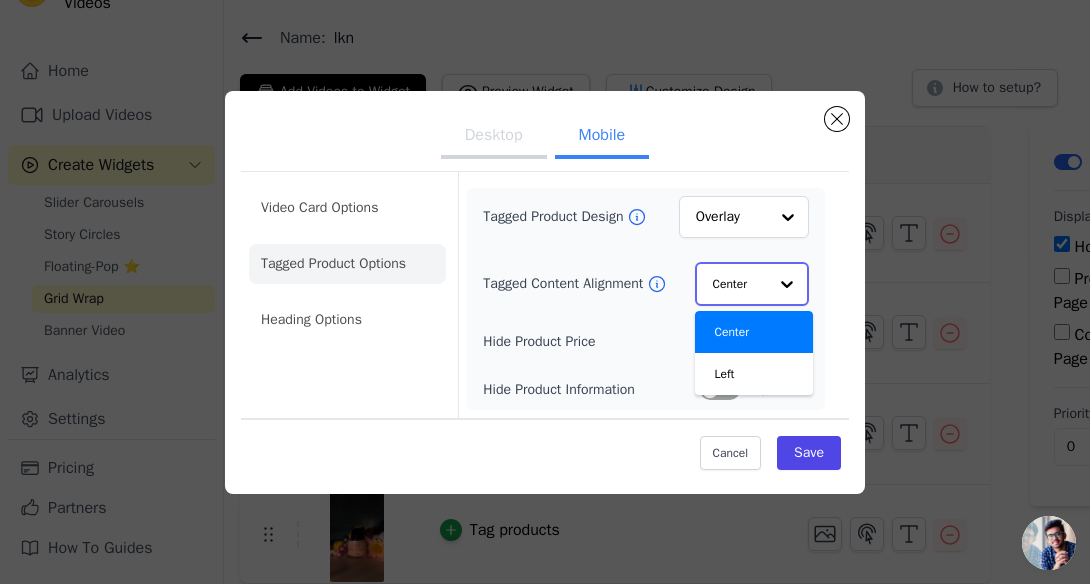 click on "Tagged Content Alignment" 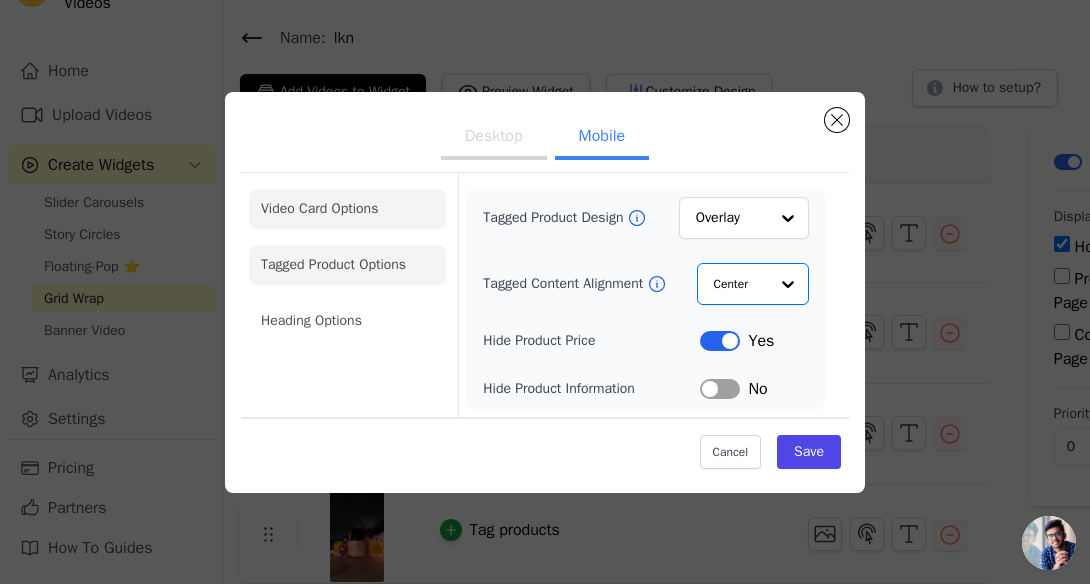 click on "Video Card Options" 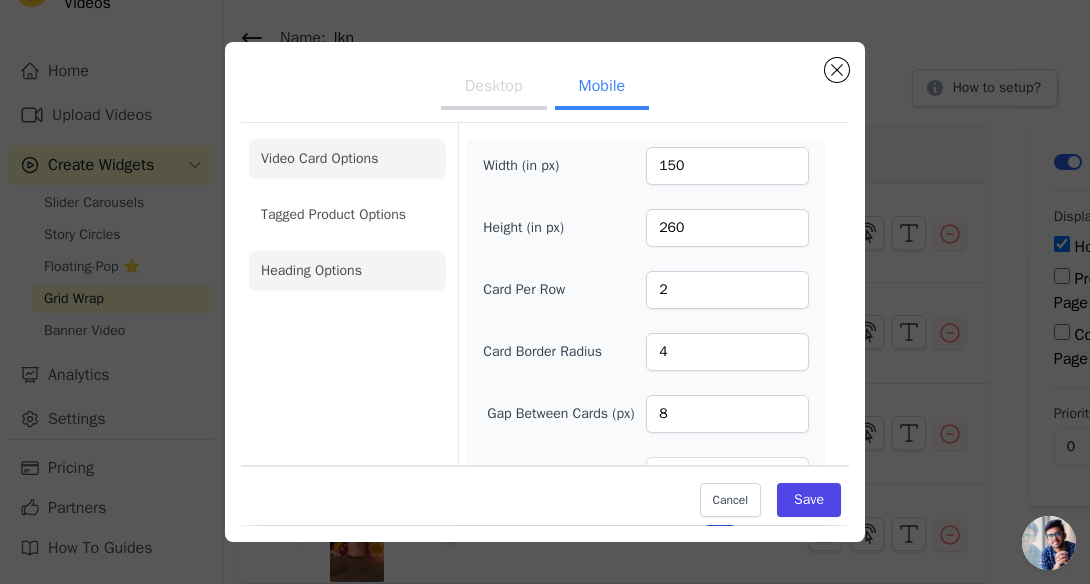 click on "Heading Options" 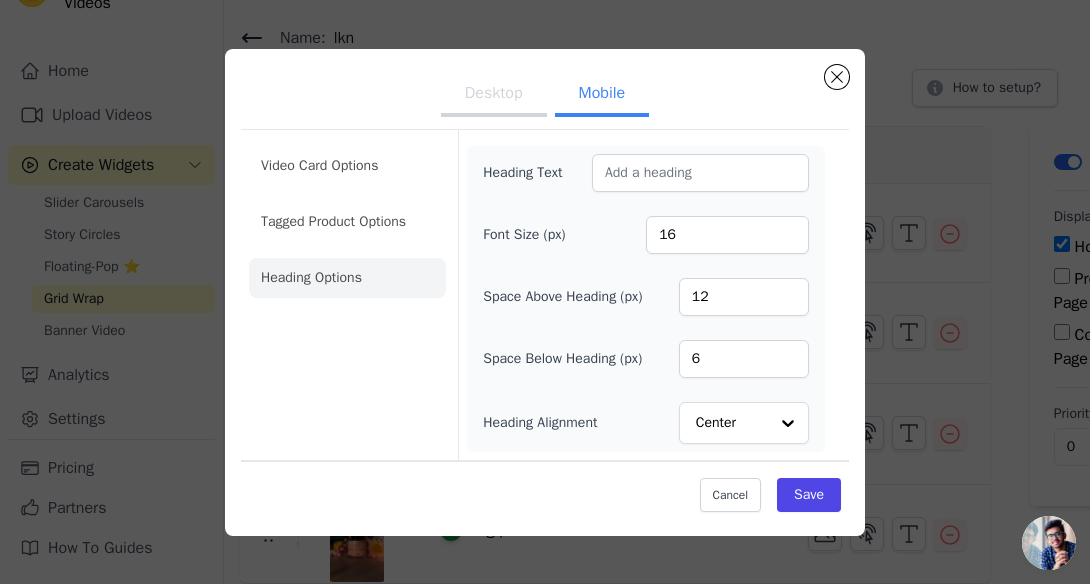 click on "Desktop Mobile" at bounding box center [545, 95] 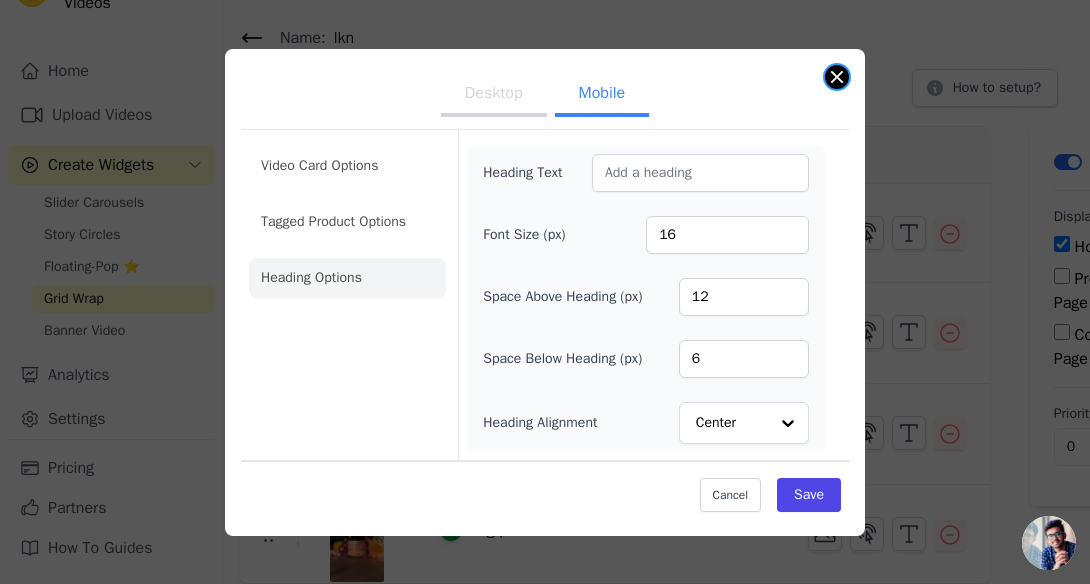 click at bounding box center (837, 77) 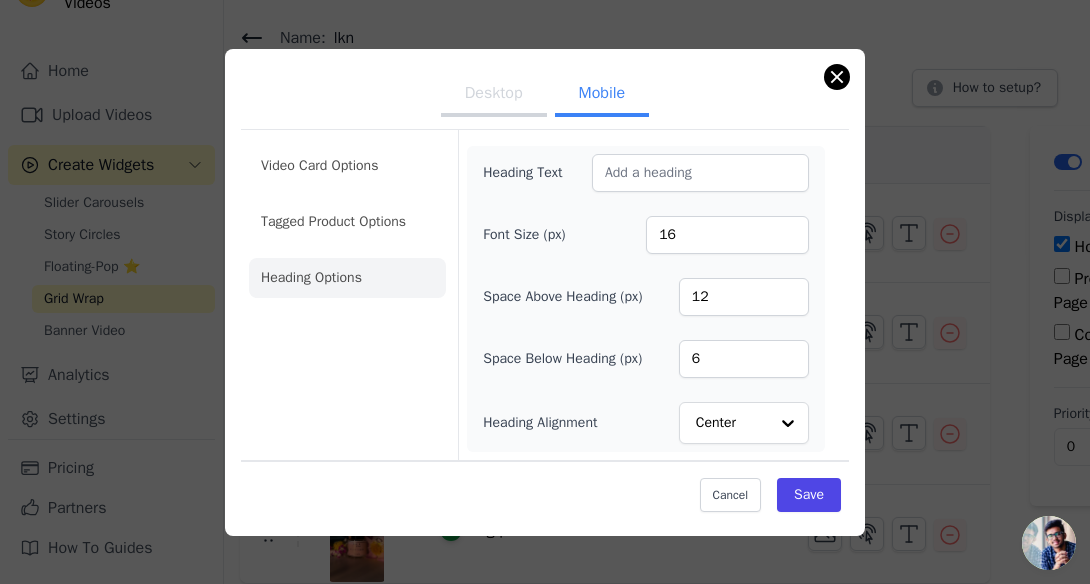 scroll, scrollTop: 138, scrollLeft: 0, axis: vertical 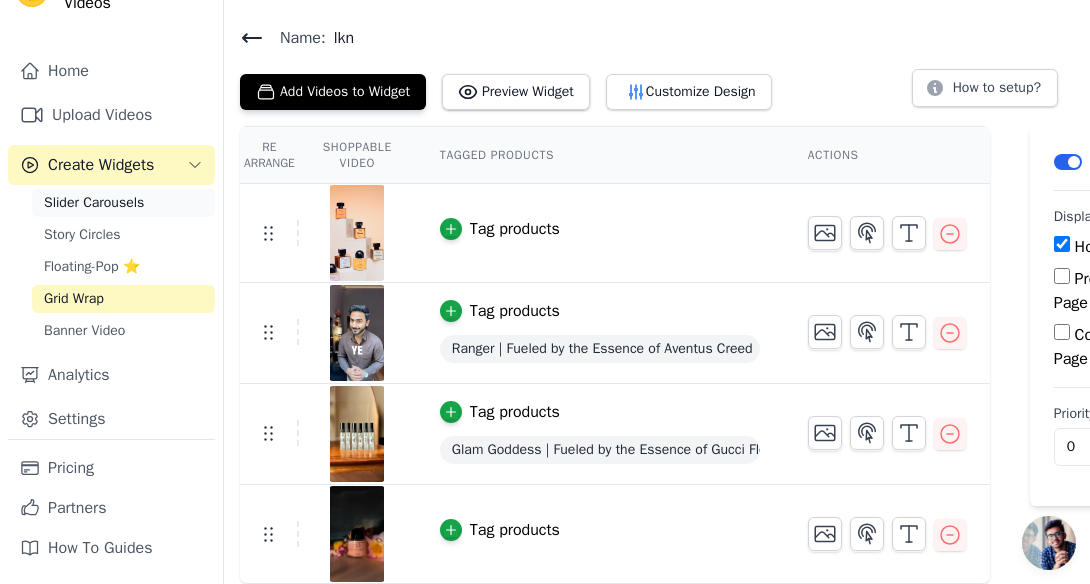 click on "Slider Carousels" at bounding box center [94, 203] 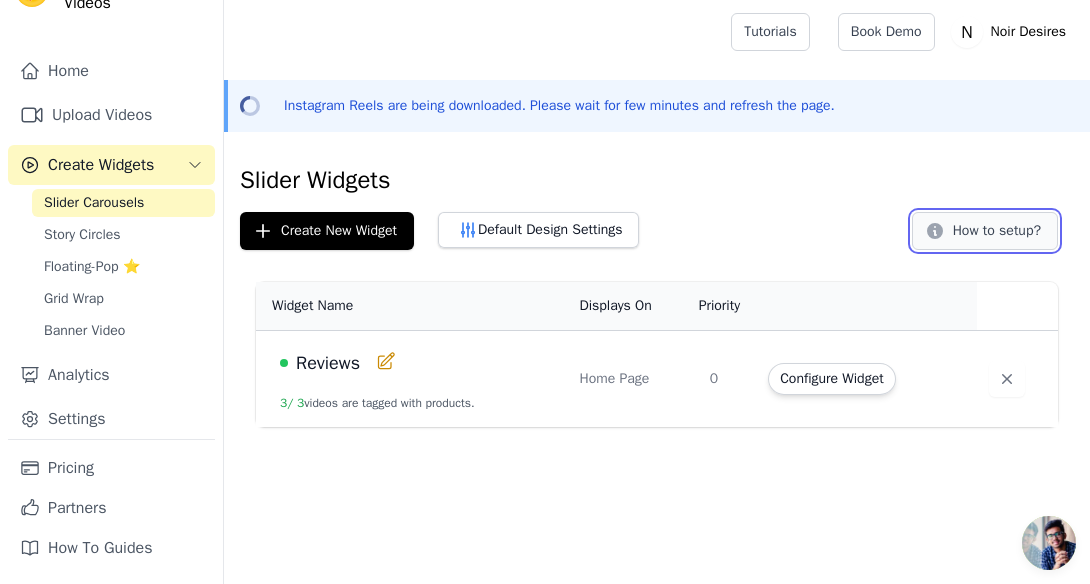 click on "How to setup?" at bounding box center [985, 231] 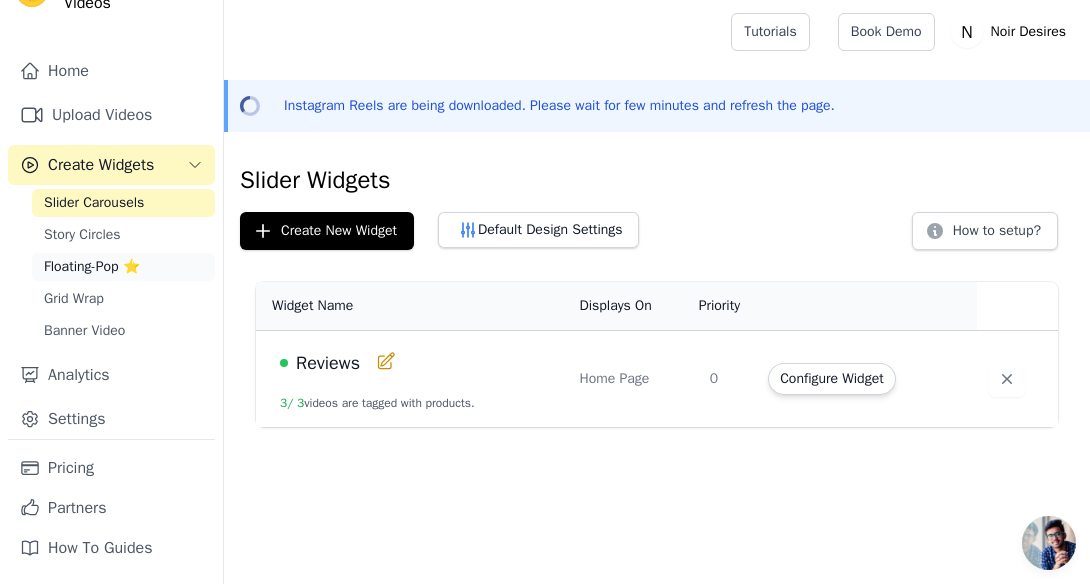 click on "Floating-Pop ⭐" at bounding box center (92, 267) 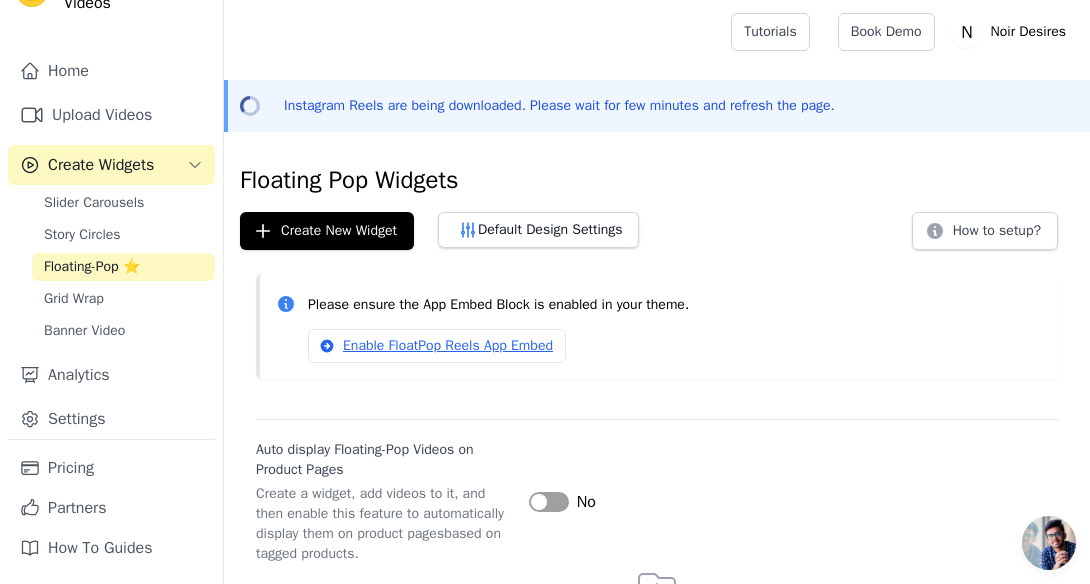 click on "Please ensure the App Embed Block is enabled in your theme.
Enable FloatPop Reels App Embed" at bounding box center [657, 334] 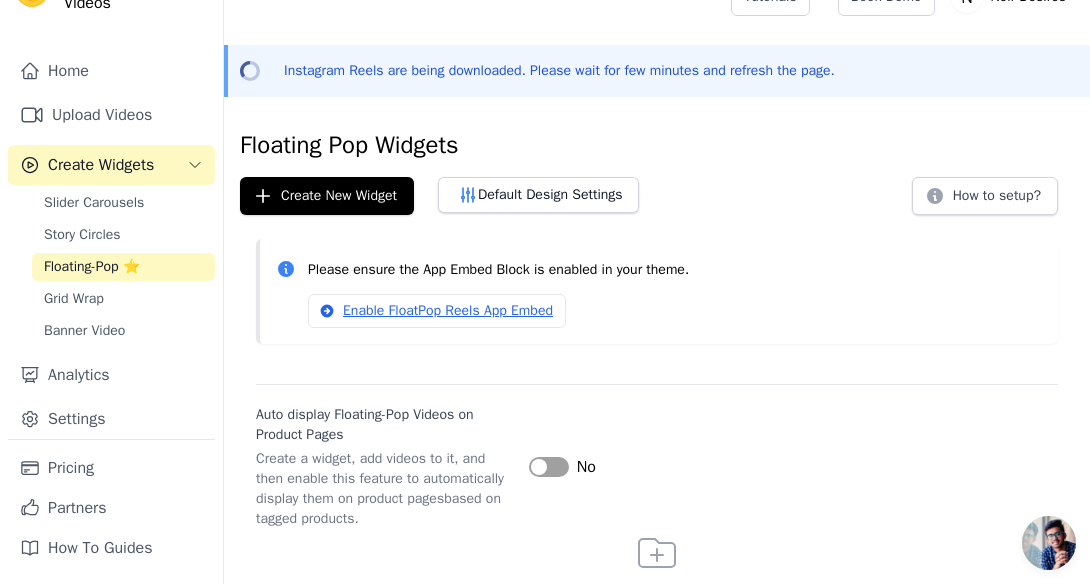 scroll, scrollTop: 0, scrollLeft: 0, axis: both 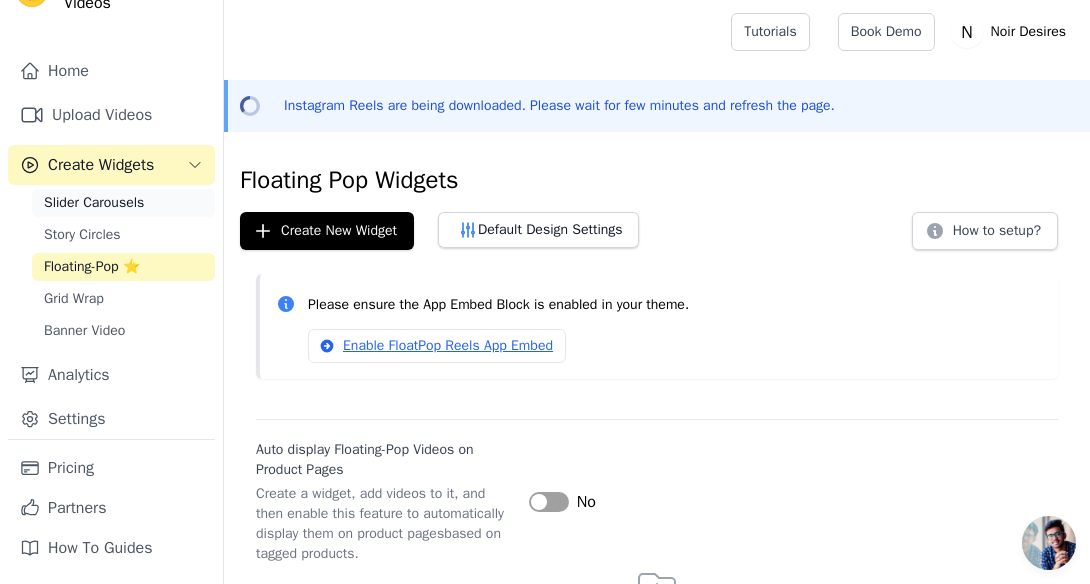 click on "Slider Carousels" at bounding box center [94, 203] 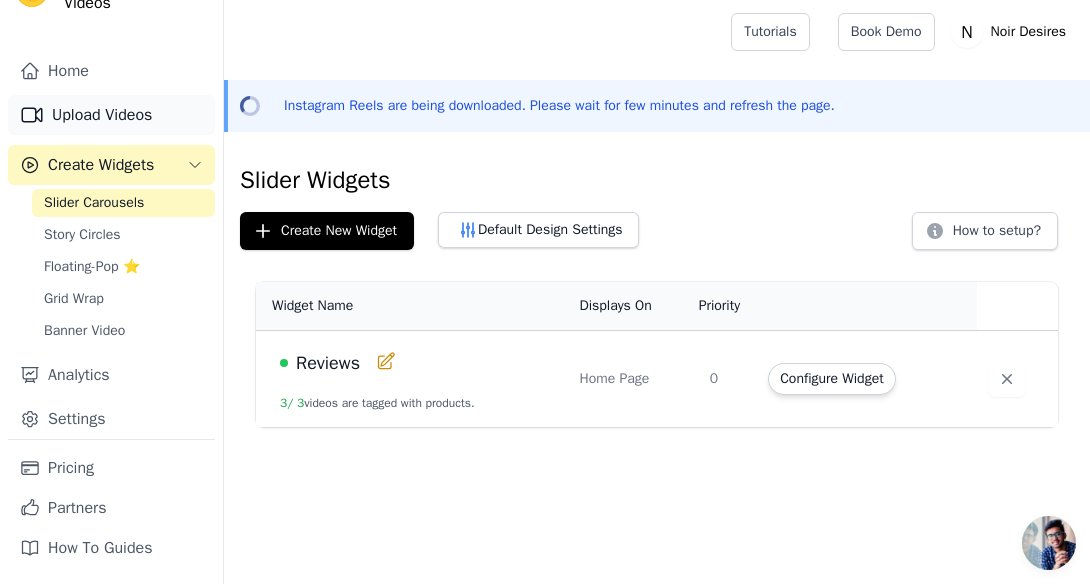 click on "Upload Videos" at bounding box center (111, 115) 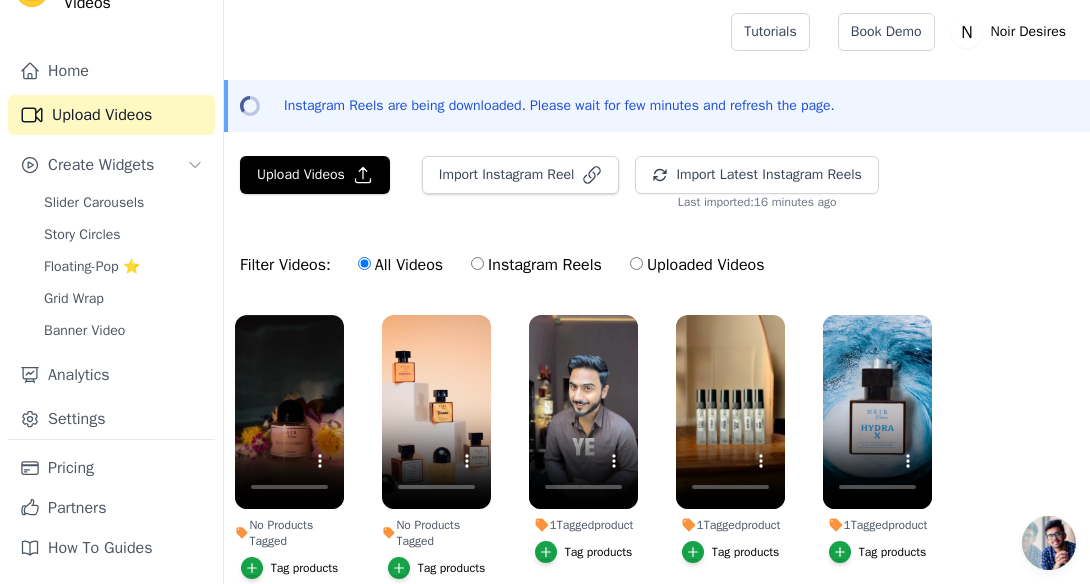 click on "Instagram Reels" at bounding box center (536, 265) 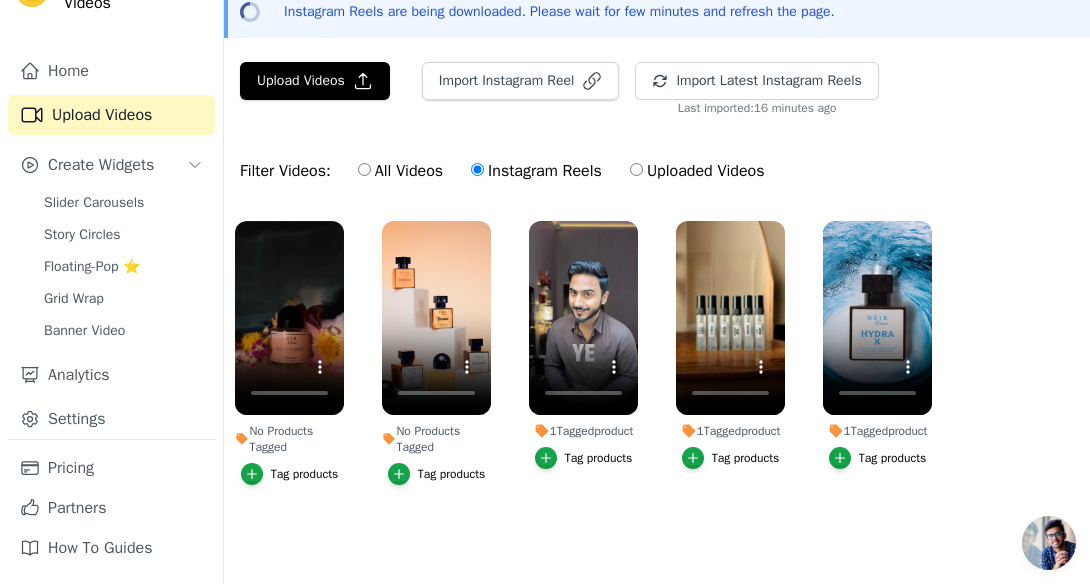 scroll, scrollTop: 0, scrollLeft: 0, axis: both 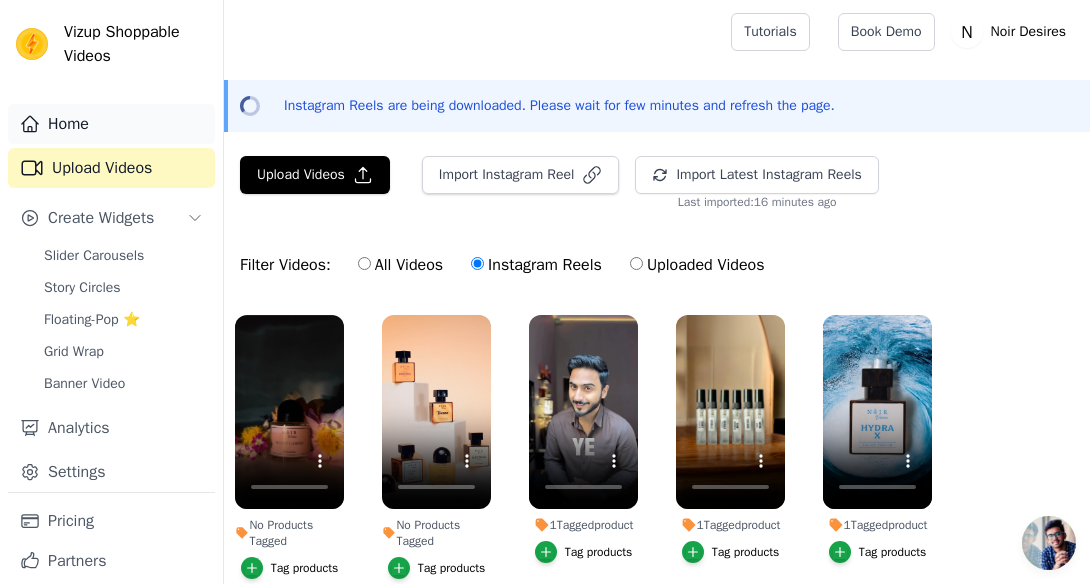 click on "Home" at bounding box center (111, 124) 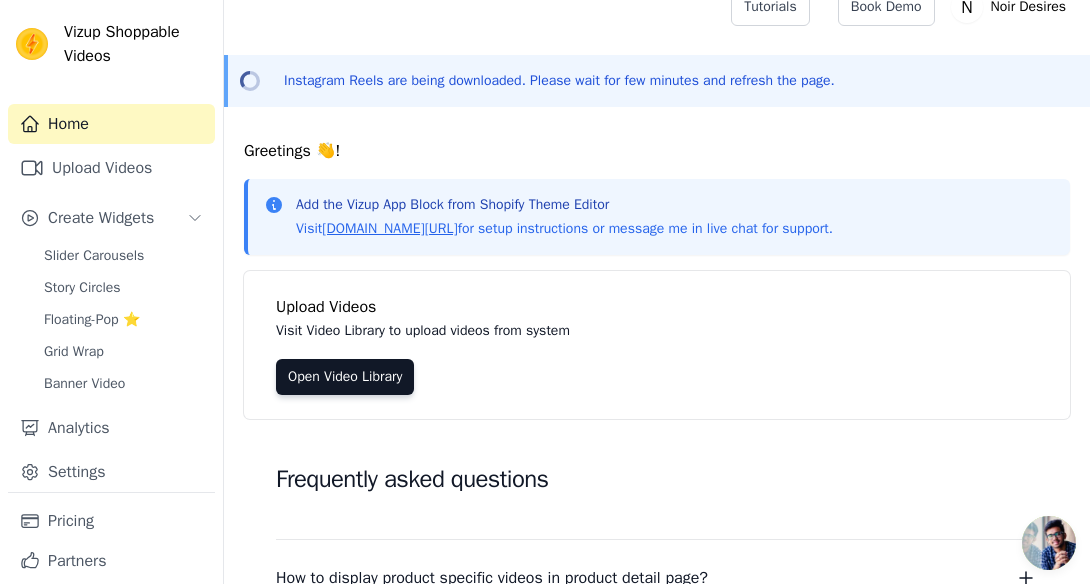 scroll, scrollTop: 0, scrollLeft: 0, axis: both 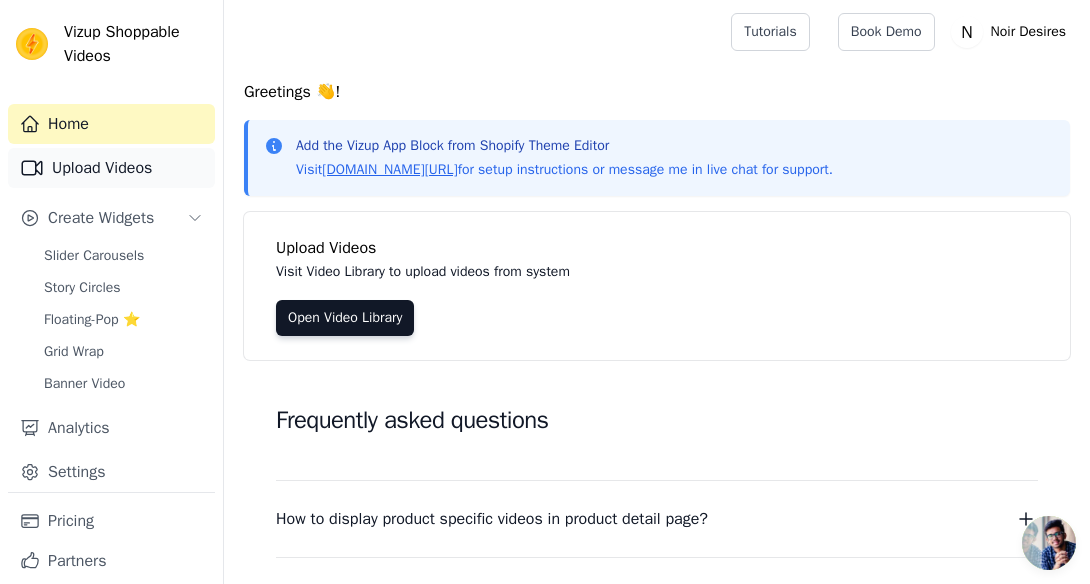 click on "Upload Videos" at bounding box center [111, 168] 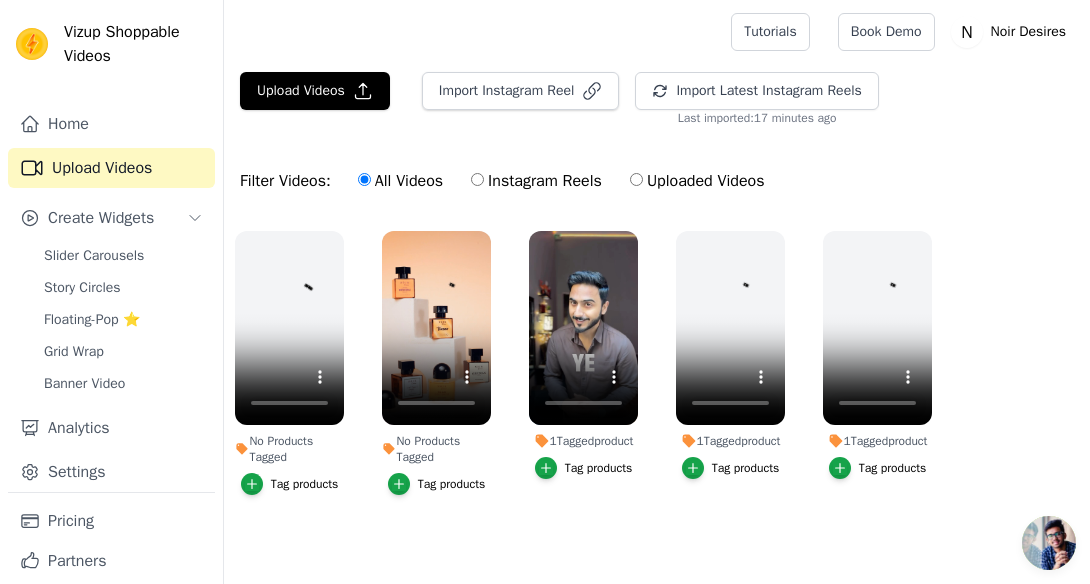scroll, scrollTop: 10, scrollLeft: 0, axis: vertical 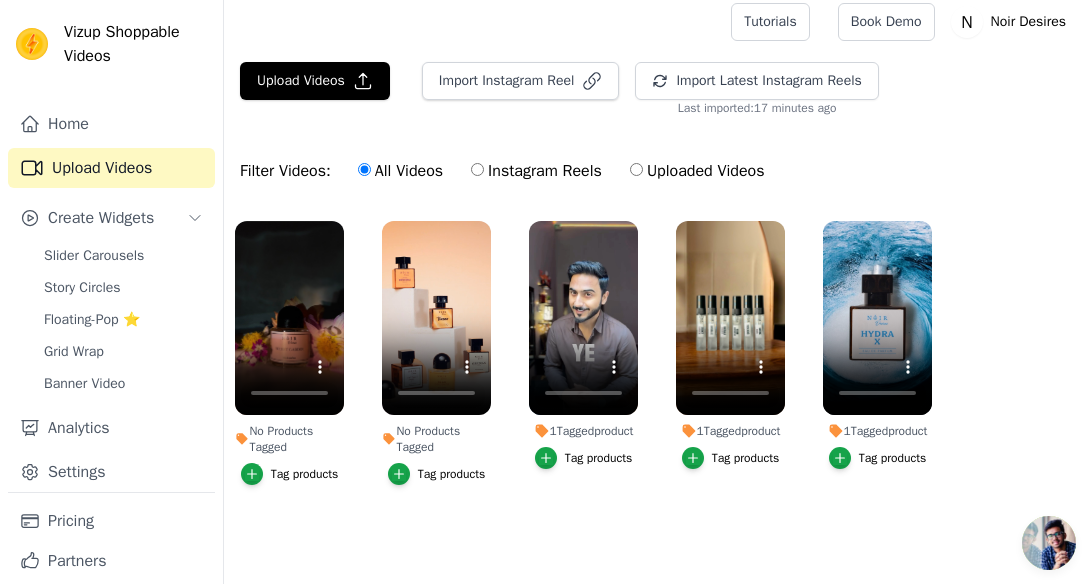 click on "Instagram Reels" at bounding box center (536, 171) 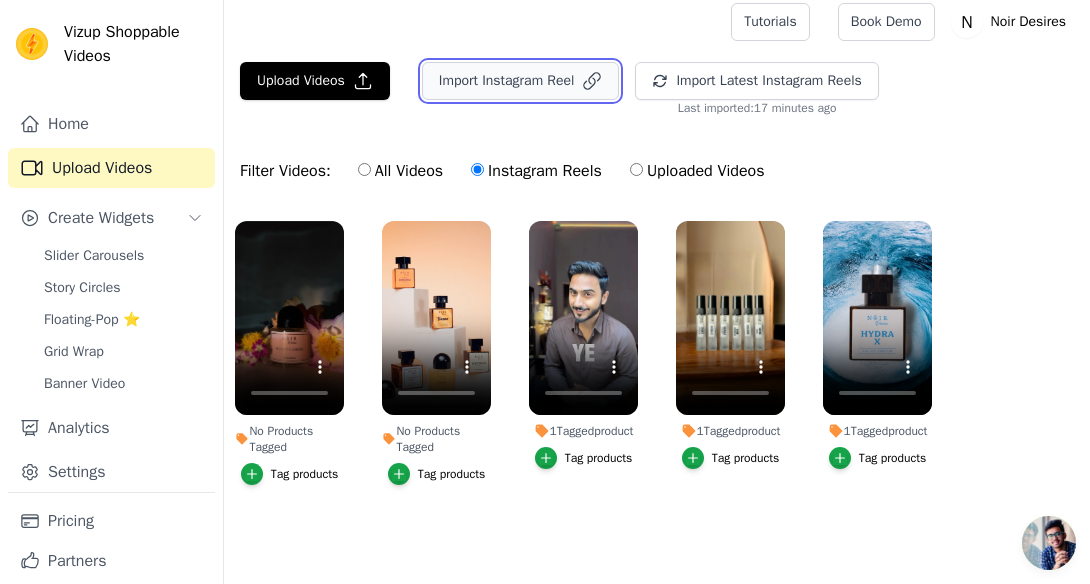 click on "Import Instagram Reel" at bounding box center (521, 81) 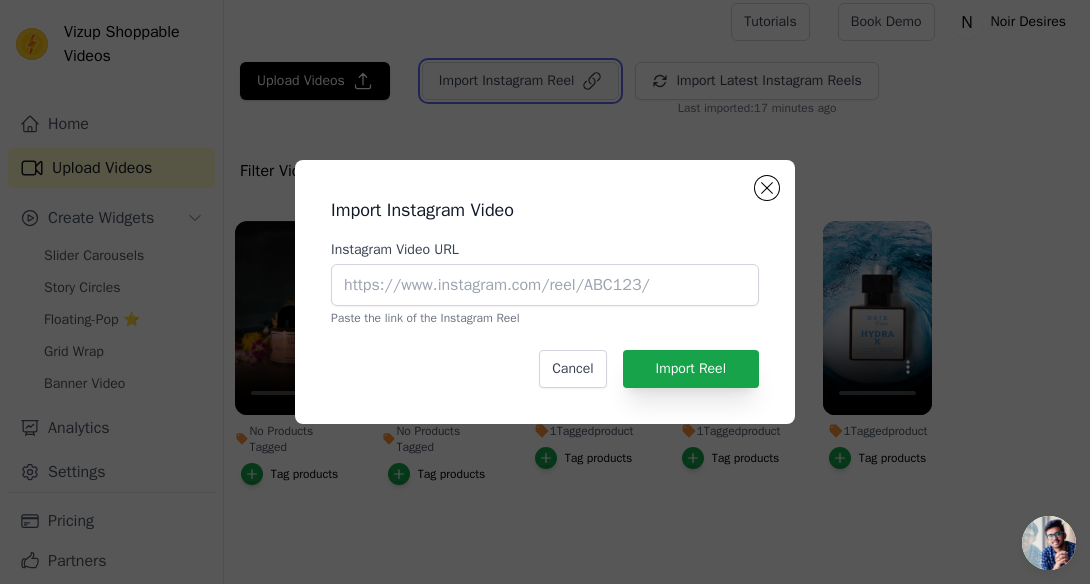 scroll, scrollTop: 0, scrollLeft: 0, axis: both 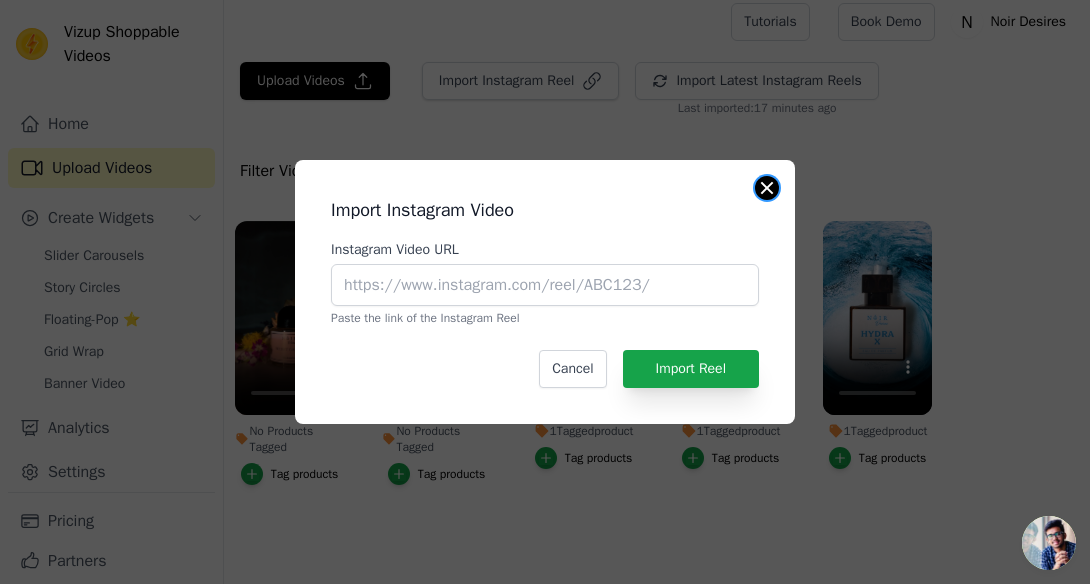 click at bounding box center [767, 188] 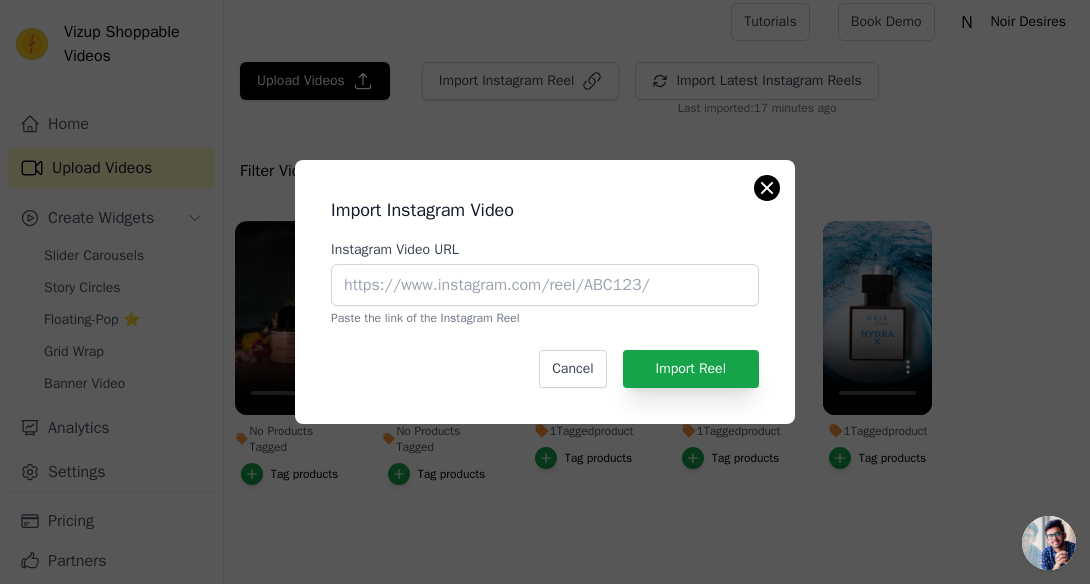 scroll, scrollTop: 10, scrollLeft: 0, axis: vertical 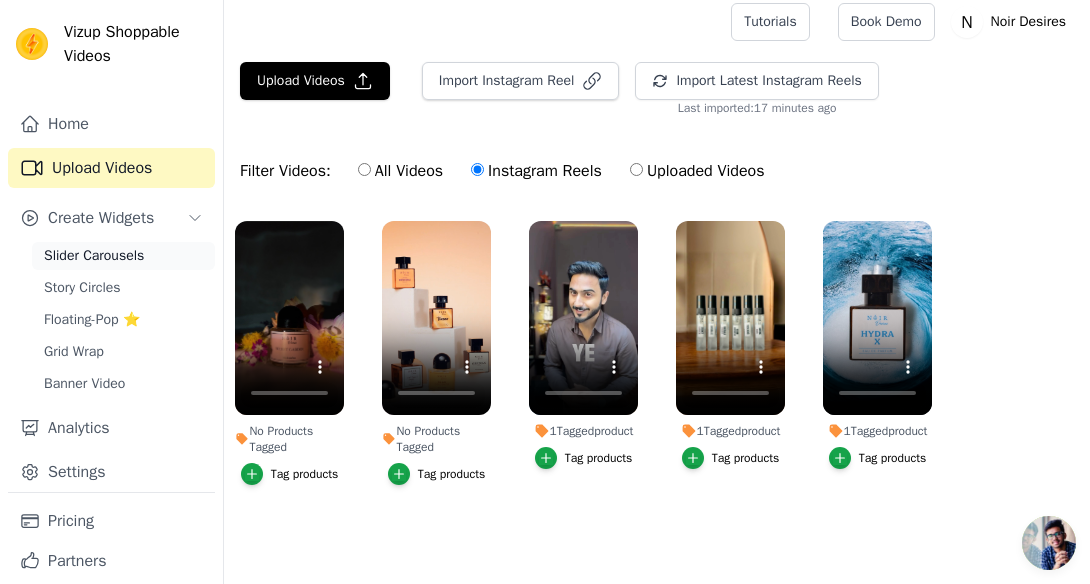click on "Slider Carousels" at bounding box center [94, 256] 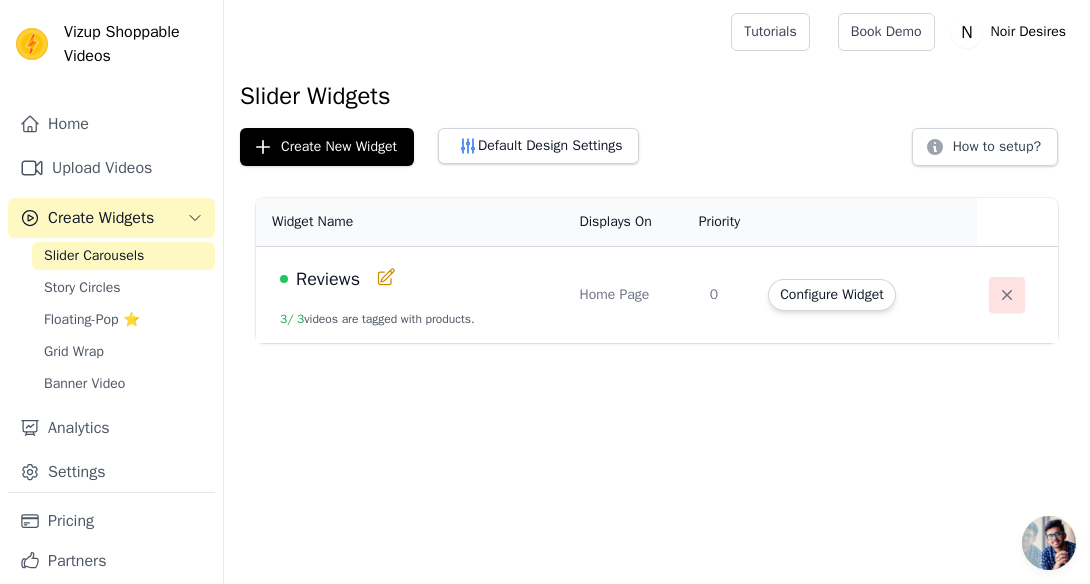 click at bounding box center (1007, 295) 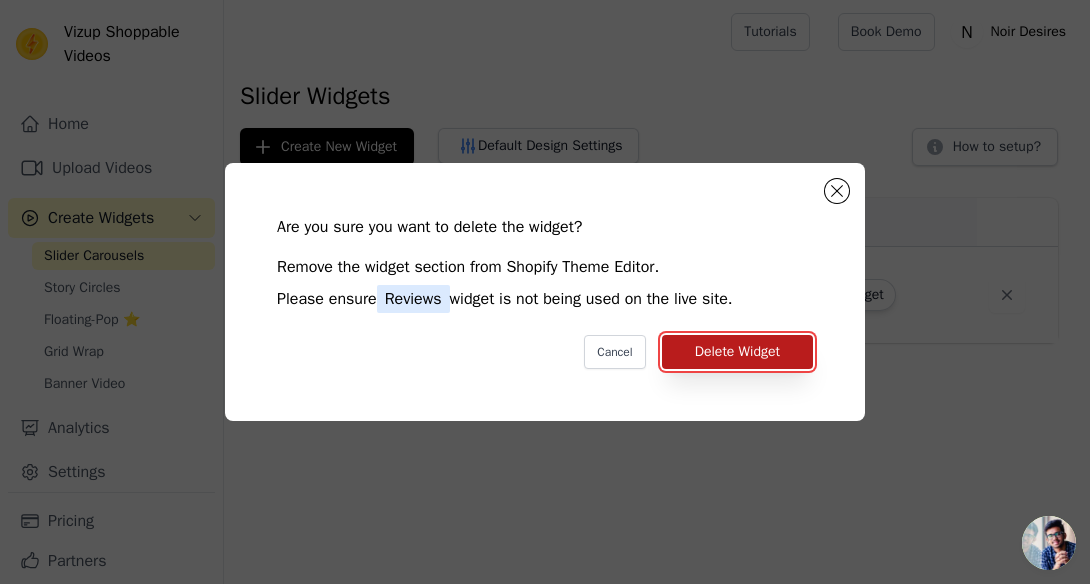 click on "Delete Widget" at bounding box center (737, 352) 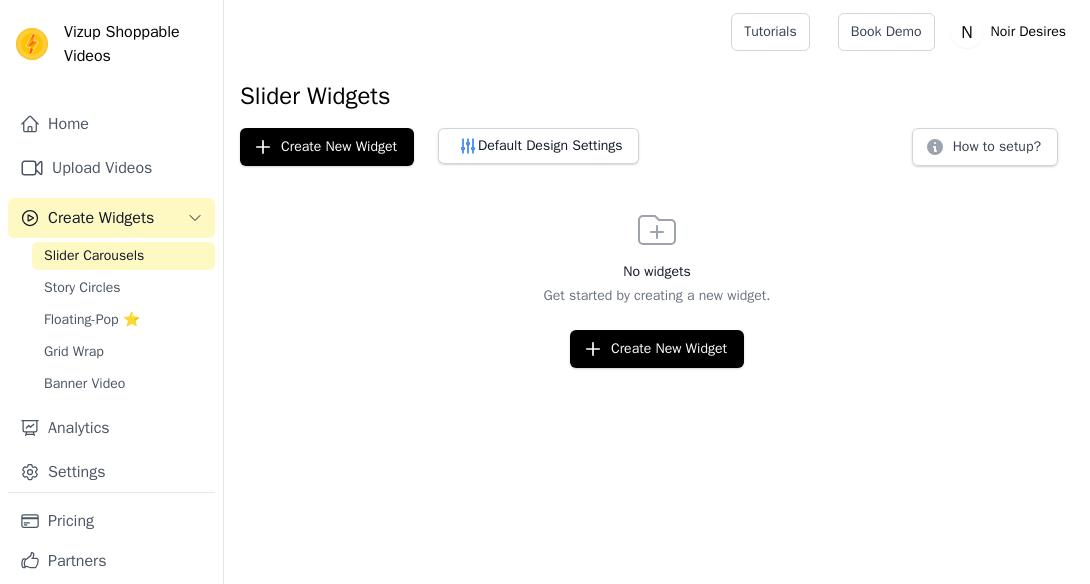 scroll, scrollTop: 0, scrollLeft: 0, axis: both 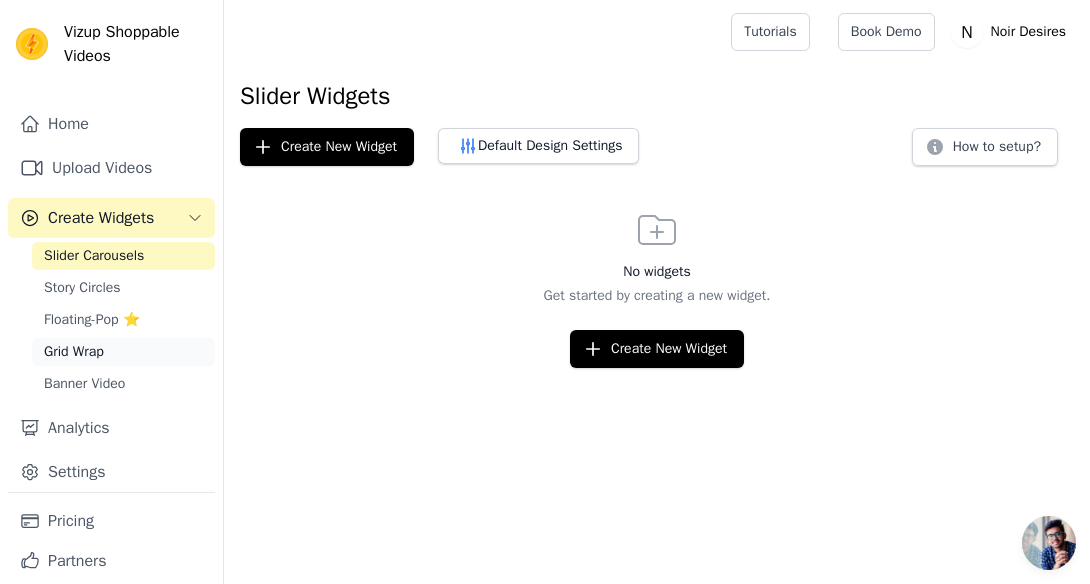 click on "Grid Wrap" at bounding box center (123, 352) 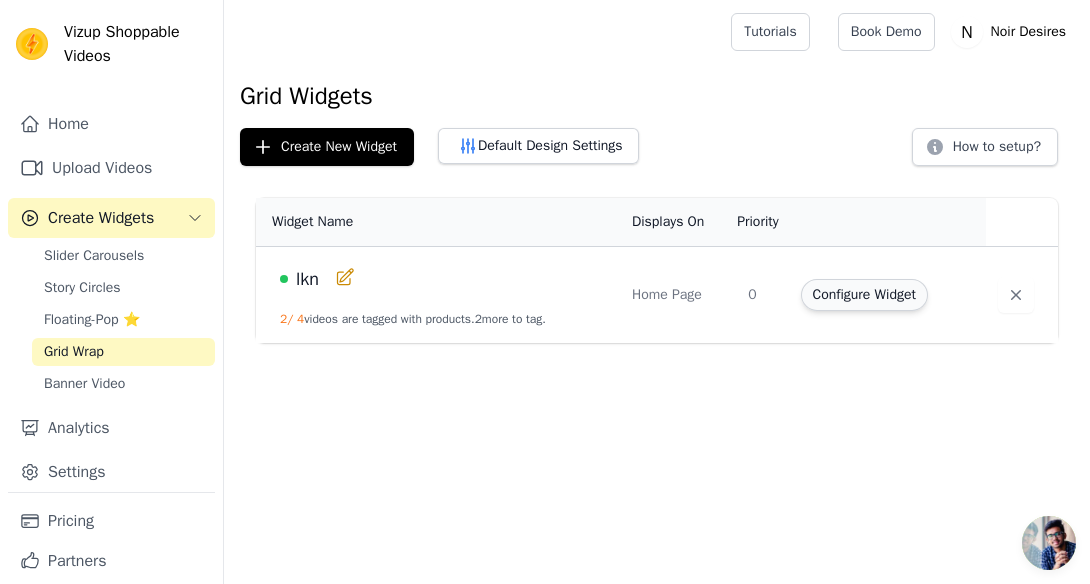 click on "Configure Widget" at bounding box center [864, 295] 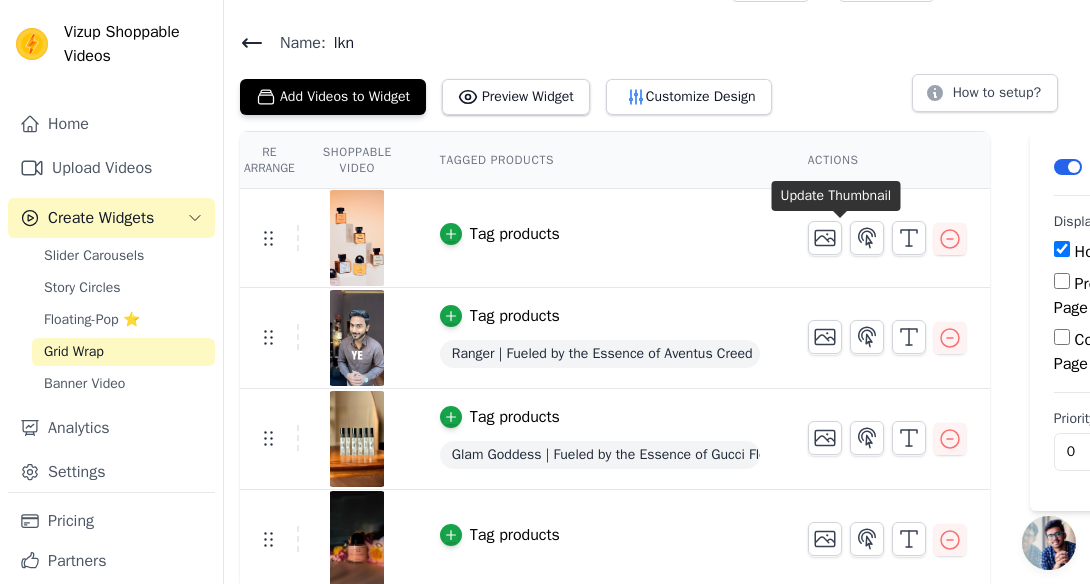 scroll, scrollTop: 54, scrollLeft: 0, axis: vertical 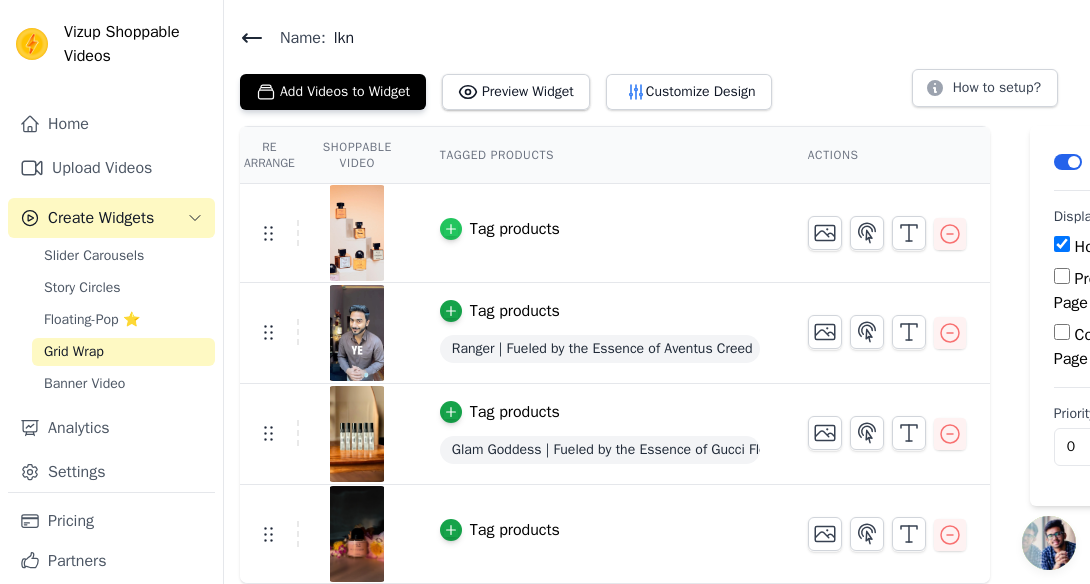 click 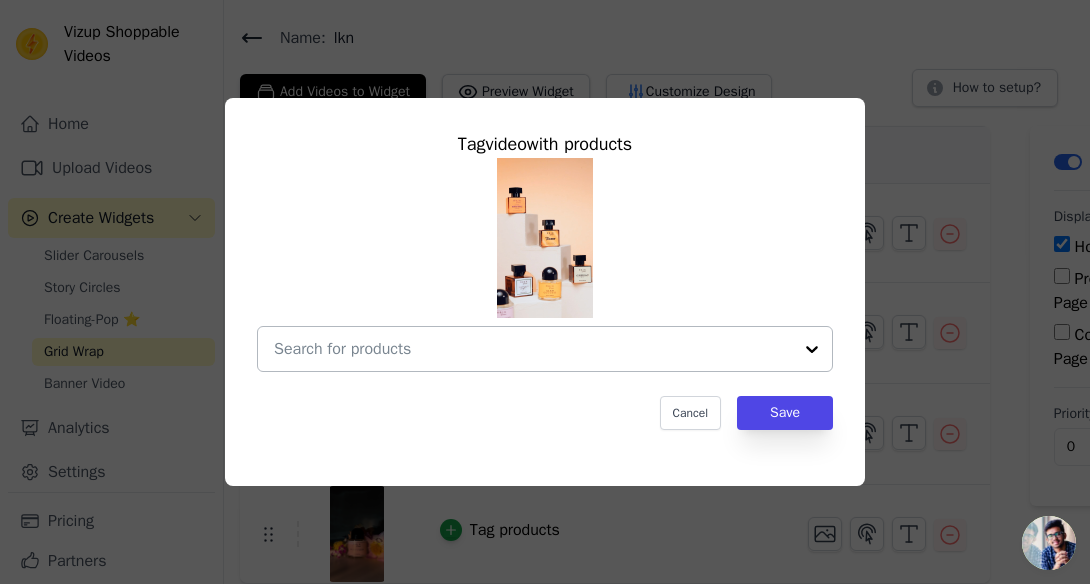 click at bounding box center [812, 349] 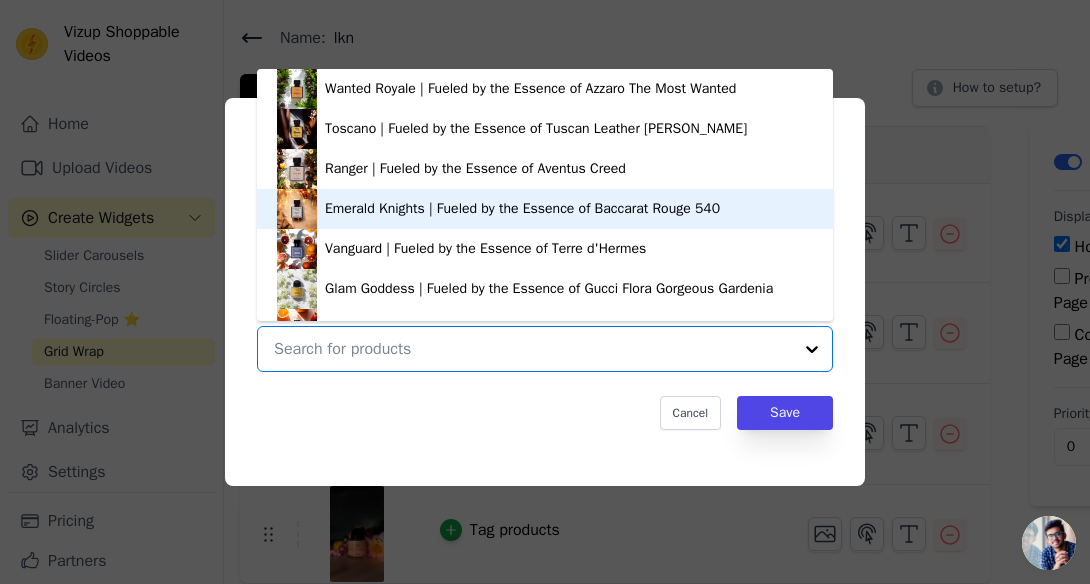 click on "Emerald Knights | Fueled by the Essence of Baccarat Rouge 540" at bounding box center (522, 209) 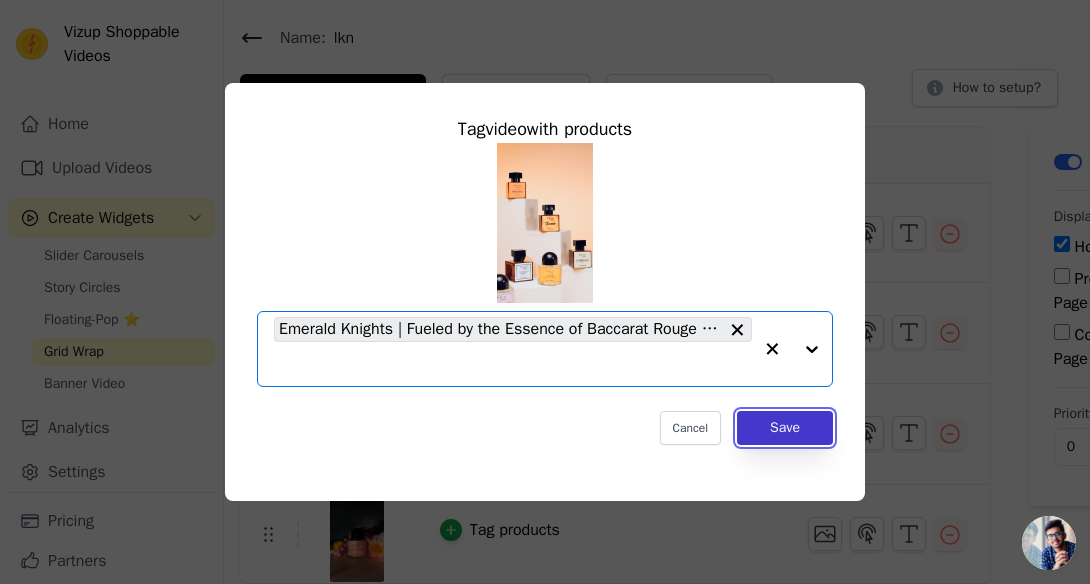 click on "Save" at bounding box center (785, 428) 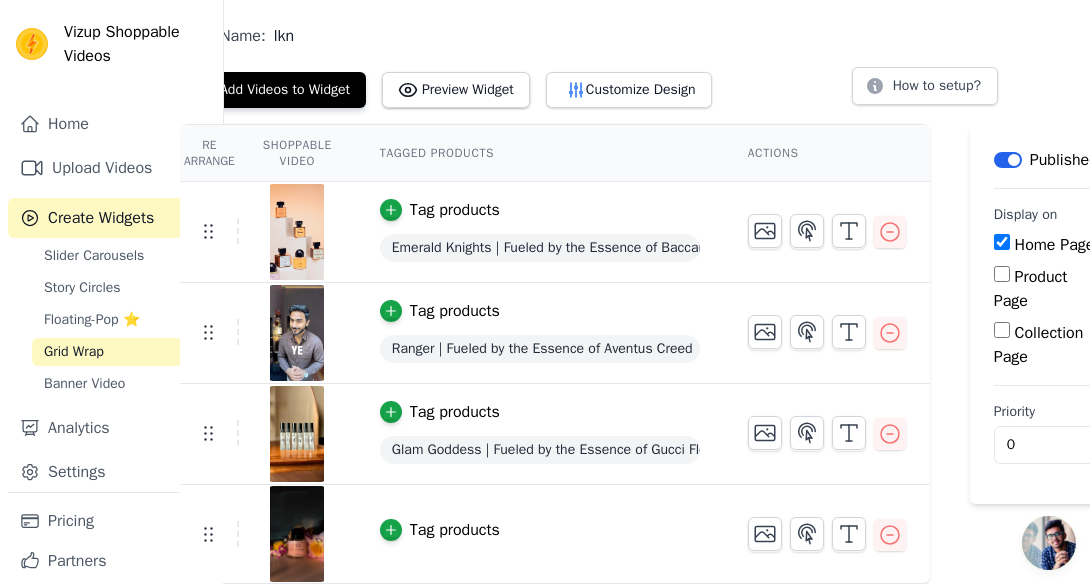 scroll, scrollTop: 56, scrollLeft: 0, axis: vertical 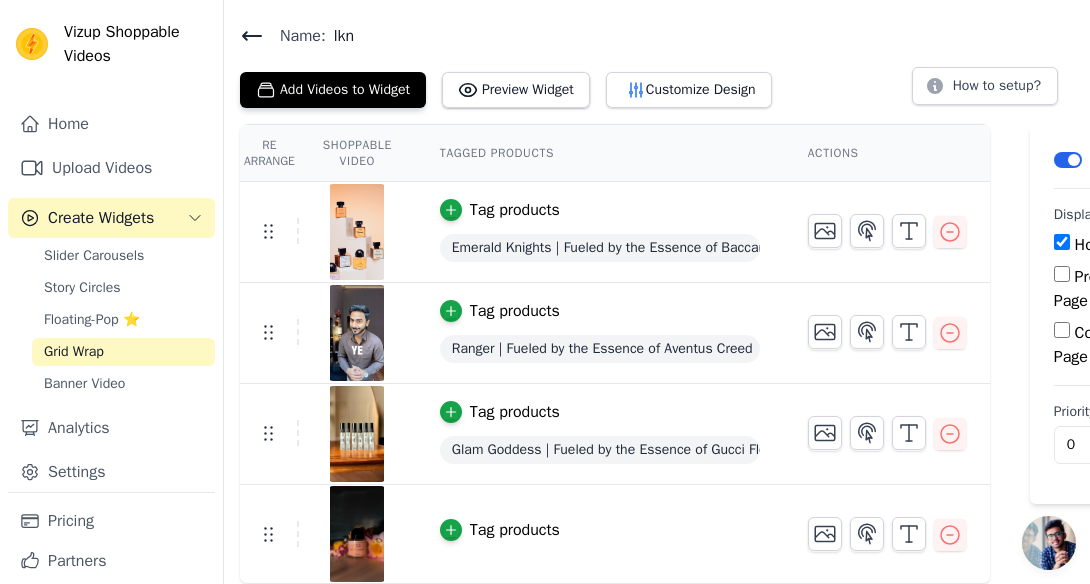 click 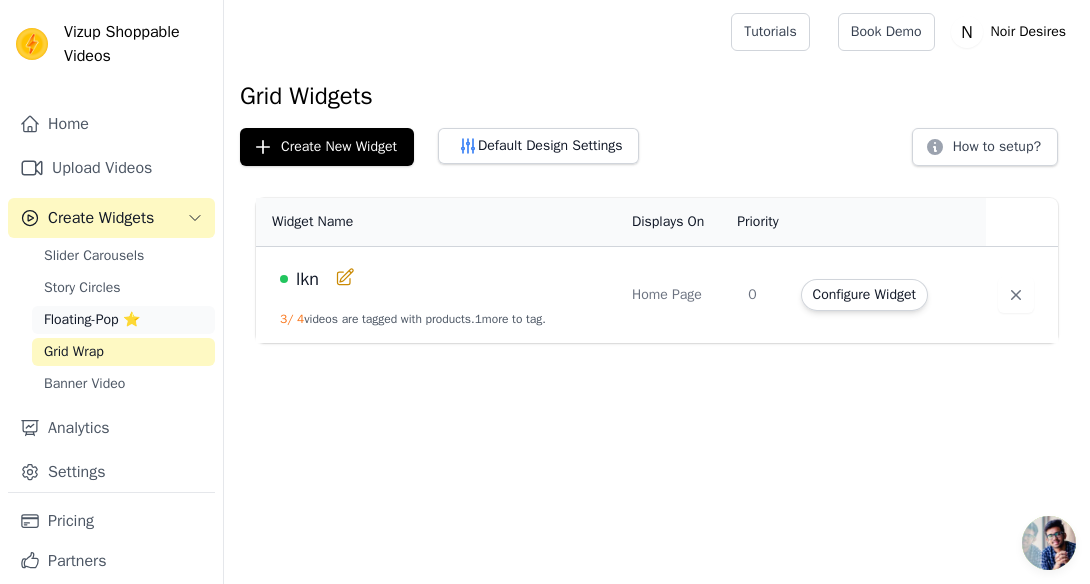 scroll, scrollTop: 53, scrollLeft: 0, axis: vertical 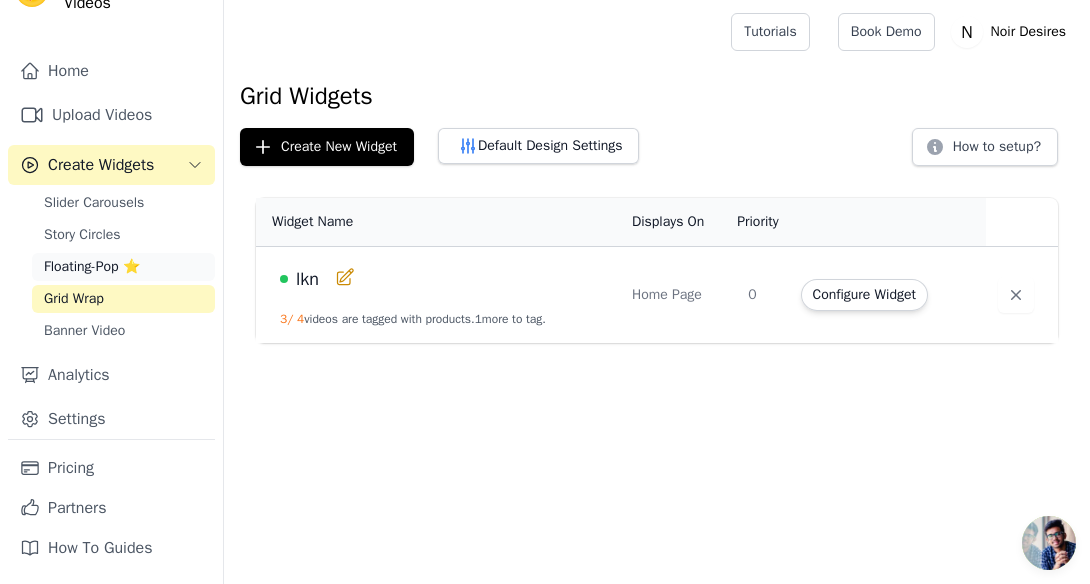 click on "Banner Video" at bounding box center [123, 331] 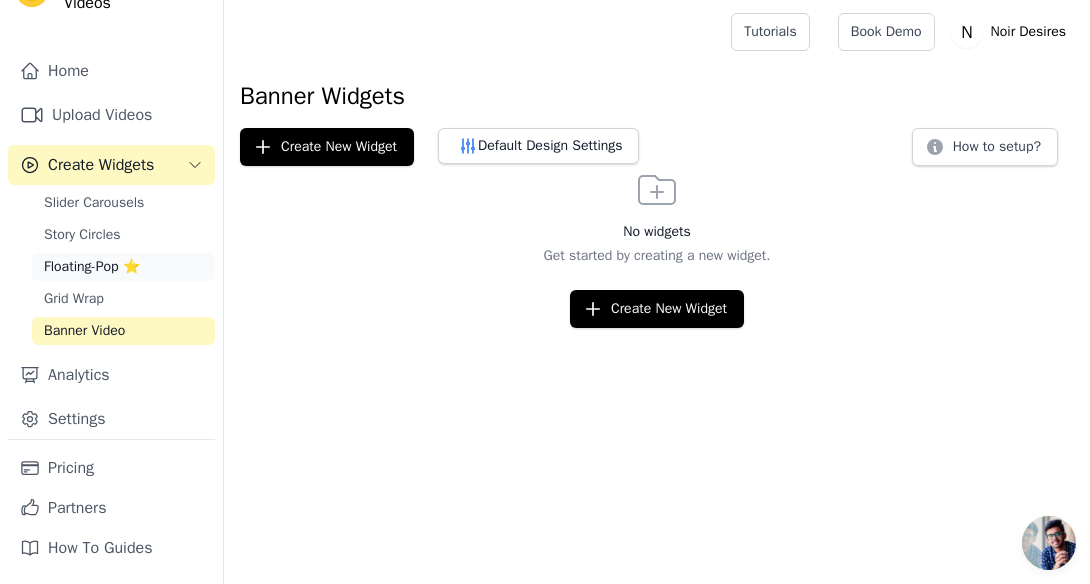 scroll, scrollTop: 0, scrollLeft: 0, axis: both 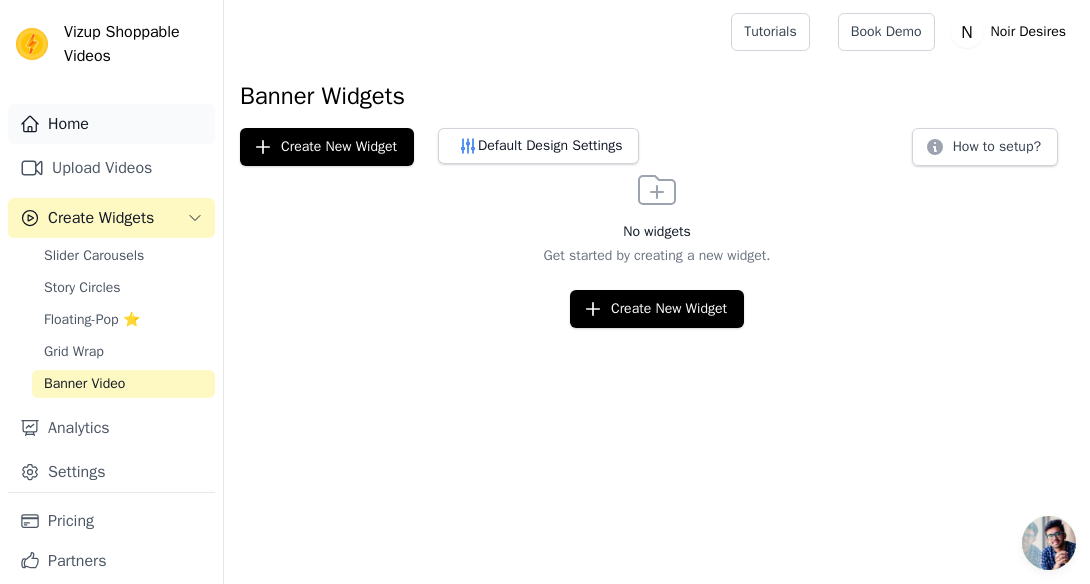 click on "Home" at bounding box center (111, 124) 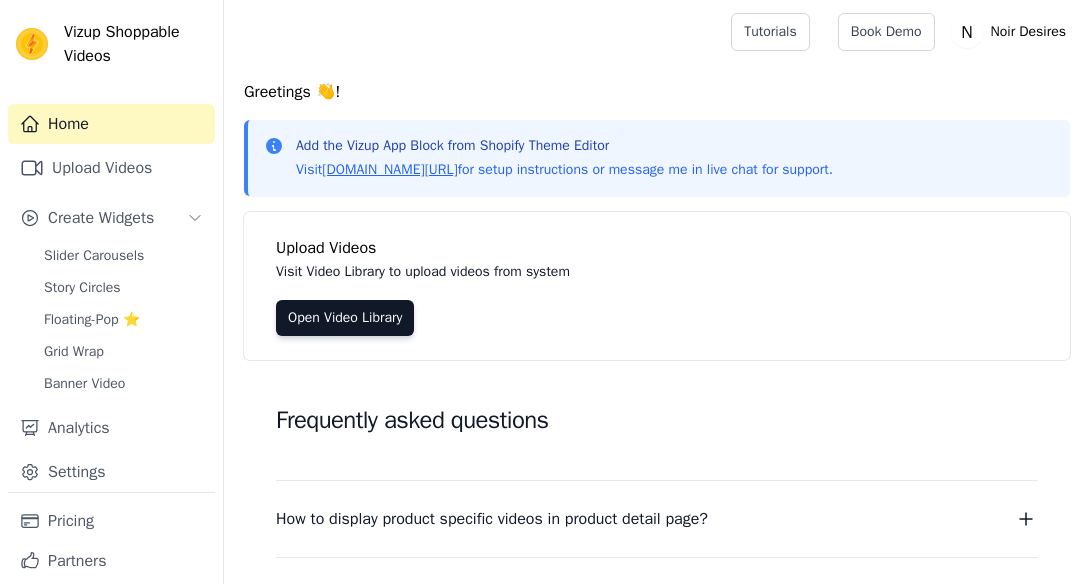 scroll, scrollTop: 0, scrollLeft: 0, axis: both 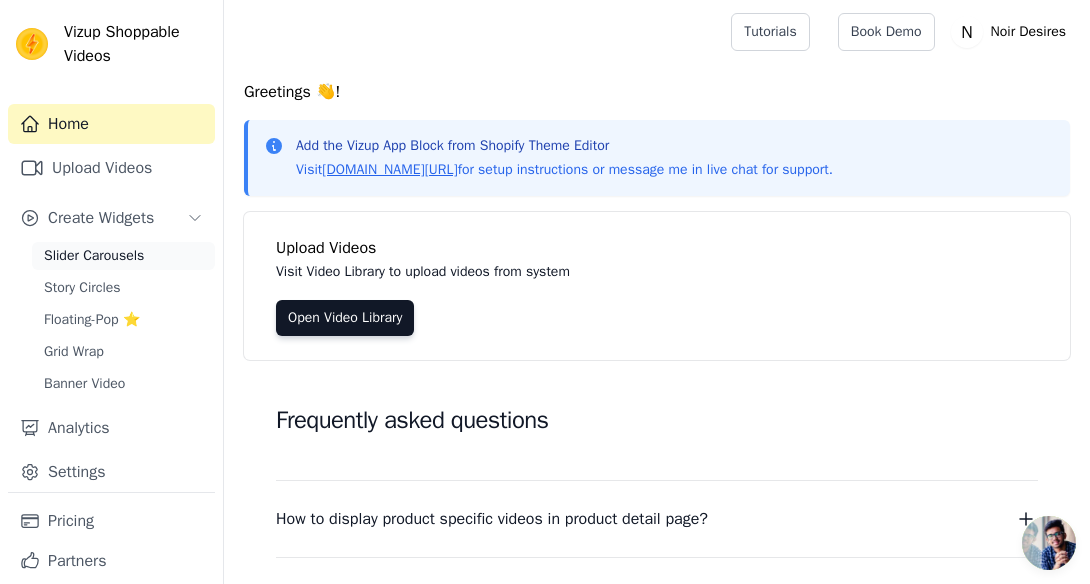 click on "Slider Carousels" at bounding box center (123, 256) 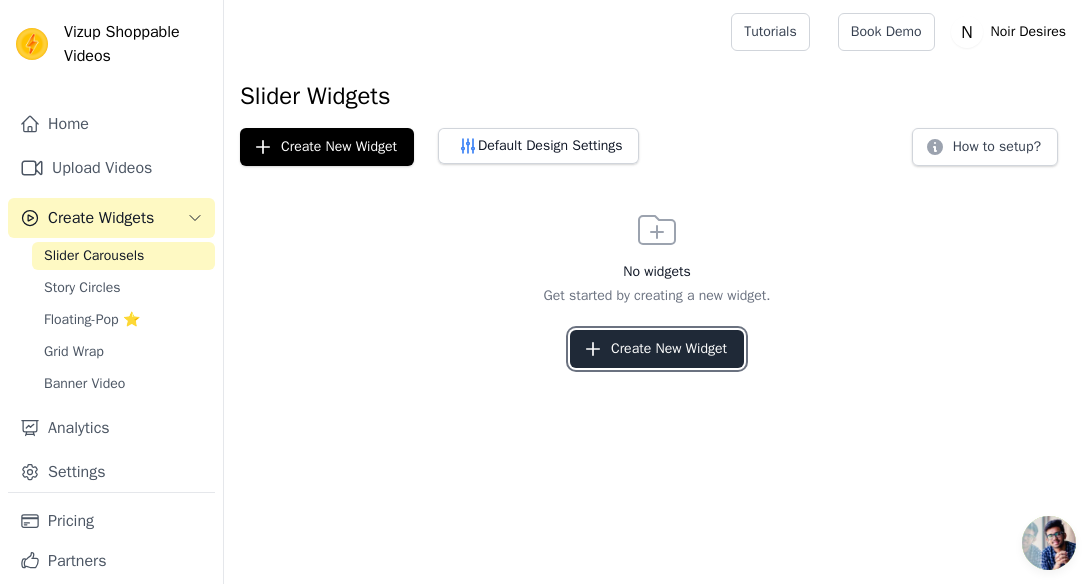 click on "Create New Widget" at bounding box center [657, 349] 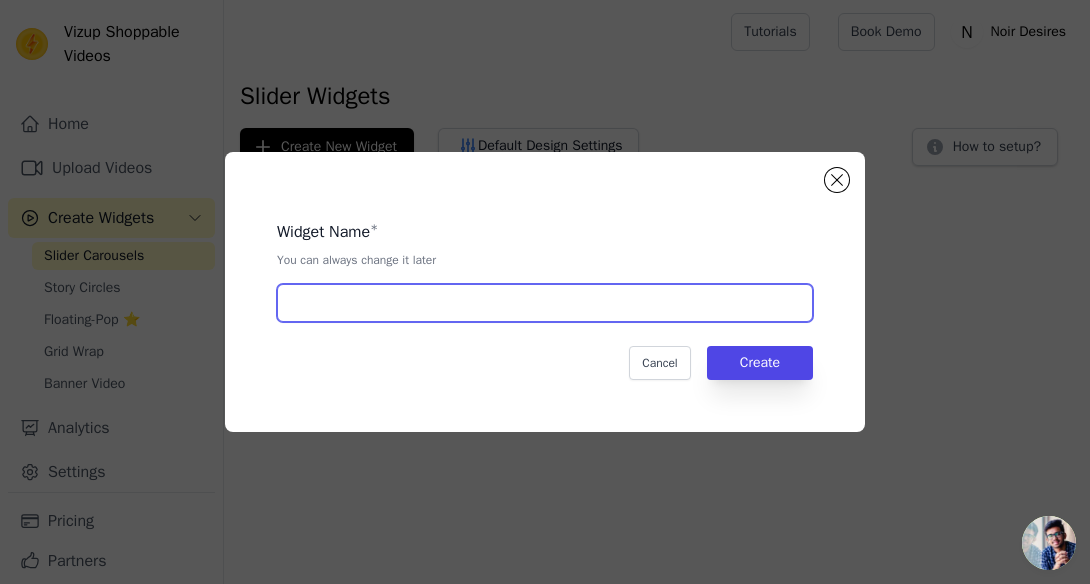 click at bounding box center [545, 303] 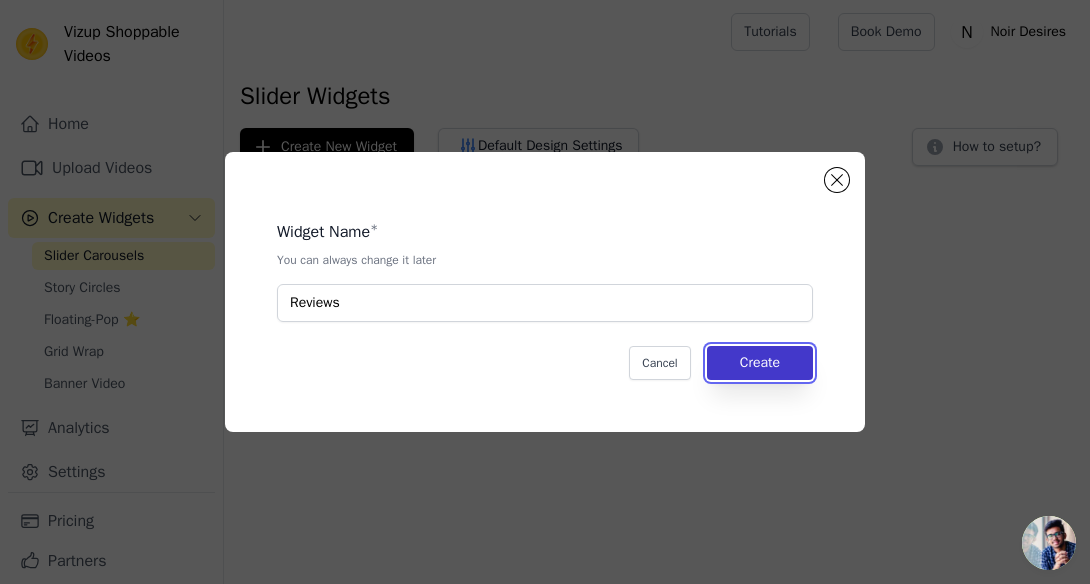 click on "Create" at bounding box center (760, 363) 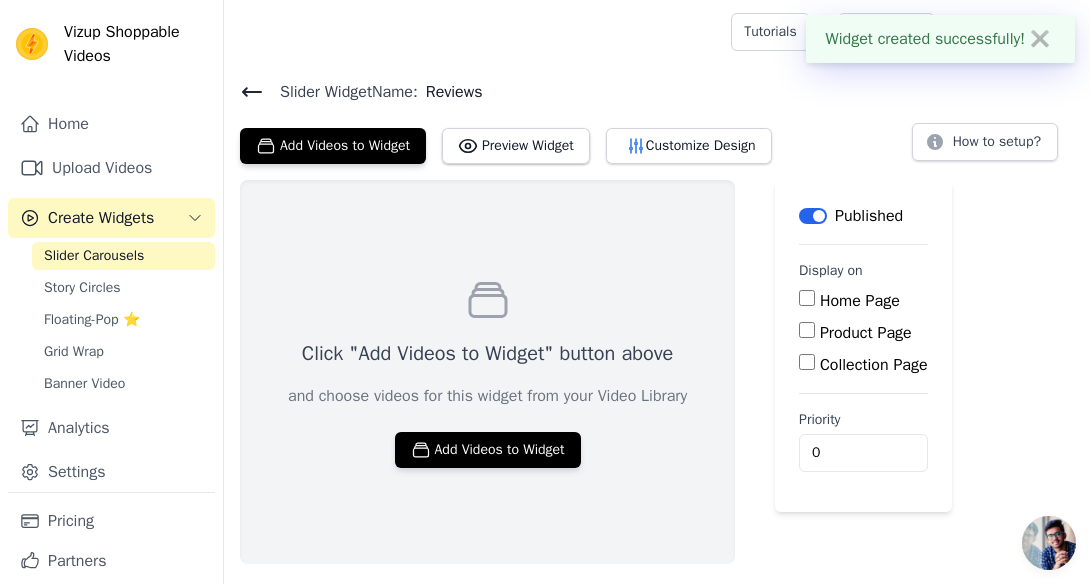 click on "Home Page" at bounding box center [807, 298] 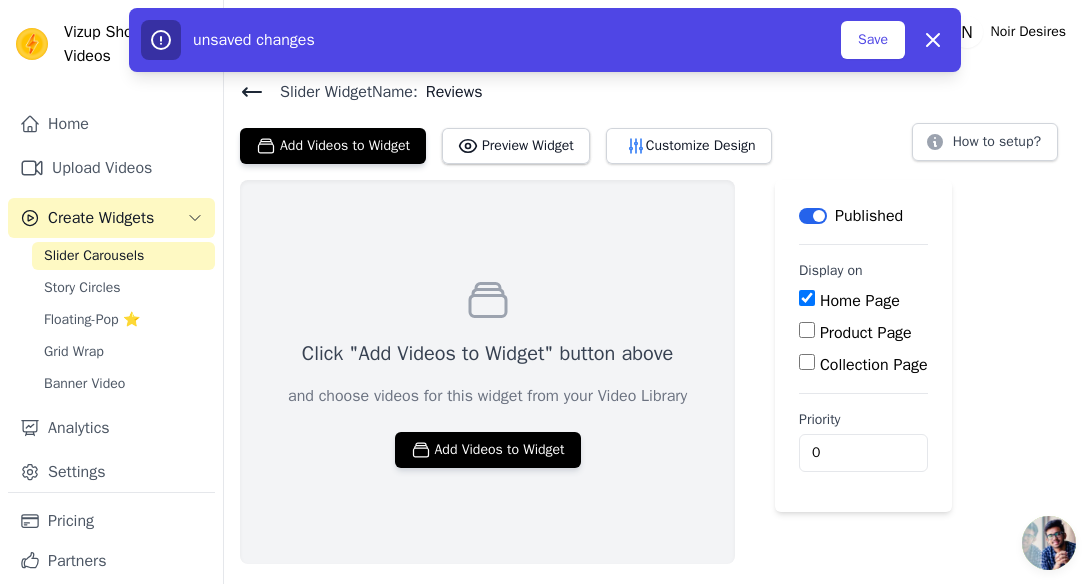 click on "Product Page" at bounding box center [807, 330] 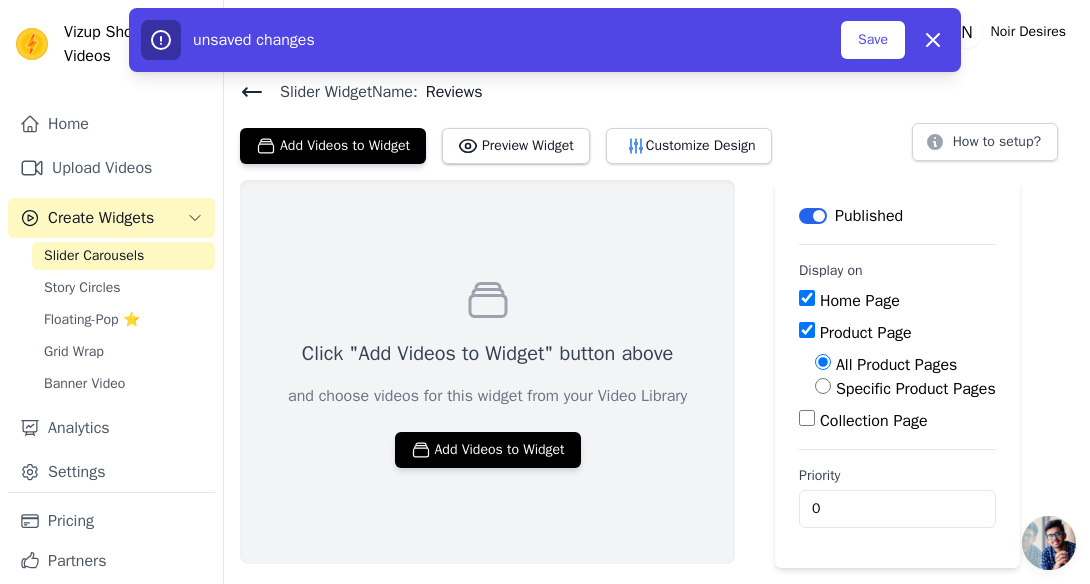 click on "Click "Add Videos to Widget" button above   and choose videos for this widget from your Video Library
Add Videos to Widget   Label     Published     Display on     Home Page     Product Page     All Product Pages     Specific Product Pages       Collection Page       Priority   0     unsaved changes   Save   Dismiss" at bounding box center (657, 374) 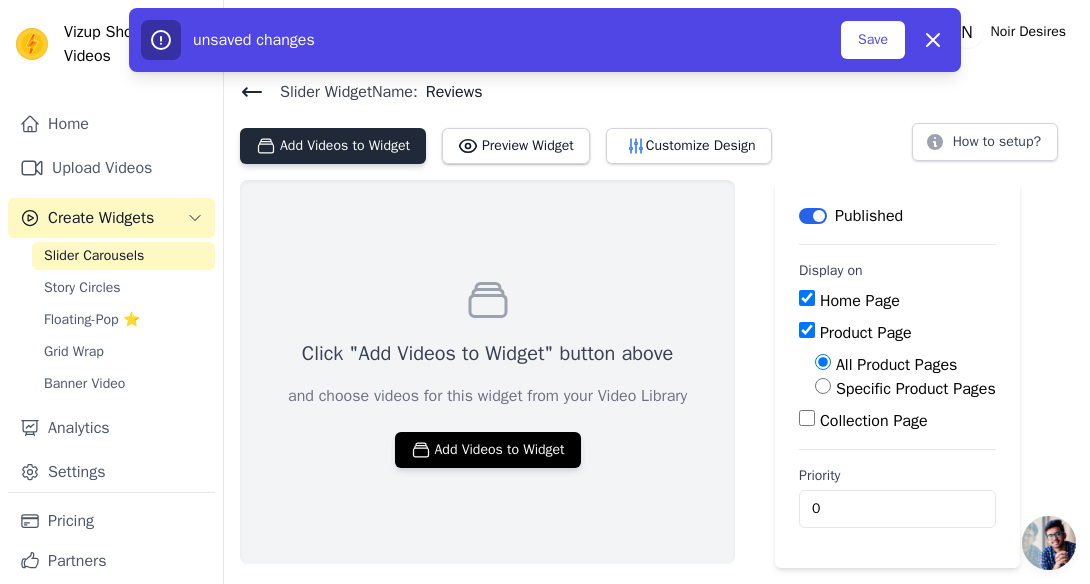 click on "Add Videos to Widget" at bounding box center [333, 146] 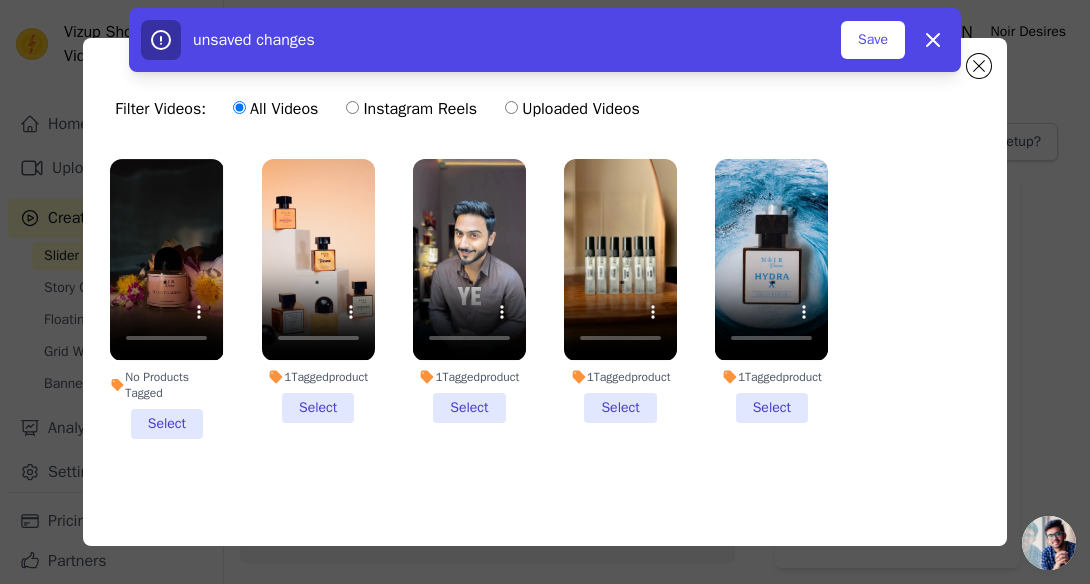 click on "No Products Tagged     Select" at bounding box center [166, 298] 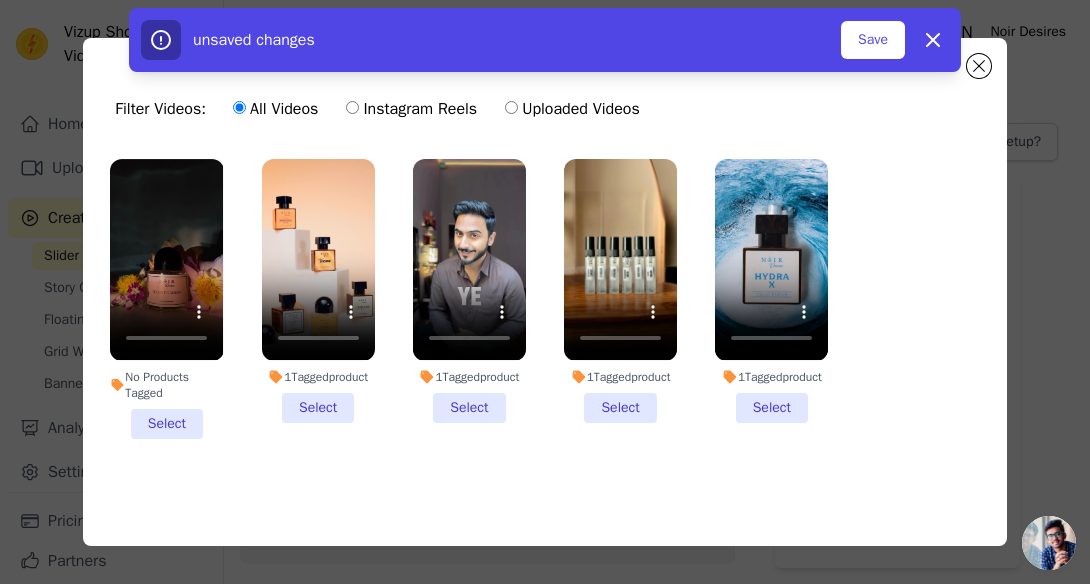 click on "No Products Tagged     Select" at bounding box center (0, 0) 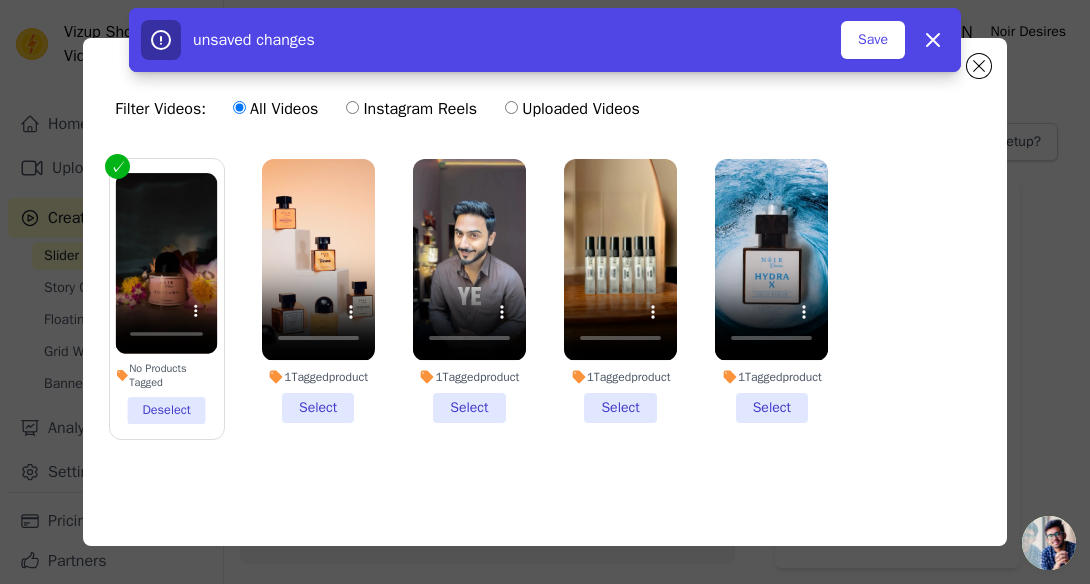 click on "1  Tagged  product     Select" at bounding box center [620, 290] 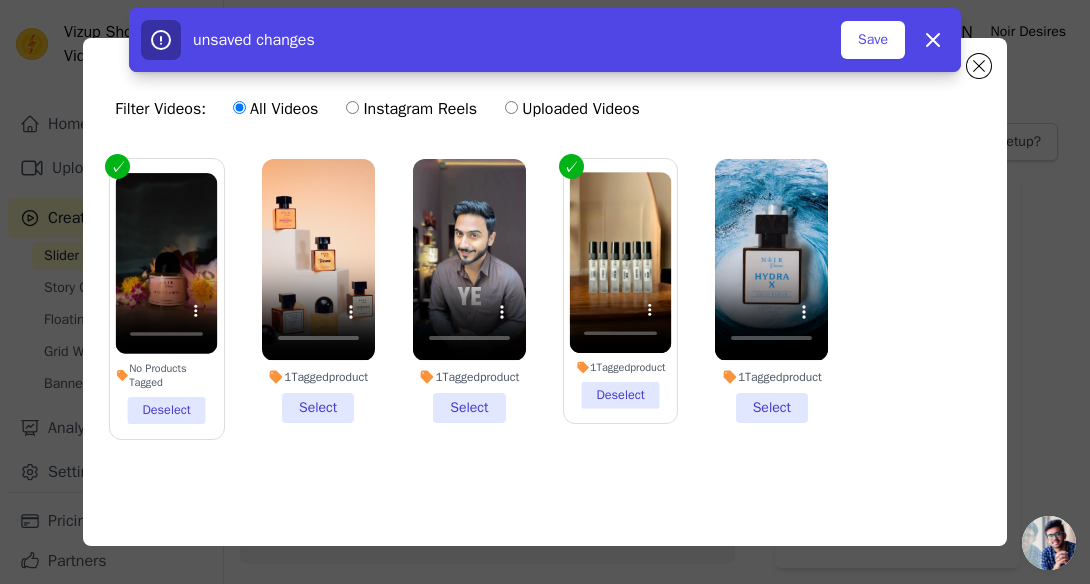 click on "1  Tagged  product     Select" at bounding box center [469, 290] 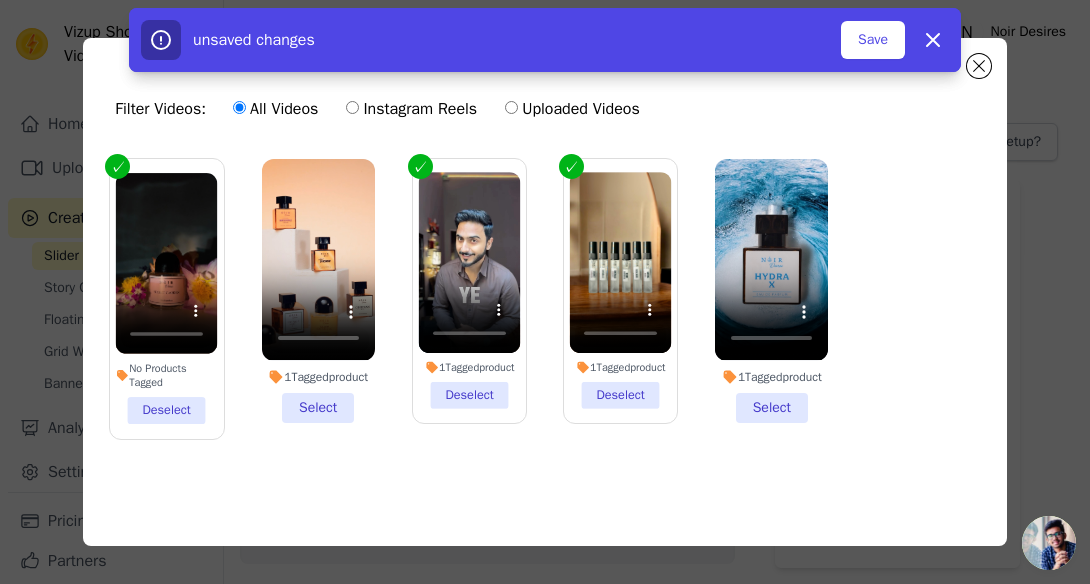 click on "1  Tagged  product     Select" at bounding box center (318, 290) 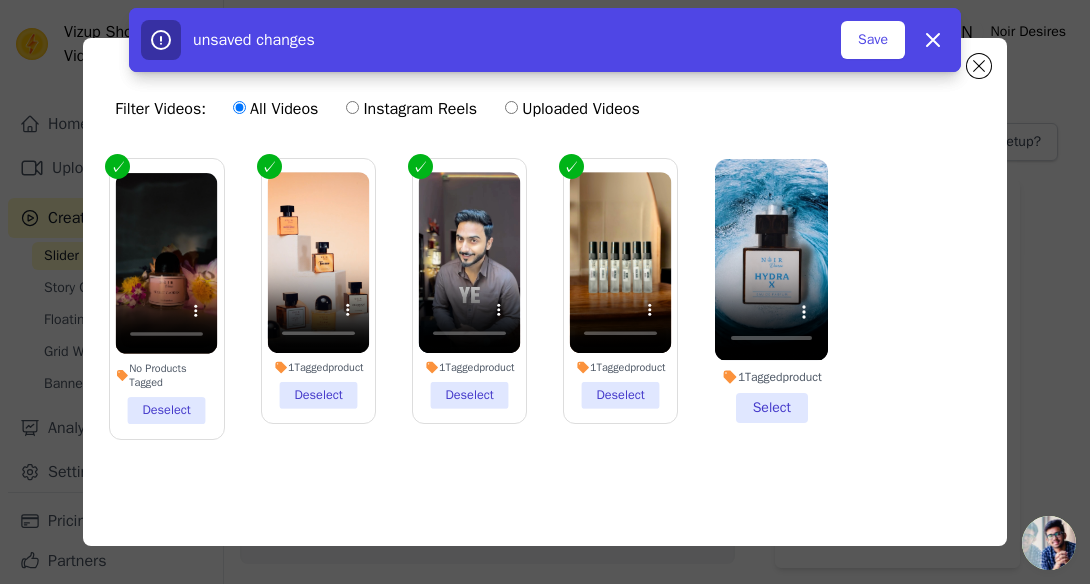 click on "Instagram Reels" at bounding box center [352, 107] 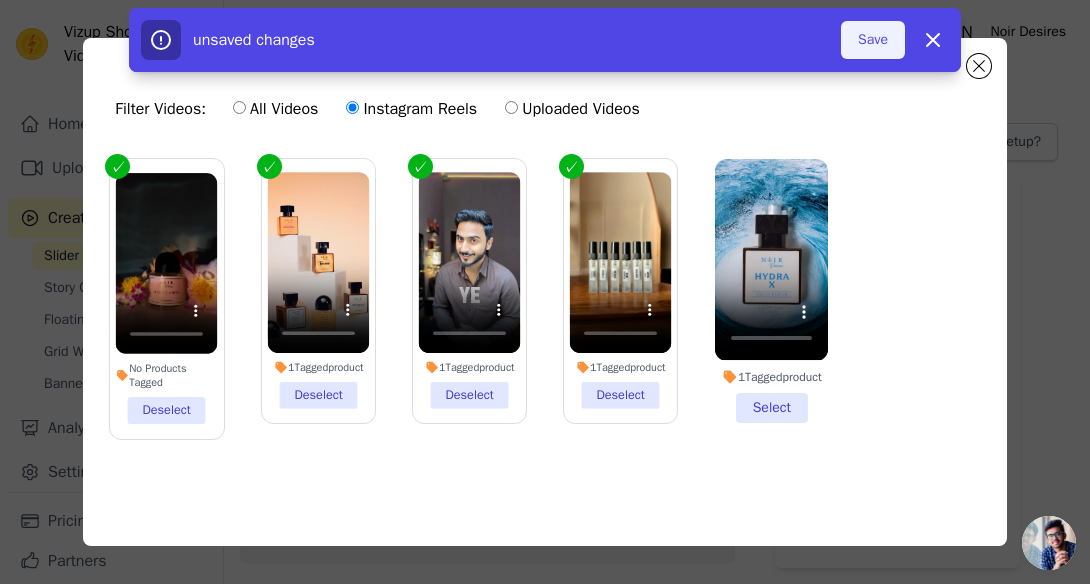 click on "Save" at bounding box center (873, 40) 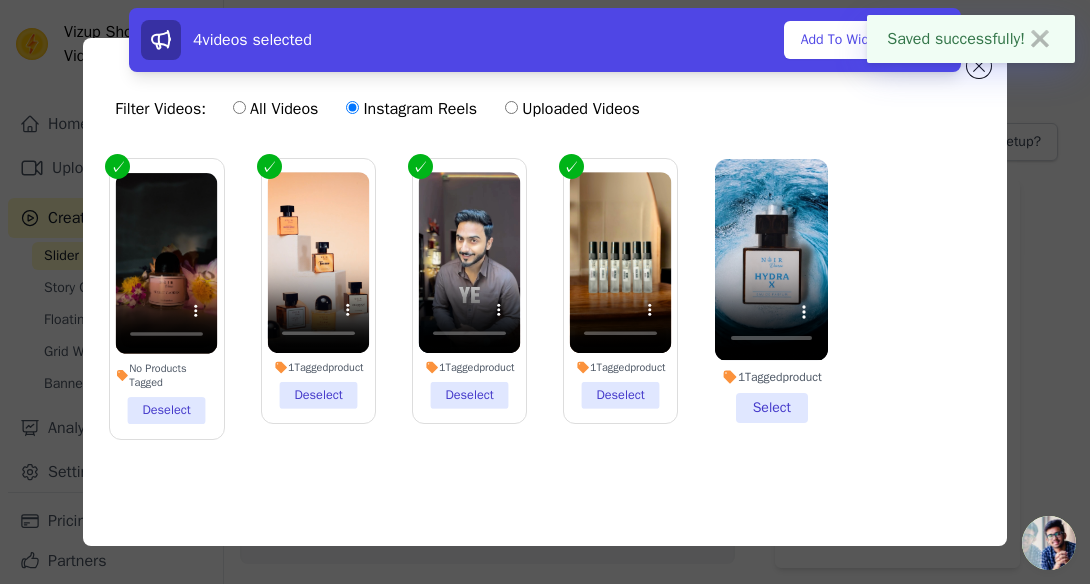 click on "4  videos selected     Add To Widget   Dismiss" at bounding box center (545, 40) 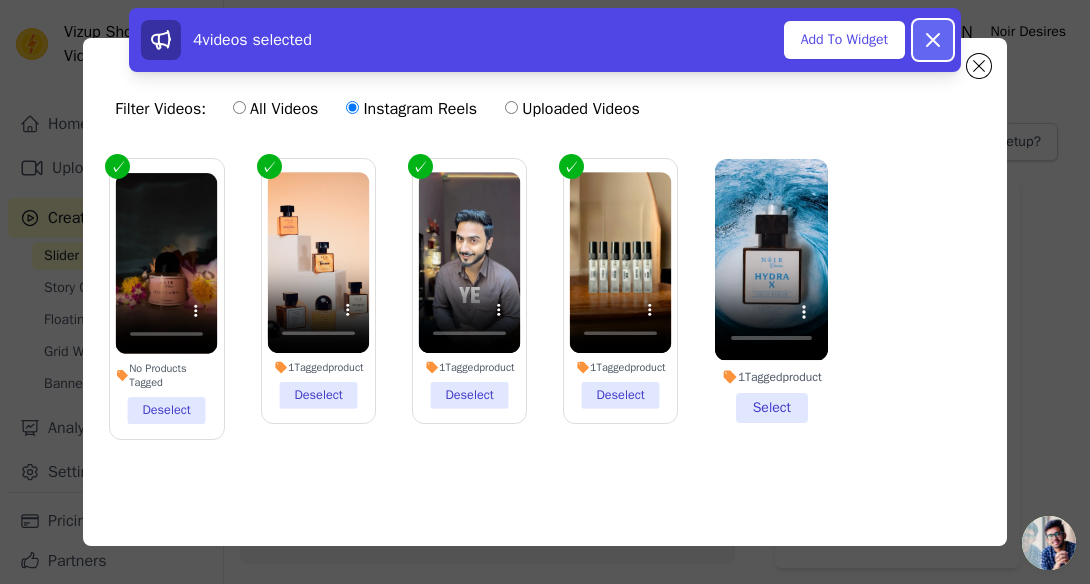 click 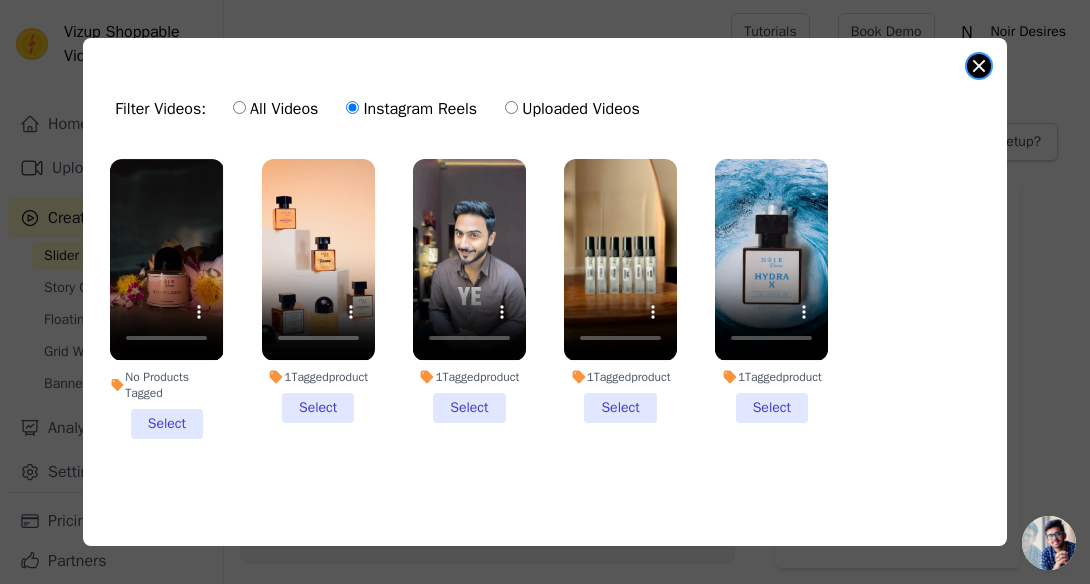 click at bounding box center [979, 66] 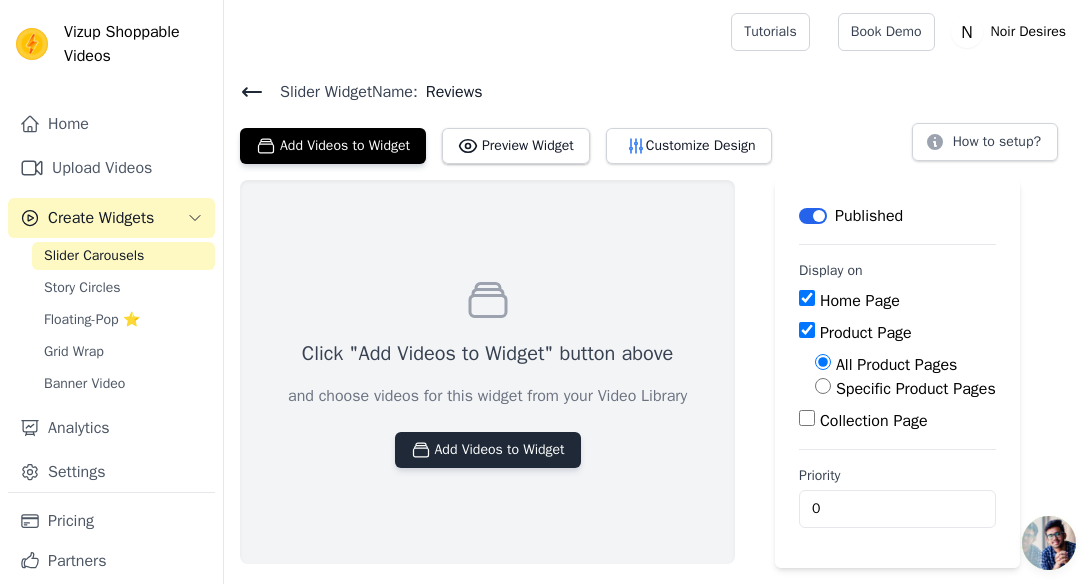 click on "Add Videos to Widget" at bounding box center (488, 450) 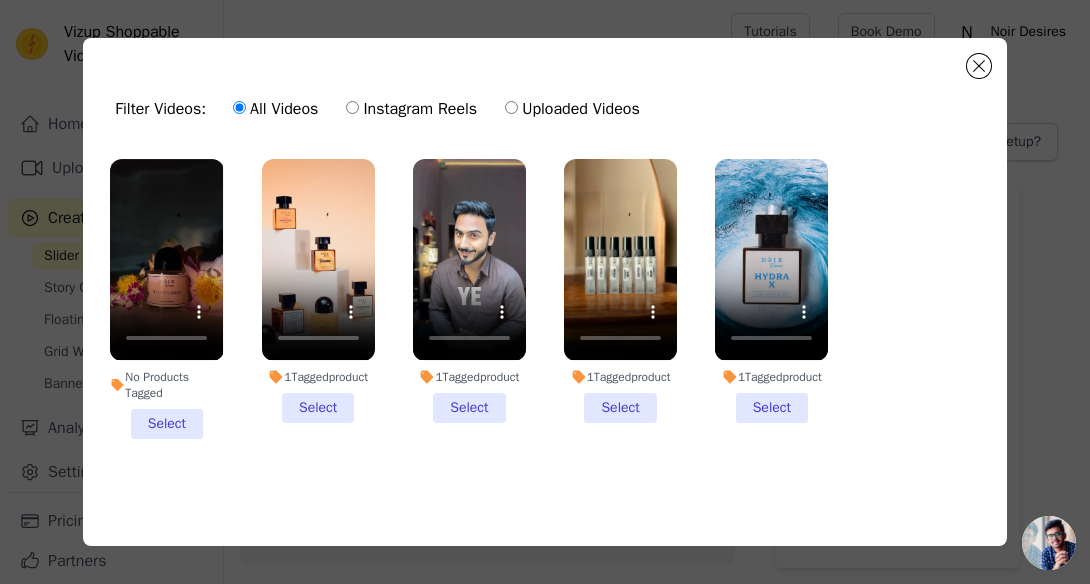 click on "No Products Tagged     Select" at bounding box center (166, 298) 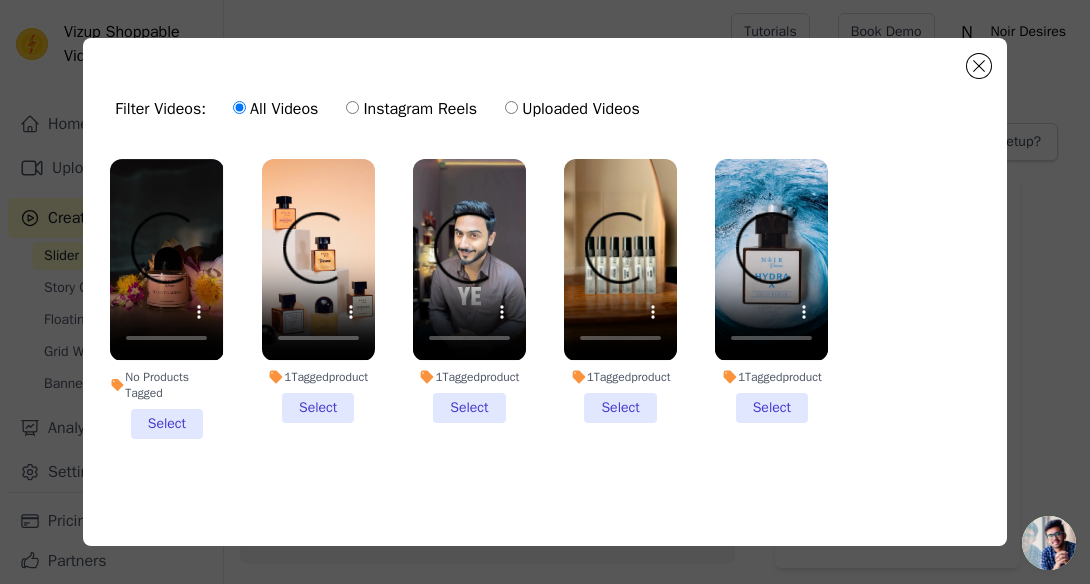 click on "No Products Tagged     Select" at bounding box center [0, 0] 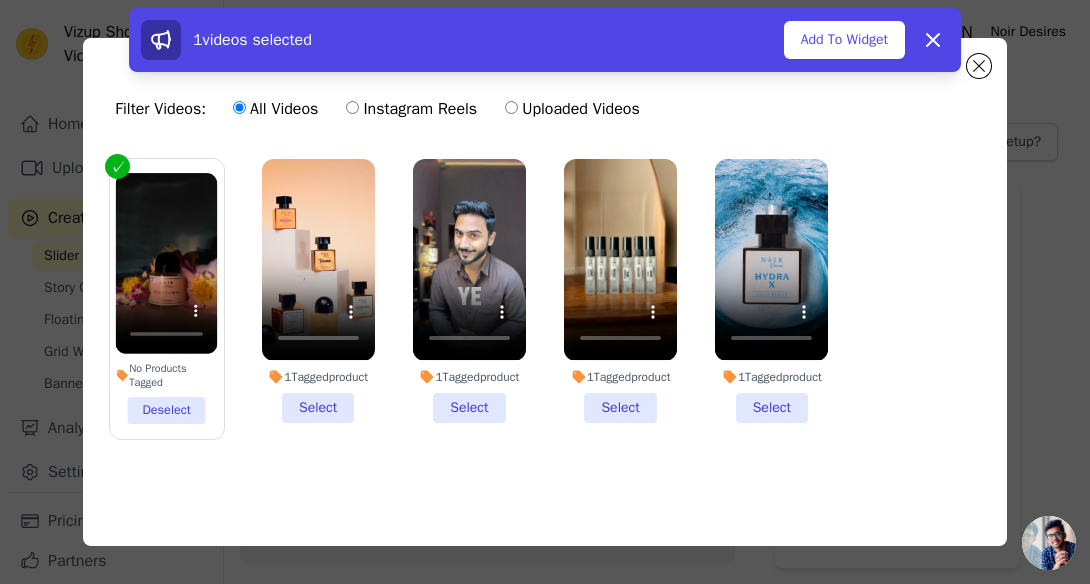 click on "1  Tagged  product     Select" at bounding box center (318, 290) 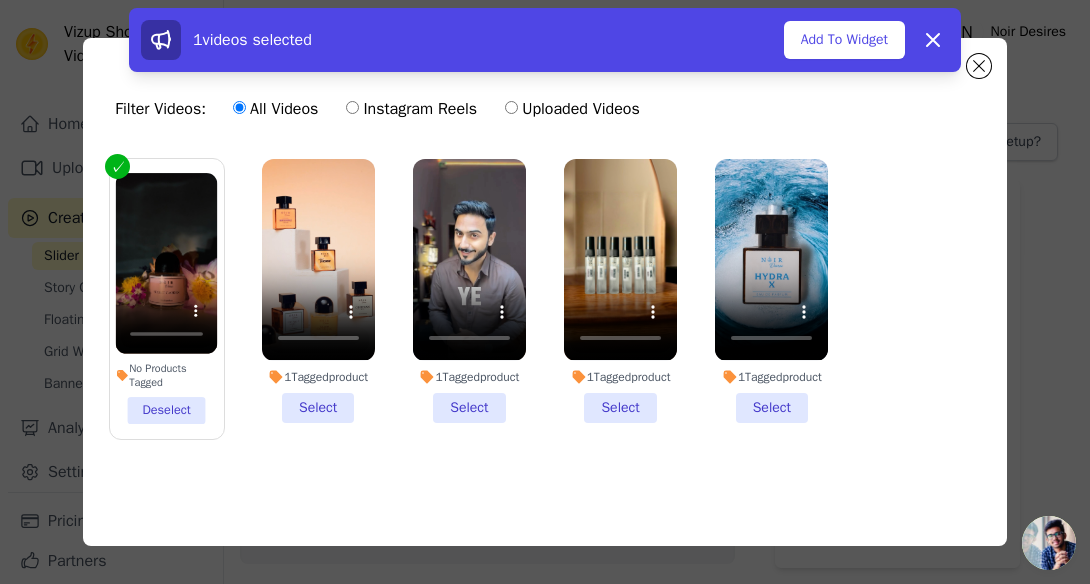 click on "1  Tagged  product     Select" at bounding box center [0, 0] 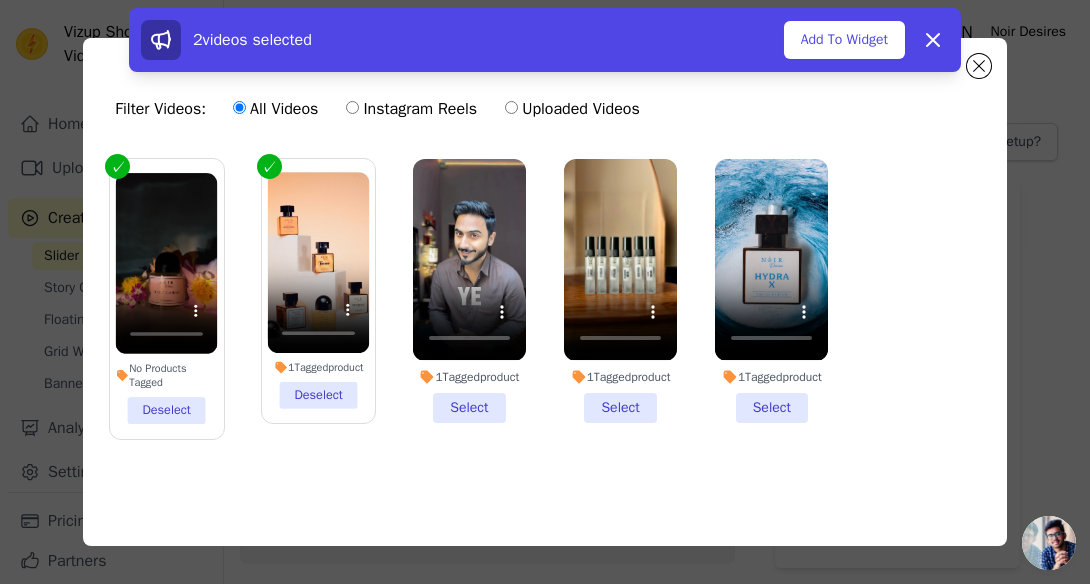 click on "1  Tagged  product     Select" at bounding box center (469, 290) 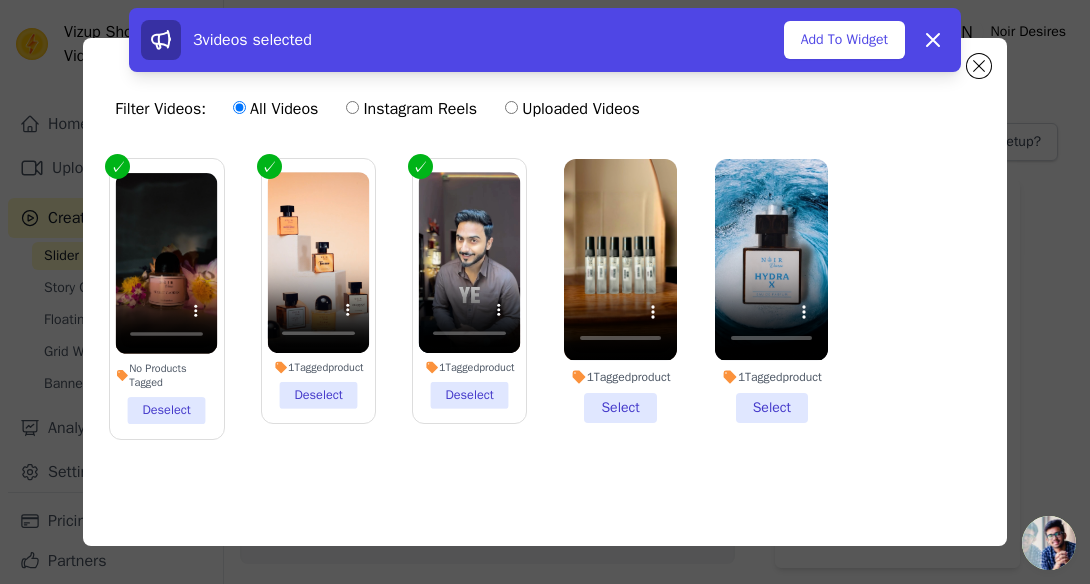 click on "1  Tagged  product     Select" at bounding box center (620, 290) 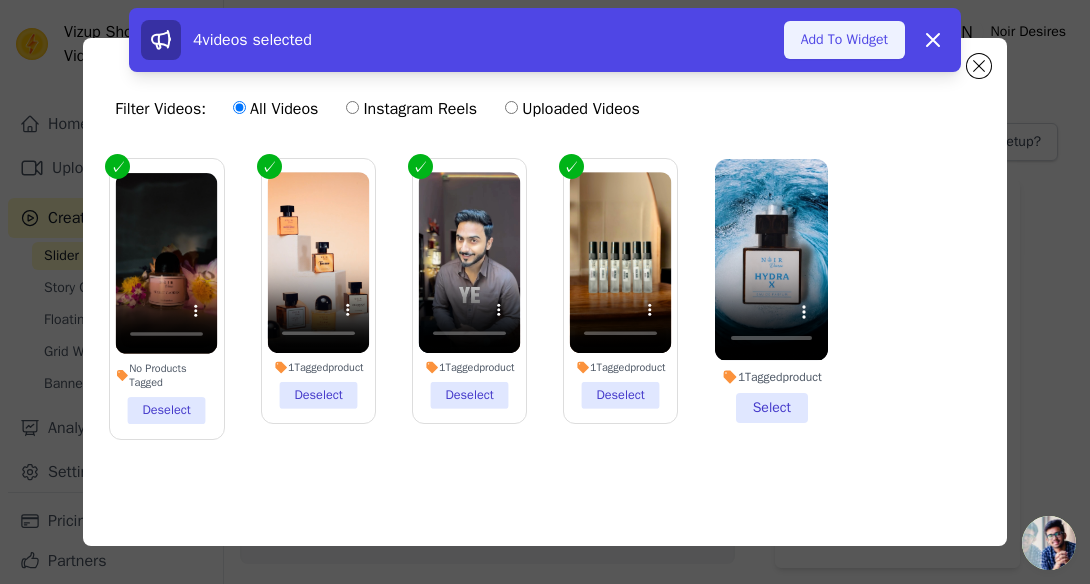 click on "Add To Widget" at bounding box center (844, 40) 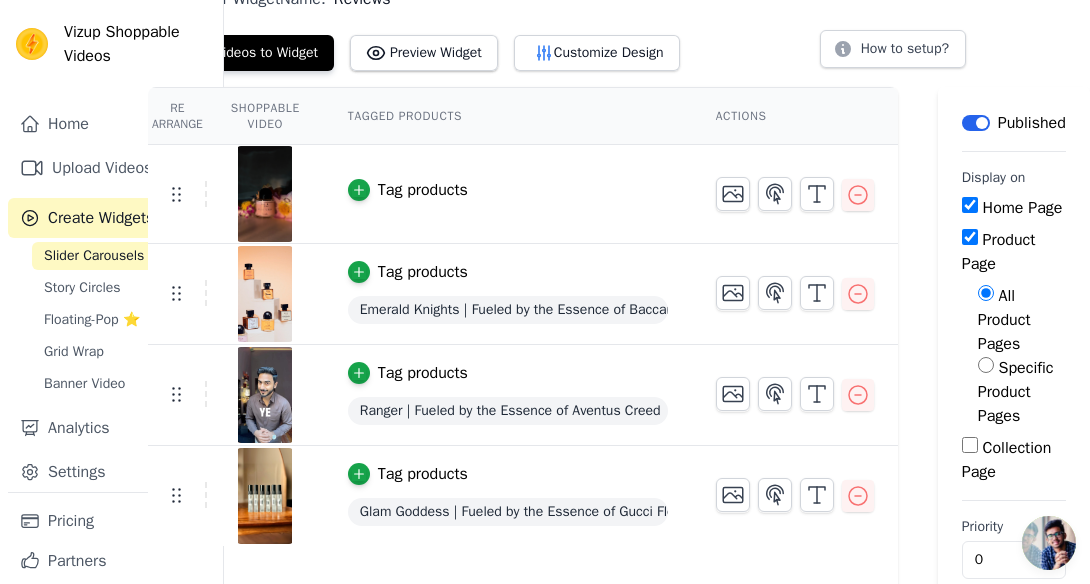 scroll, scrollTop: 0, scrollLeft: 110, axis: horizontal 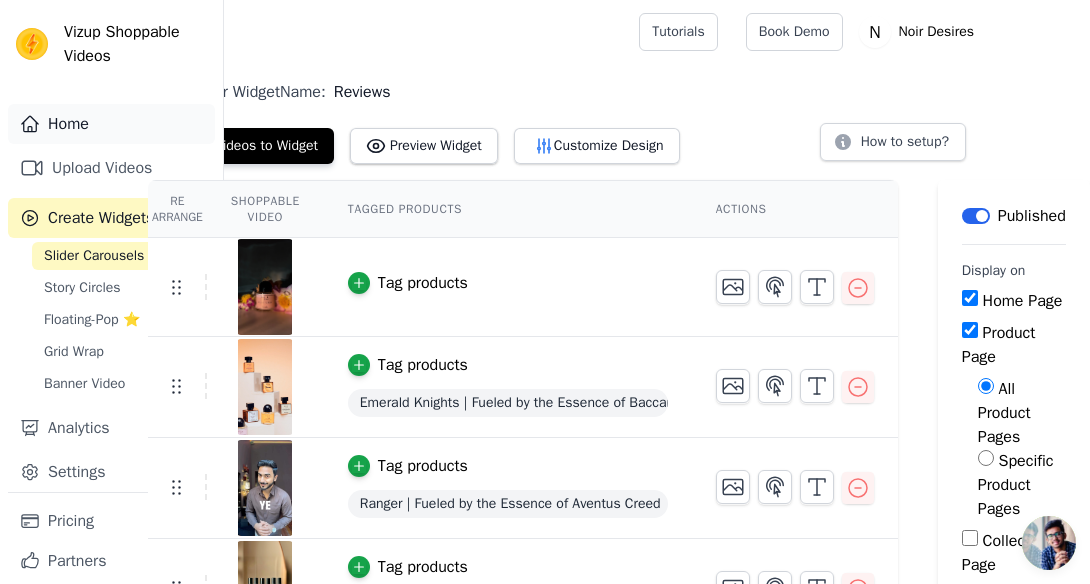 click on "Home" at bounding box center [111, 124] 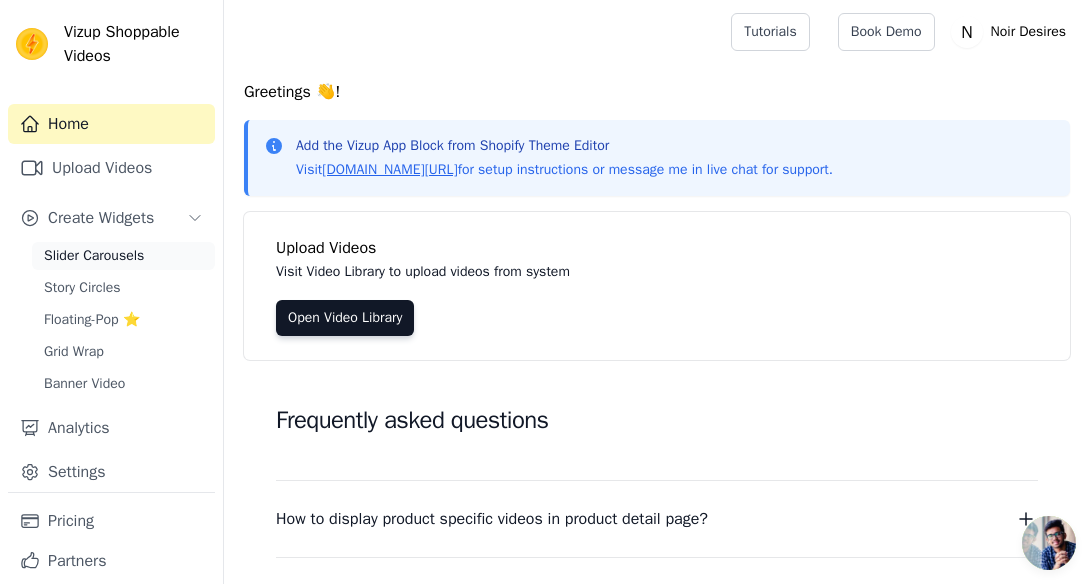 click on "Slider Carousels" at bounding box center [94, 256] 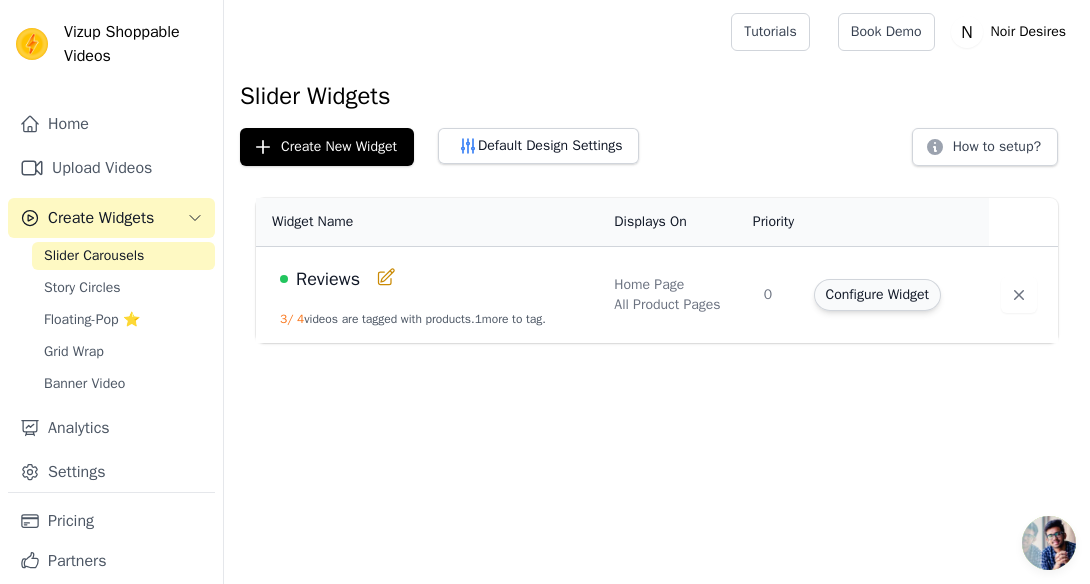click on "Configure Widget" at bounding box center (877, 295) 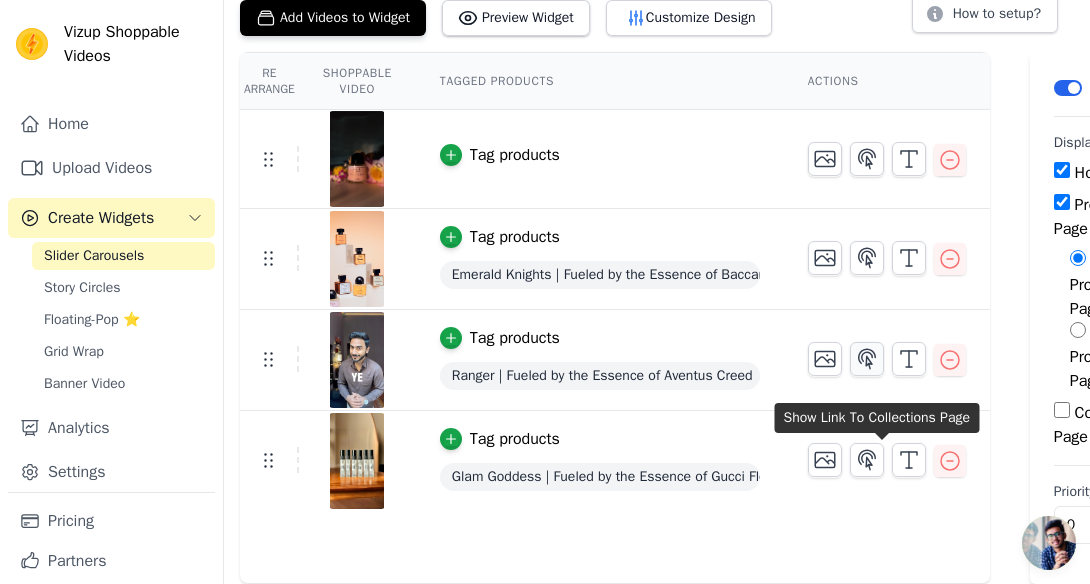 scroll, scrollTop: 128, scrollLeft: 110, axis: both 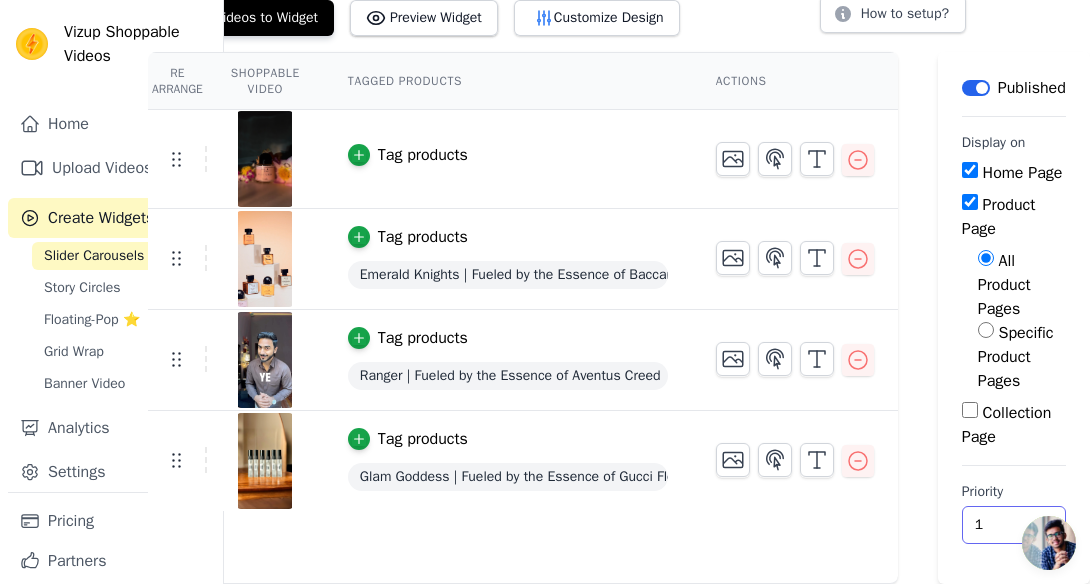 click on "1" at bounding box center (1014, 525) 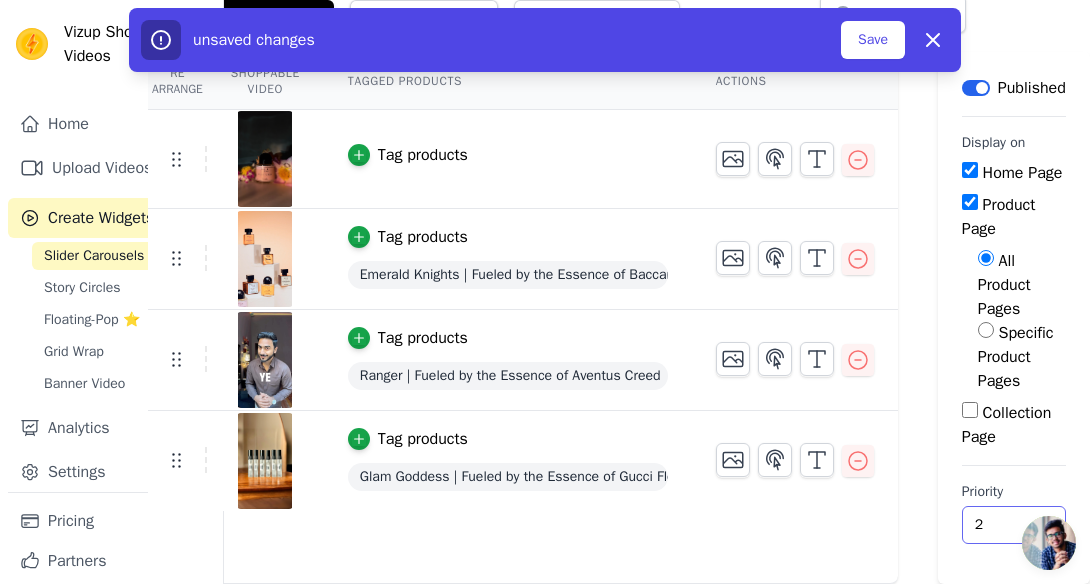click on "2" at bounding box center (1014, 525) 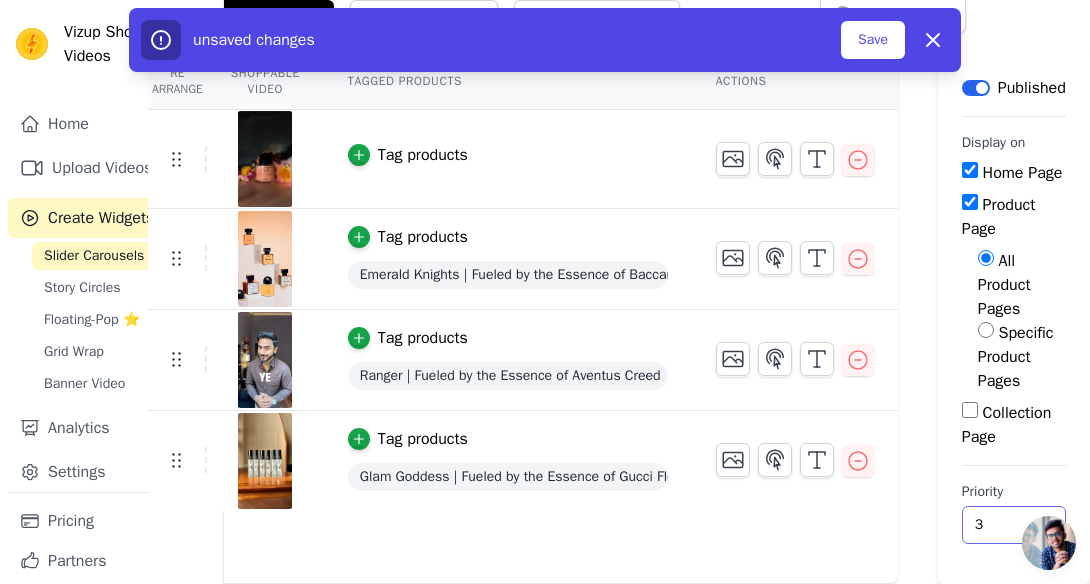 click on "3" at bounding box center [1014, 525] 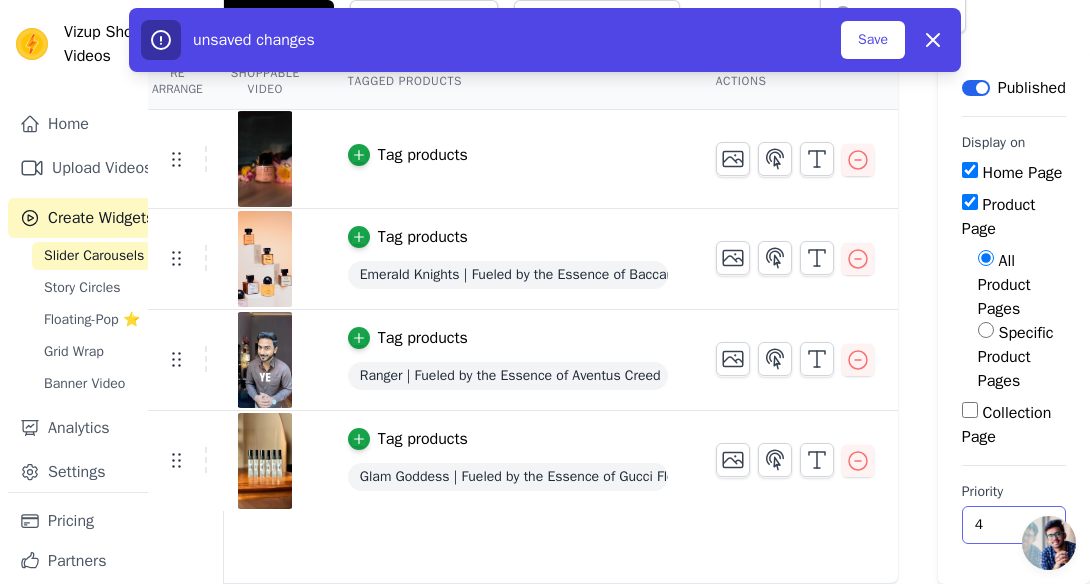 click on "4" at bounding box center [1014, 525] 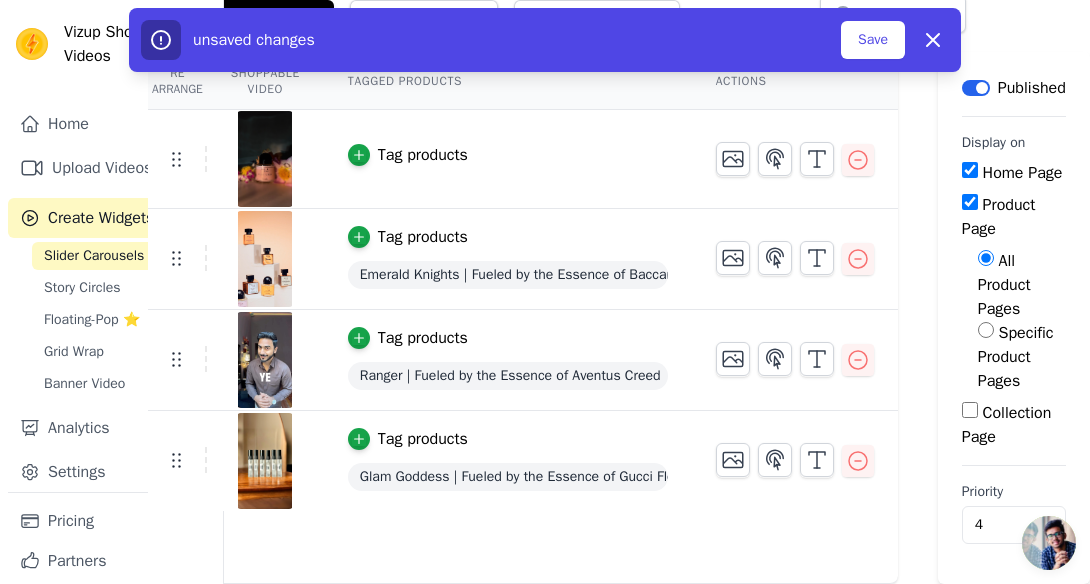click on "Re Arrange   Shoppable Video   Tagged Products   Actions             Tag products                             Tag products   Emerald Knights | Fueled by the Essence of Baccarat Rouge 540                             Tag products   Ranger | Fueled by the Essence of Aventus Creed                             Tag products   Glam Goddess | Fueled by the Essence of Gucci Flora Gorgeous Gardenia                       Save Videos In This New Order   Save   Dismiss     Label     Published     Display on     Home Page     Product Page     All Product Pages     Specific Product Pages       Collection Page       Priority   4     unsaved changes   Save   Dismiss" at bounding box center [565, 318] 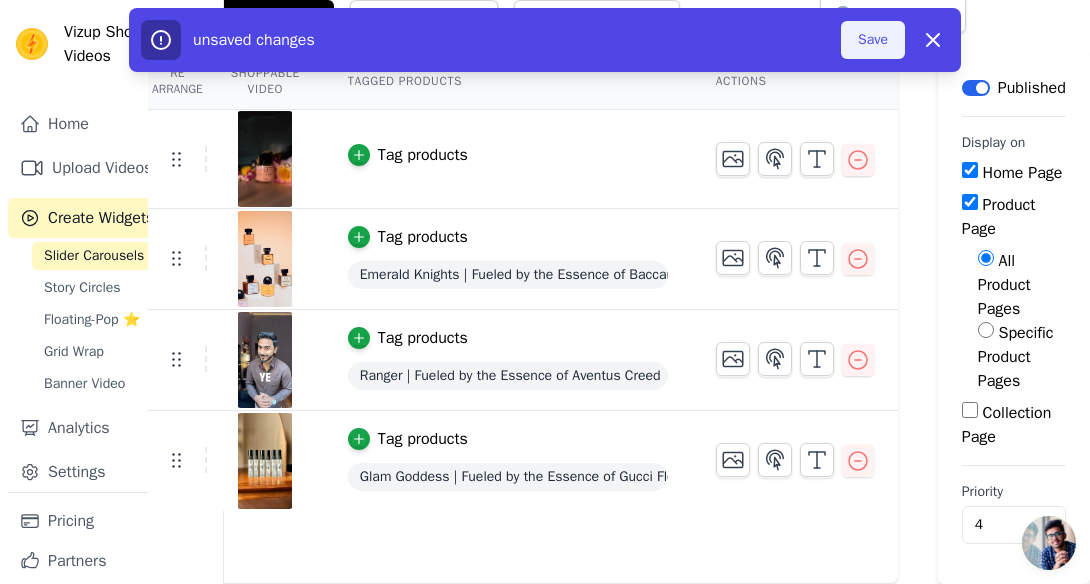 click on "Save" at bounding box center (873, 40) 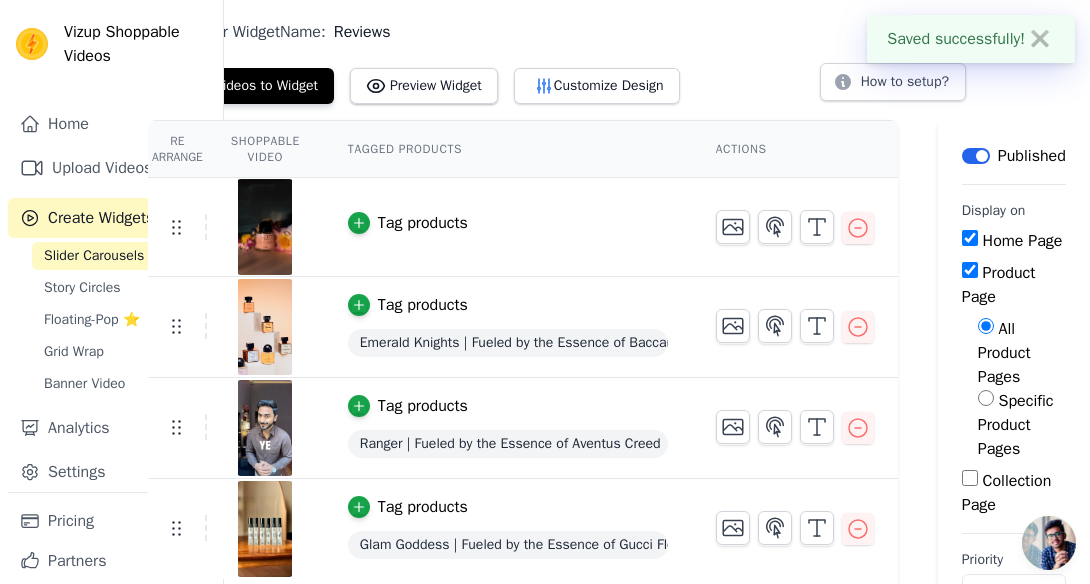 scroll, scrollTop: 0, scrollLeft: 110, axis: horizontal 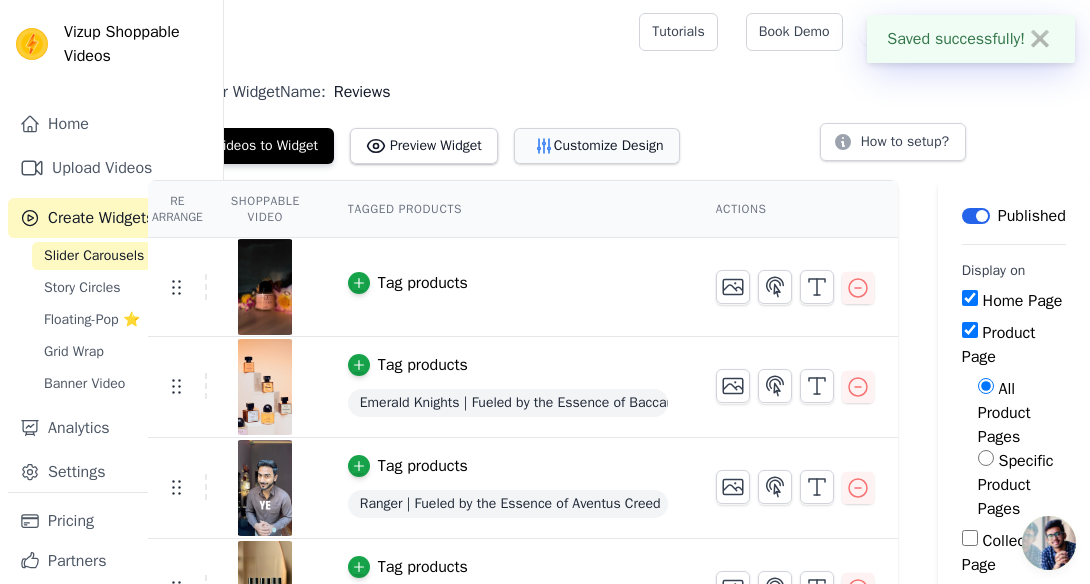 click on "Customize Design" at bounding box center (597, 146) 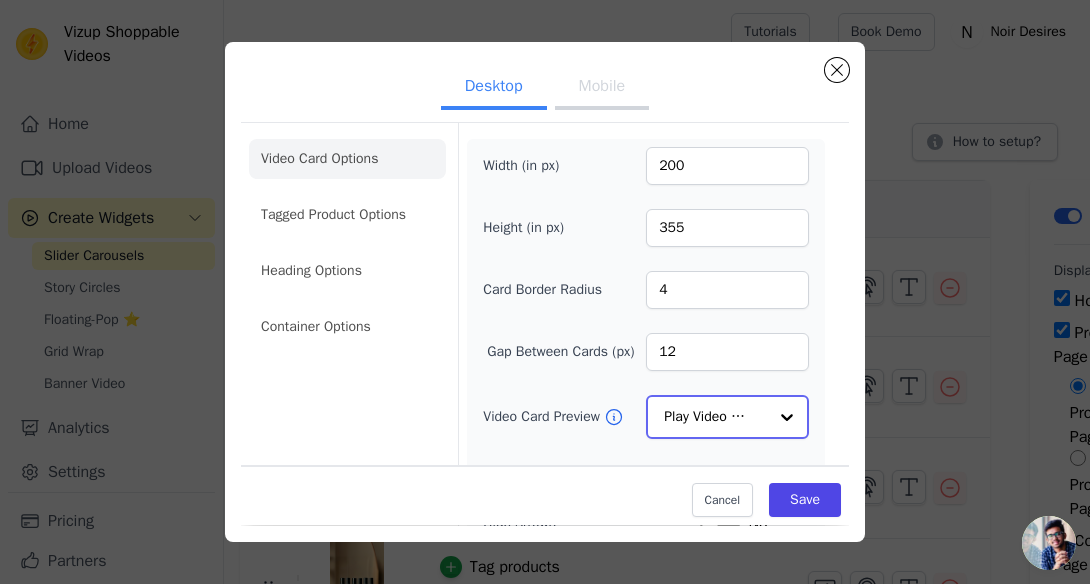 click at bounding box center [787, 417] 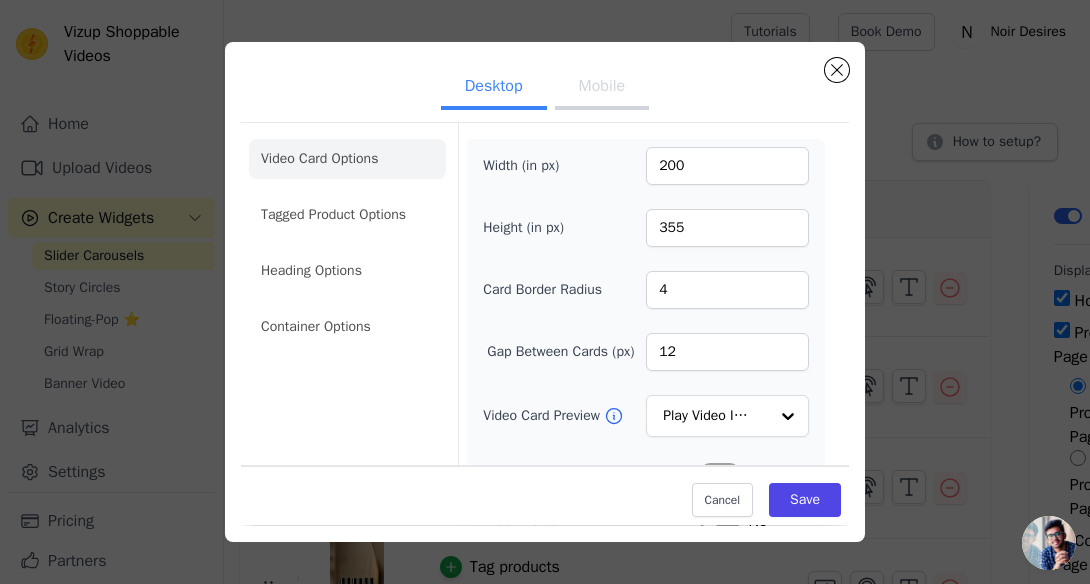click on "Desktop Mobile   Video Card Options Tagged Product Options Heading Options Container Options   Width (in px)   200   Height (in px)   355   Card Border Radius   4   Gap Between Cards (px)   12   Video Card Preview           Play Video In Loop               Hide Play Button   Label     No   Hide Arrows   Label     No   Remove Video Card Shadow     Label     No   Auto Loop Slider     Label     No   Shopping Icon on Video Cards   Label     No   Add to Cart on Video Cards     Label     No   Cancel     Save" 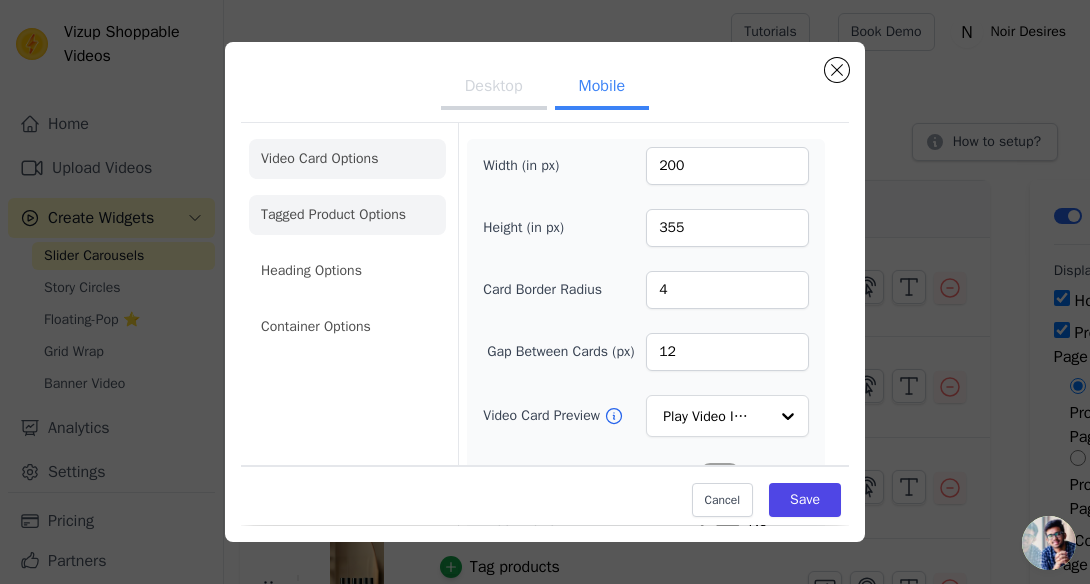 click on "Tagged Product Options" 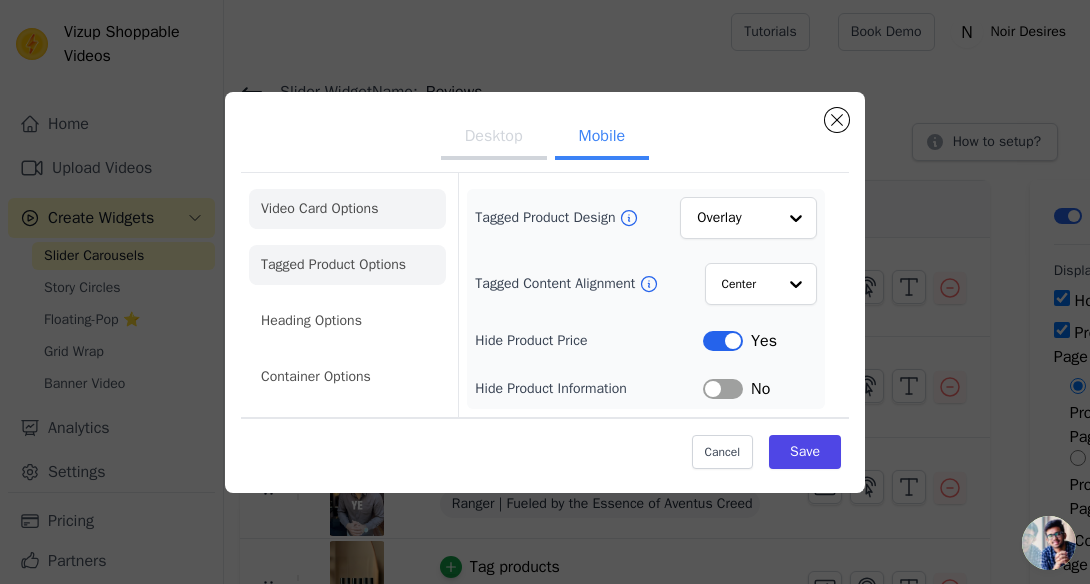 click on "Video Card Options" 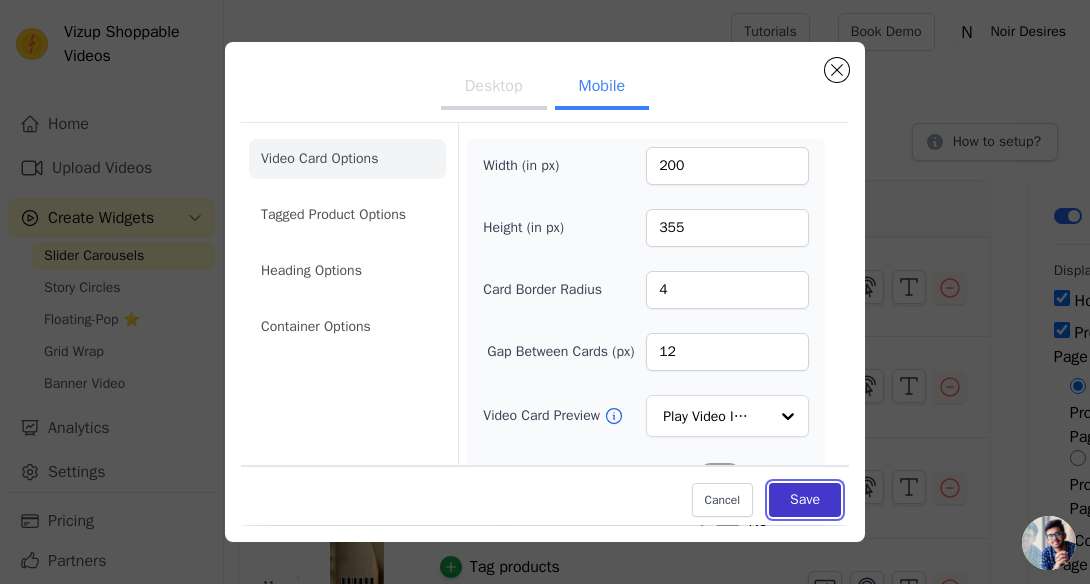 click on "Save" at bounding box center [805, 501] 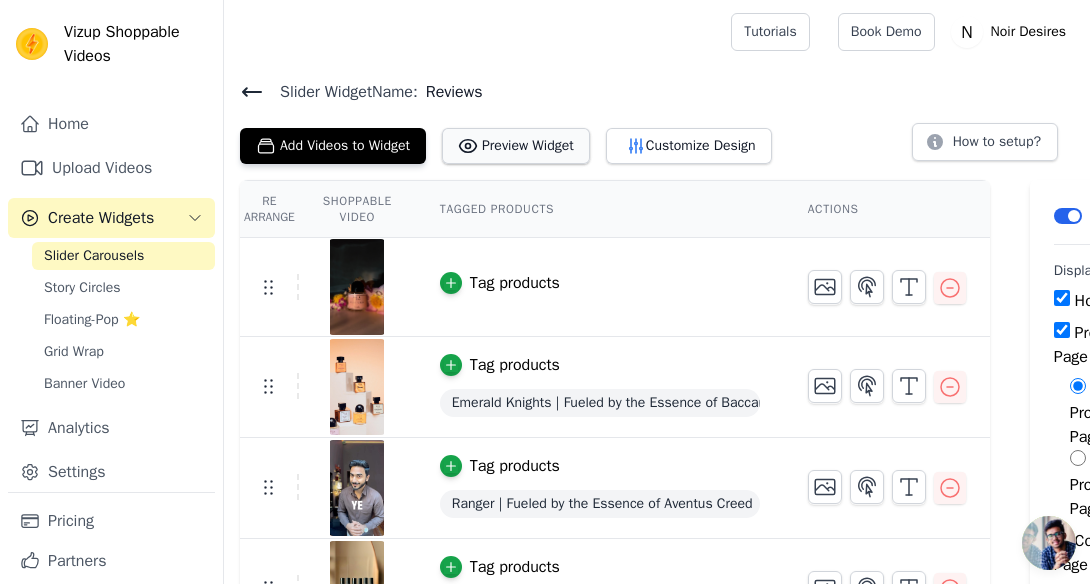 click on "Preview Widget" at bounding box center [516, 146] 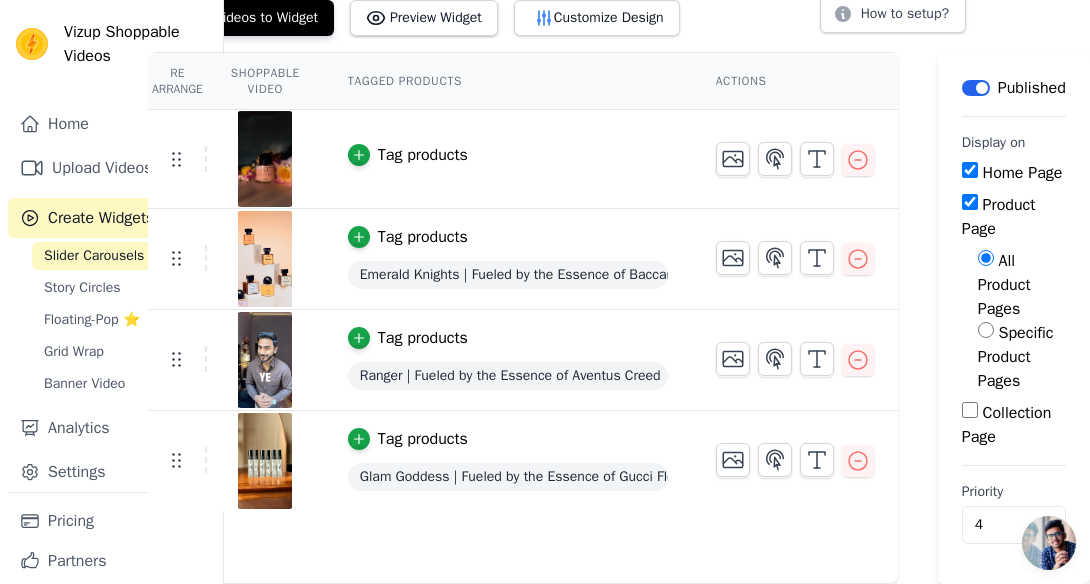 scroll, scrollTop: 128, scrollLeft: 0, axis: vertical 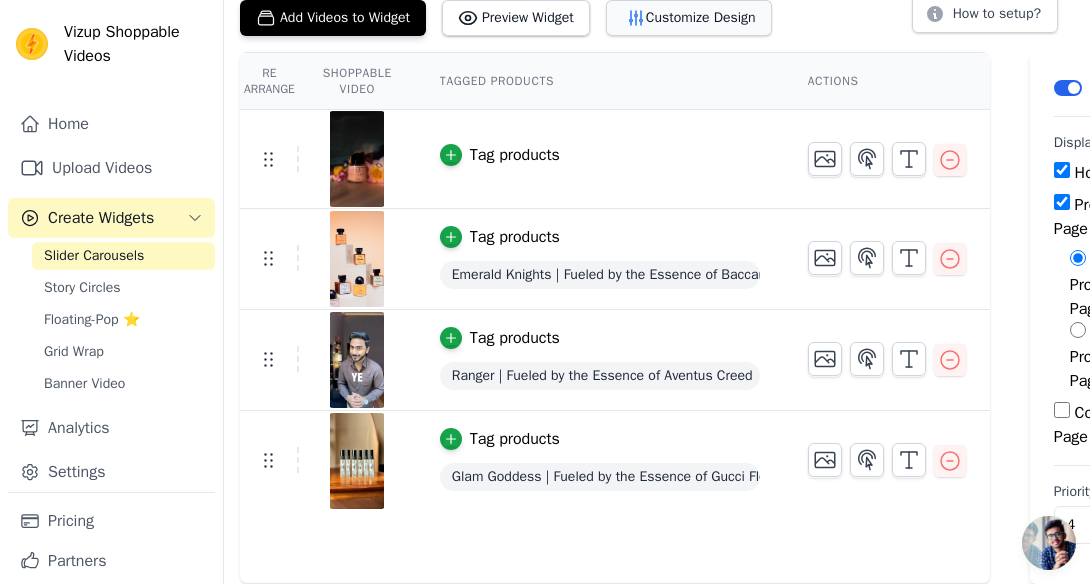 click on "Customize Design" at bounding box center [689, 18] 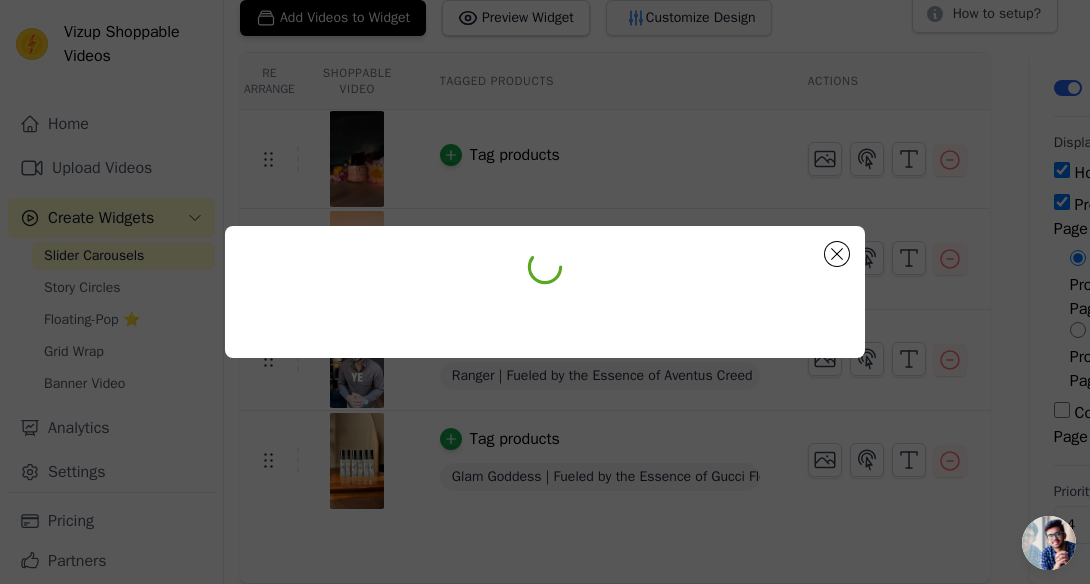 scroll, scrollTop: 0, scrollLeft: 0, axis: both 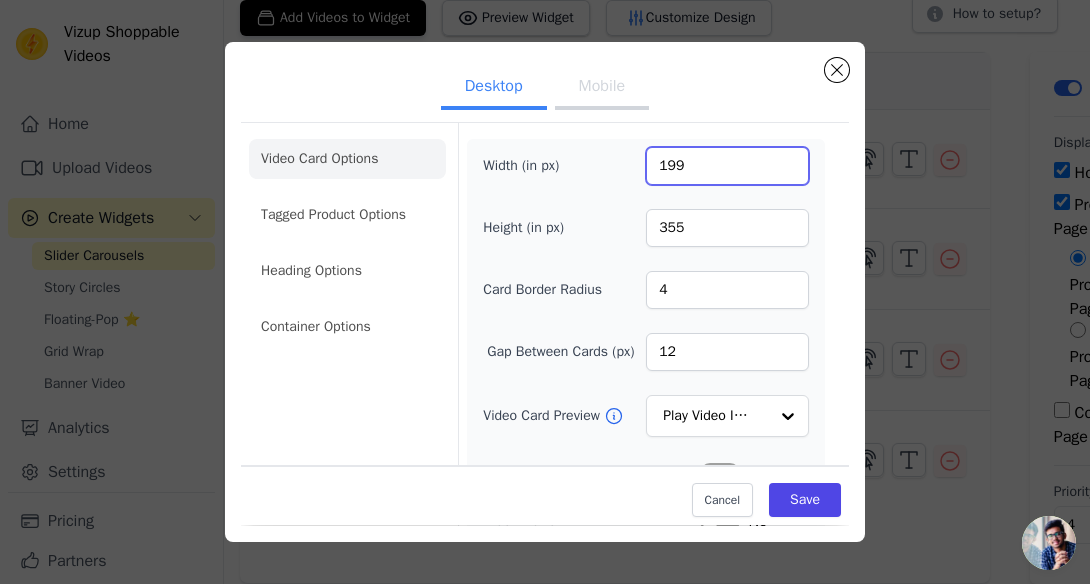 click on "199" at bounding box center (727, 166) 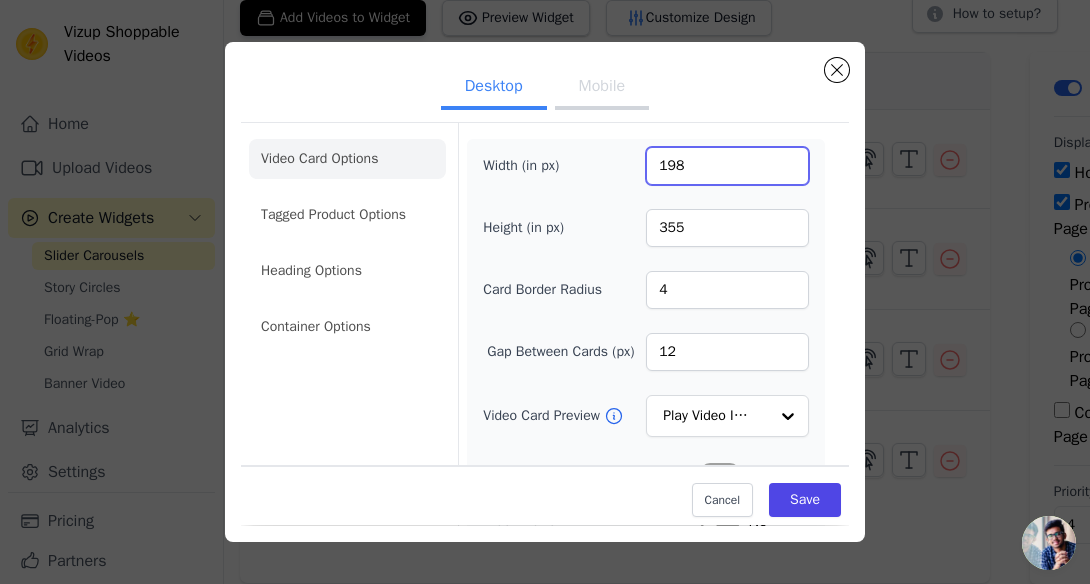 click on "198" at bounding box center (727, 166) 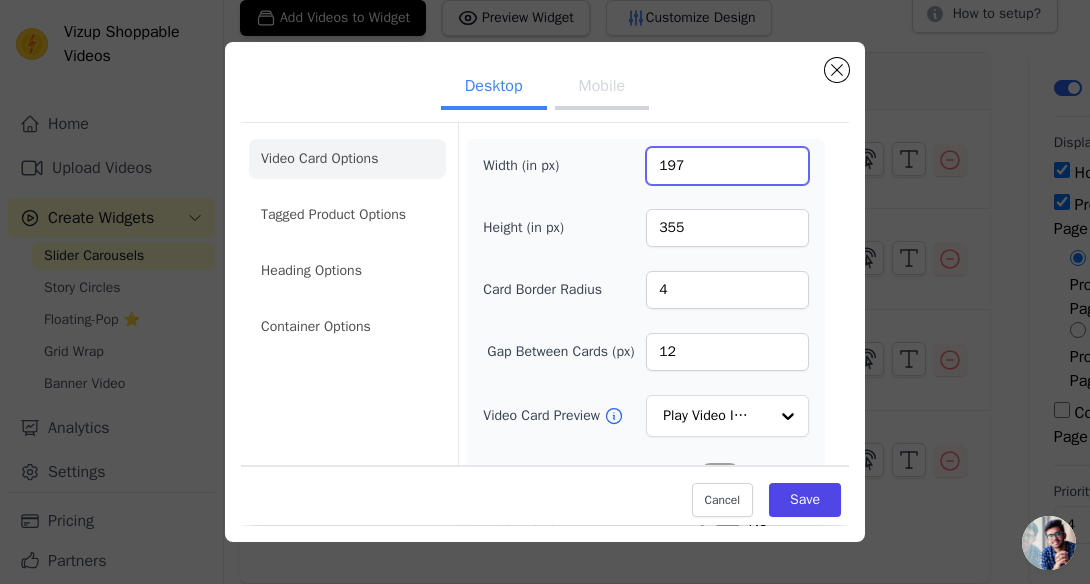 click on "197" at bounding box center [727, 166] 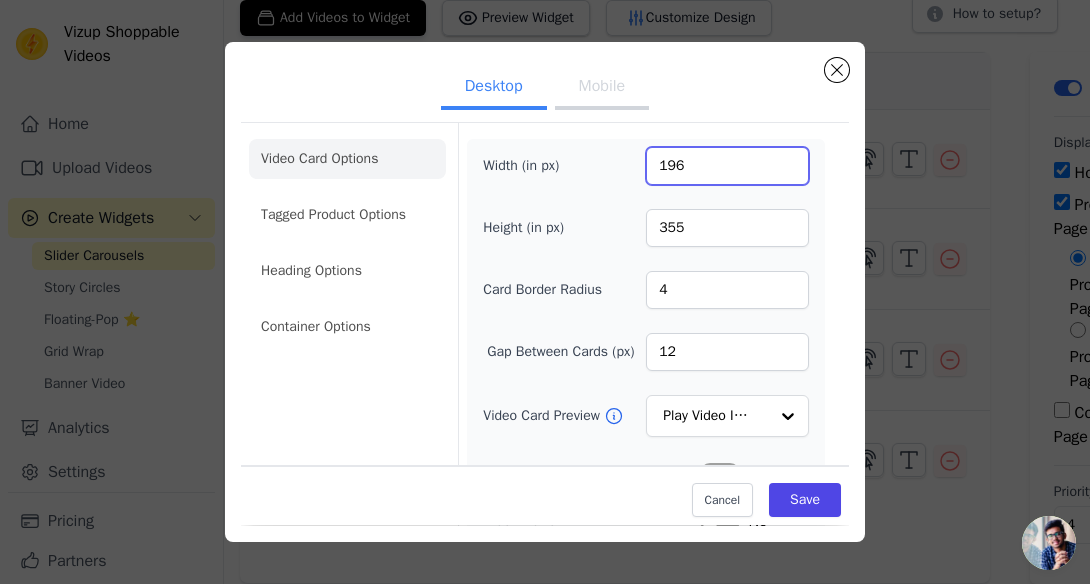 click on "196" at bounding box center [727, 166] 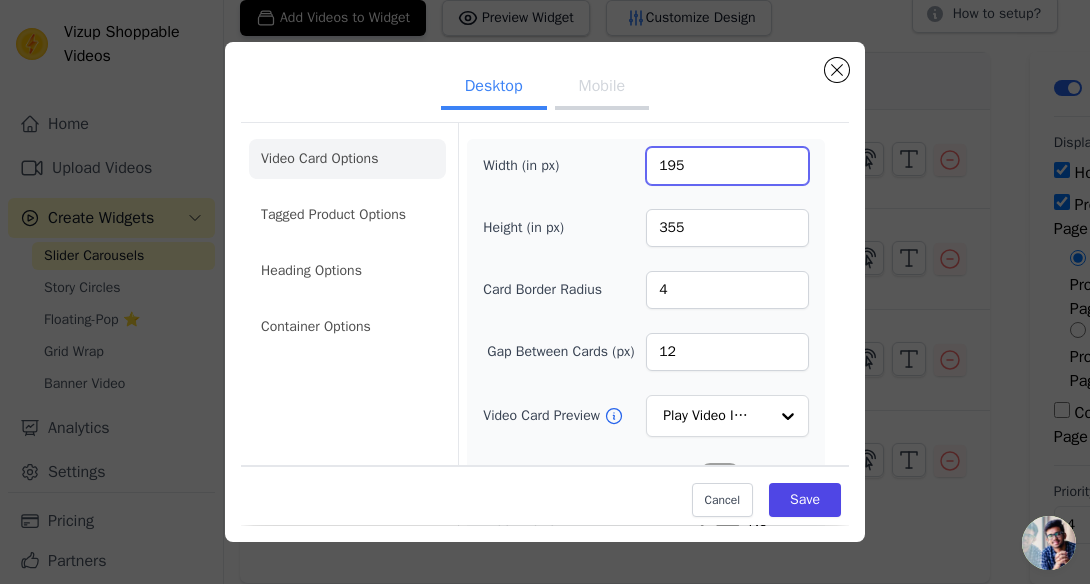 click on "195" at bounding box center (727, 166) 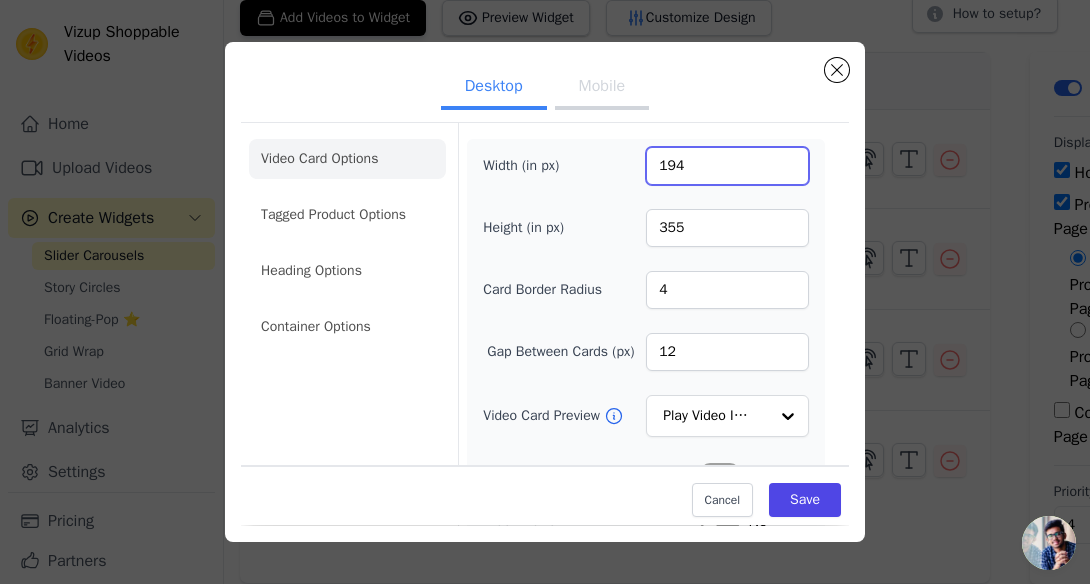 click on "194" at bounding box center [727, 166] 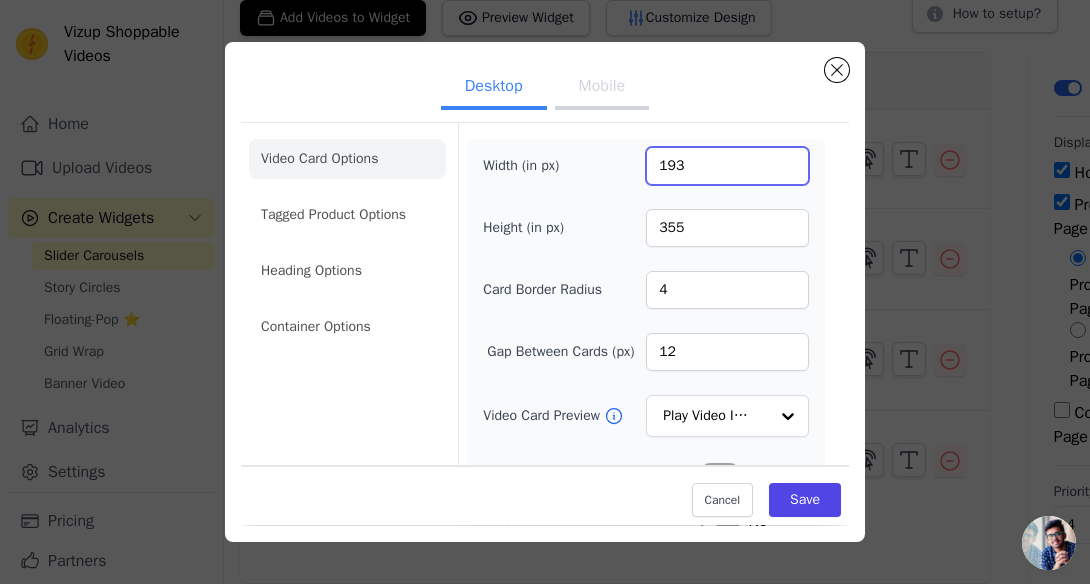 click on "193" at bounding box center (727, 166) 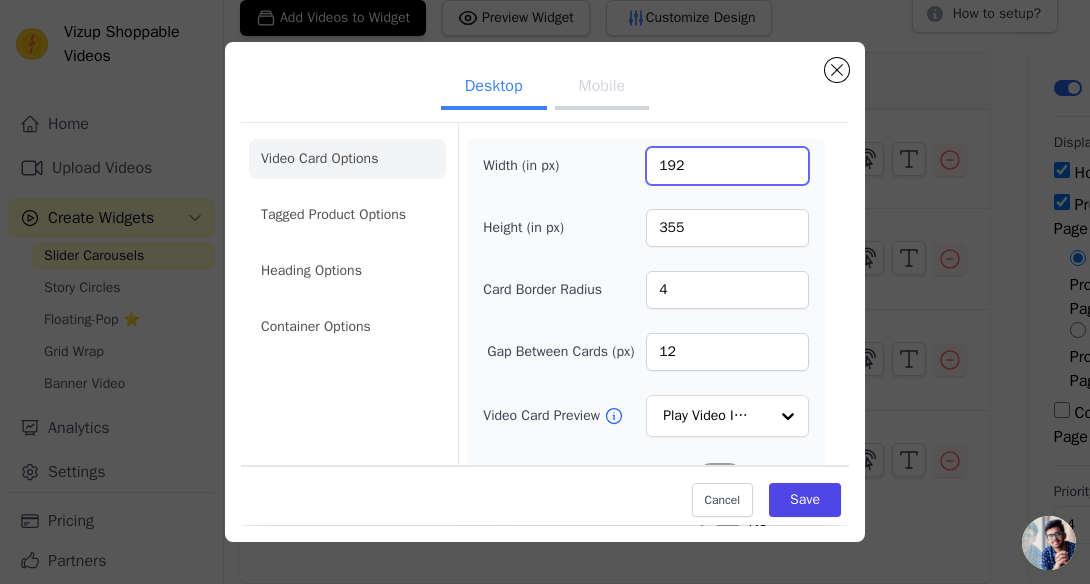 click on "192" at bounding box center (727, 166) 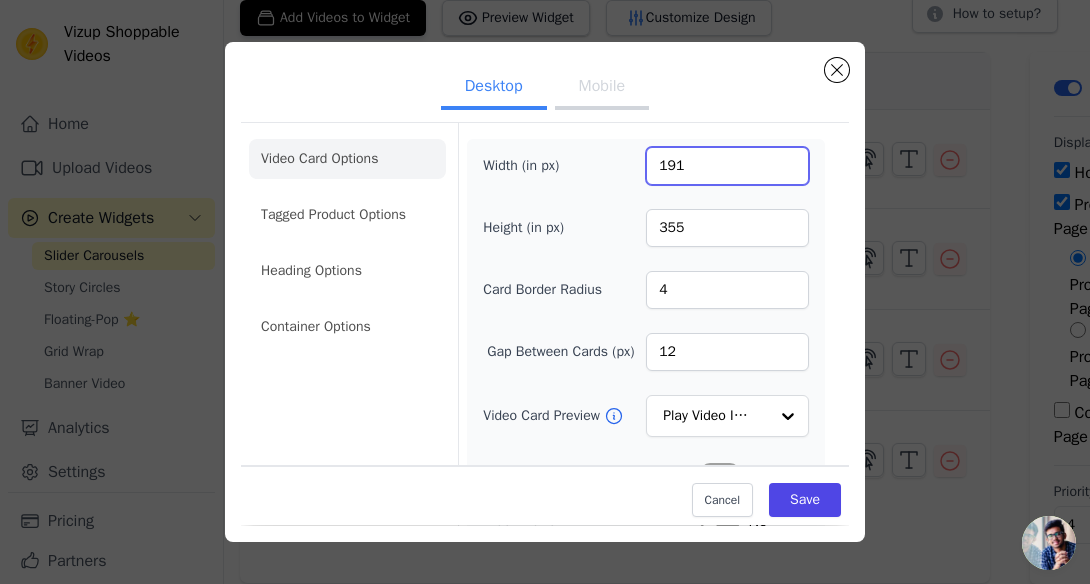 click on "191" at bounding box center (727, 166) 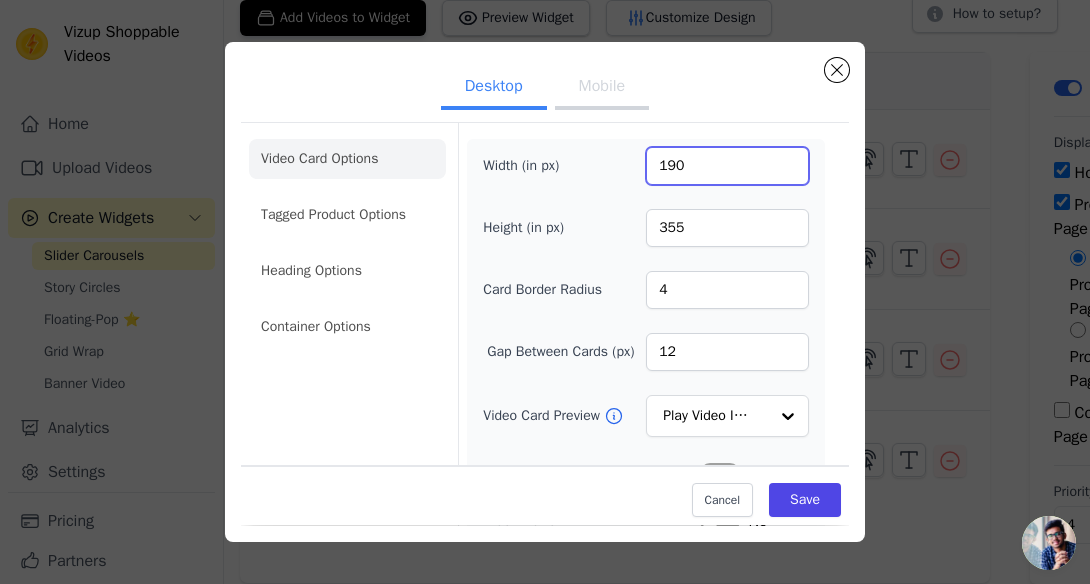 click on "190" at bounding box center (727, 166) 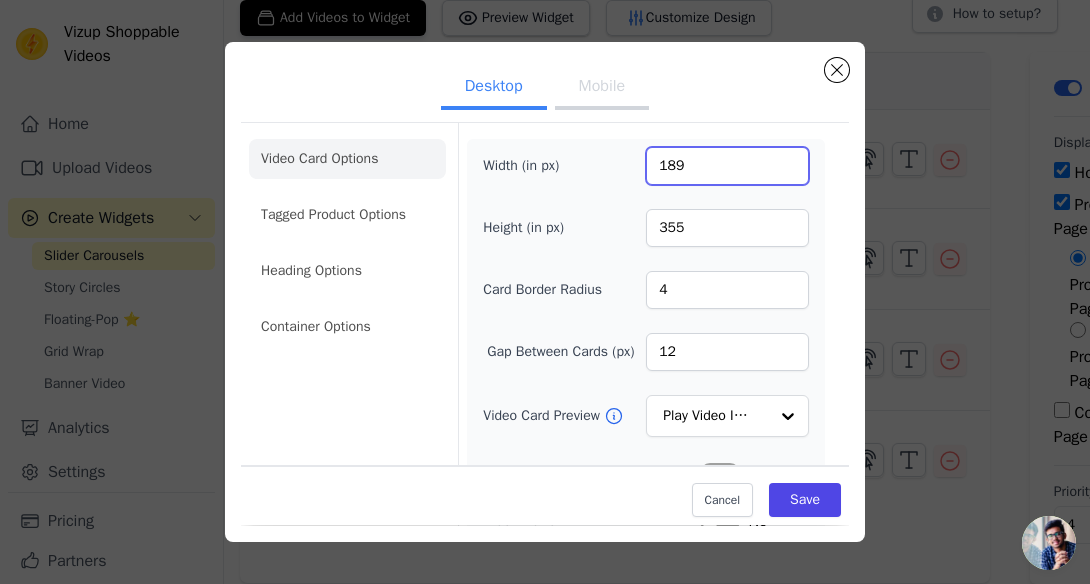 click on "189" at bounding box center (727, 166) 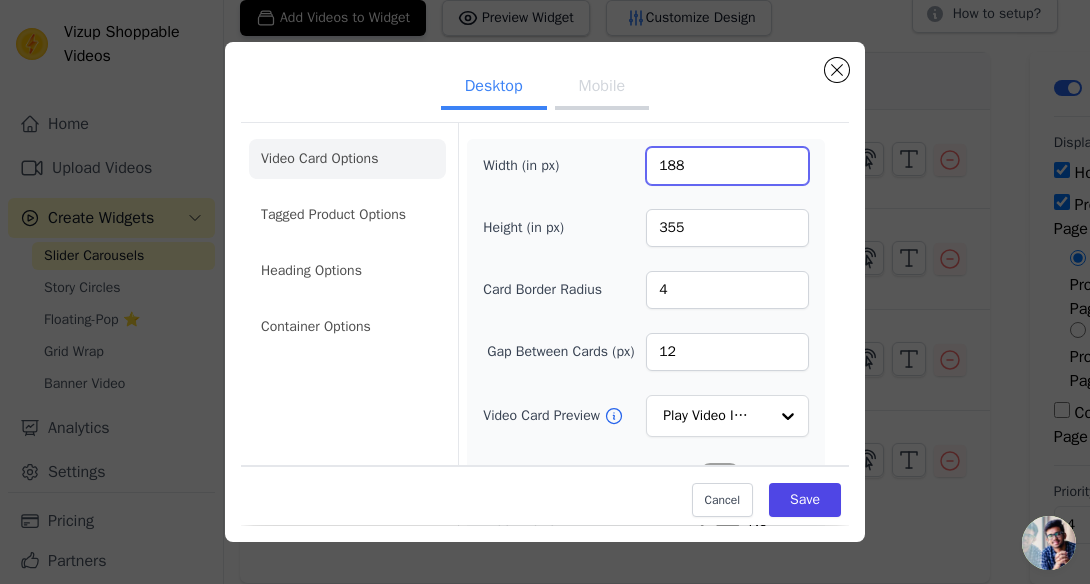 click on "188" at bounding box center (727, 166) 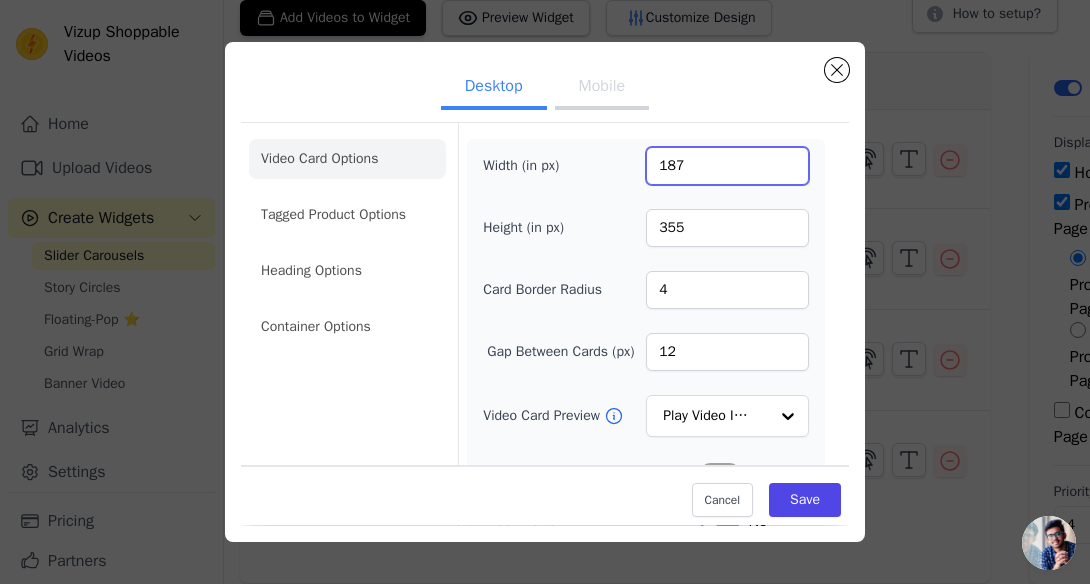 click on "187" at bounding box center (727, 166) 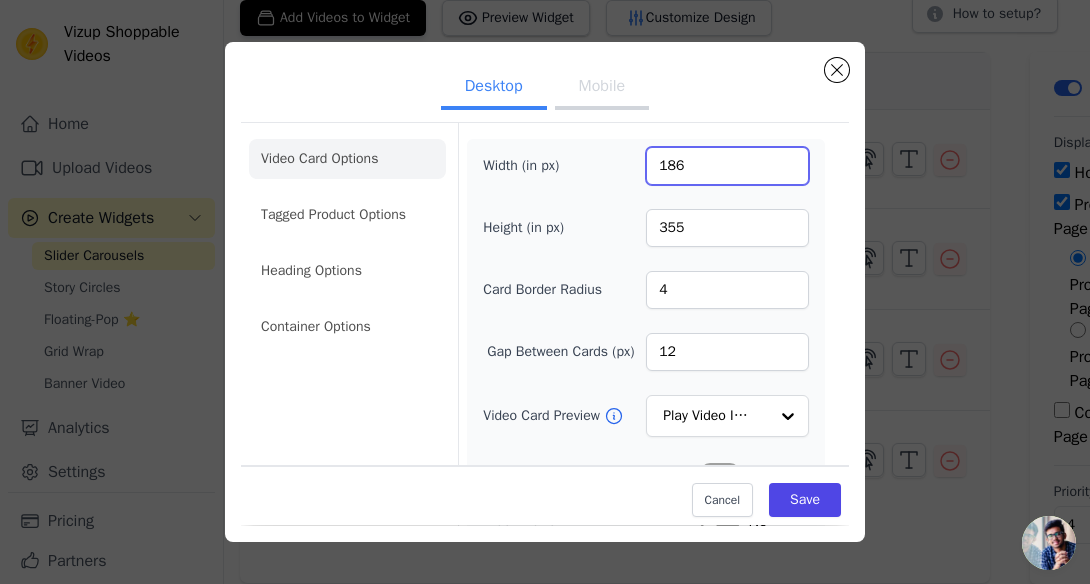 click on "186" at bounding box center [727, 166] 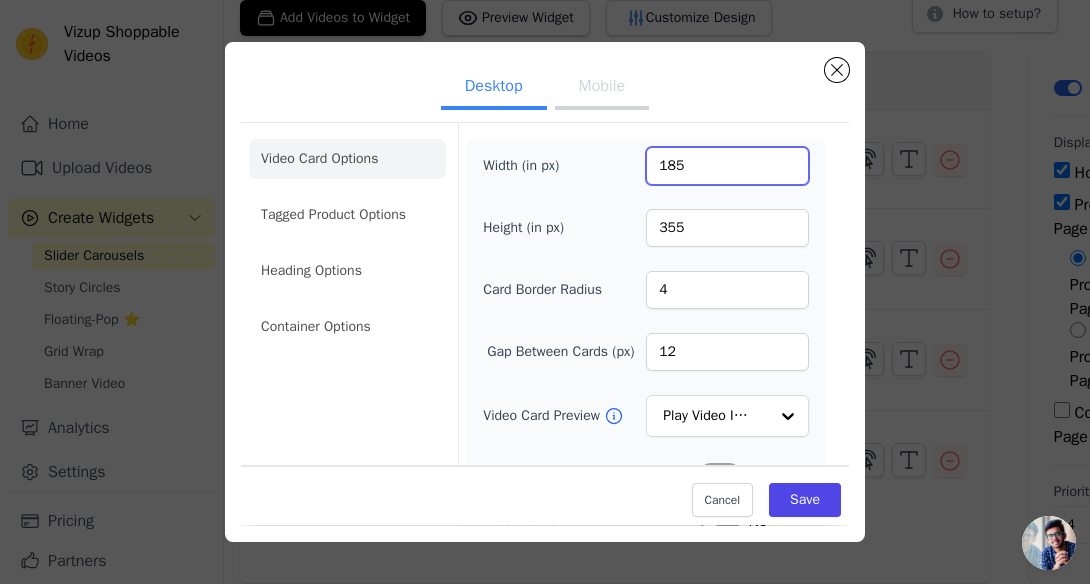 click on "185" at bounding box center (727, 166) 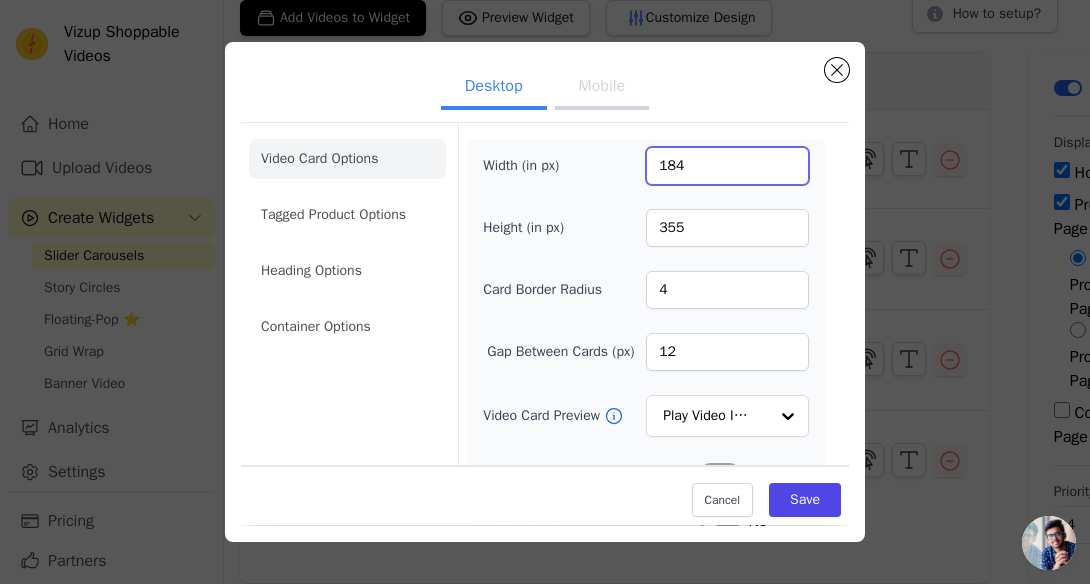 click on "184" at bounding box center [727, 166] 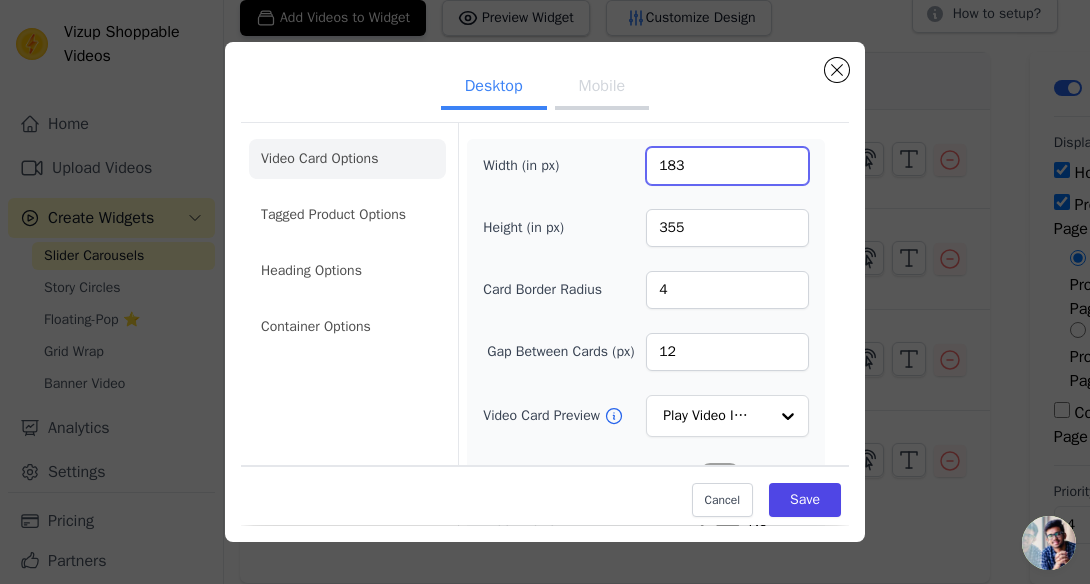 click on "183" at bounding box center [727, 166] 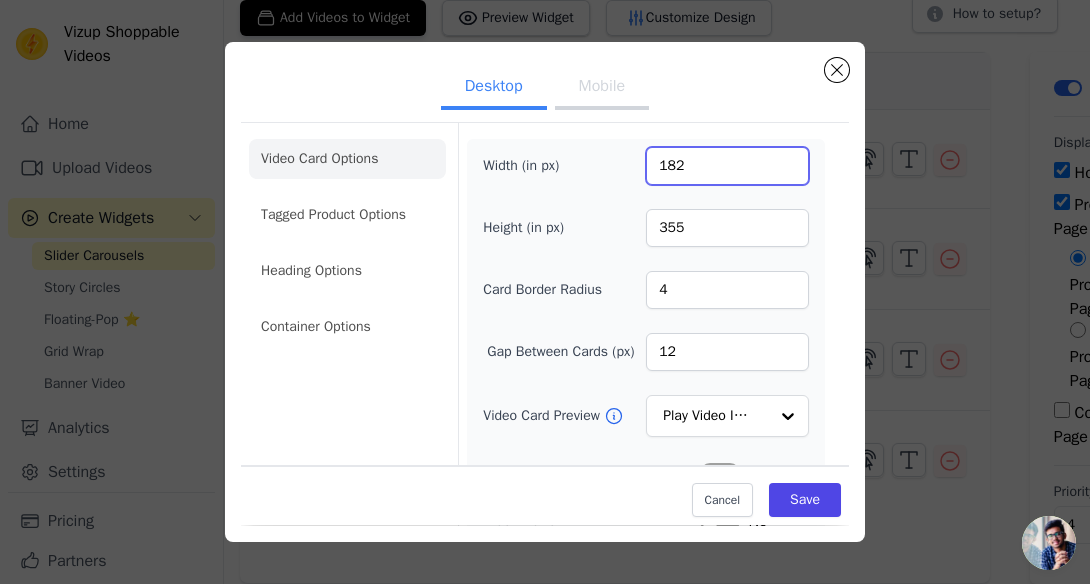 click on "182" at bounding box center (727, 166) 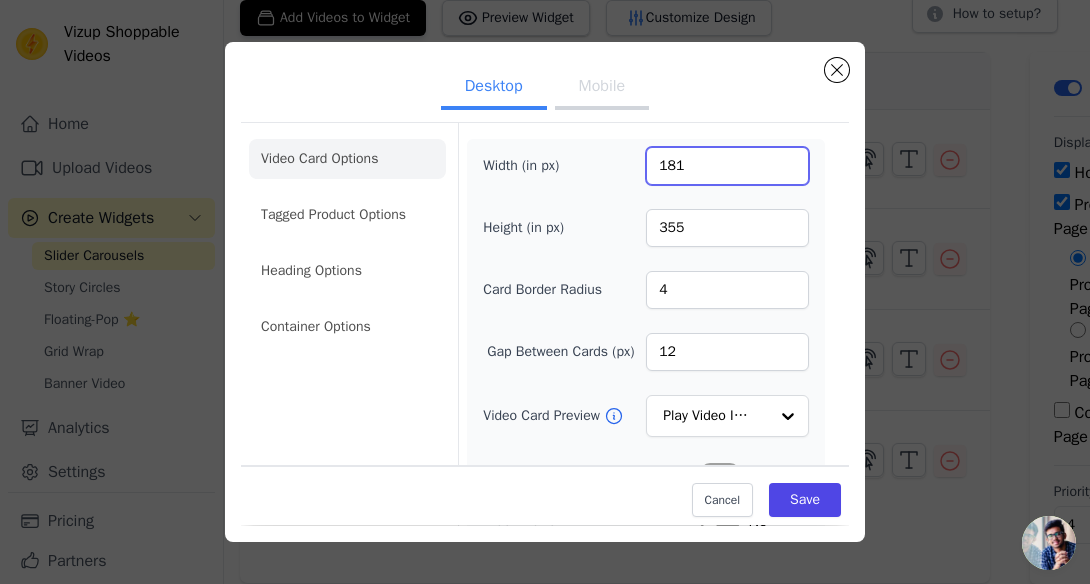click on "181" at bounding box center (727, 166) 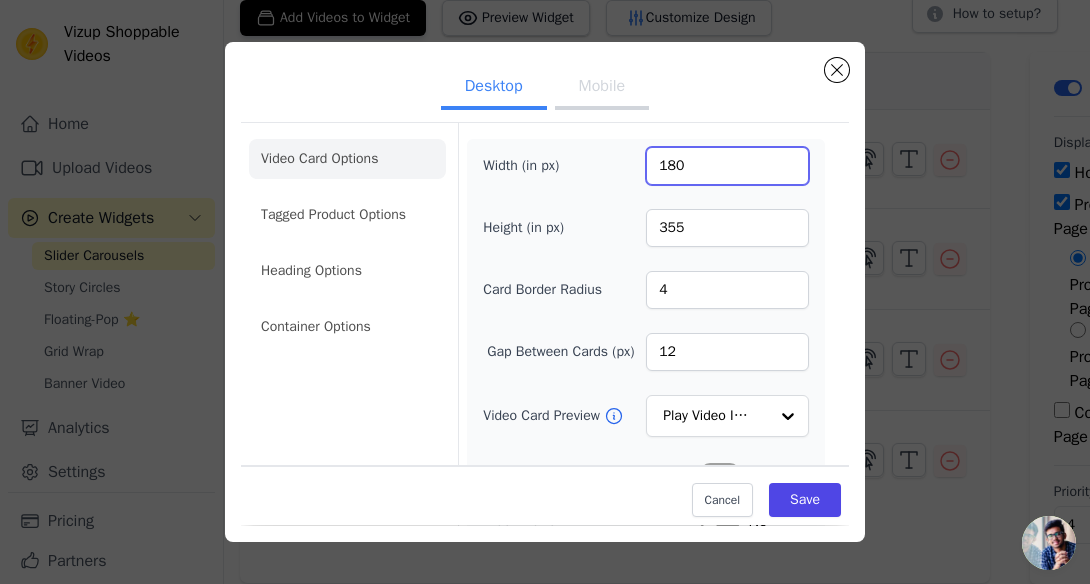 click on "180" at bounding box center (727, 166) 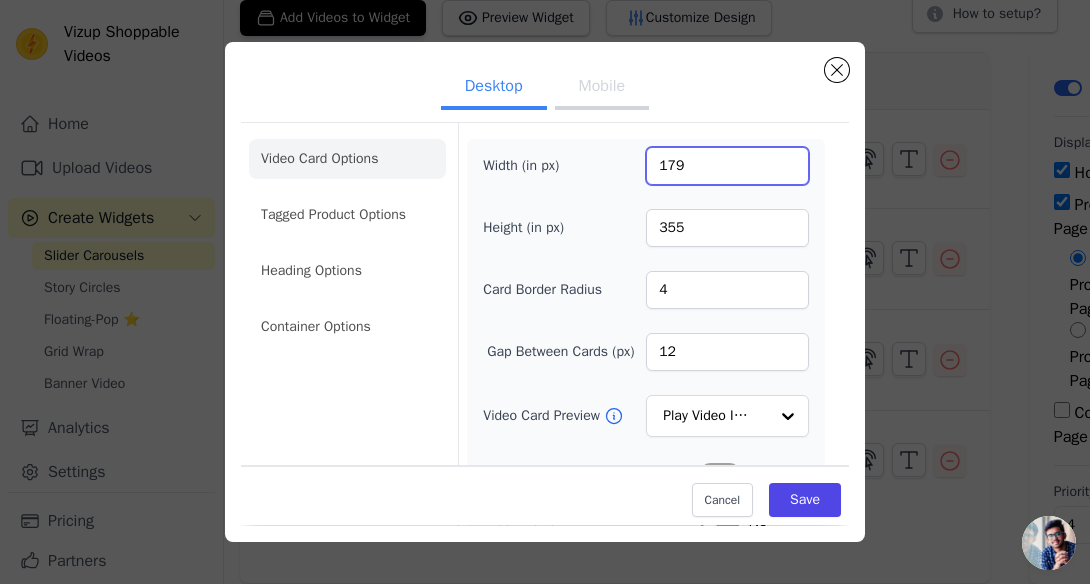 click on "179" at bounding box center (727, 166) 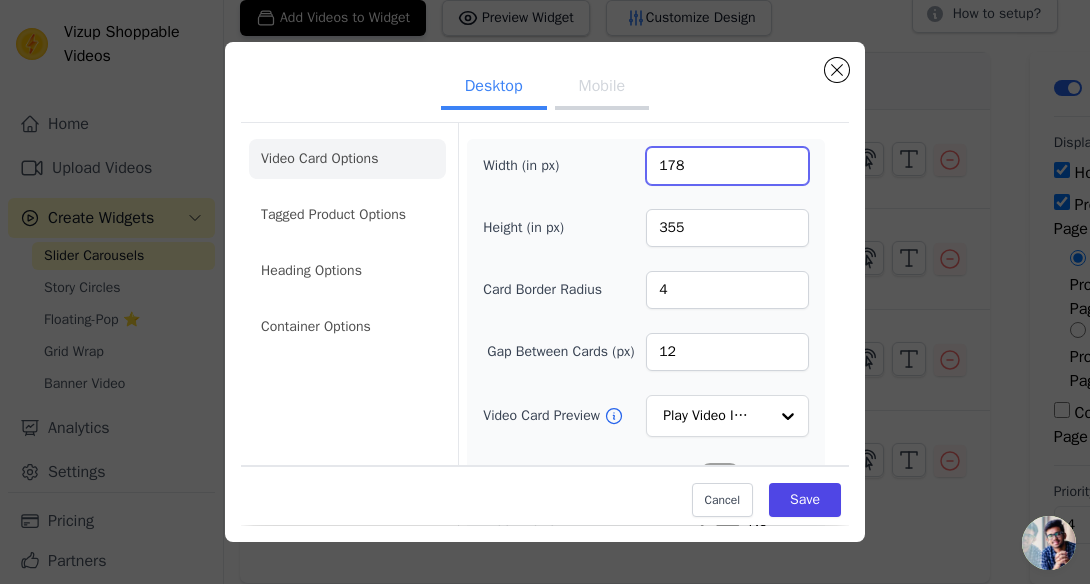 click on "178" at bounding box center (727, 166) 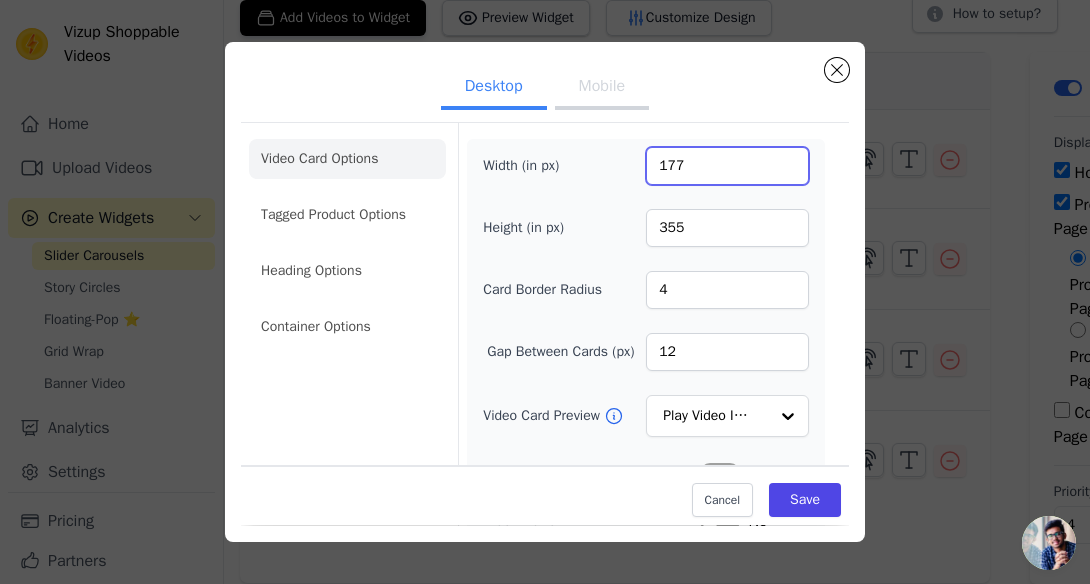 click on "177" at bounding box center [727, 166] 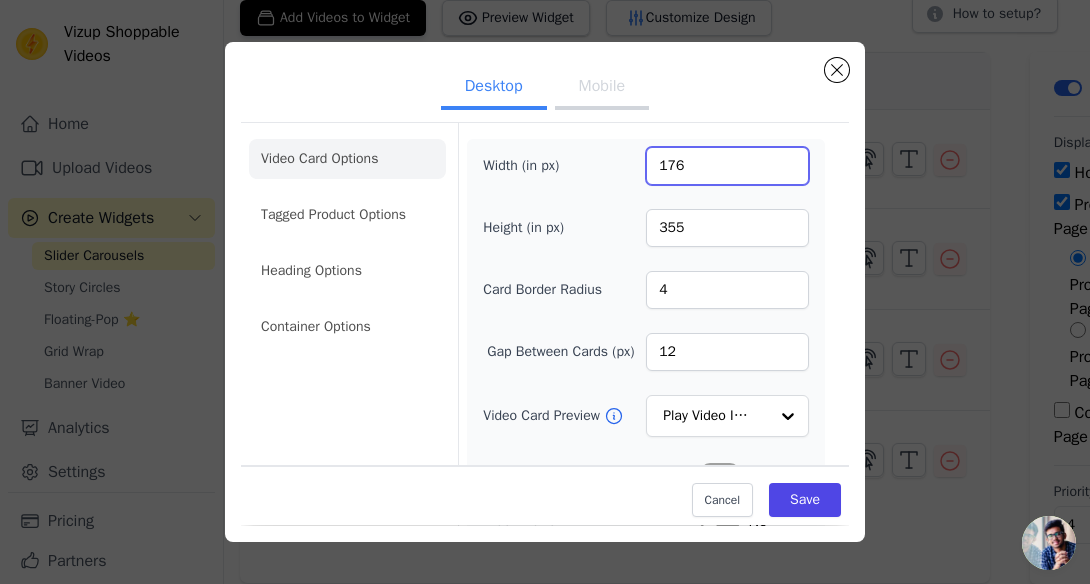 click on "176" at bounding box center [727, 166] 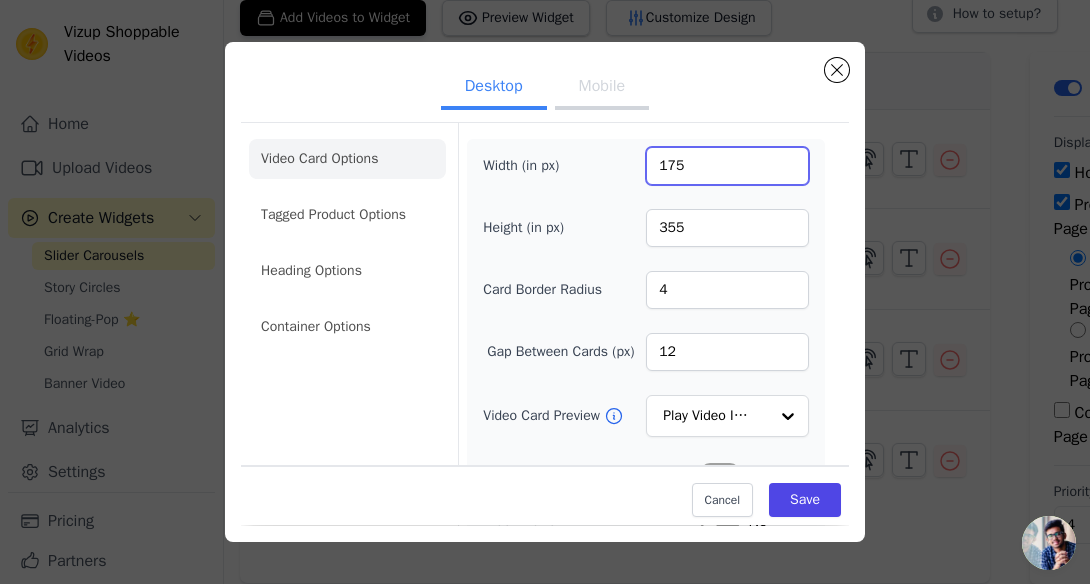 click on "175" at bounding box center (727, 166) 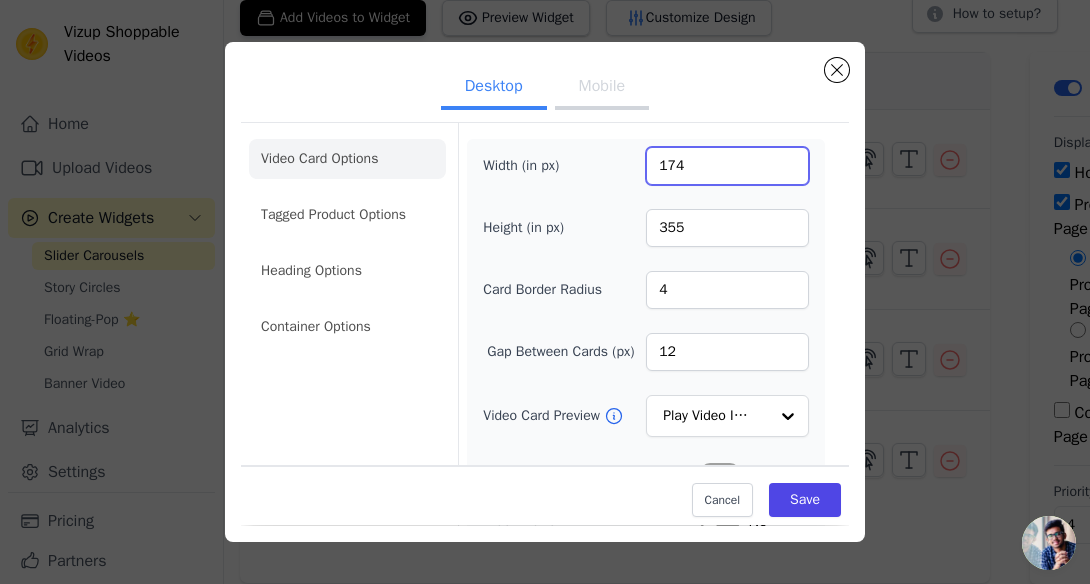 click on "174" at bounding box center [727, 166] 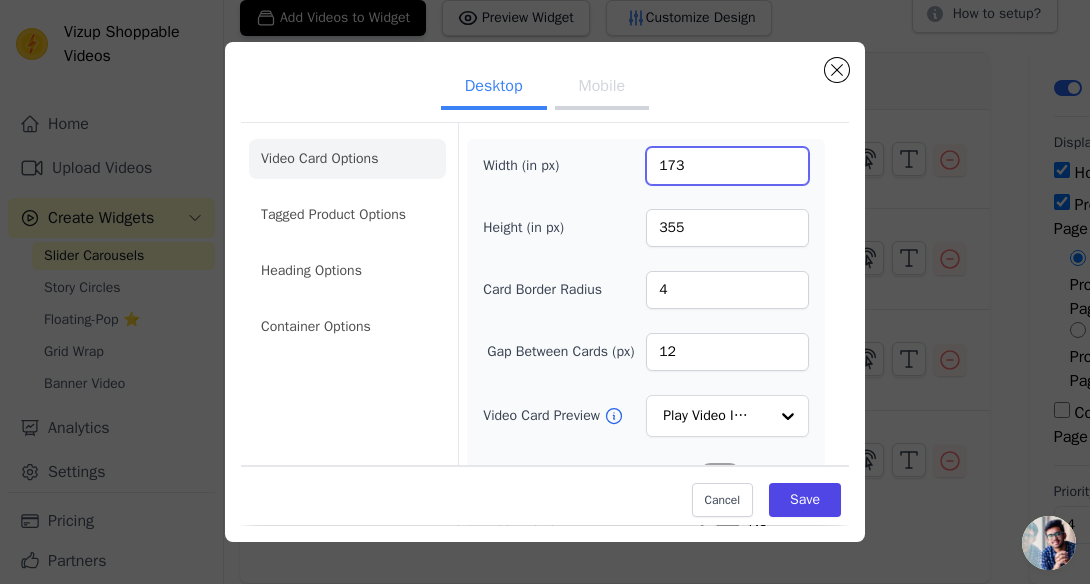 click on "173" at bounding box center [727, 166] 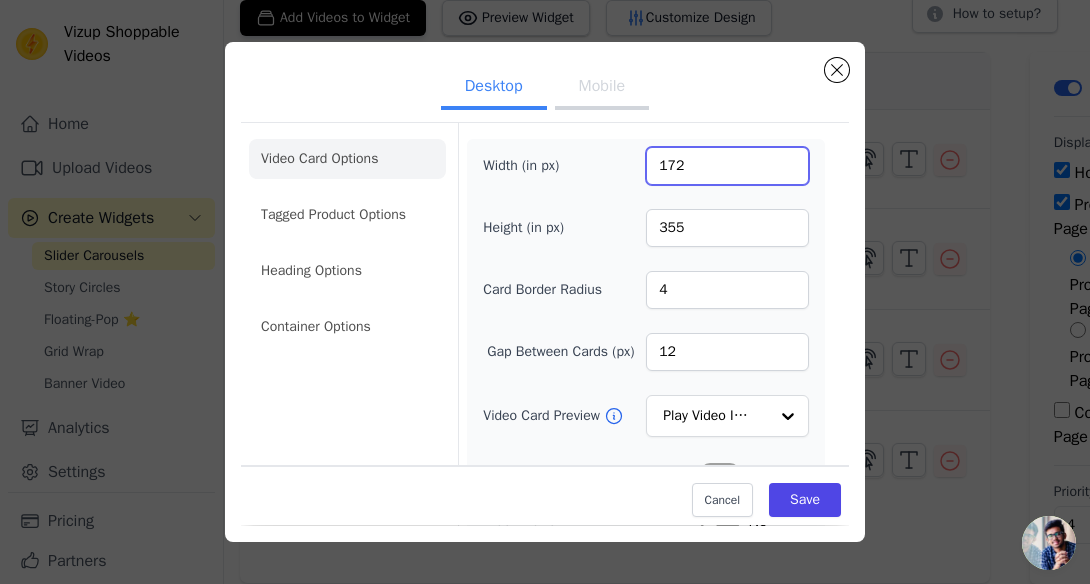 click on "172" at bounding box center (727, 166) 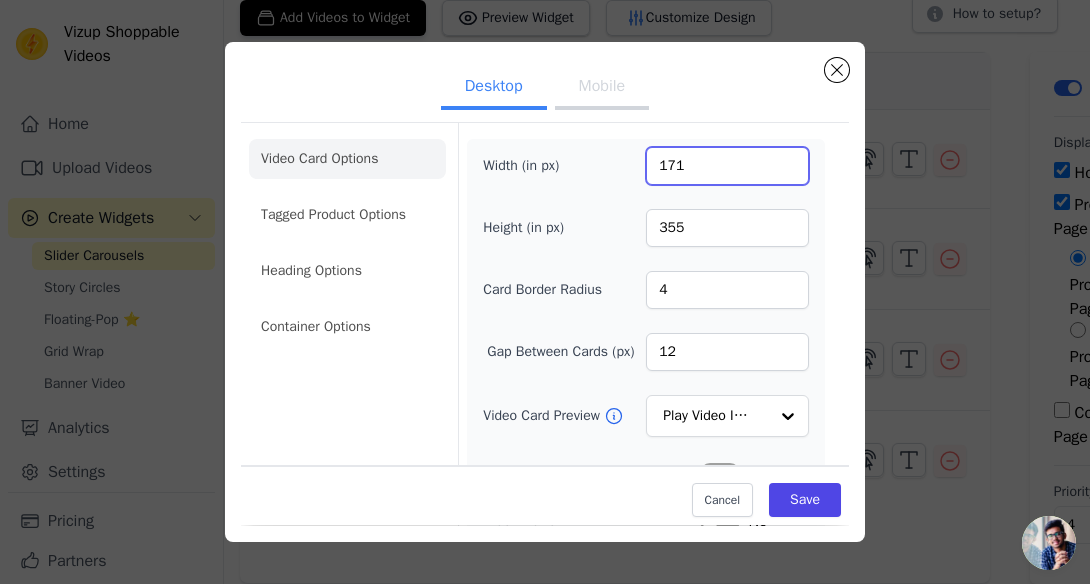 click on "171" at bounding box center [727, 166] 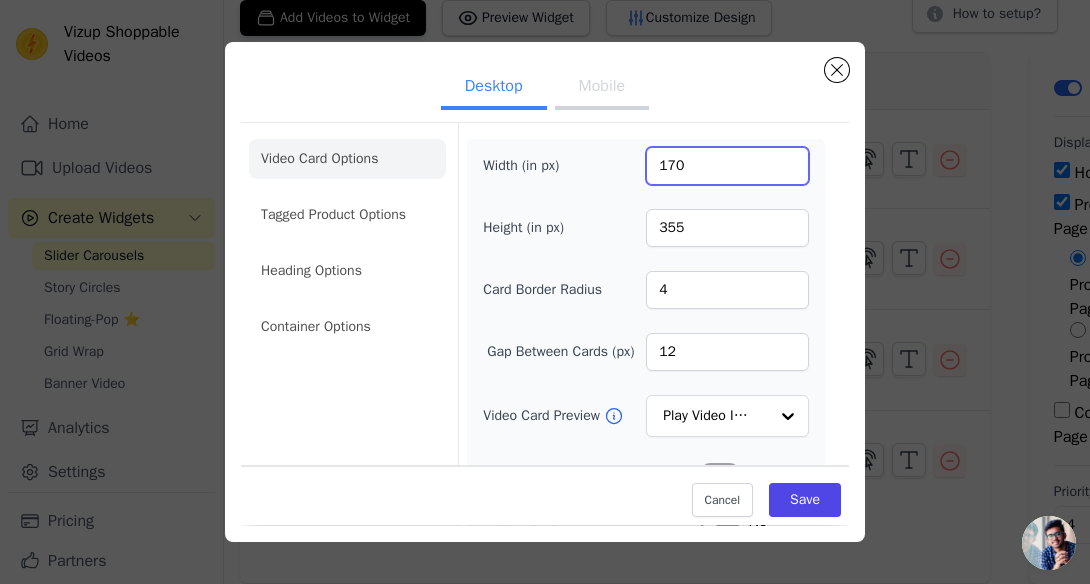 click on "170" at bounding box center [727, 166] 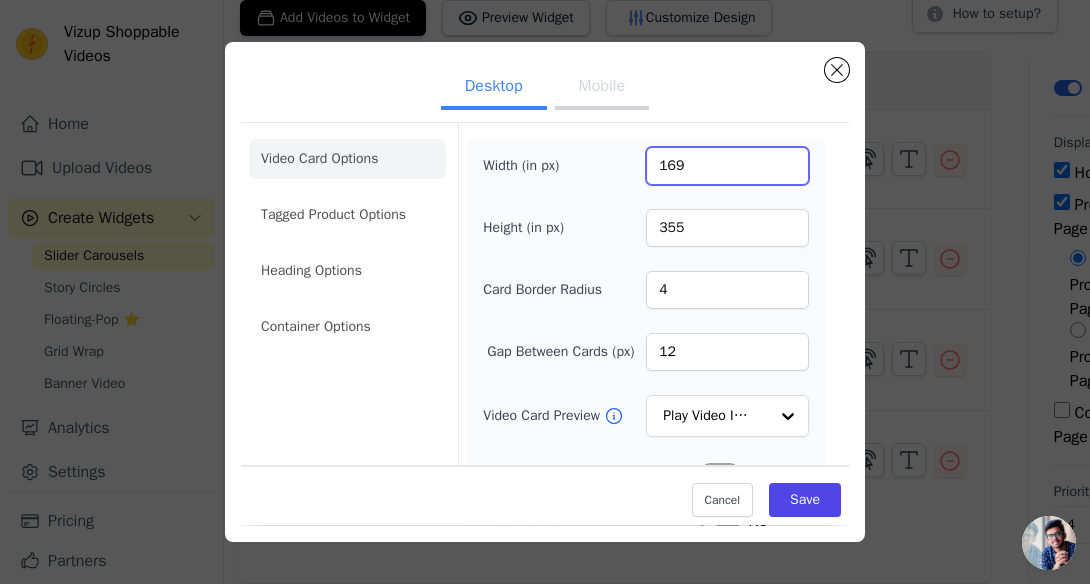 click on "169" at bounding box center (727, 166) 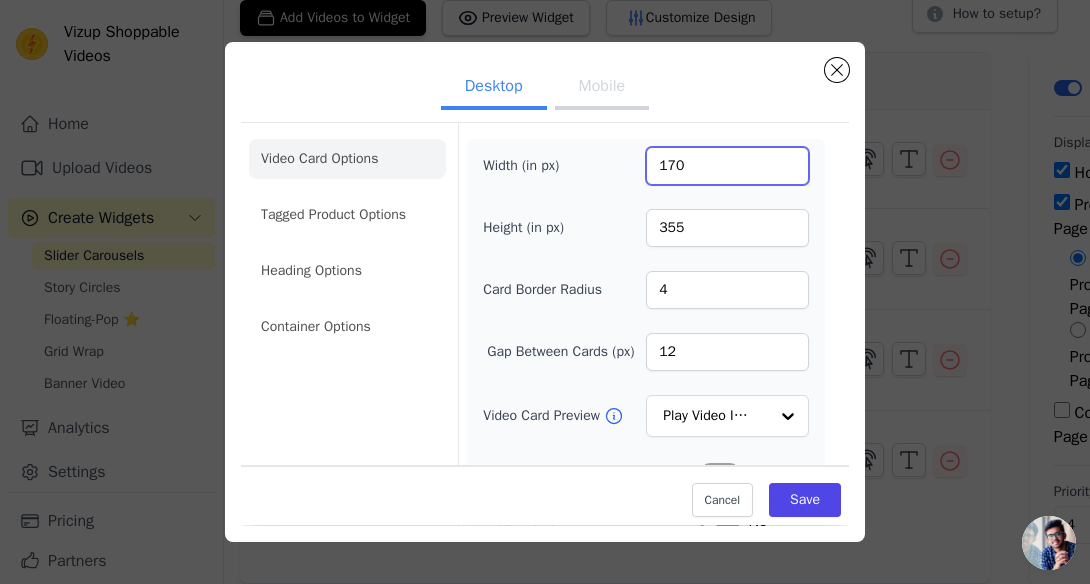type on "170" 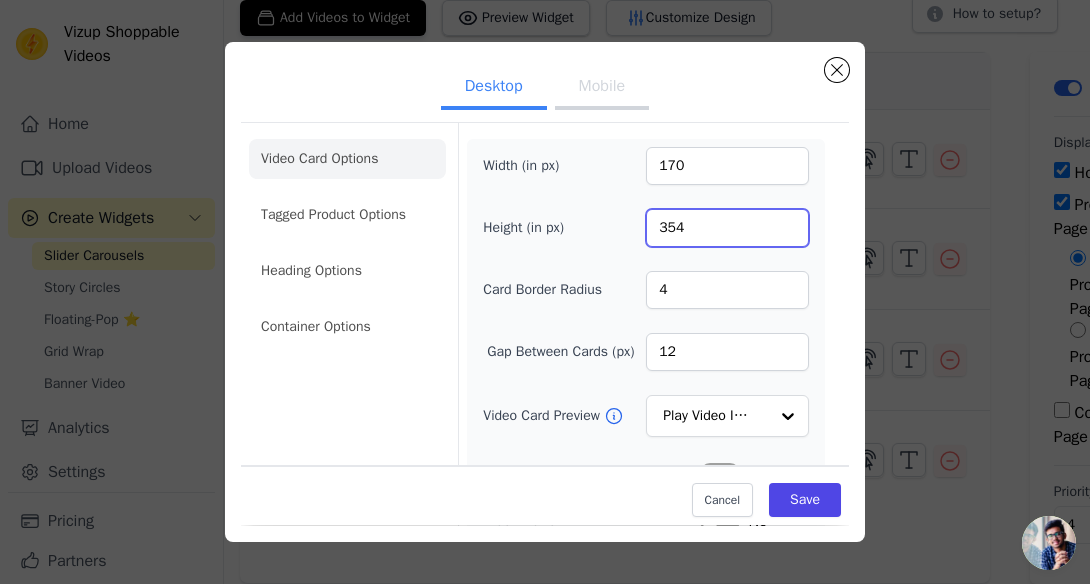 click on "354" at bounding box center [727, 228] 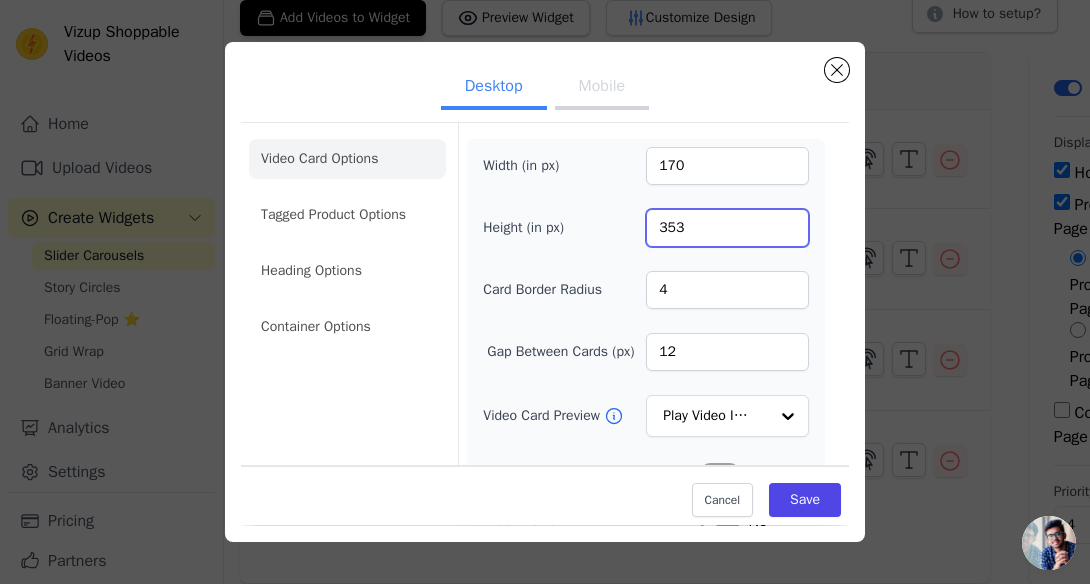click on "353" at bounding box center (727, 228) 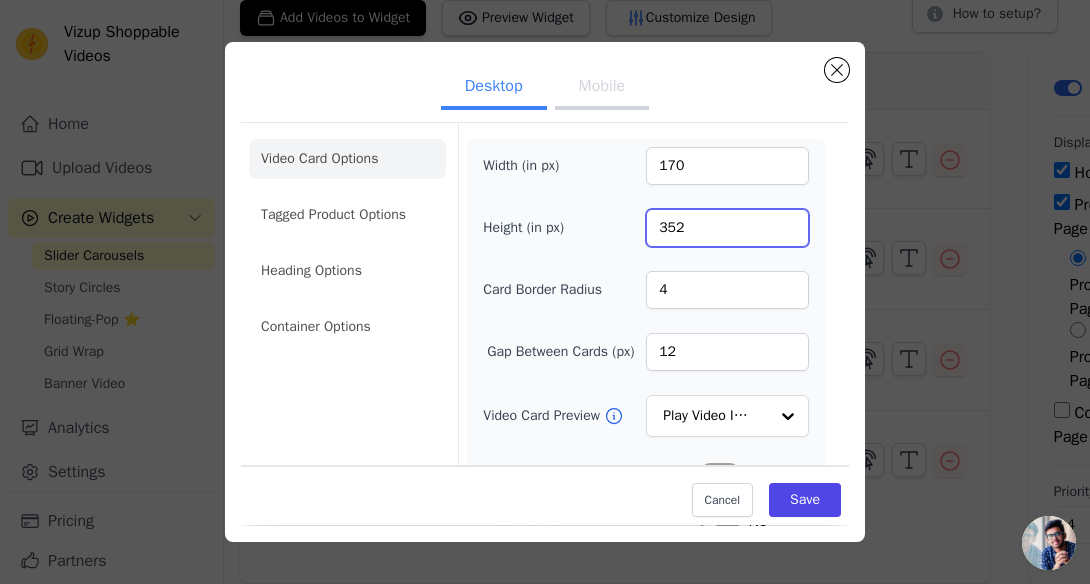 click on "352" at bounding box center (727, 228) 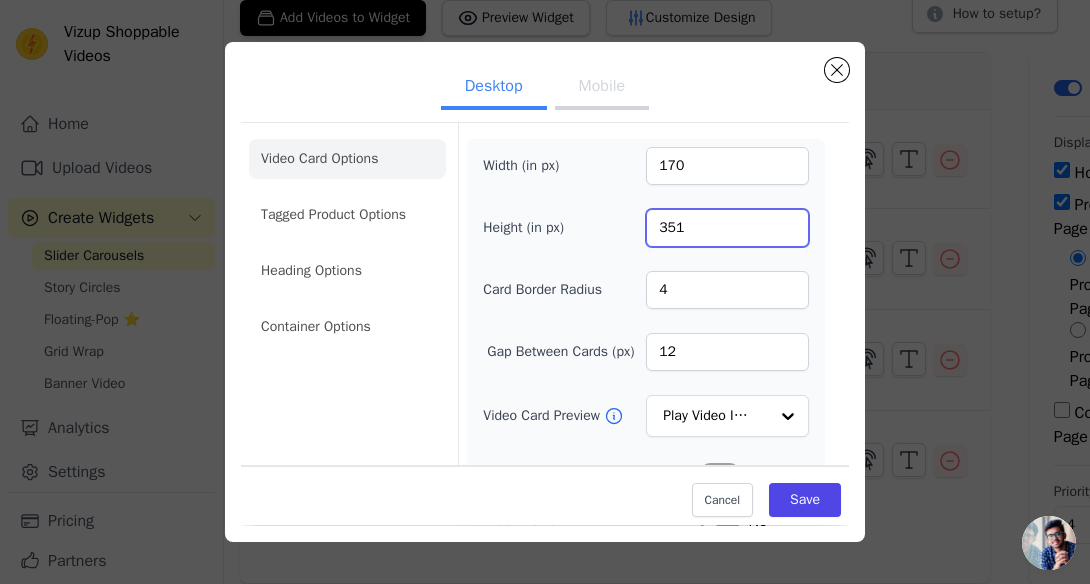 click on "351" at bounding box center (727, 228) 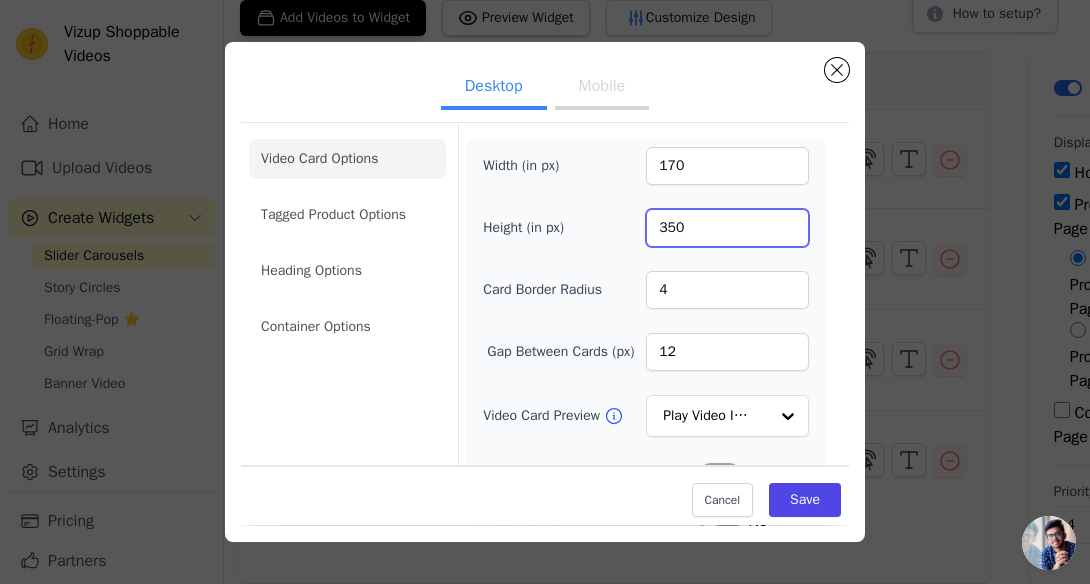 click on "350" at bounding box center (727, 228) 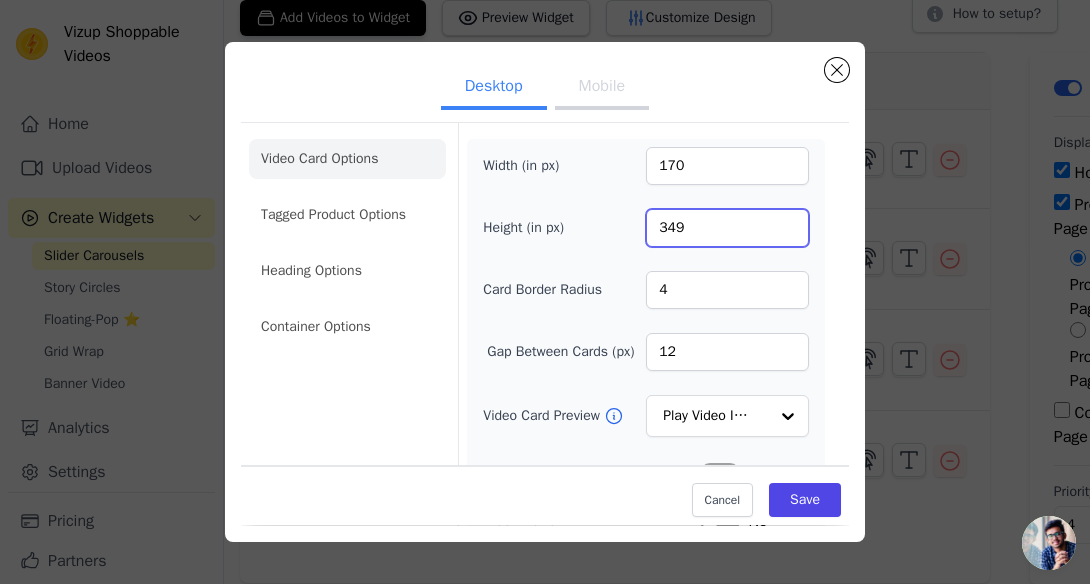 click on "349" at bounding box center (727, 228) 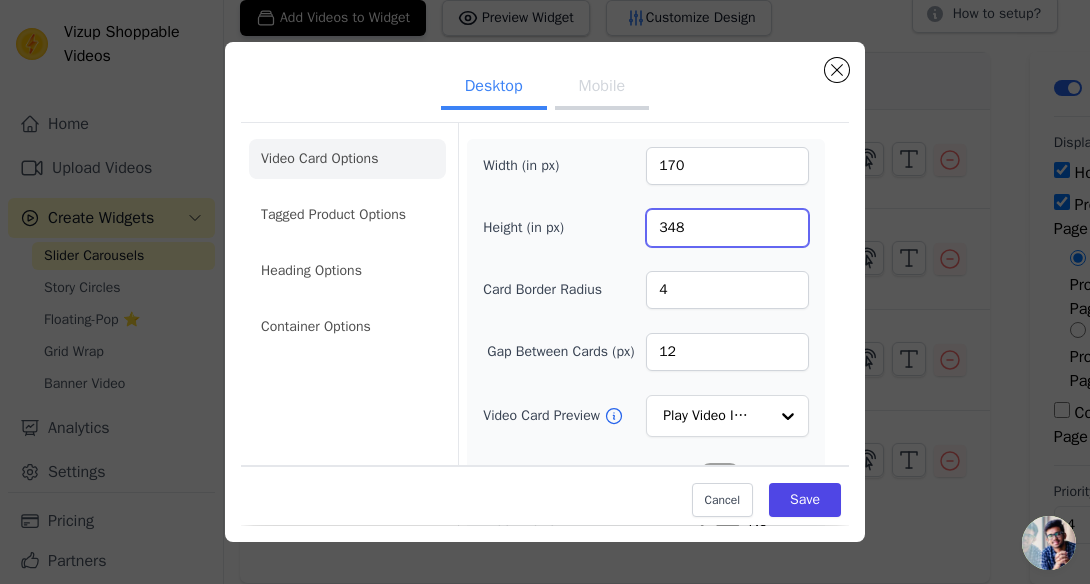 click on "348" at bounding box center (727, 228) 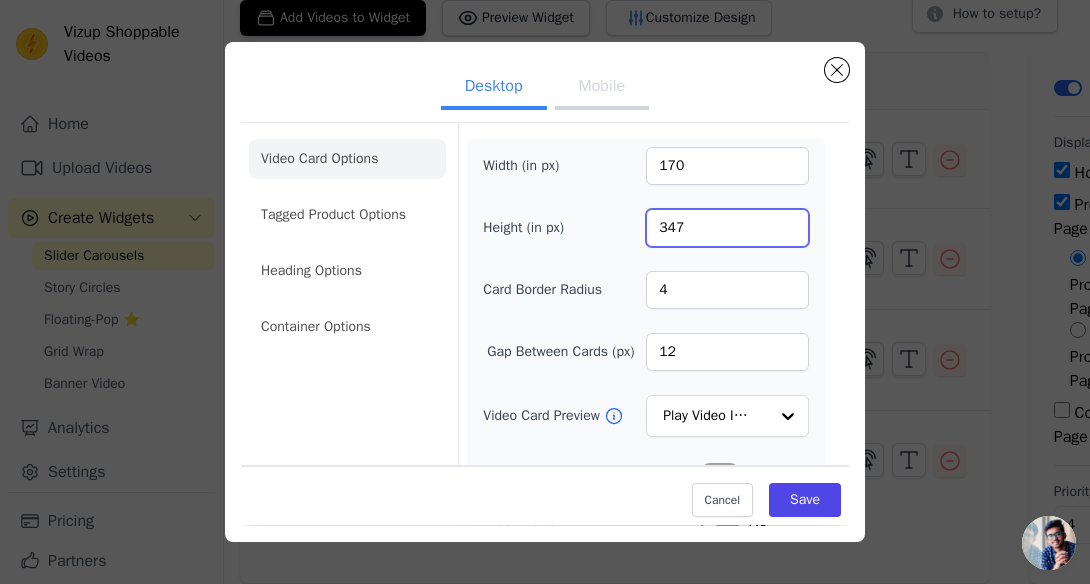 click on "347" at bounding box center (727, 228) 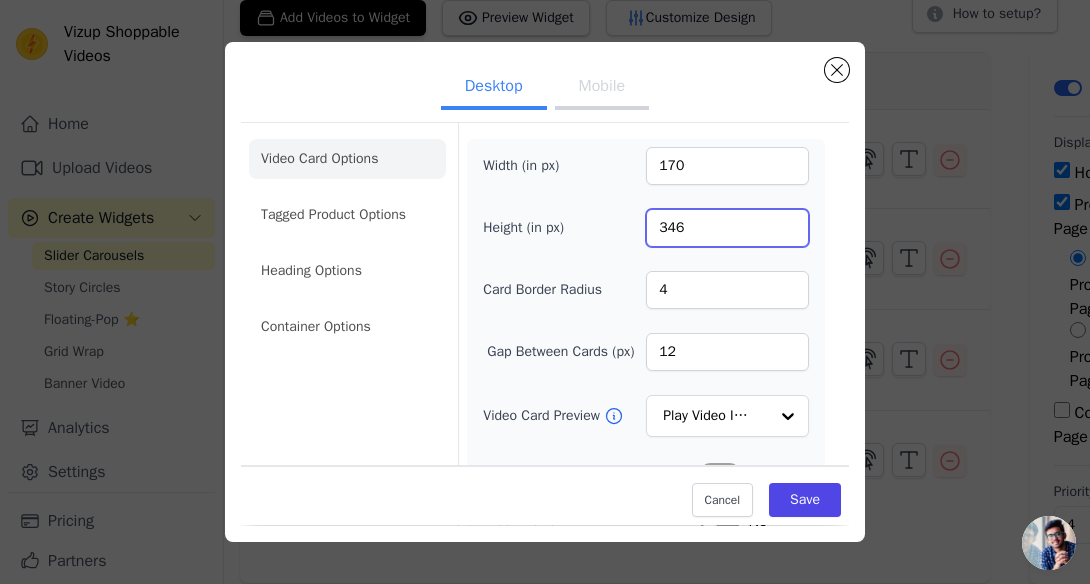 click on "346" at bounding box center [727, 228] 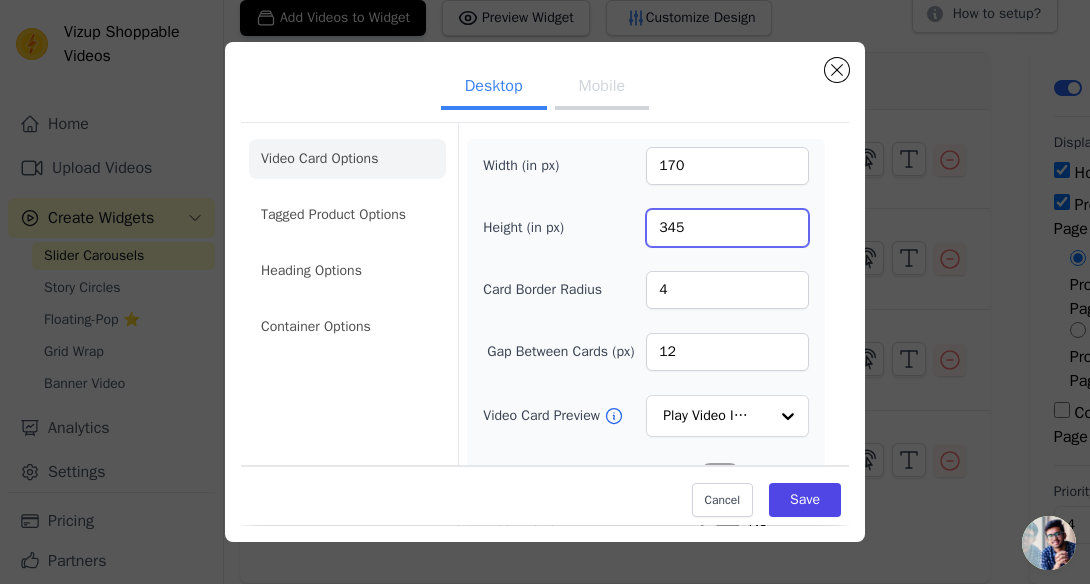 click on "345" at bounding box center (727, 228) 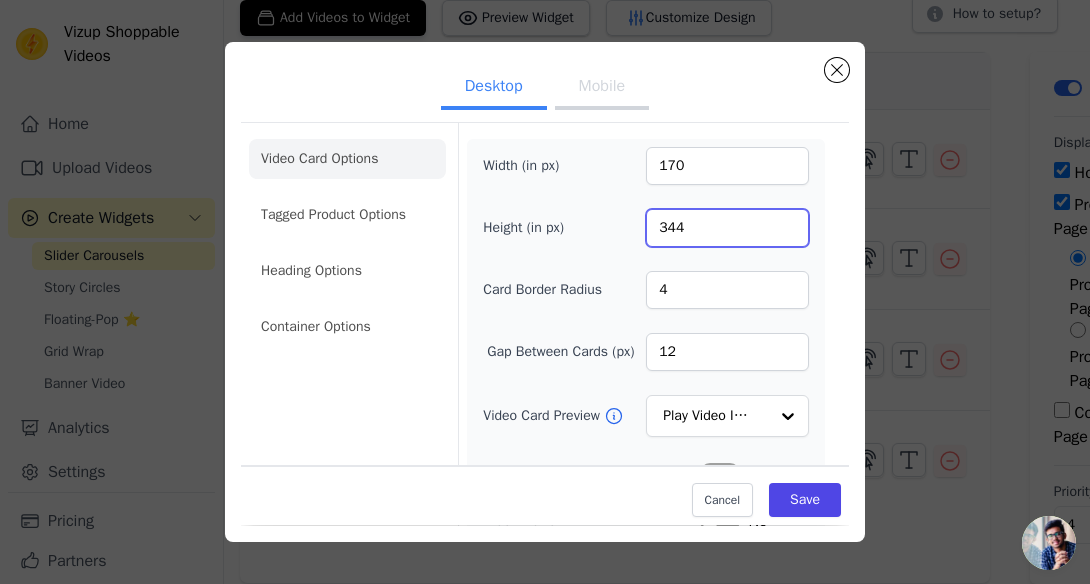 click on "344" at bounding box center [727, 228] 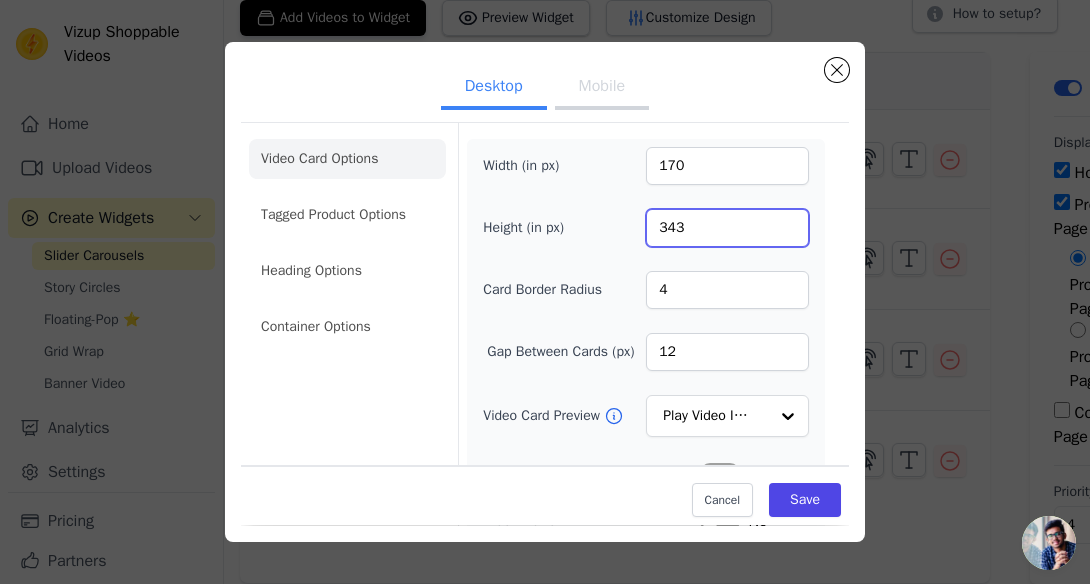 click on "343" at bounding box center (727, 228) 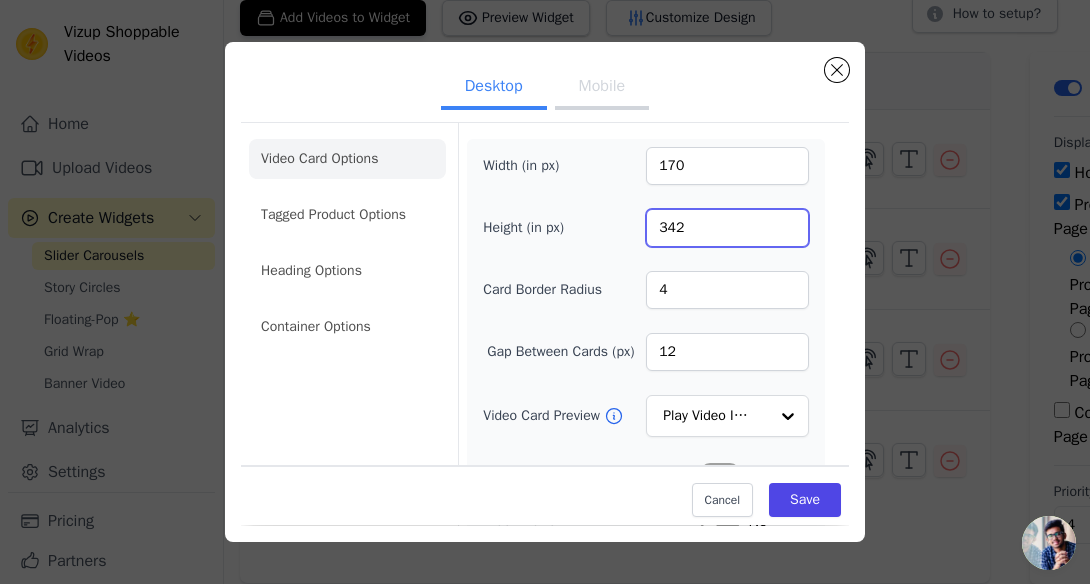 click on "342" at bounding box center [727, 228] 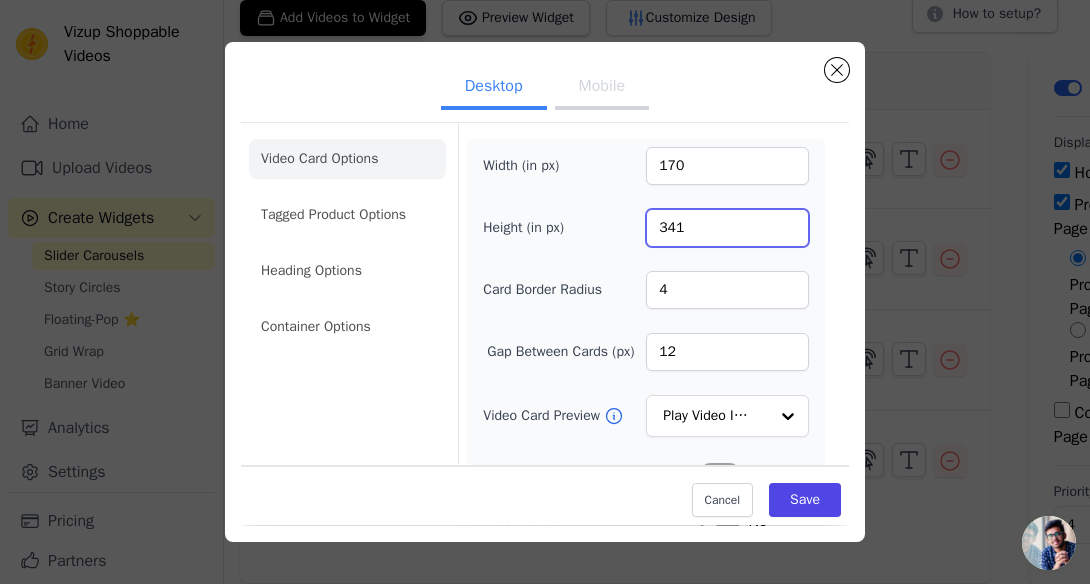 click on "341" at bounding box center (727, 228) 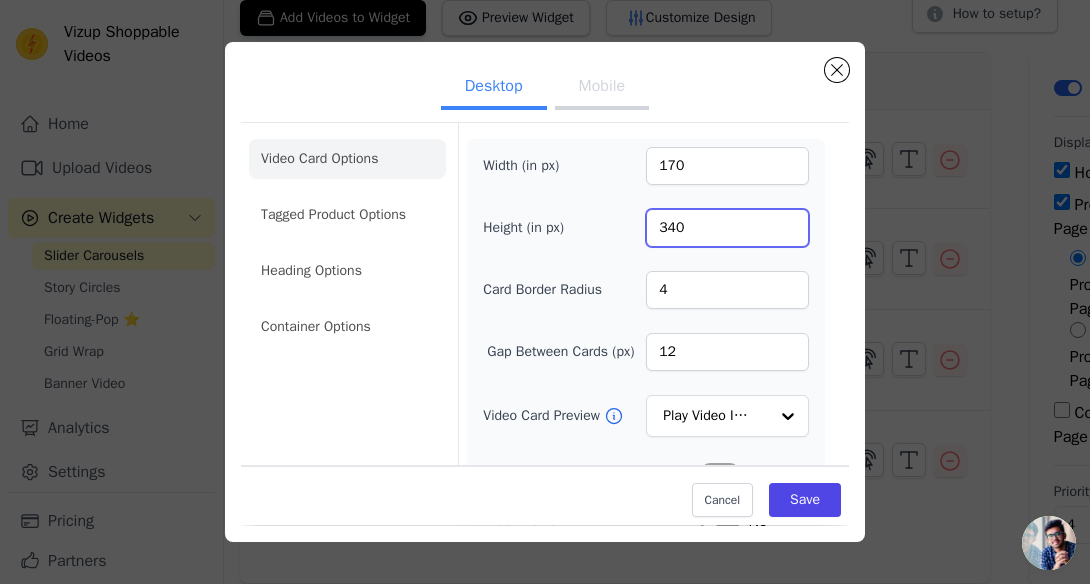 click on "340" at bounding box center [727, 228] 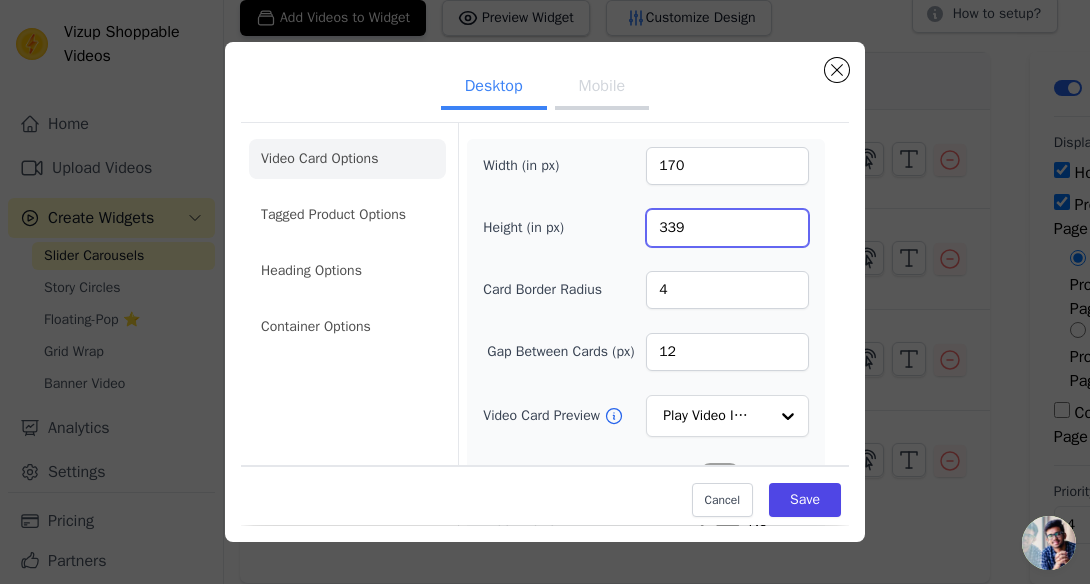click on "339" at bounding box center (727, 228) 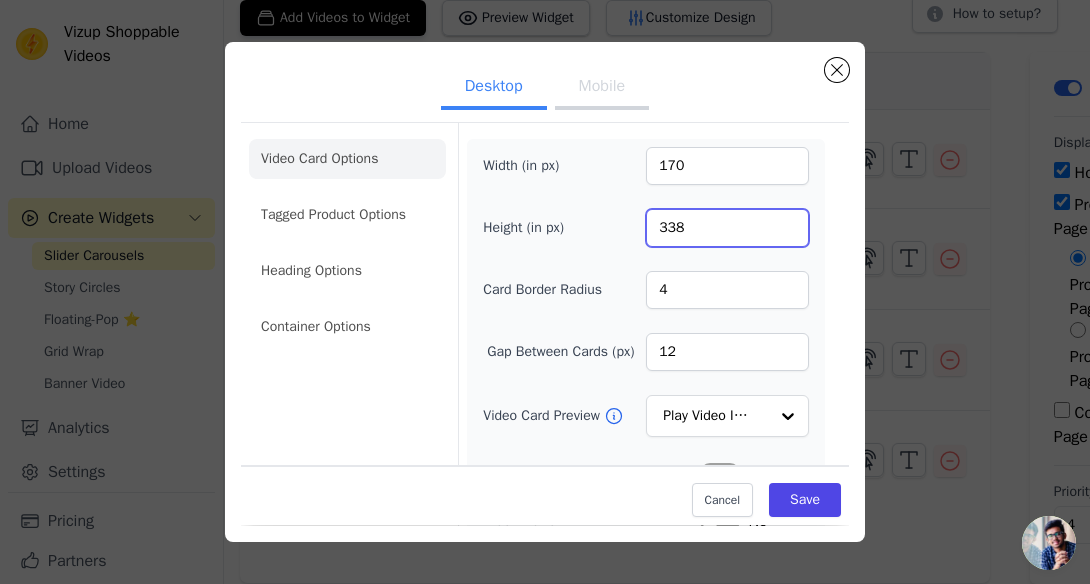 click on "338" at bounding box center [727, 228] 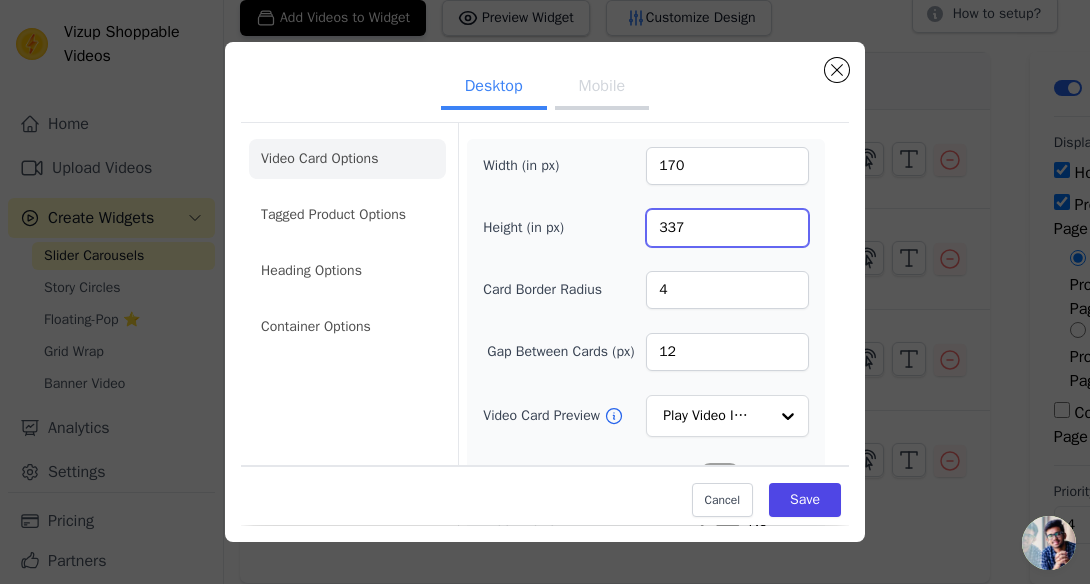 click on "337" at bounding box center (727, 228) 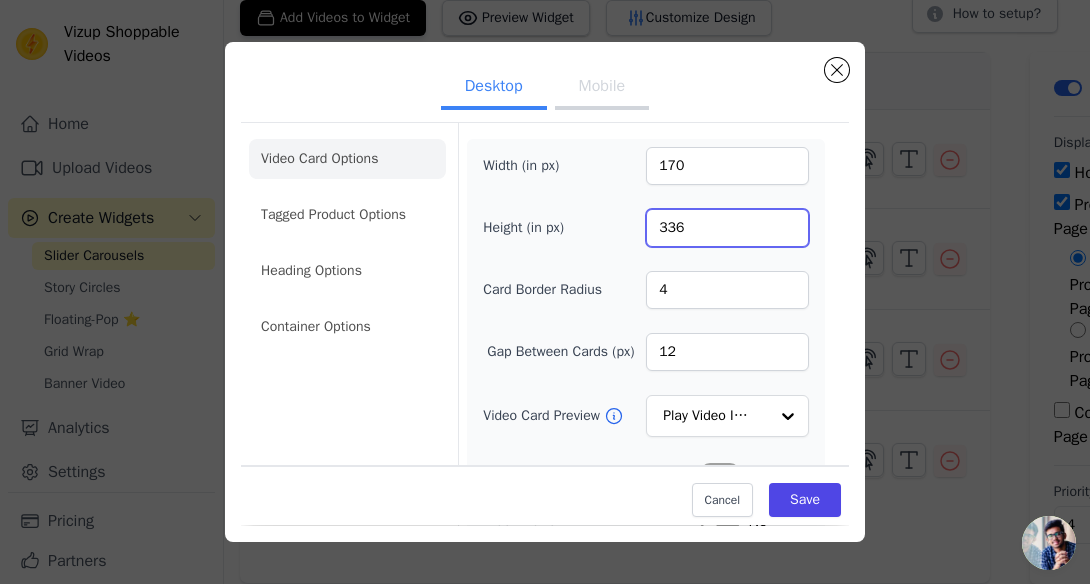 click on "336" at bounding box center (727, 228) 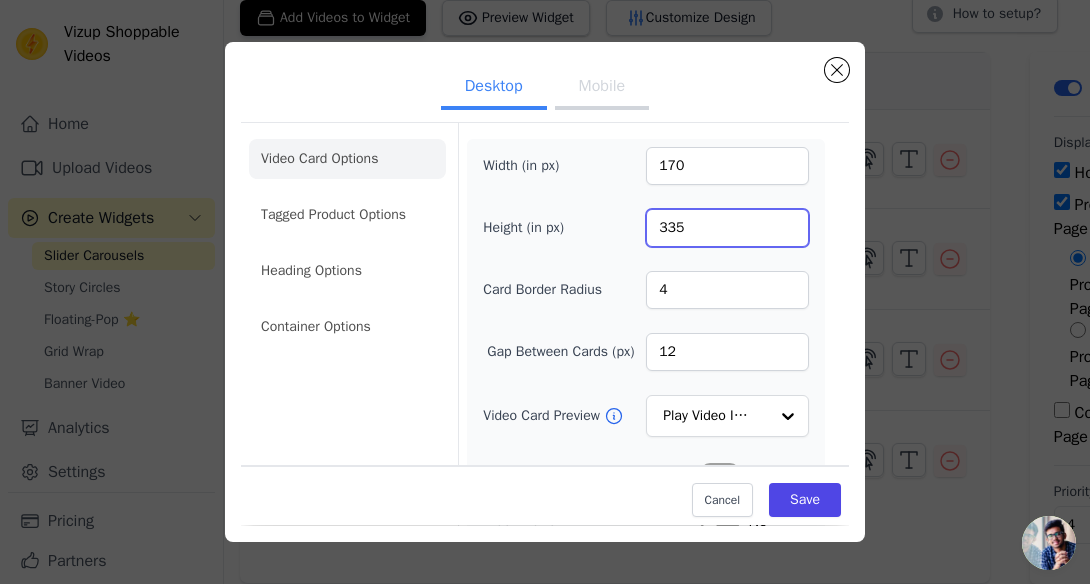 click on "335" at bounding box center (727, 228) 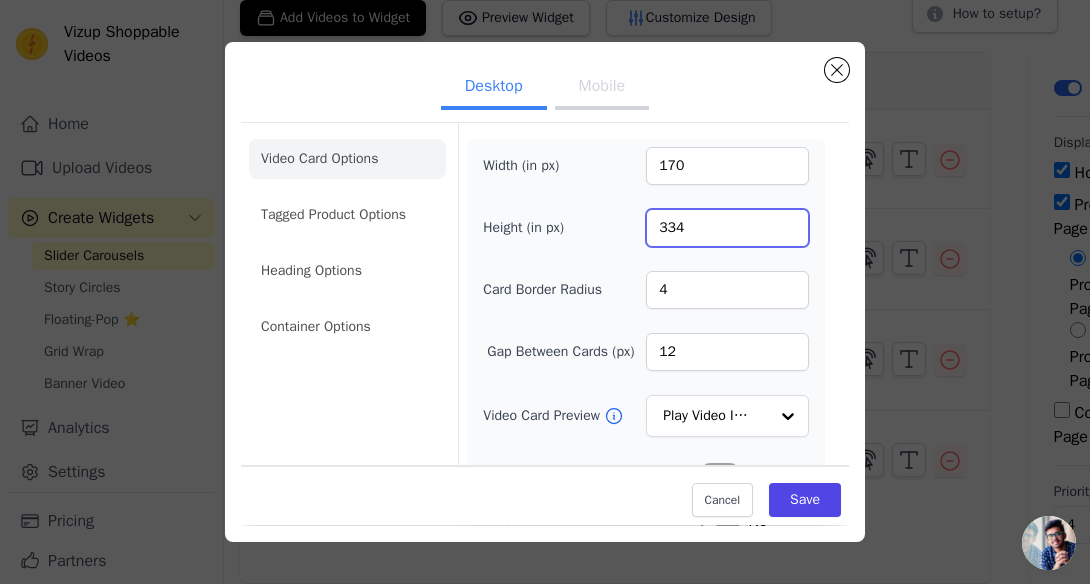 click on "334" at bounding box center (727, 228) 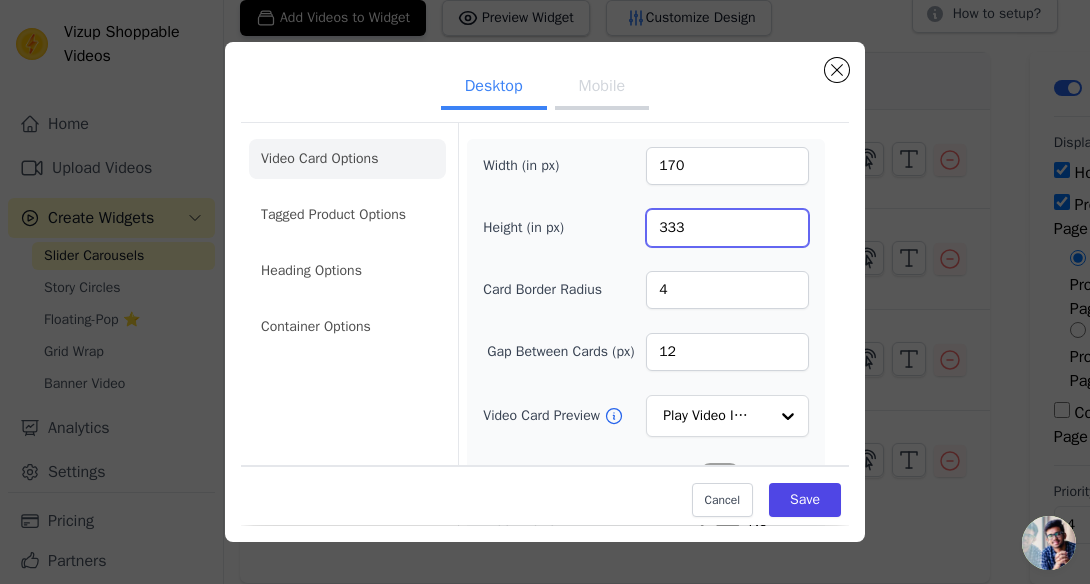 click on "333" at bounding box center [727, 228] 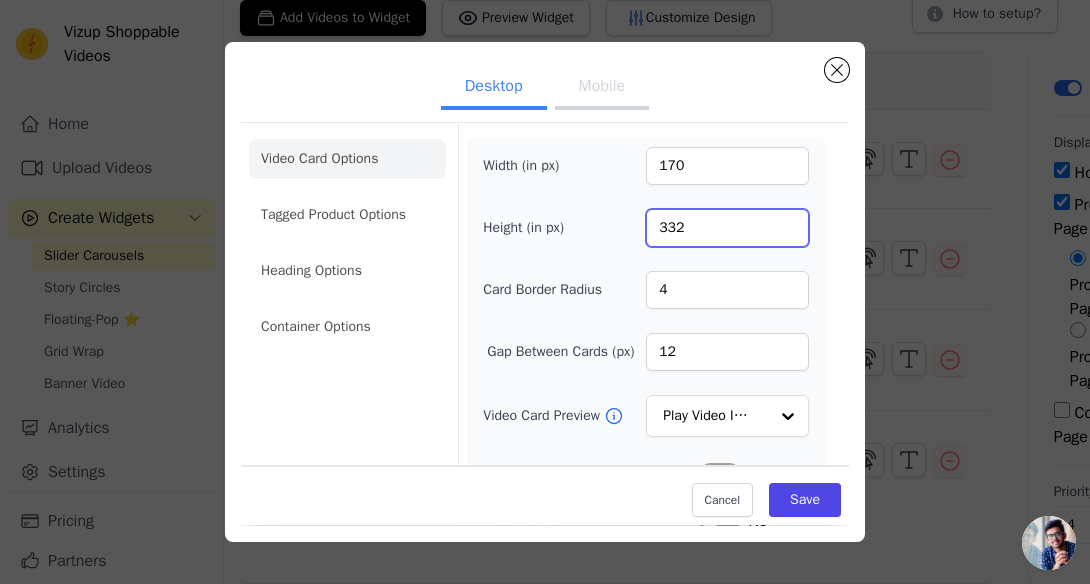 click on "332" at bounding box center [727, 228] 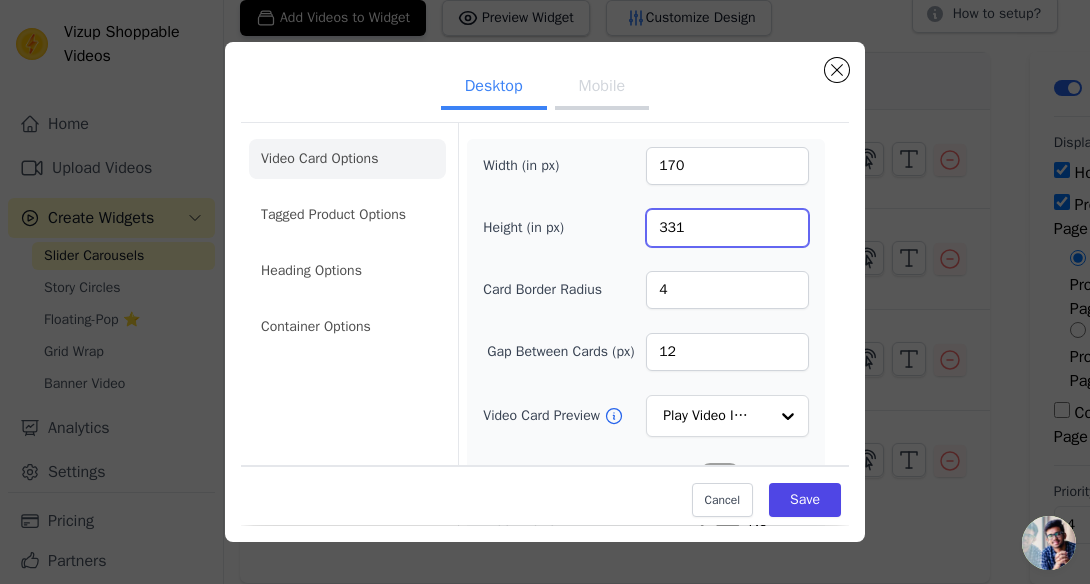 click on "331" at bounding box center (727, 228) 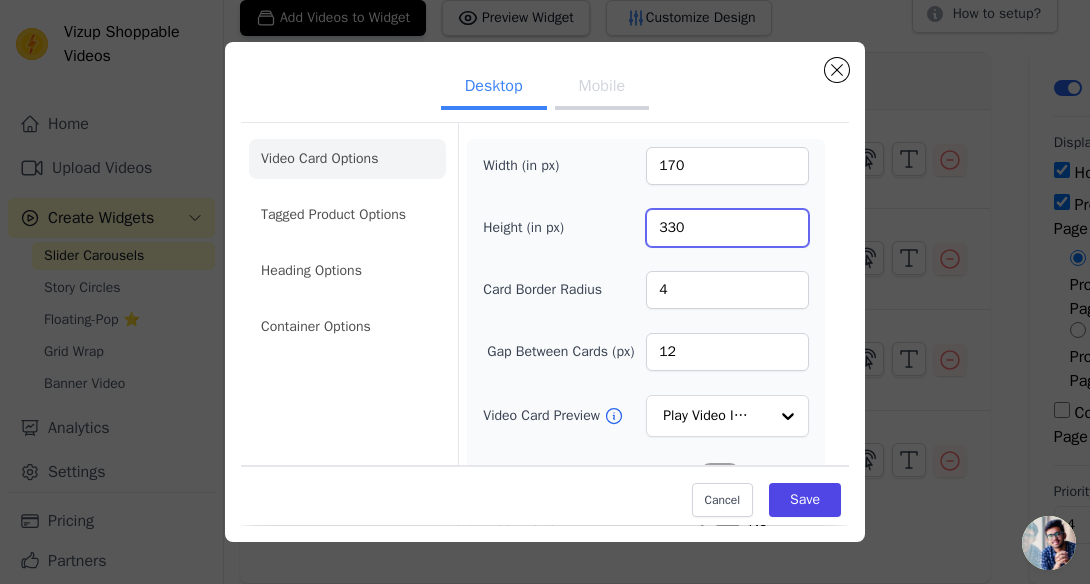 click on "330" at bounding box center (727, 228) 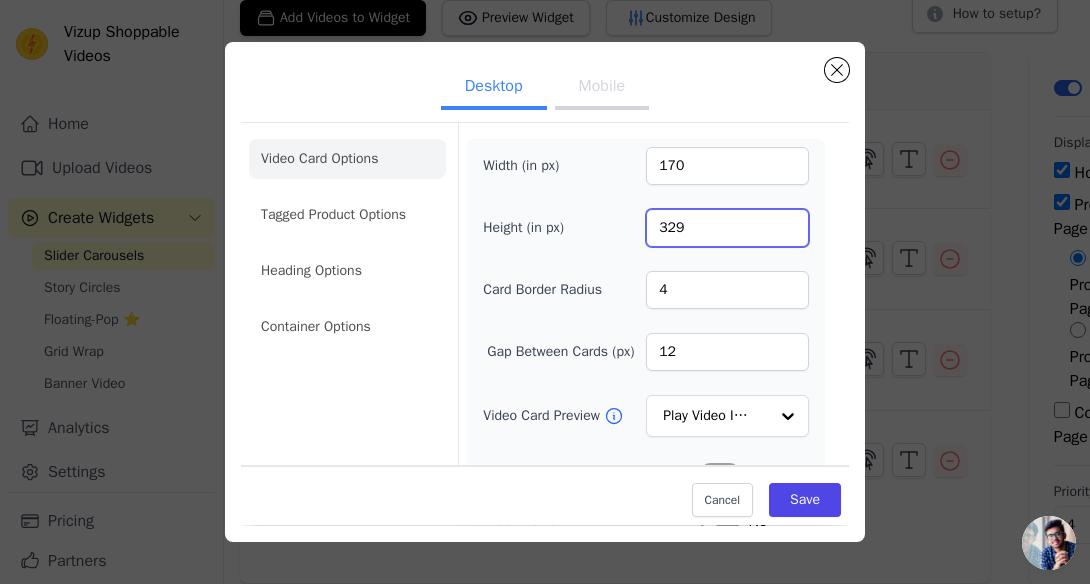 click on "329" at bounding box center [727, 228] 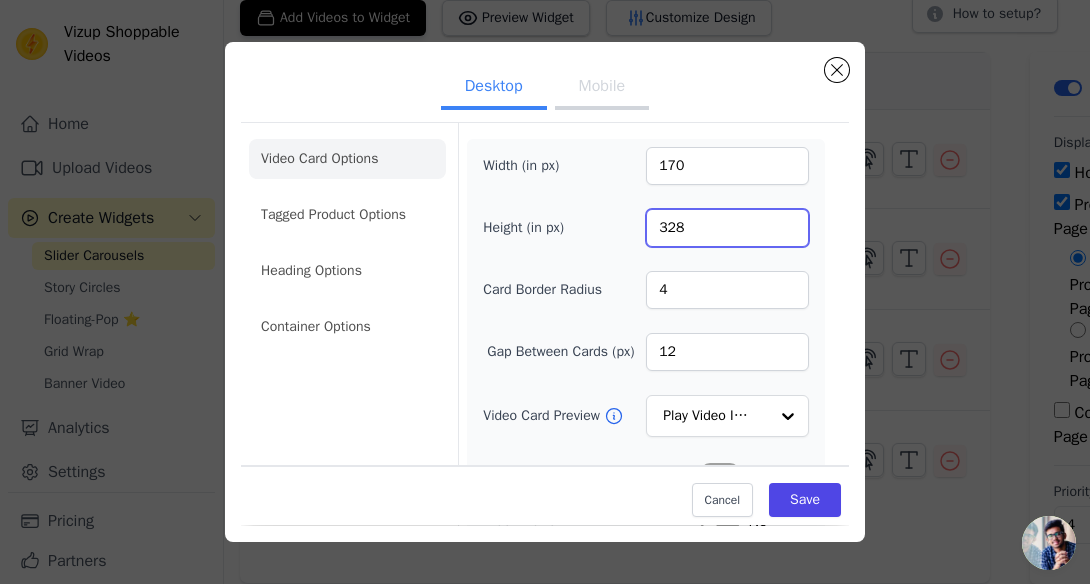 click on "328" at bounding box center [727, 228] 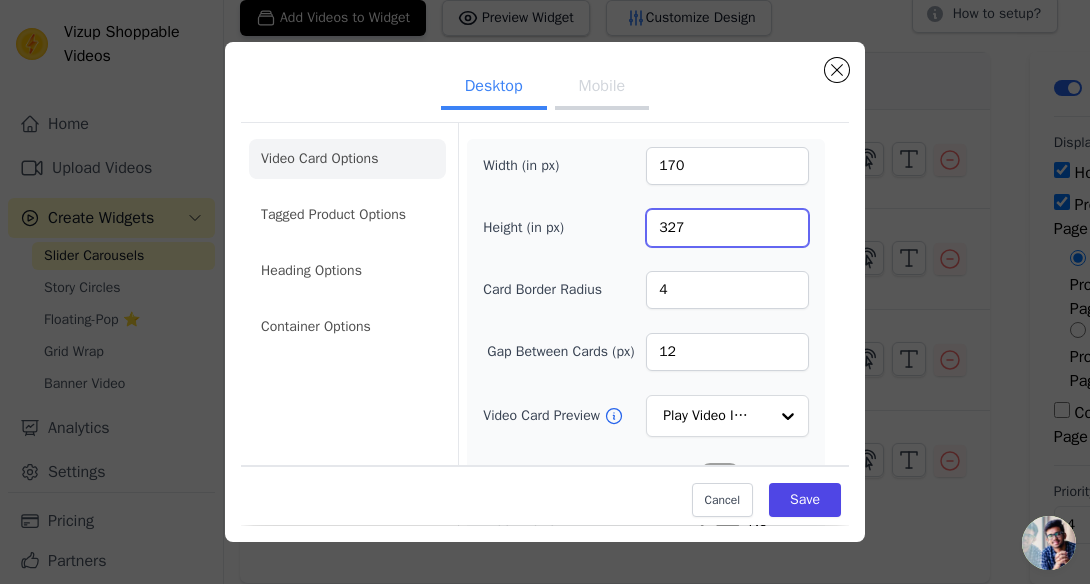 click on "327" at bounding box center [727, 228] 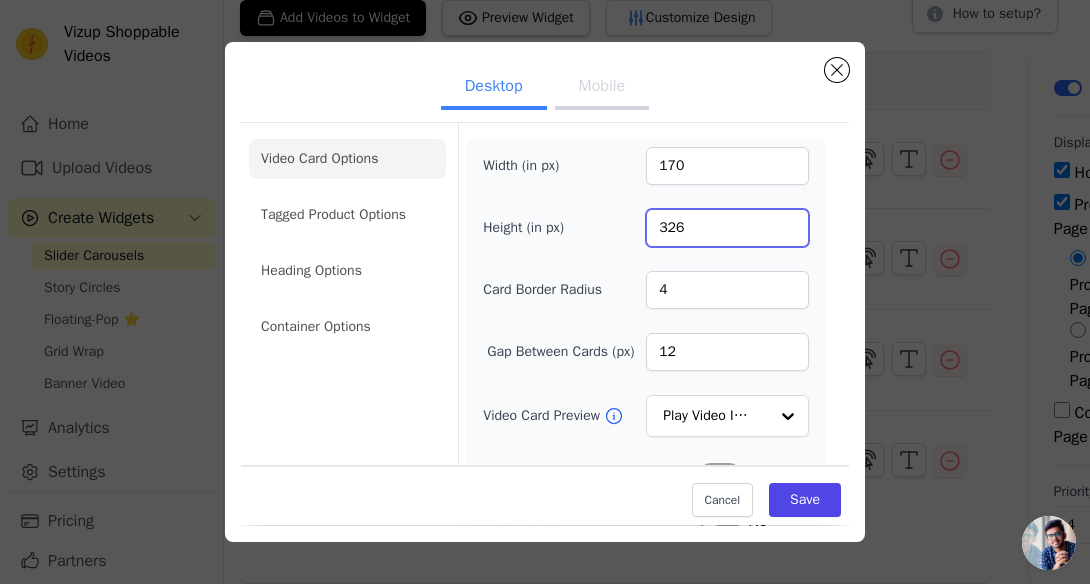 click on "326" at bounding box center (727, 228) 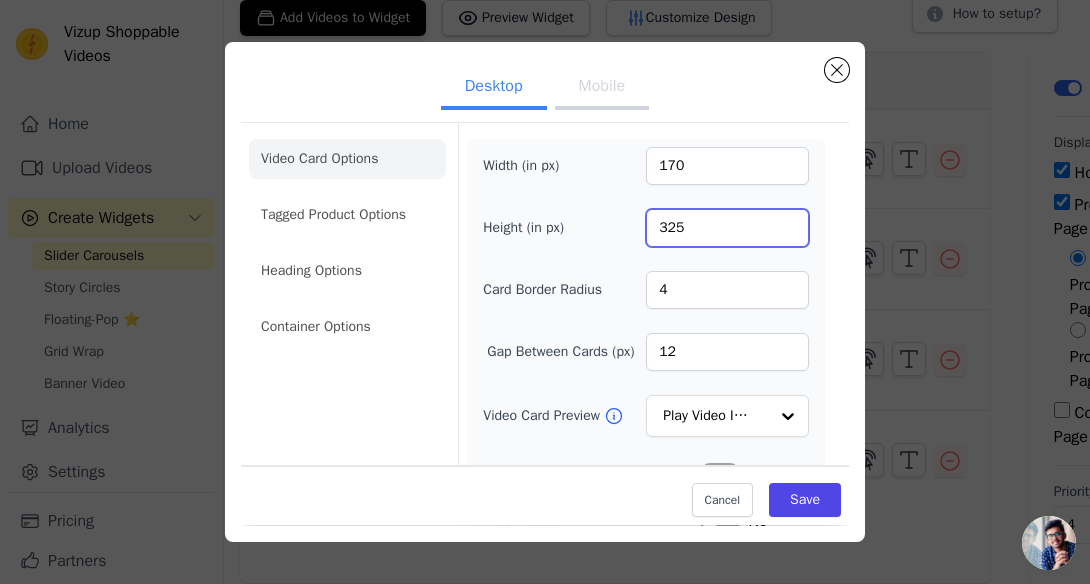 click on "325" at bounding box center (727, 228) 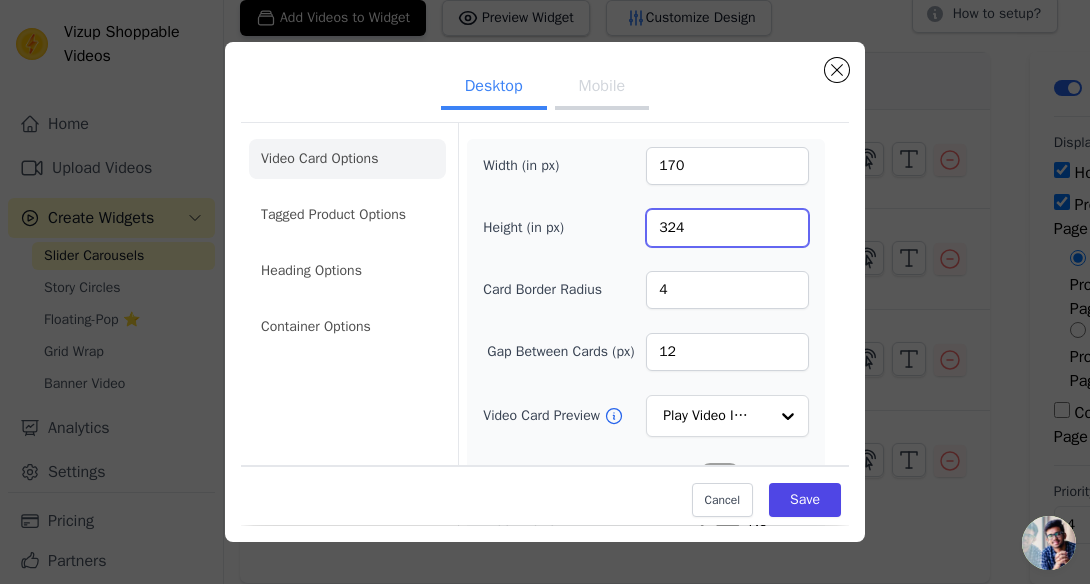 click on "324" at bounding box center (727, 228) 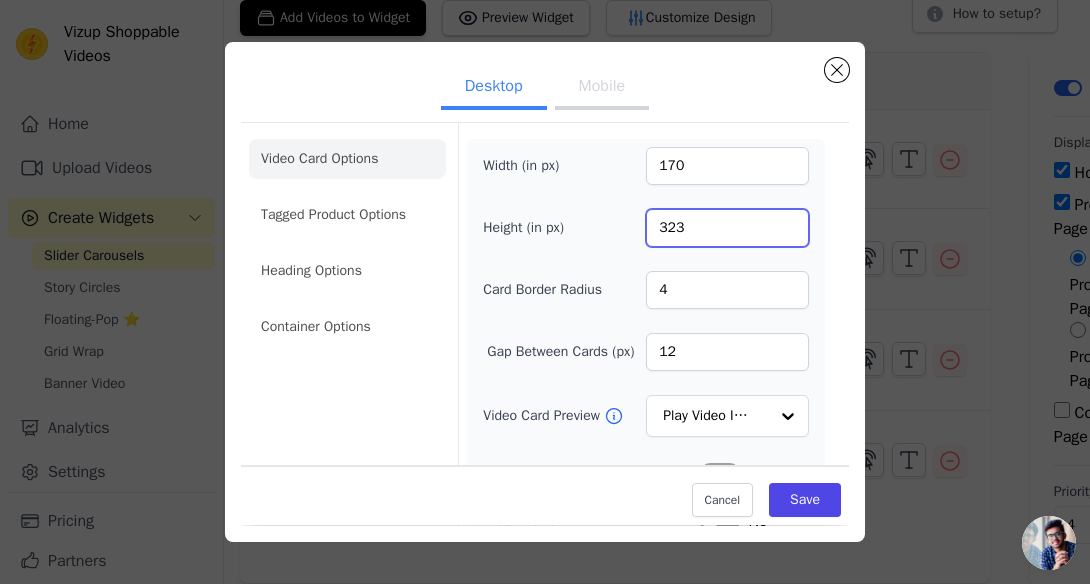 click on "323" at bounding box center [727, 228] 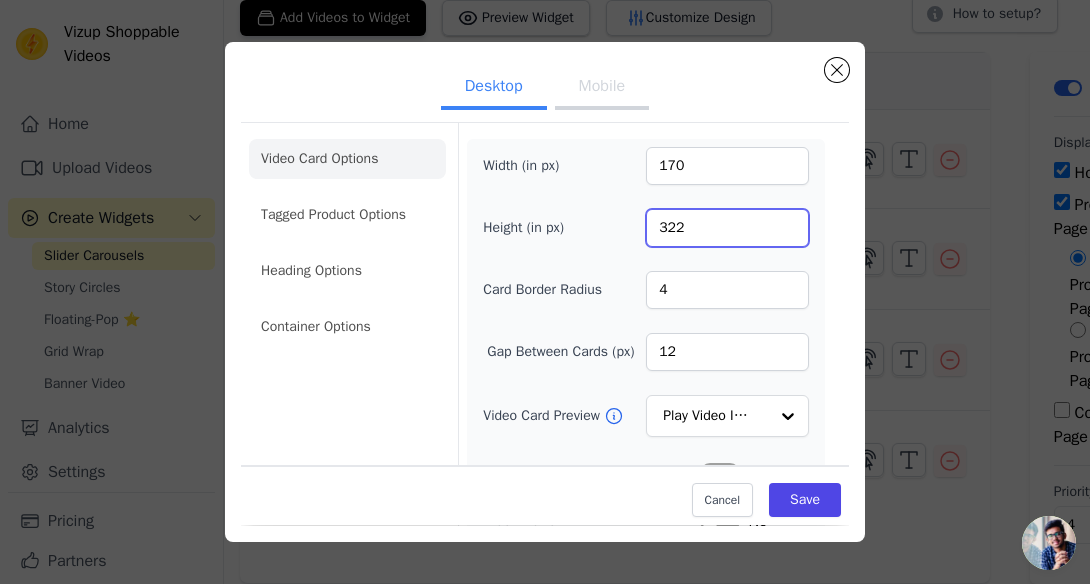 click on "322" at bounding box center (727, 228) 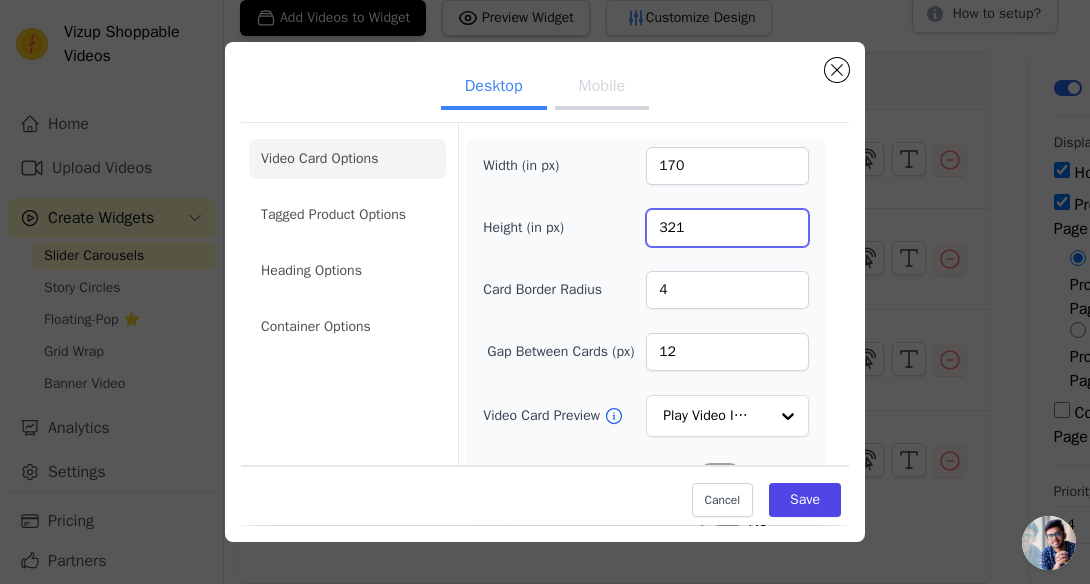 click on "321" at bounding box center [727, 228] 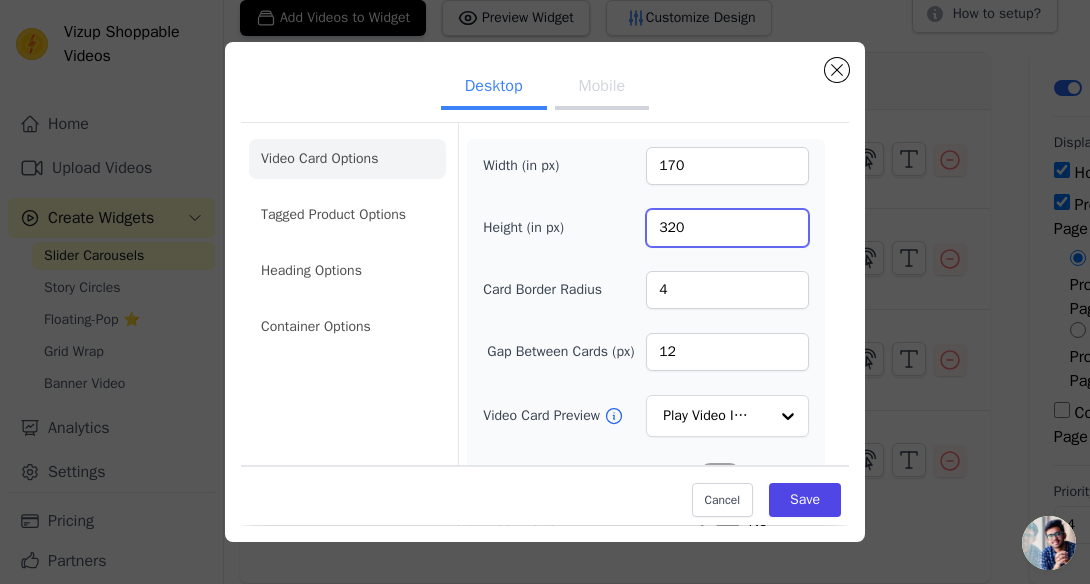 click on "320" at bounding box center [727, 228] 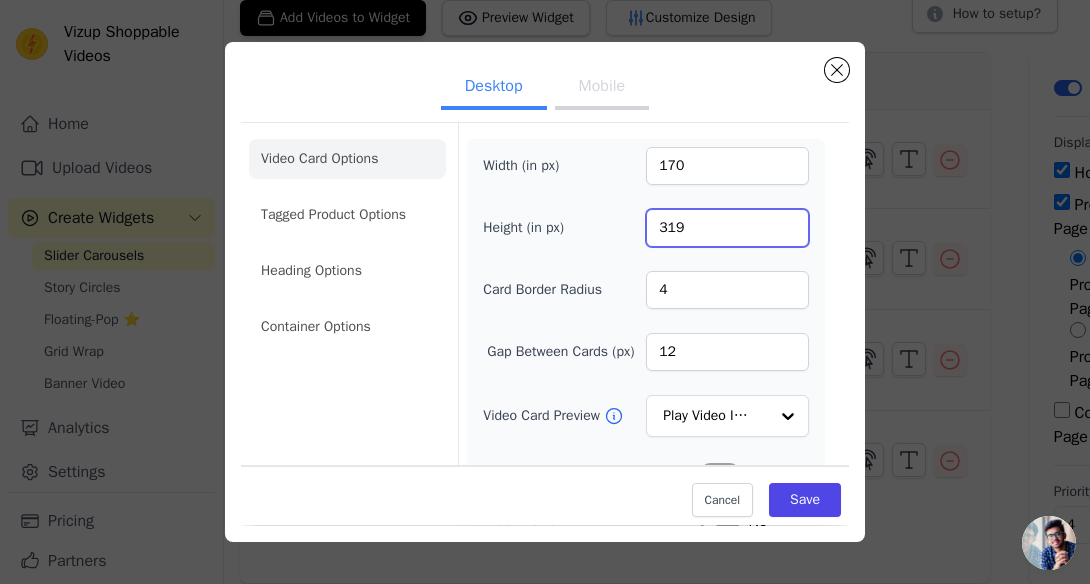 click on "319" at bounding box center [727, 228] 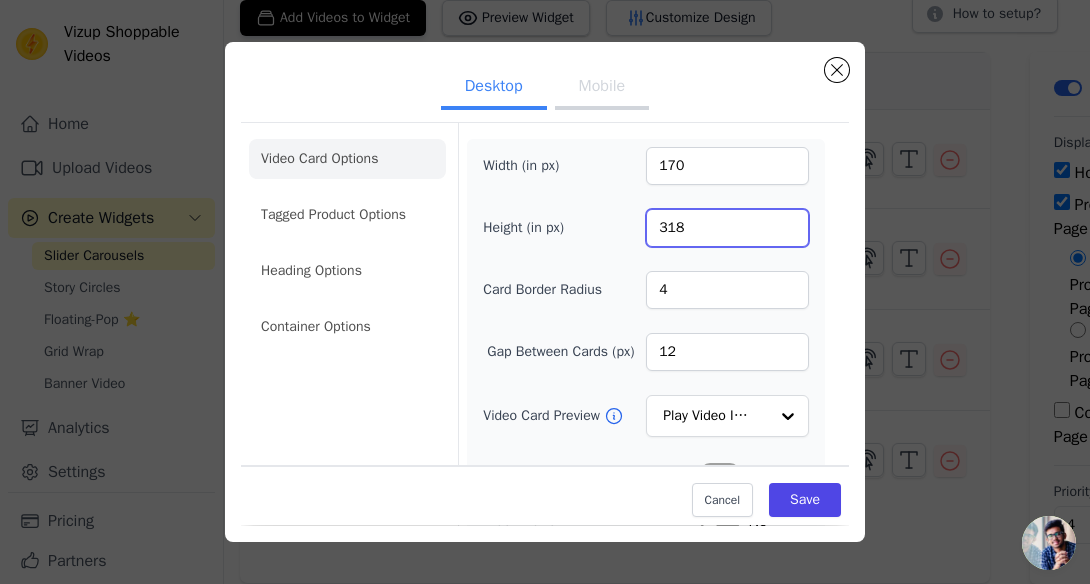click on "318" at bounding box center (727, 228) 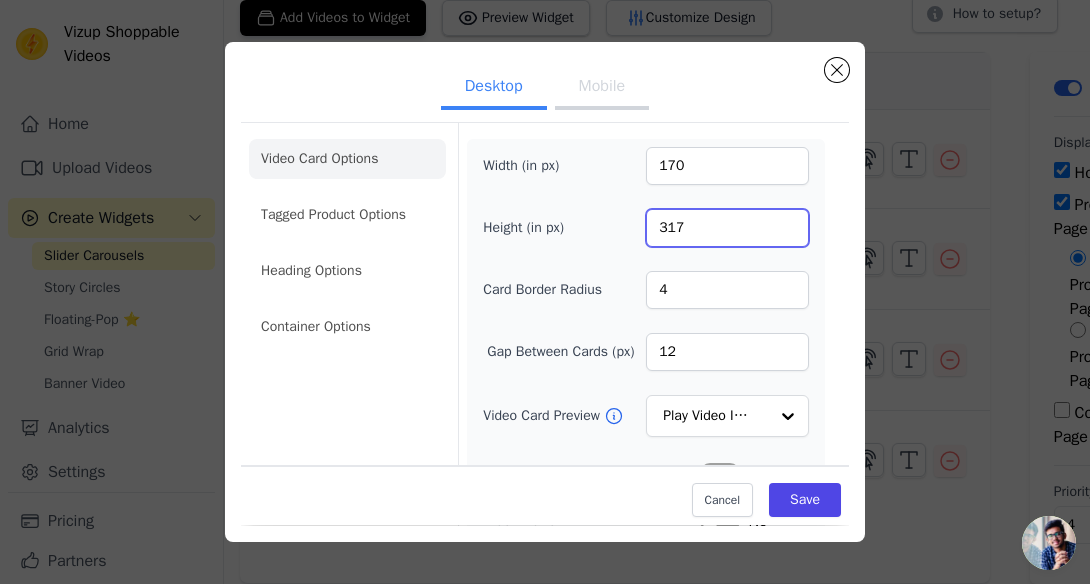 click on "317" at bounding box center [727, 228] 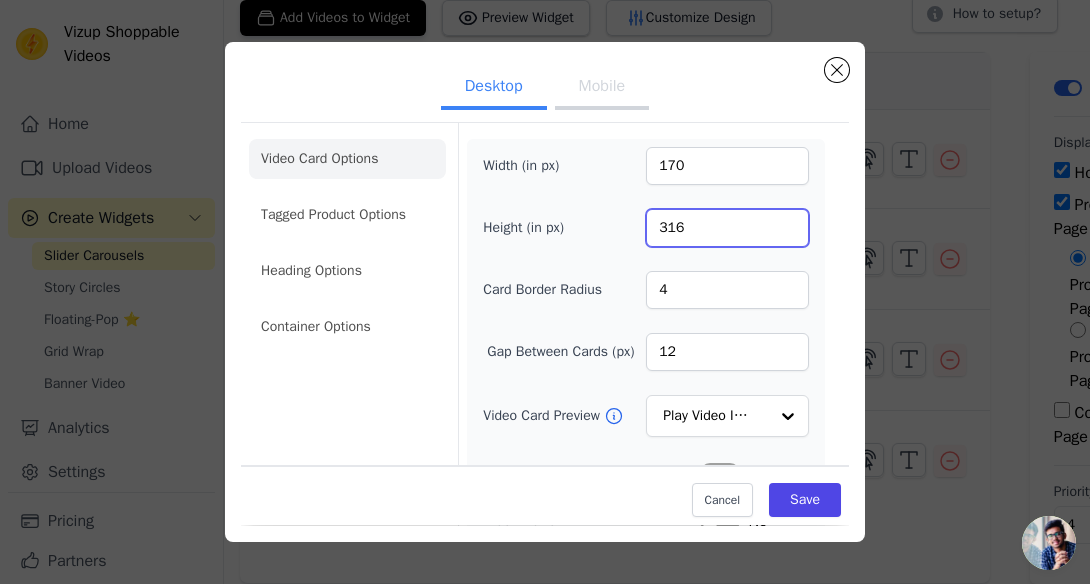 click on "316" at bounding box center [727, 228] 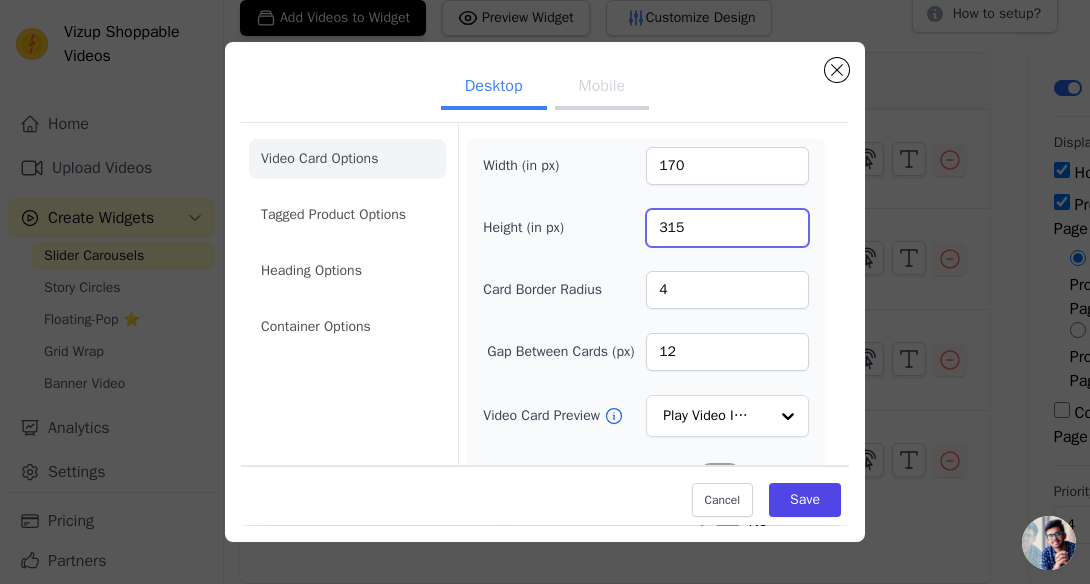 click on "315" at bounding box center [727, 228] 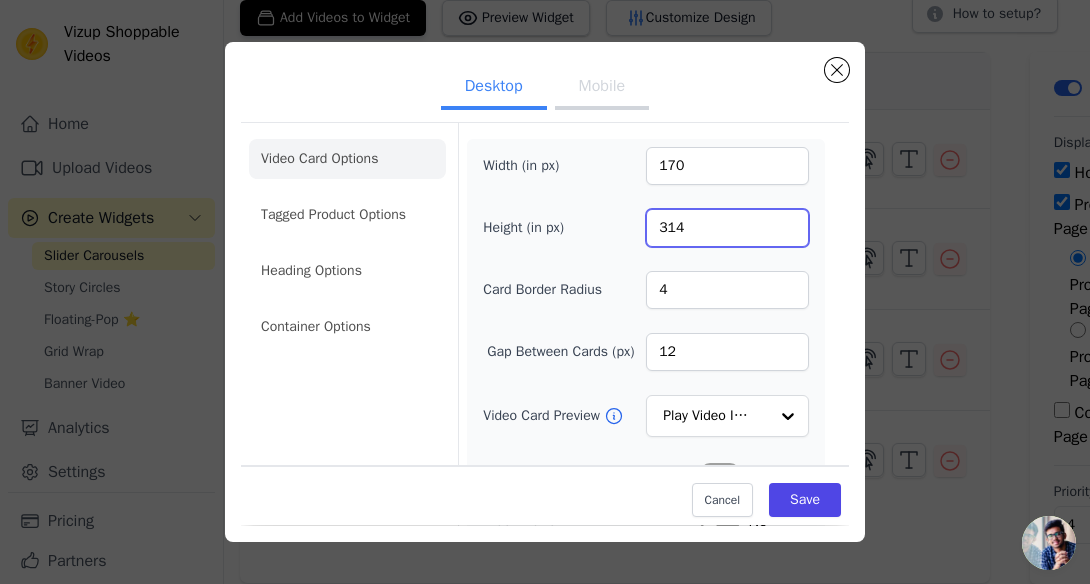 click on "314" at bounding box center [727, 228] 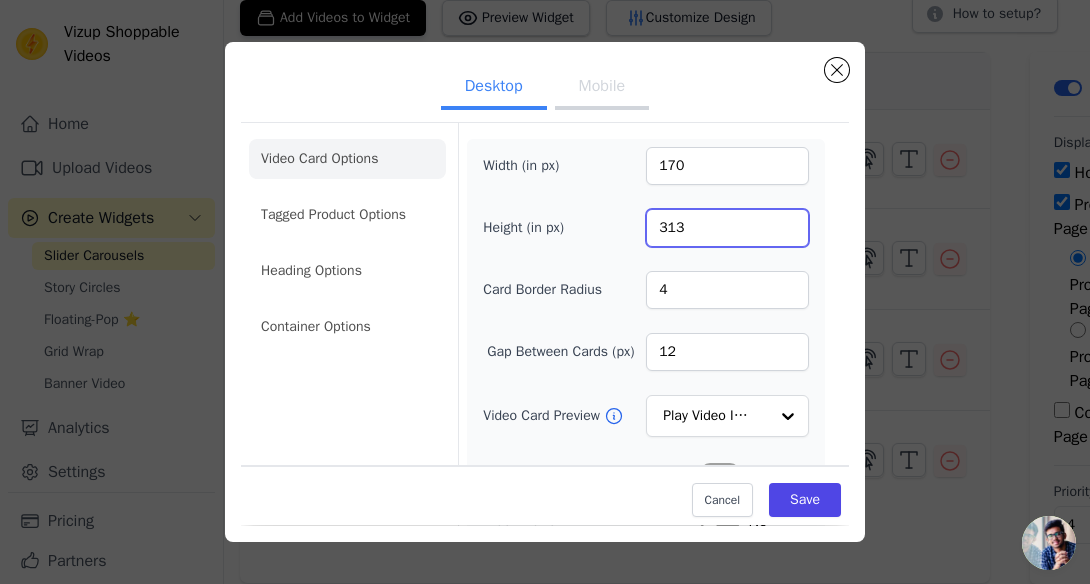 click on "313" at bounding box center (727, 228) 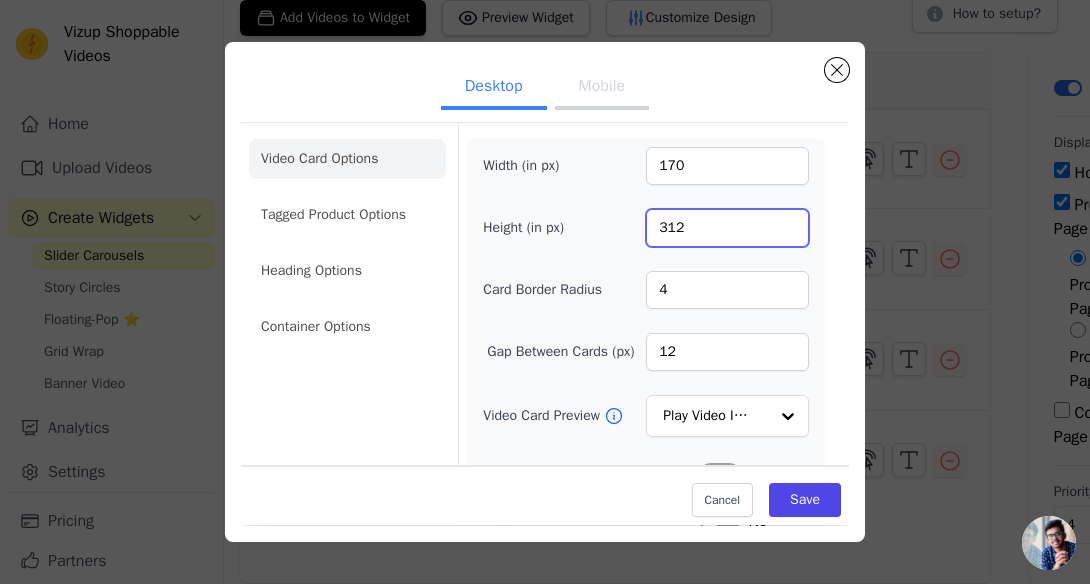 click on "312" at bounding box center (727, 228) 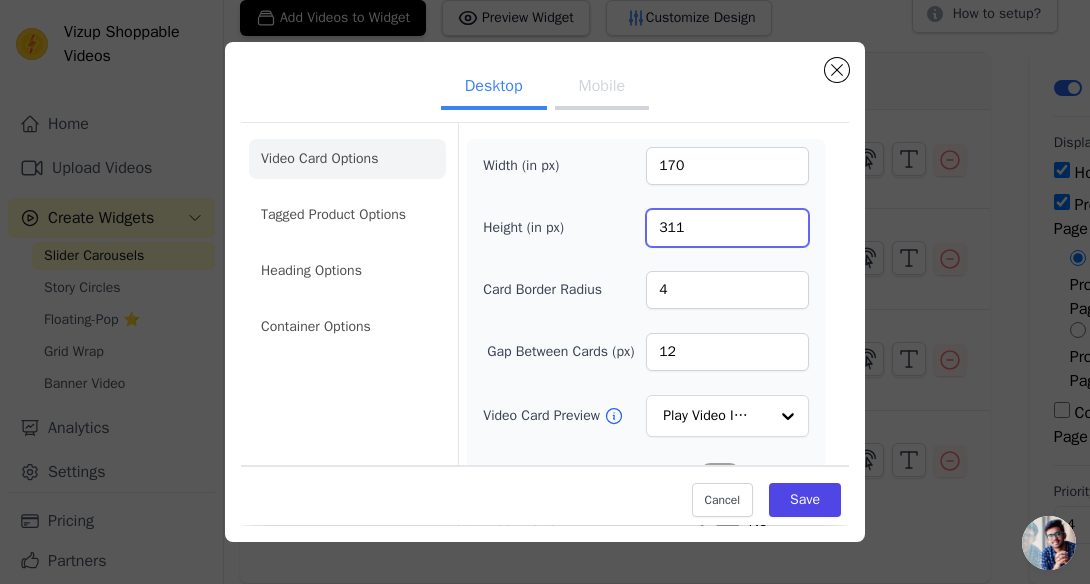 click on "311" at bounding box center (727, 228) 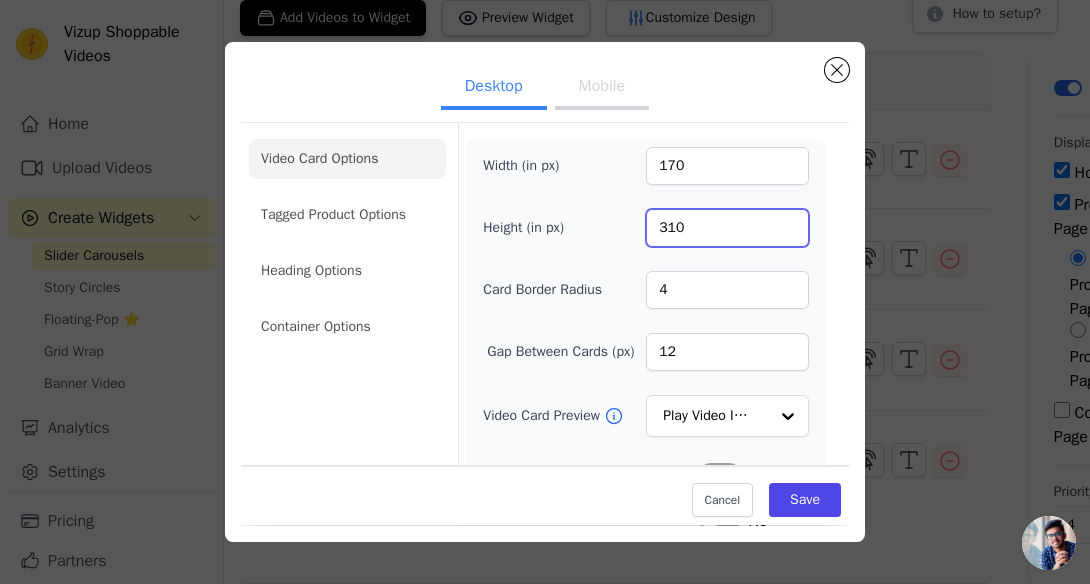click on "310" at bounding box center (727, 228) 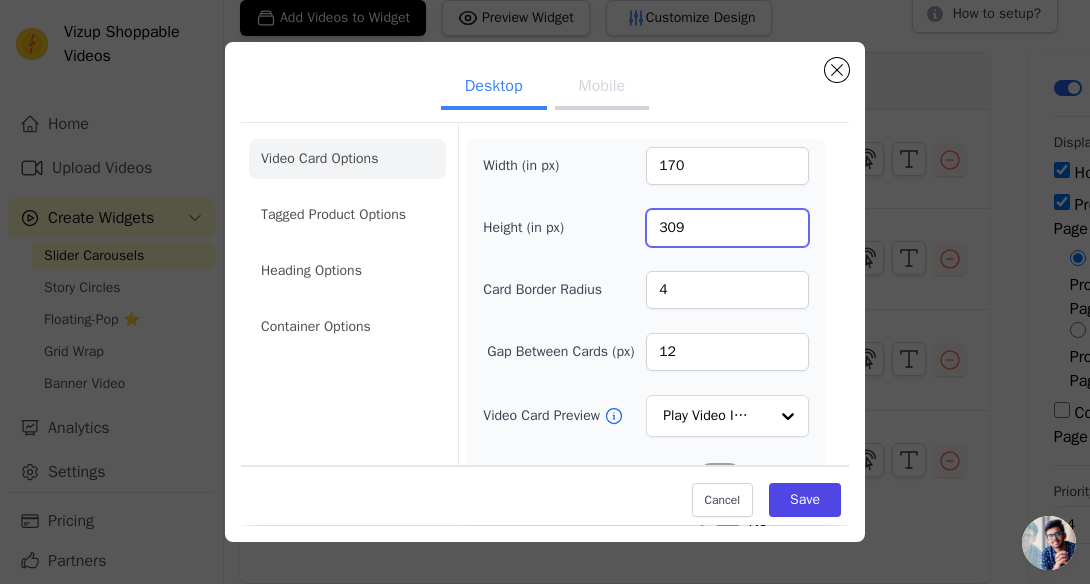 type on "309" 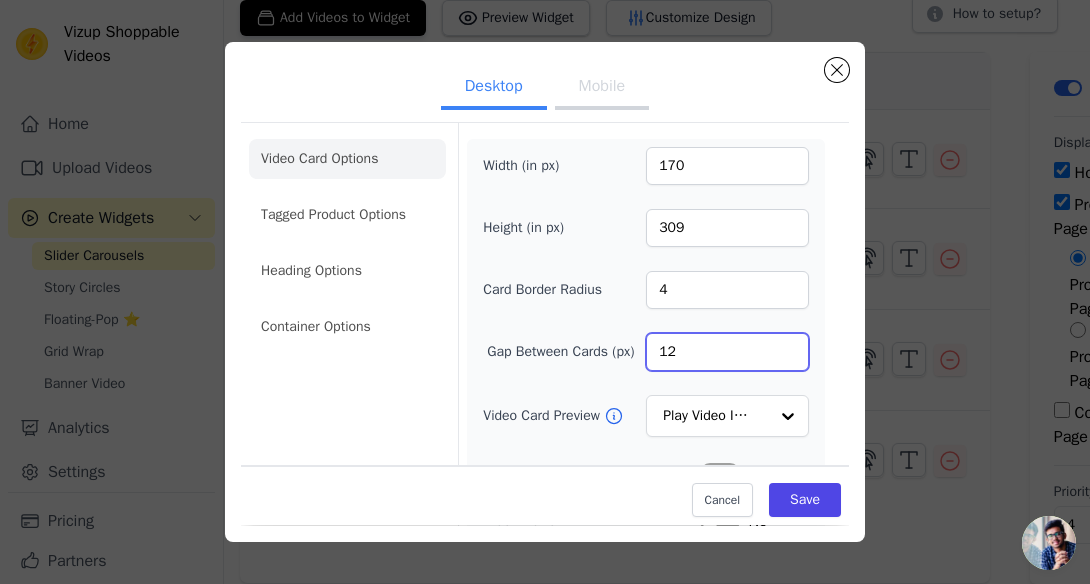 type on "11" 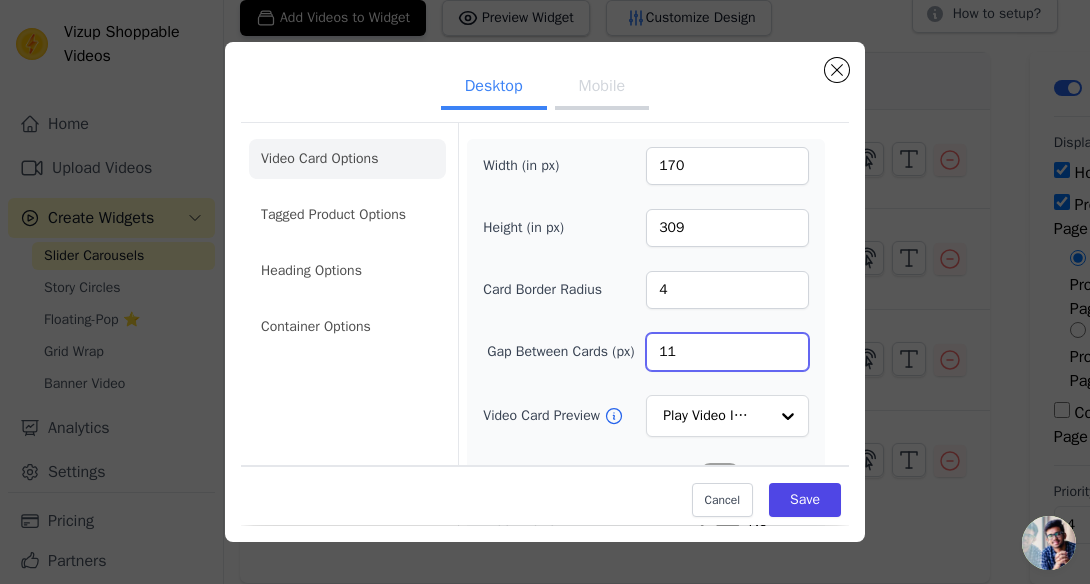 click on "11" at bounding box center (727, 352) 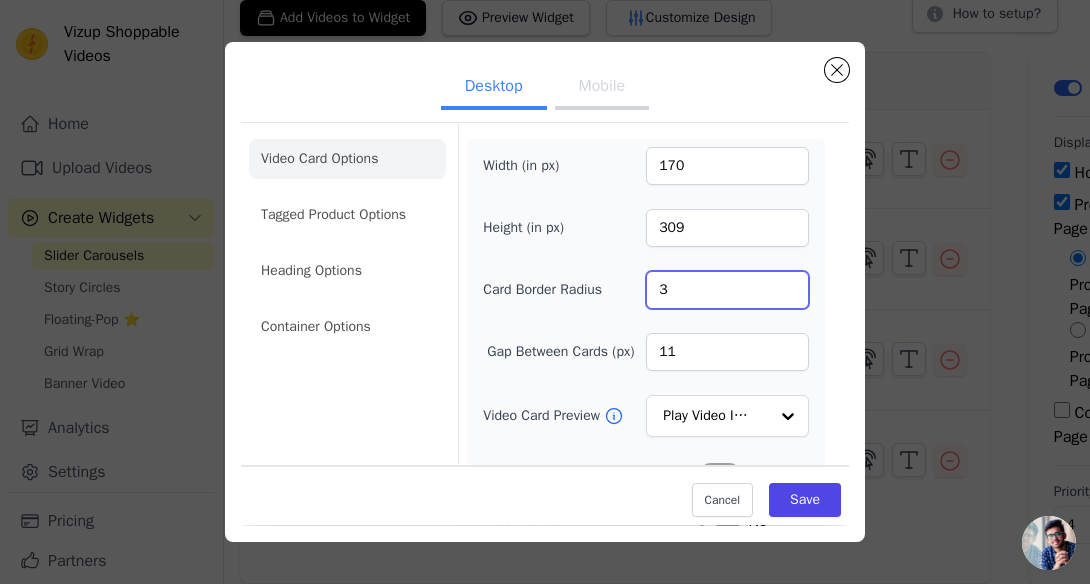 type on "3" 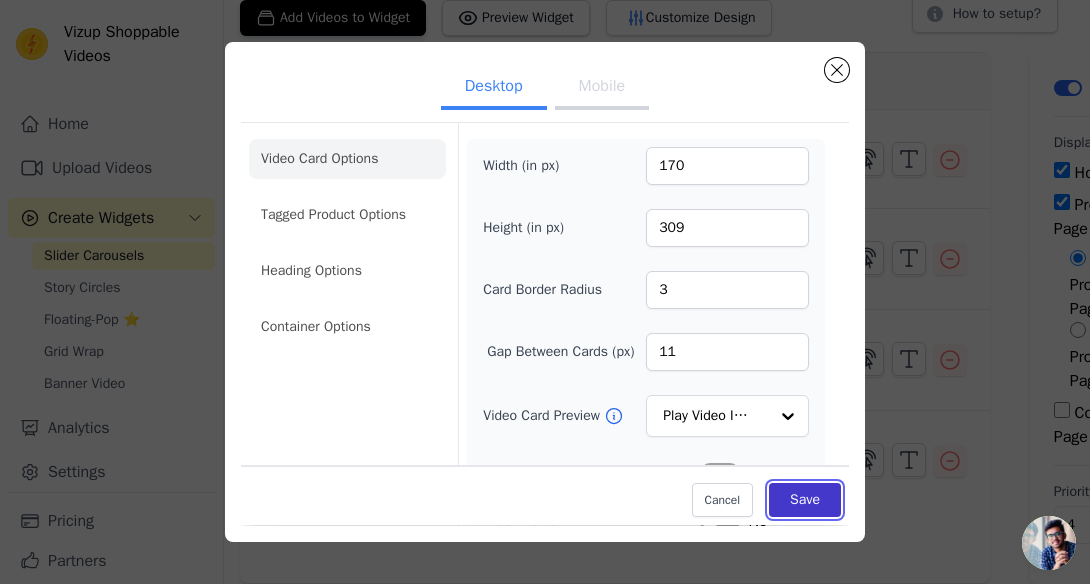 click on "Save" at bounding box center [805, 501] 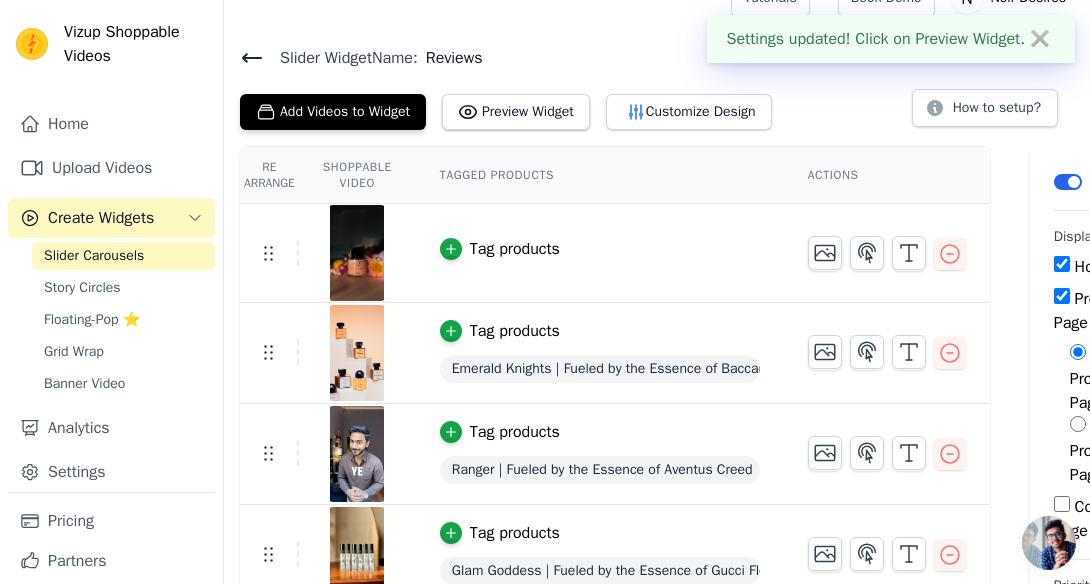 scroll, scrollTop: 0, scrollLeft: 0, axis: both 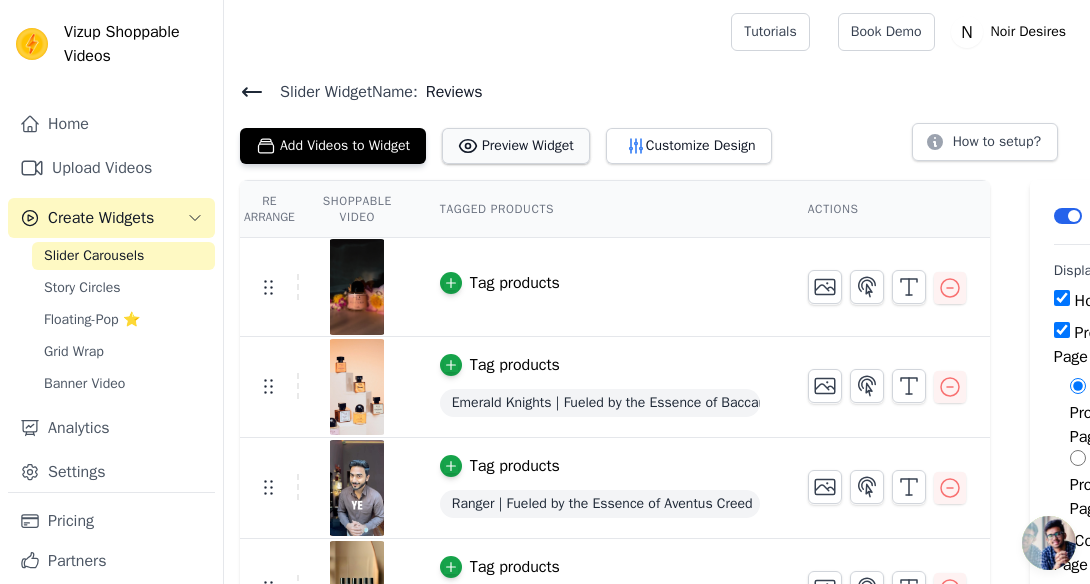 click on "Preview Widget" at bounding box center (516, 146) 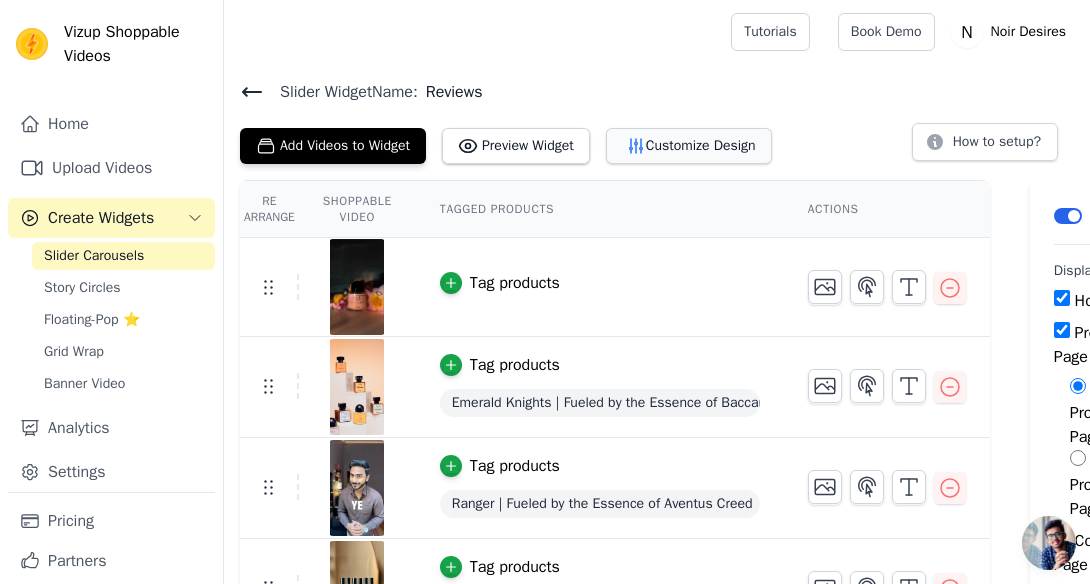 click on "Customize Design" at bounding box center (689, 146) 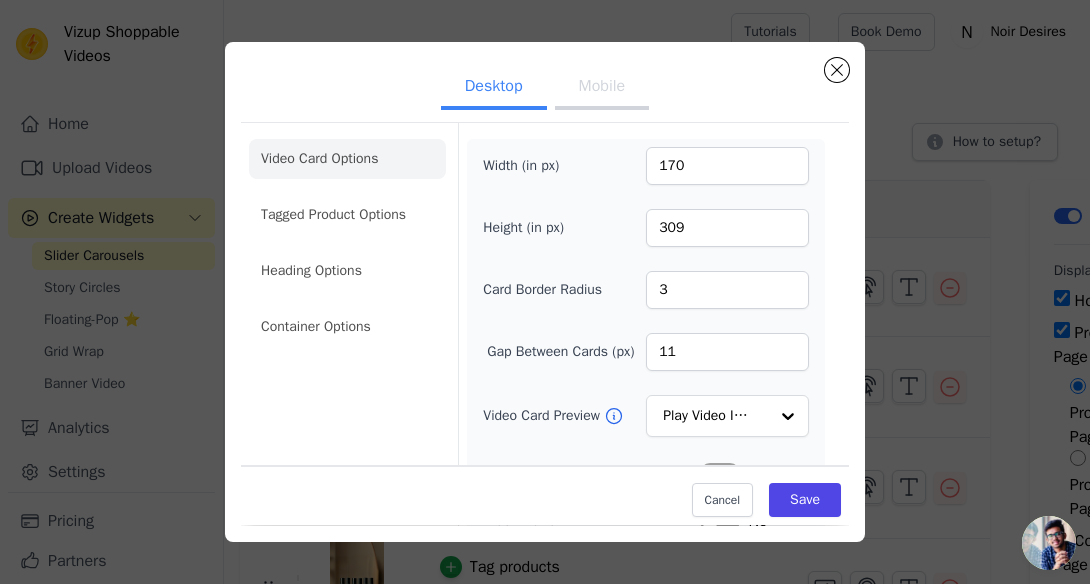click on "Mobile" at bounding box center (602, 88) 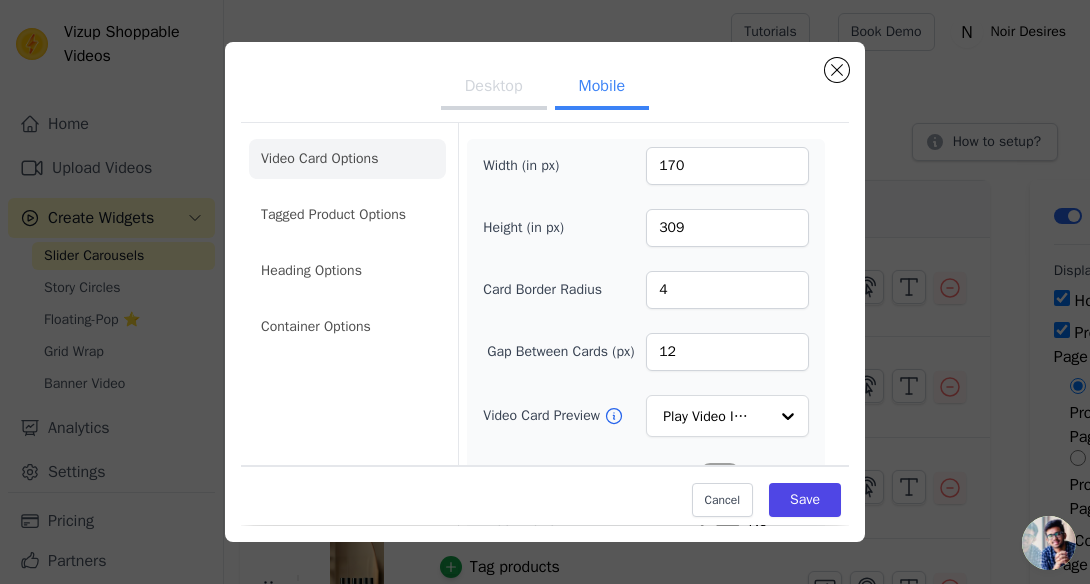 click on "Desktop" at bounding box center [494, 88] 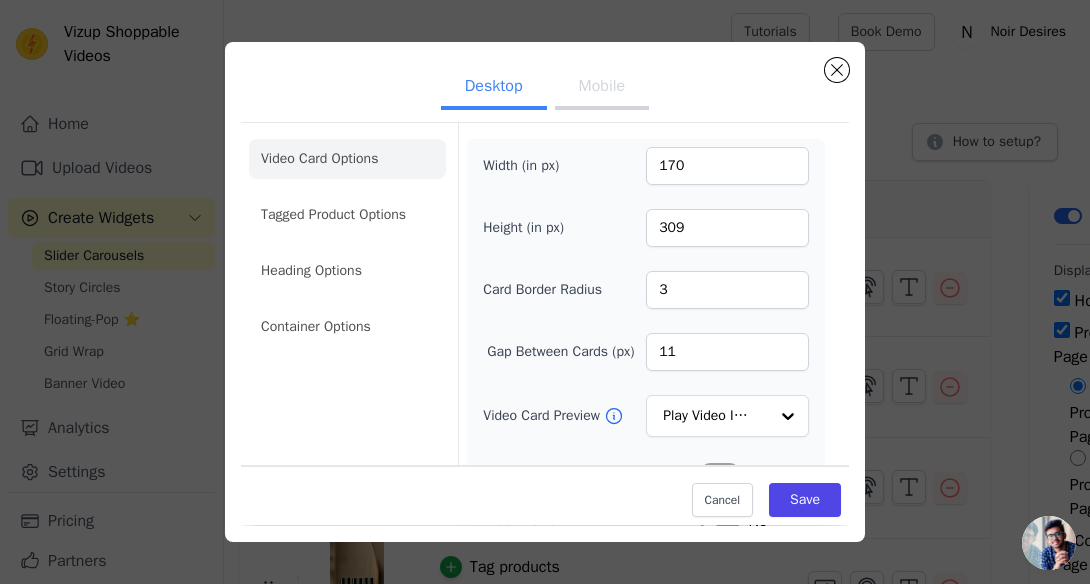 click on "Mobile" at bounding box center [602, 88] 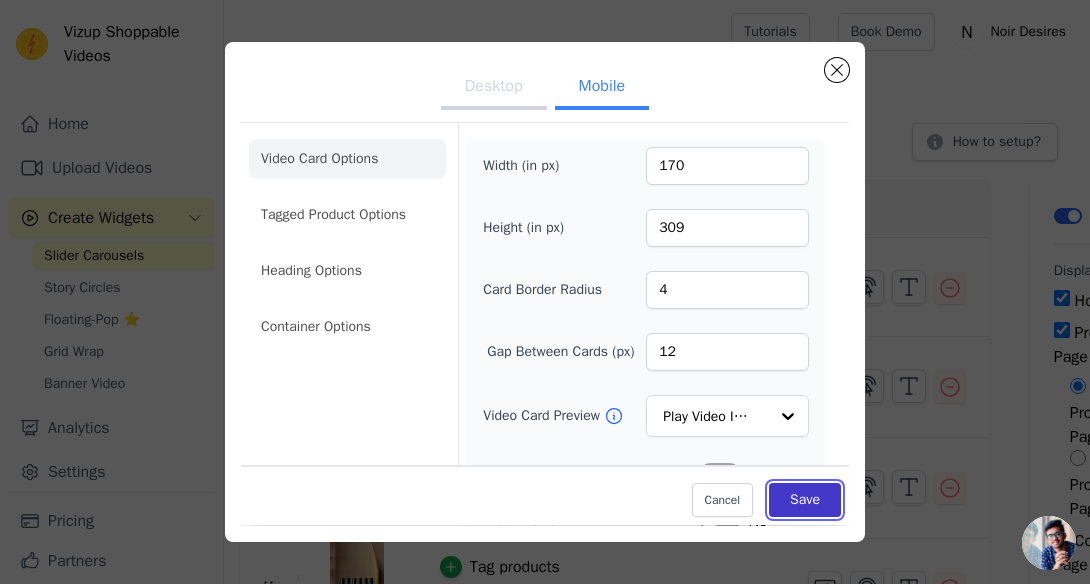 click on "Save" at bounding box center [805, 501] 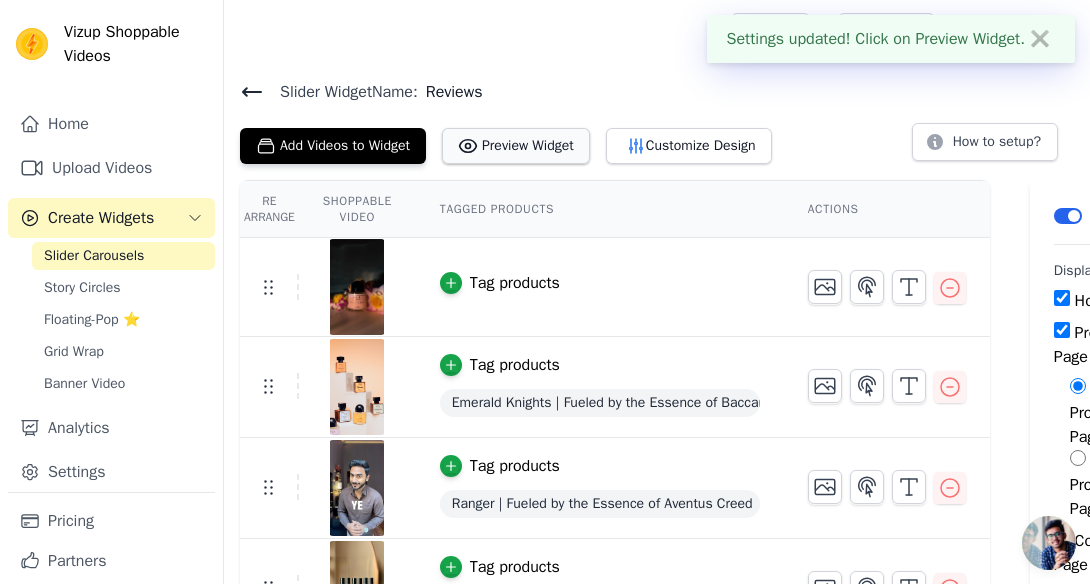 click on "Preview Widget" at bounding box center [516, 146] 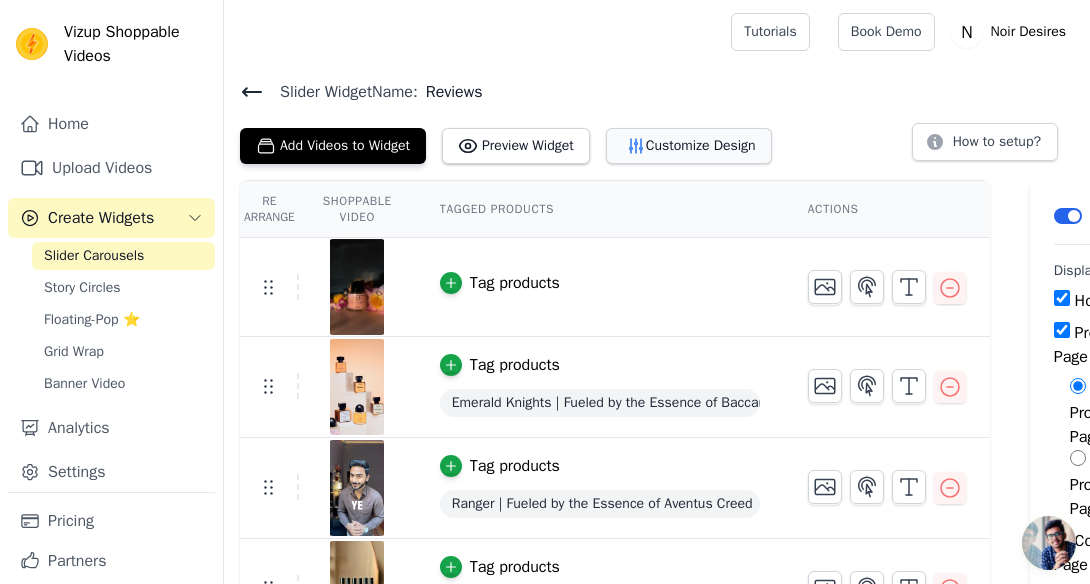click on "Customize Design" at bounding box center (689, 146) 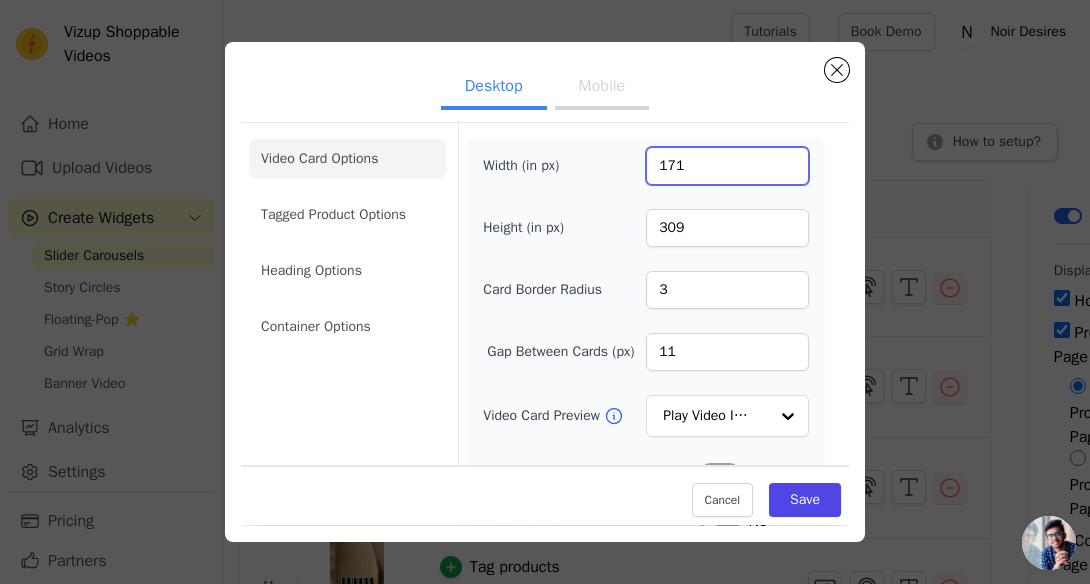 click on "171" at bounding box center (727, 166) 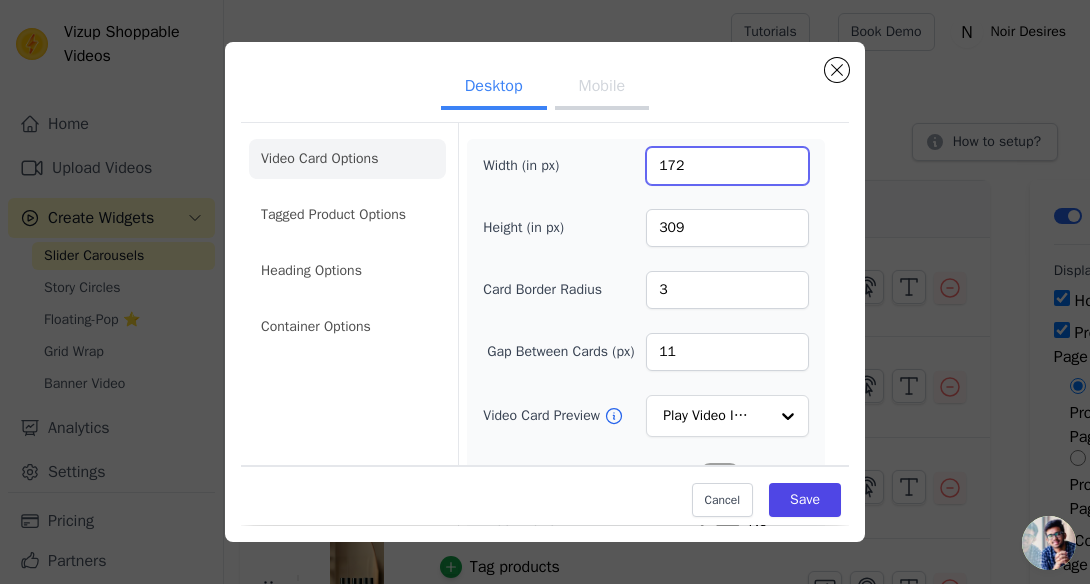 click on "172" at bounding box center (727, 166) 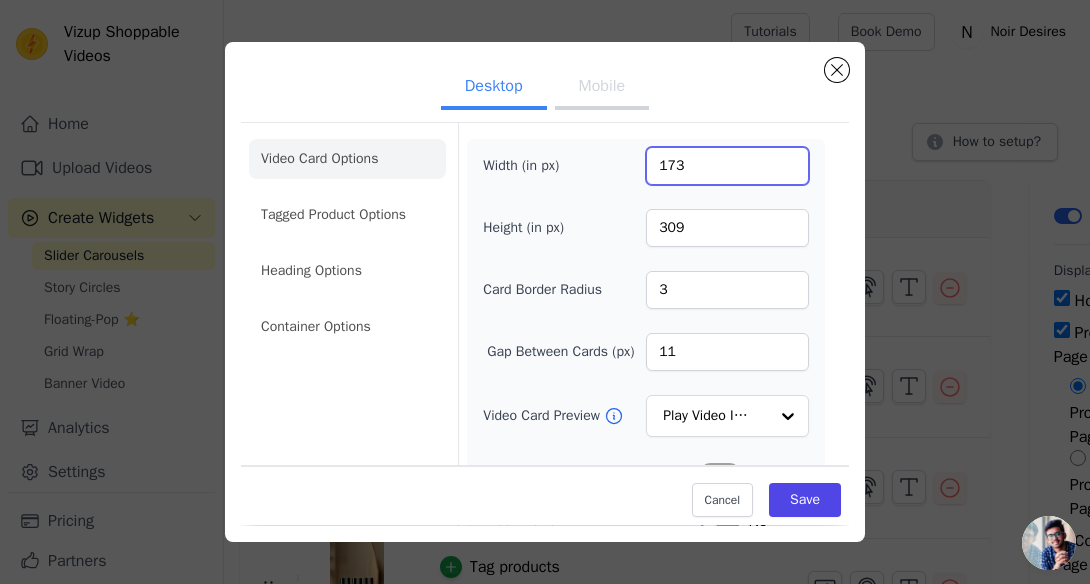 click on "173" at bounding box center [727, 166] 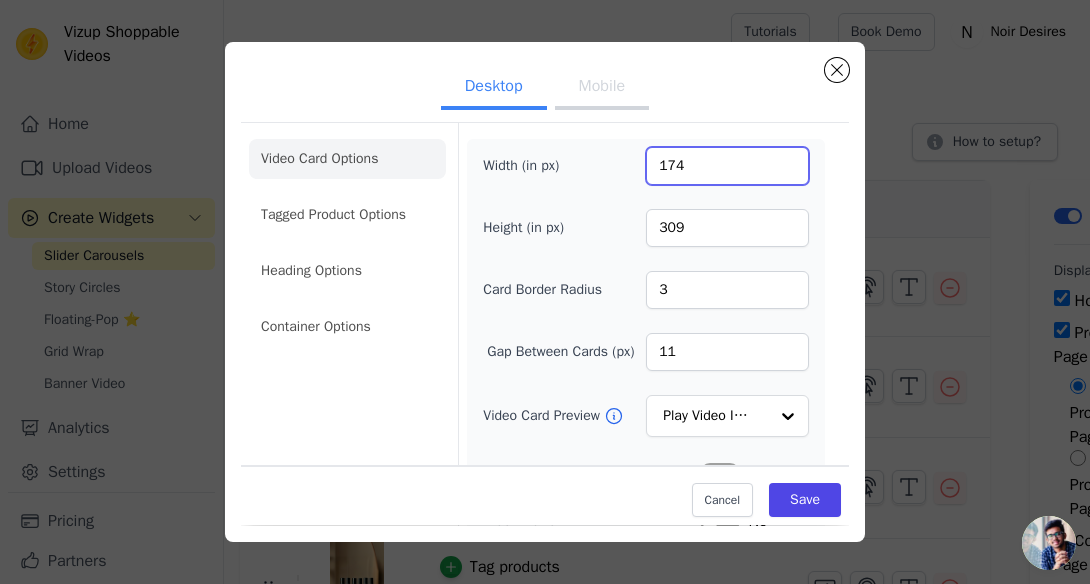 click on "174" at bounding box center (727, 166) 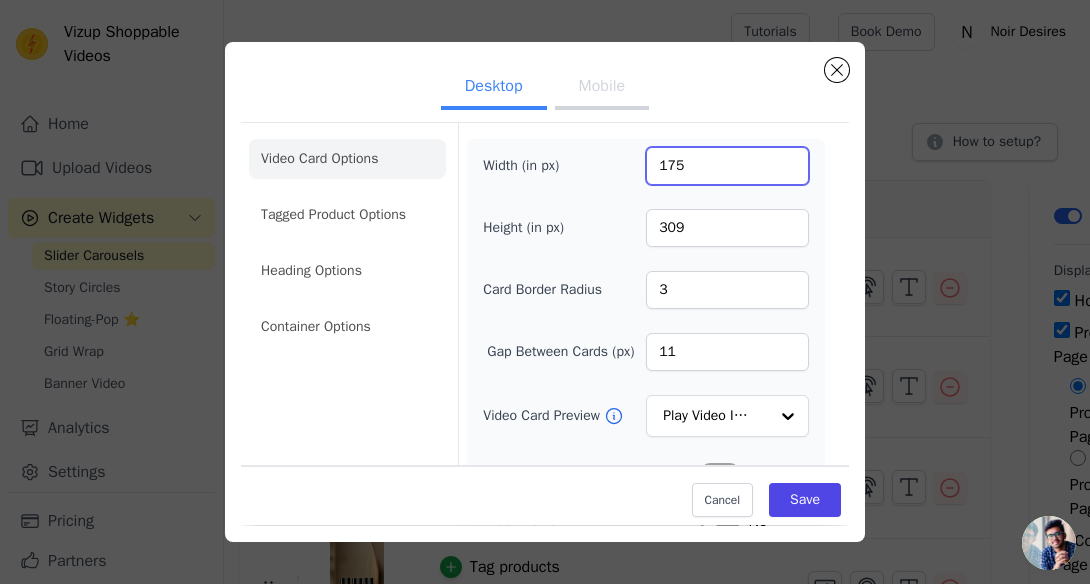 click on "175" at bounding box center (727, 166) 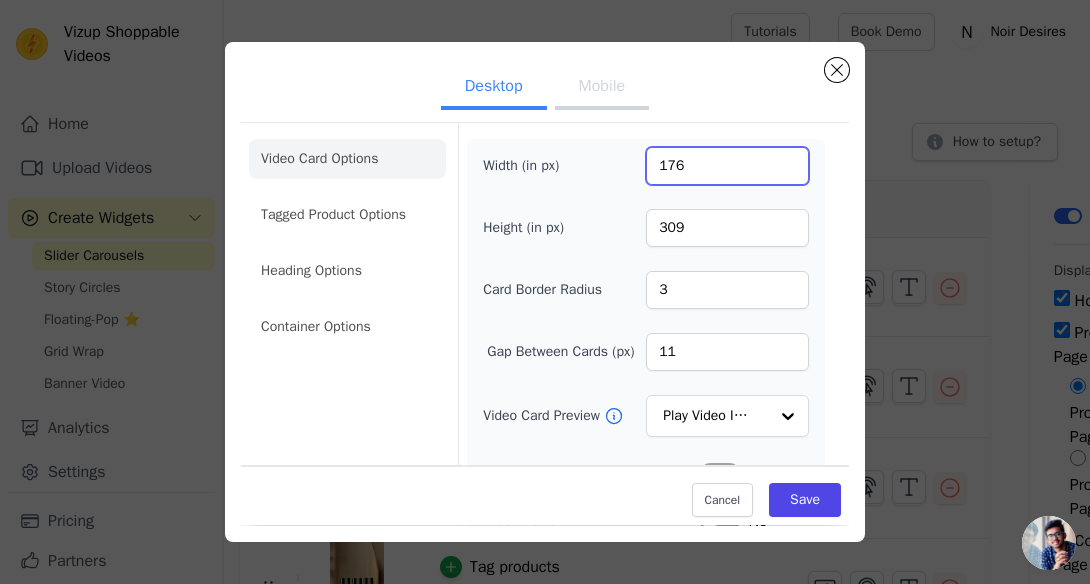 click on "176" at bounding box center (727, 166) 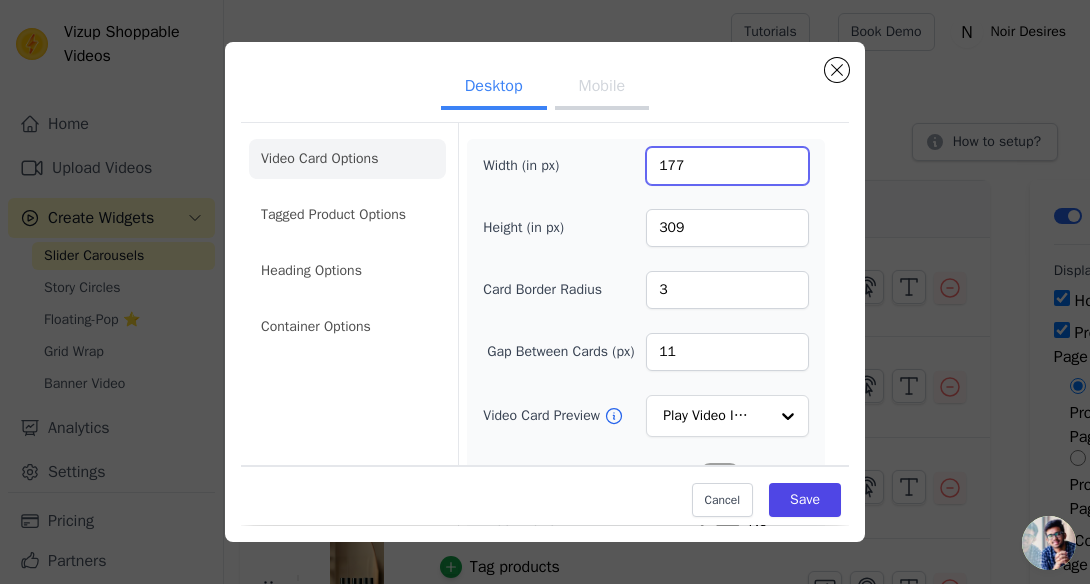 click on "177" at bounding box center (727, 166) 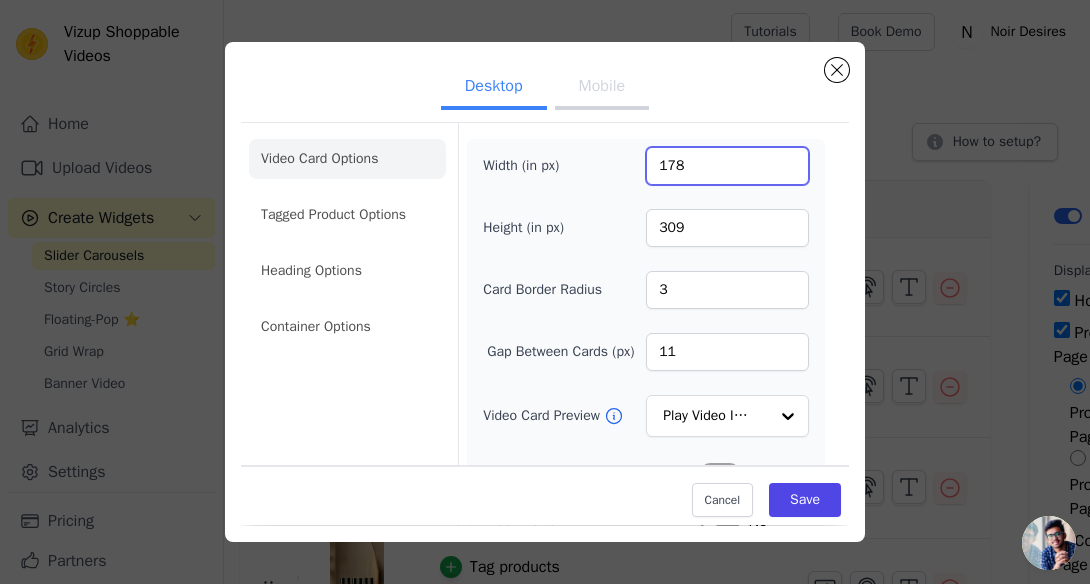 click on "178" at bounding box center [727, 166] 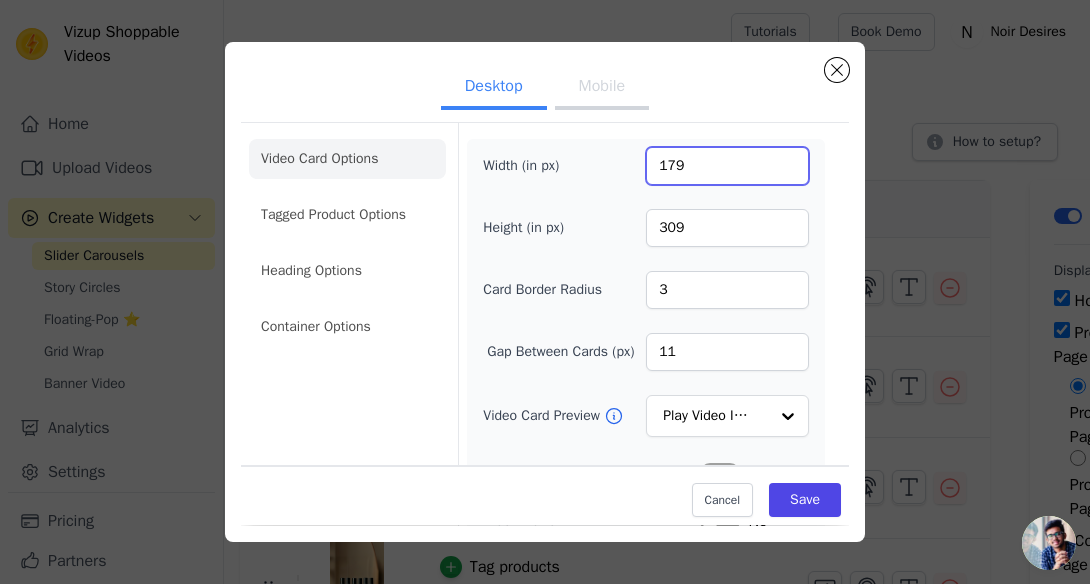 click on "179" at bounding box center (727, 166) 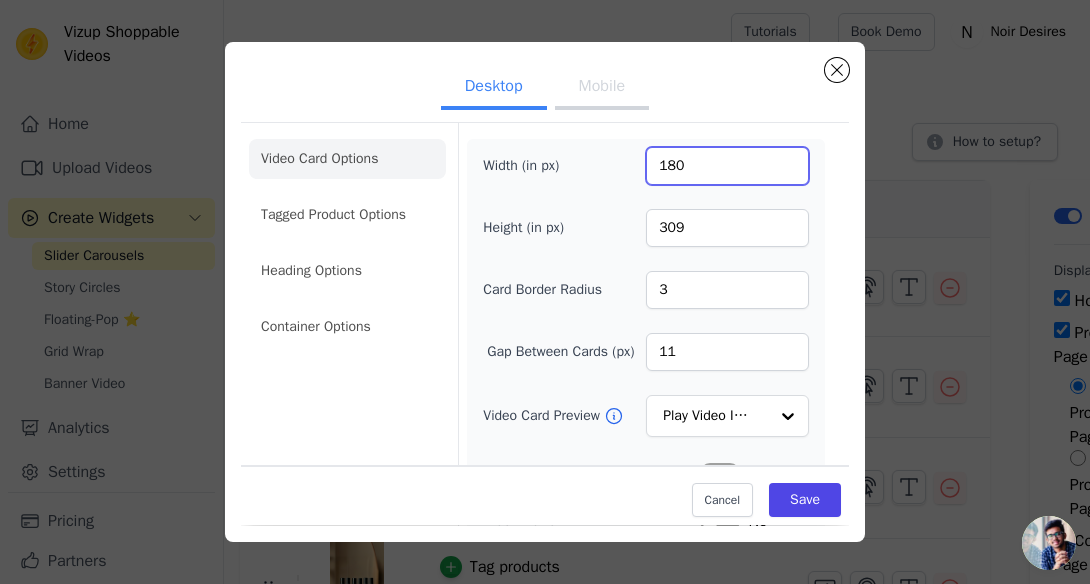click on "180" at bounding box center (727, 166) 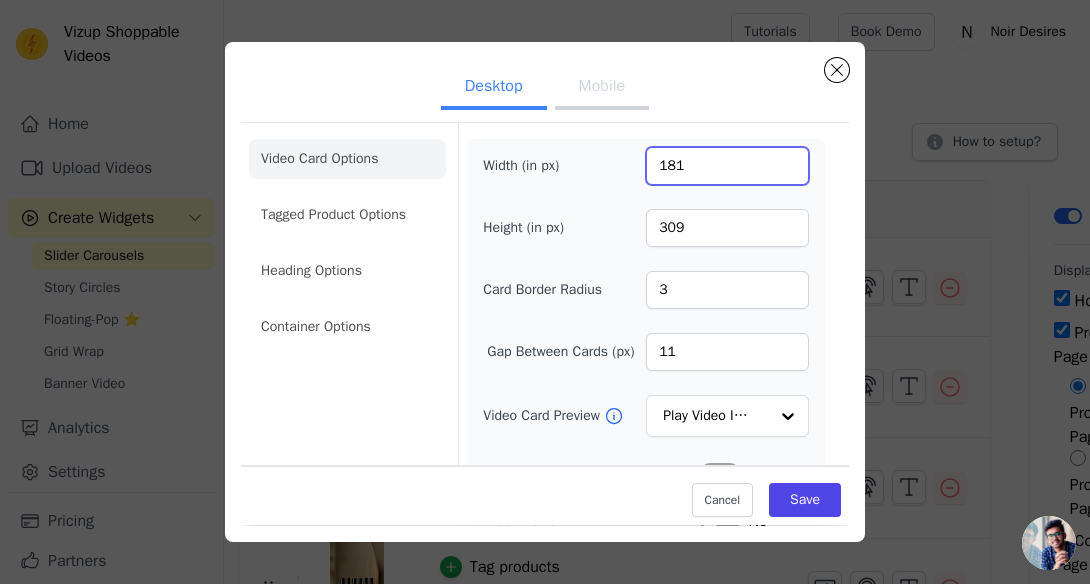 click on "181" at bounding box center [727, 166] 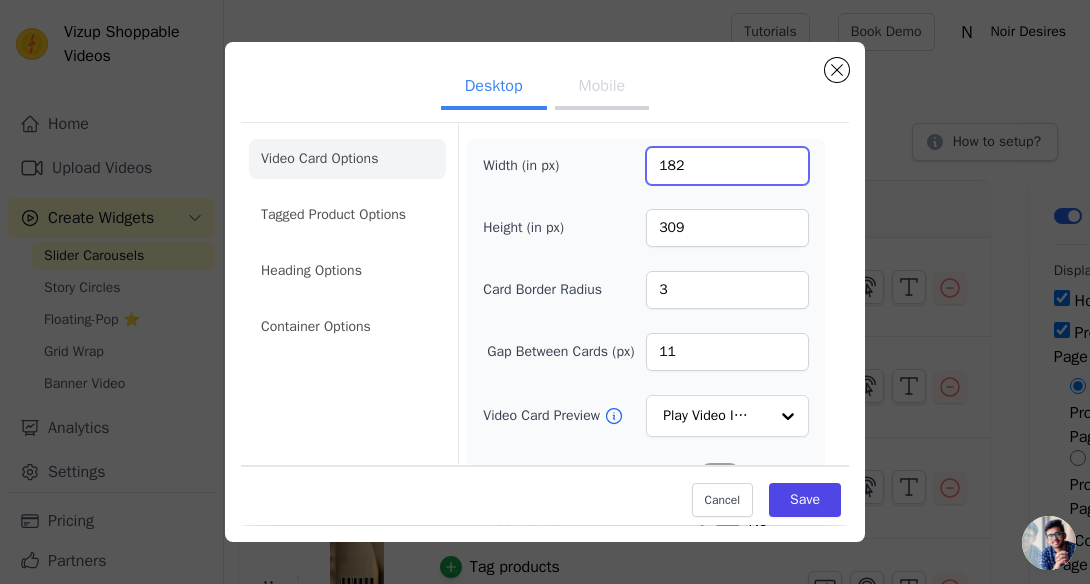 click on "182" at bounding box center [727, 166] 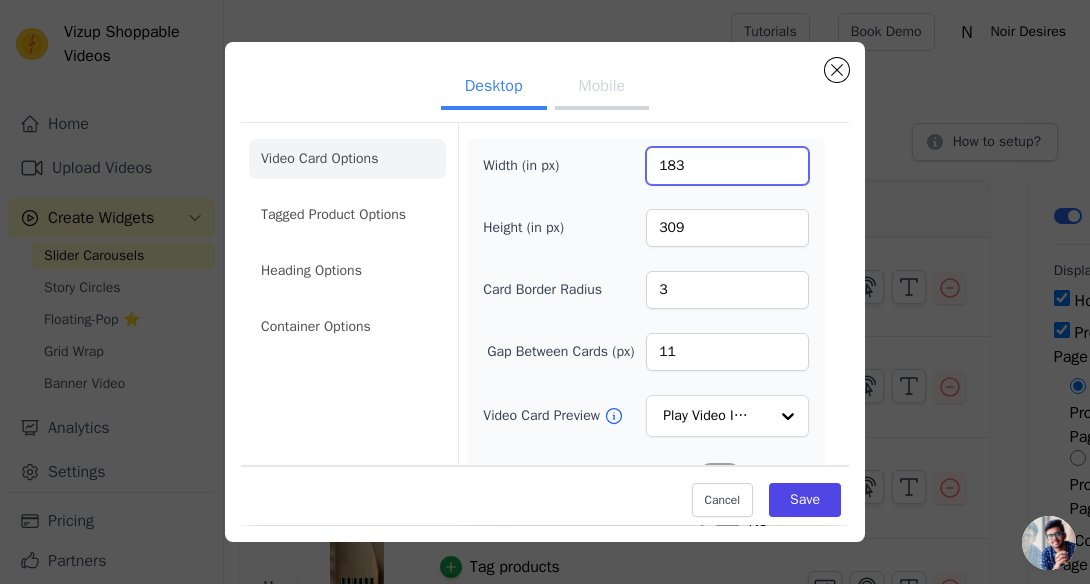 click on "183" at bounding box center (727, 166) 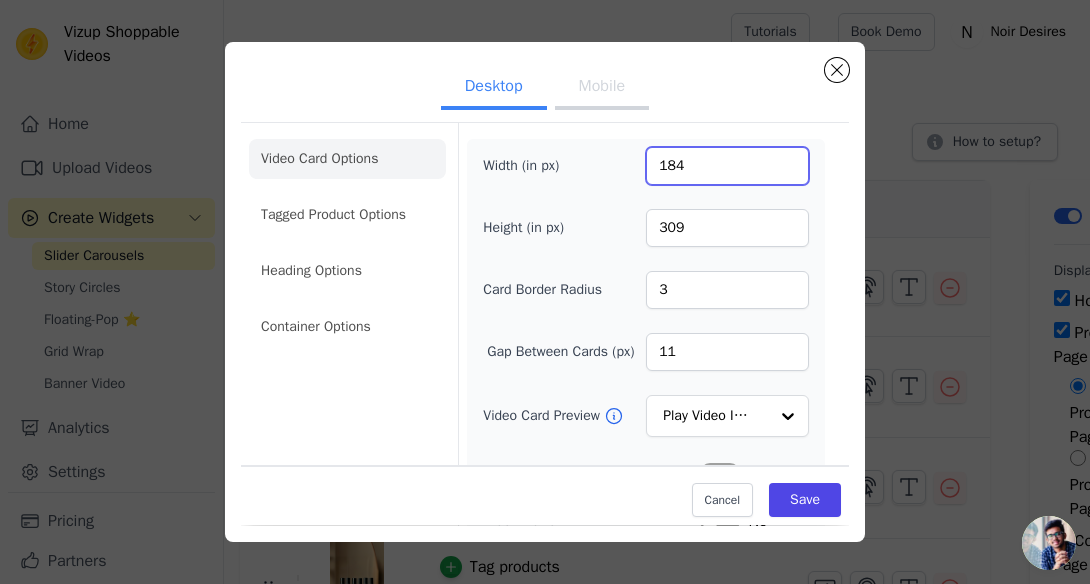 click on "184" at bounding box center [727, 166] 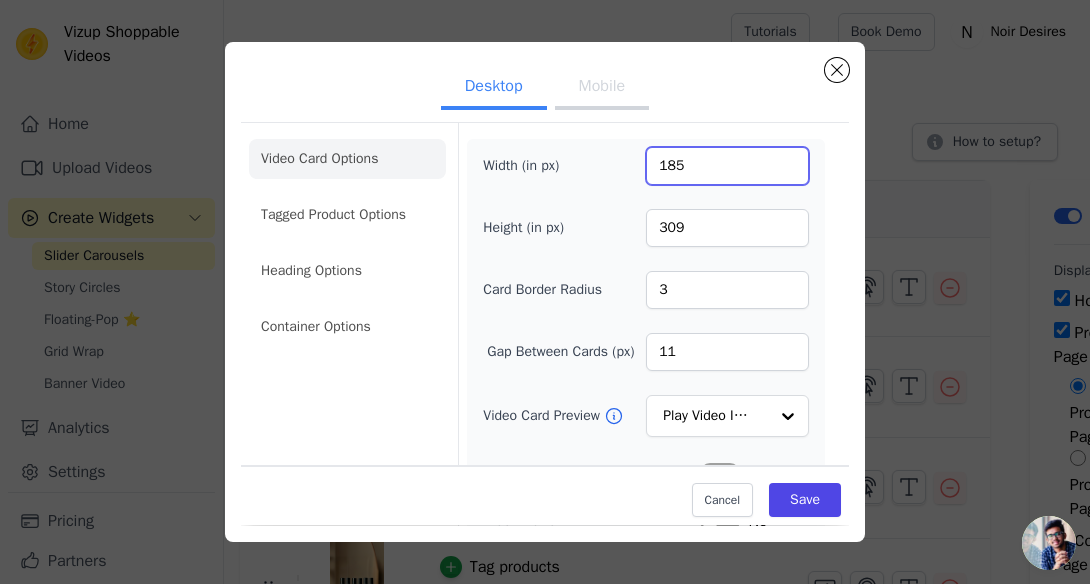 click on "185" at bounding box center [727, 166] 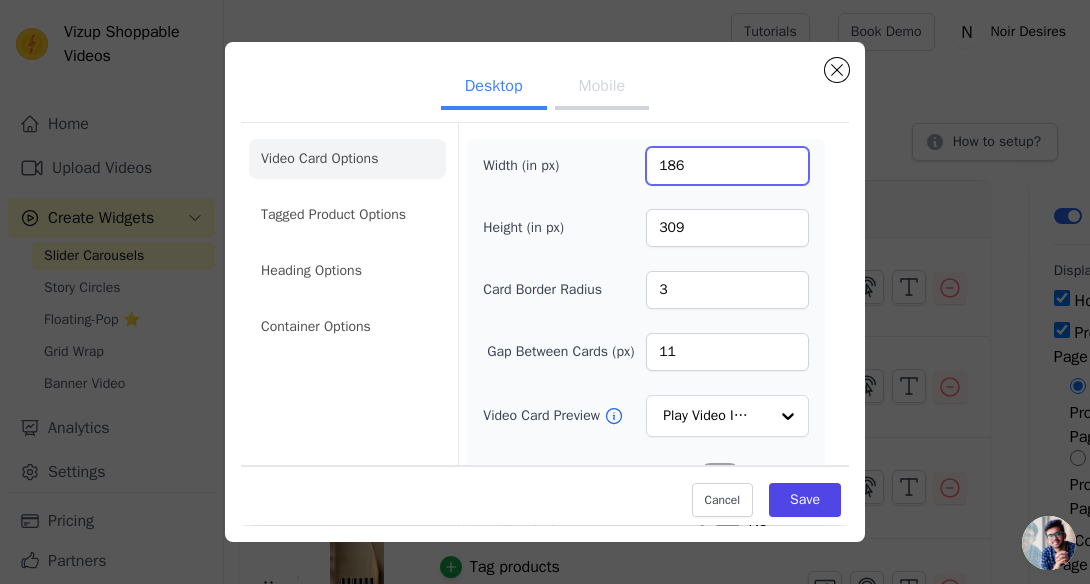 click on "186" at bounding box center [727, 166] 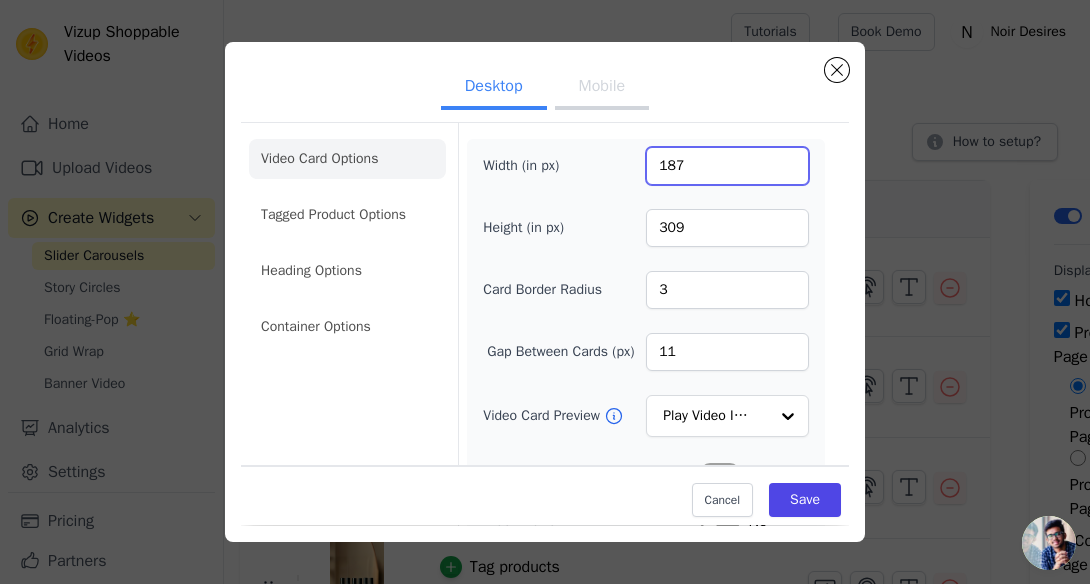 click on "187" at bounding box center (727, 166) 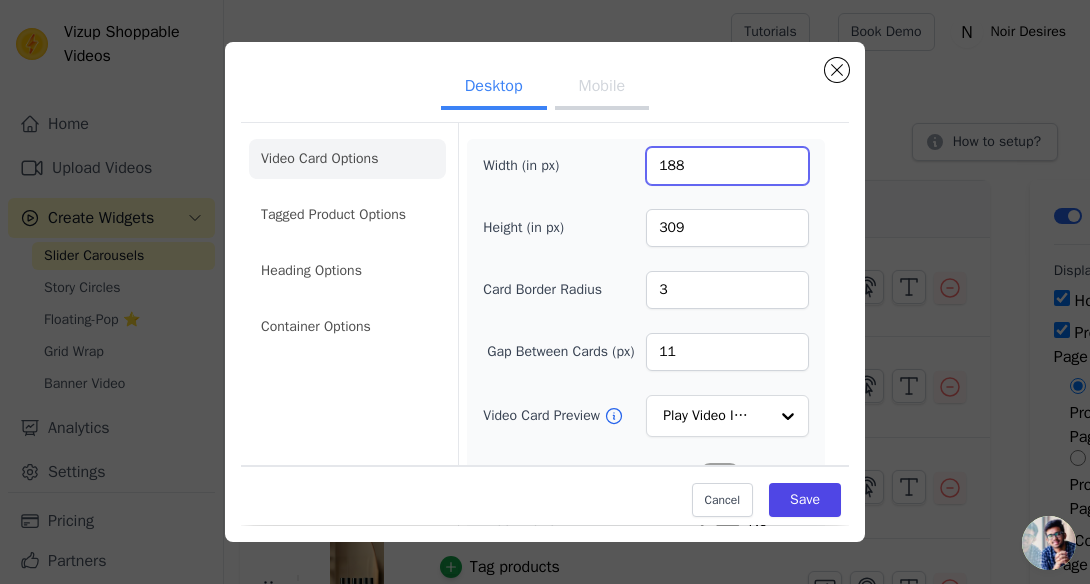 click on "188" at bounding box center [727, 166] 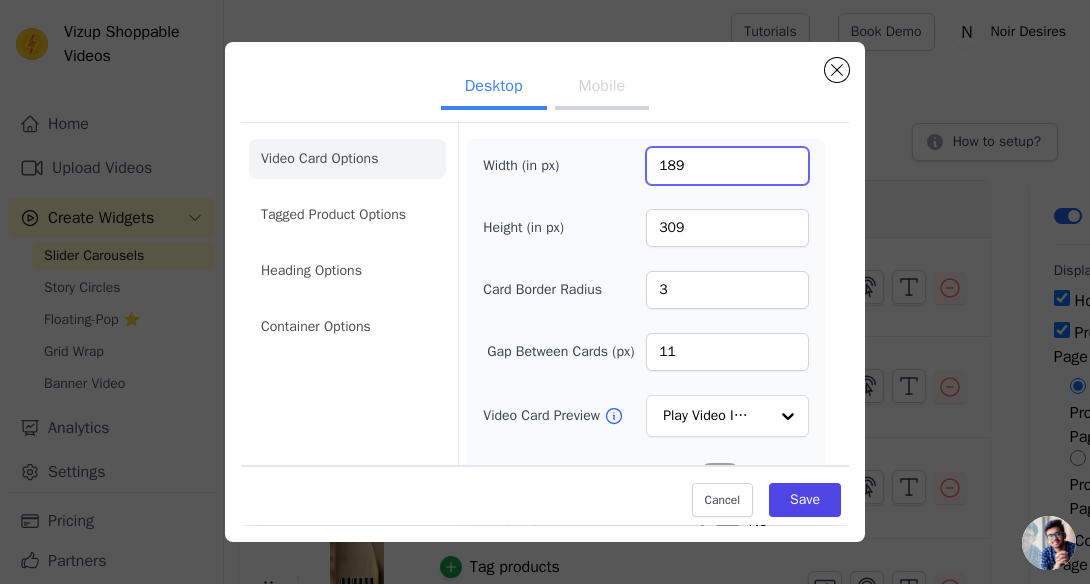 click on "189" at bounding box center [727, 166] 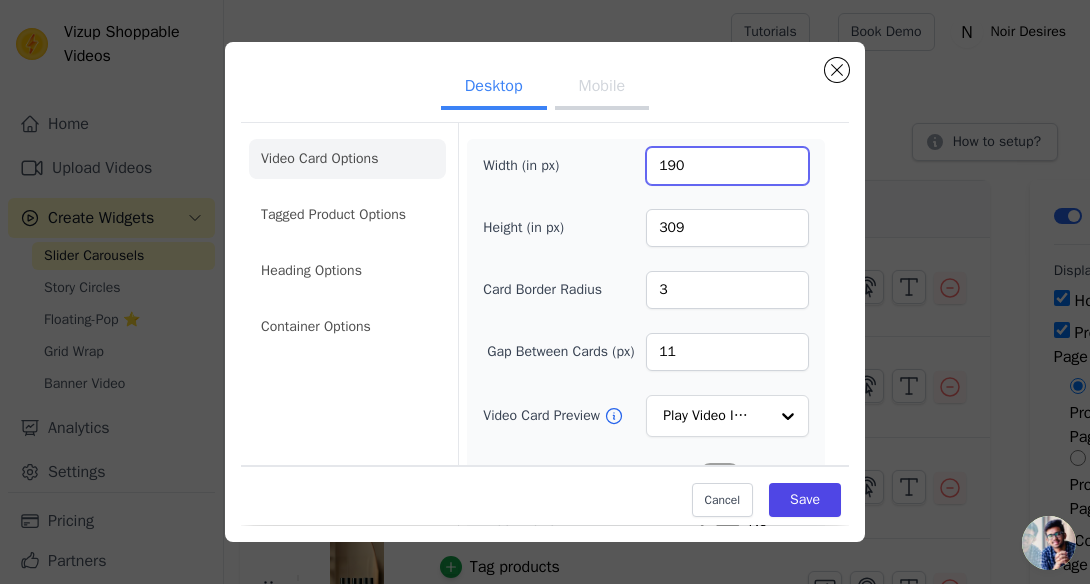 click on "190" at bounding box center (727, 166) 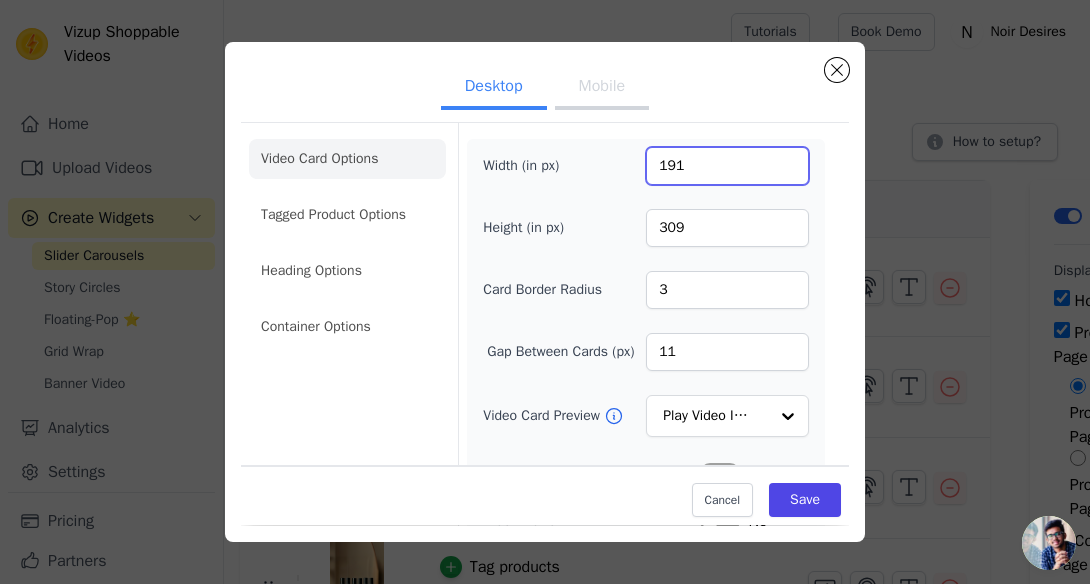 click on "191" at bounding box center (727, 166) 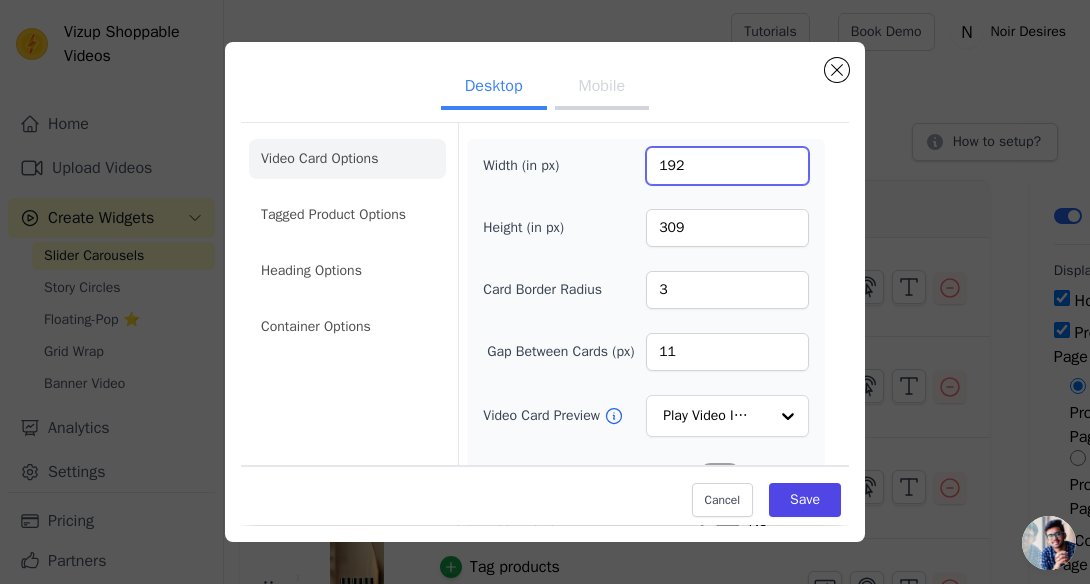 click on "192" at bounding box center (727, 166) 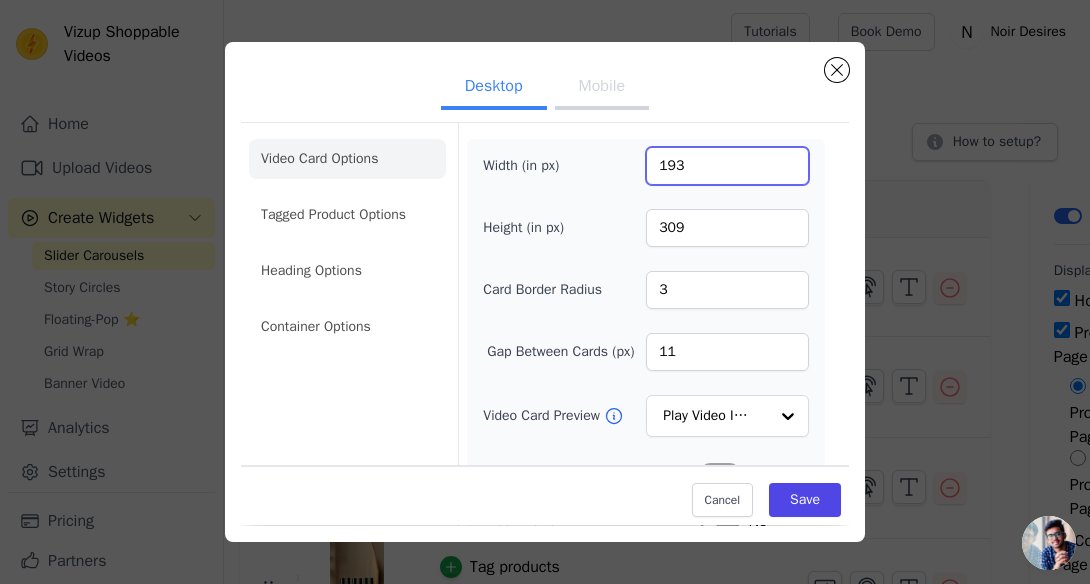 click on "193" at bounding box center [727, 166] 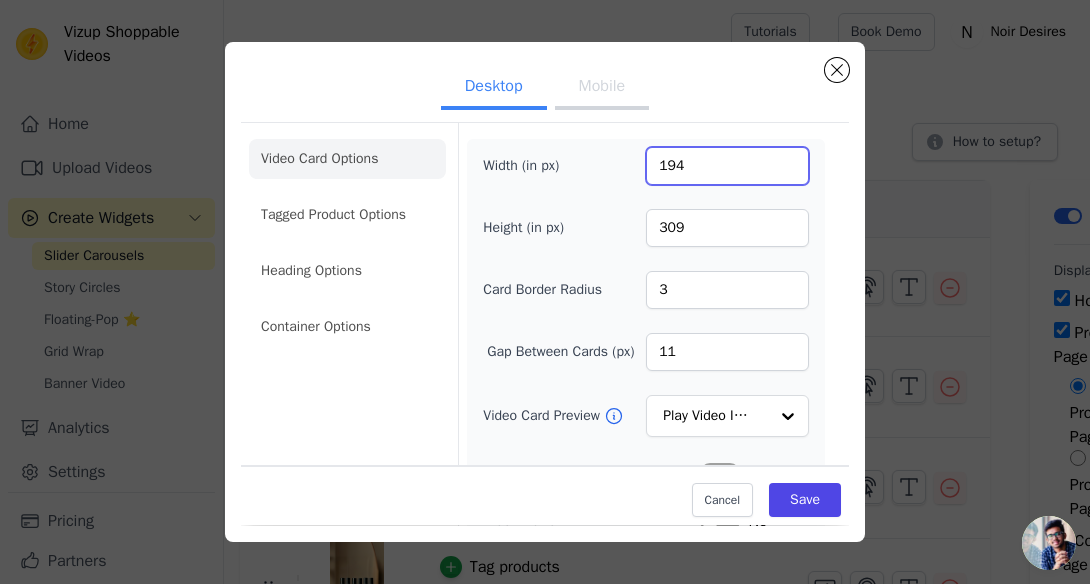 click on "194" at bounding box center [727, 166] 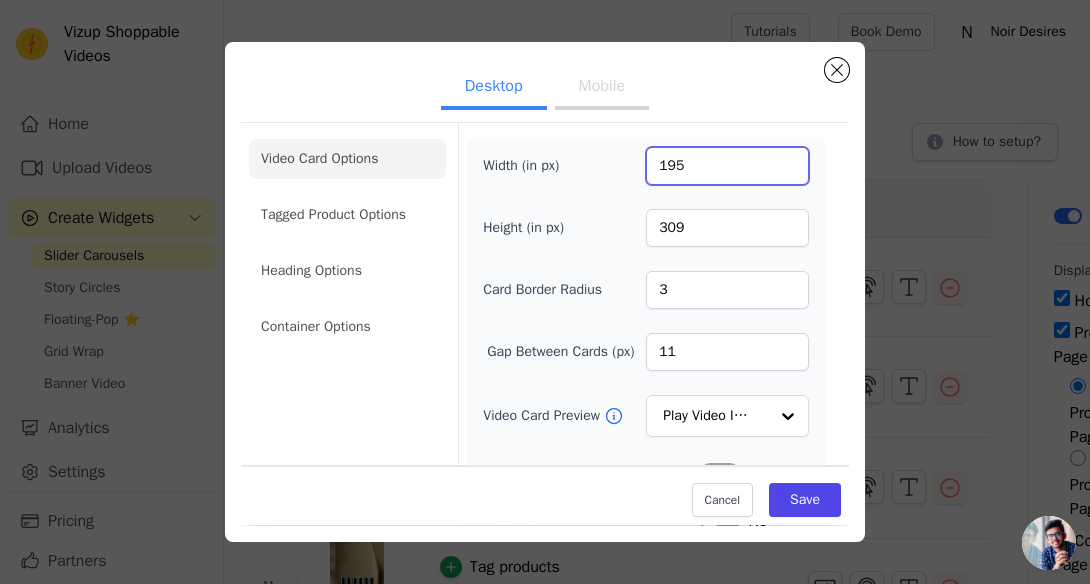 click on "195" at bounding box center [727, 166] 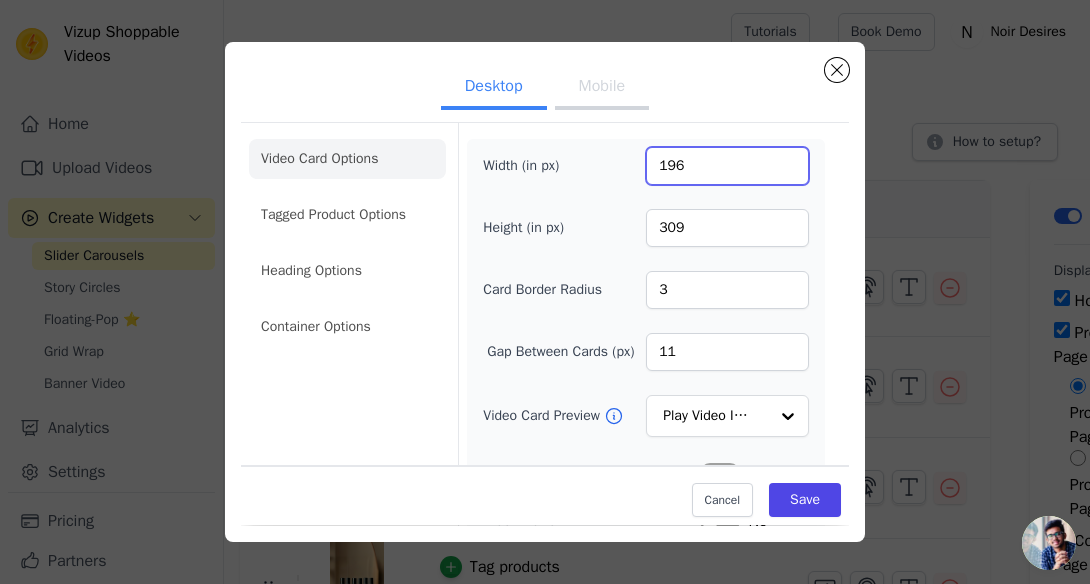 click on "196" at bounding box center (727, 166) 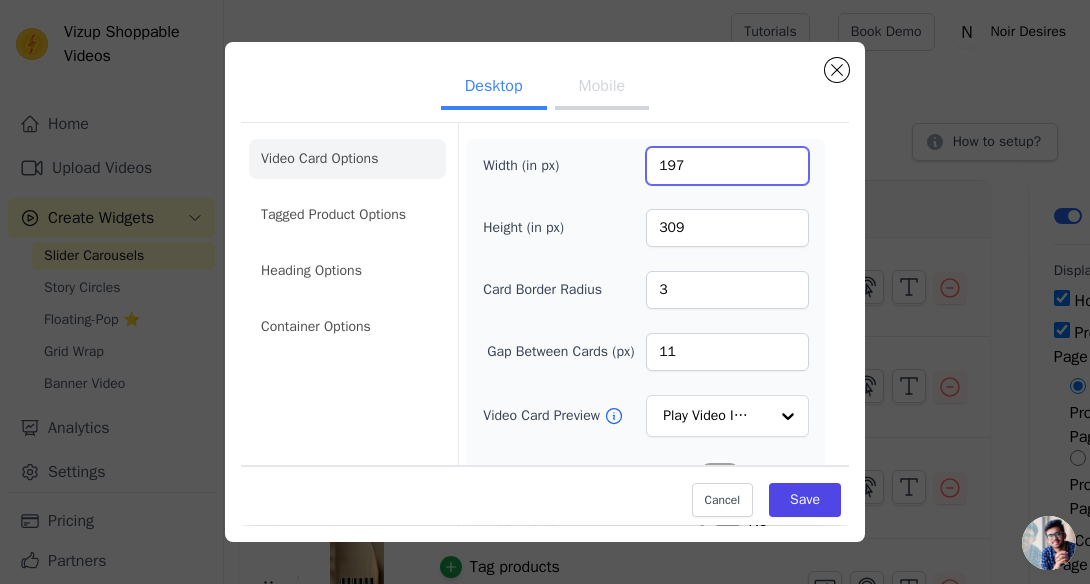 click on "197" at bounding box center (727, 166) 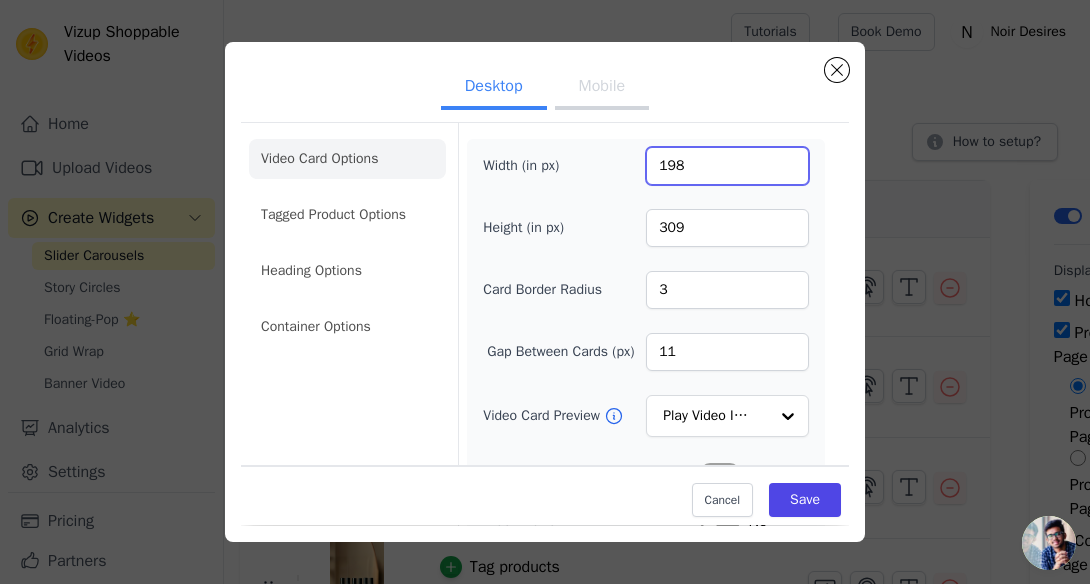 click on "198" at bounding box center [727, 166] 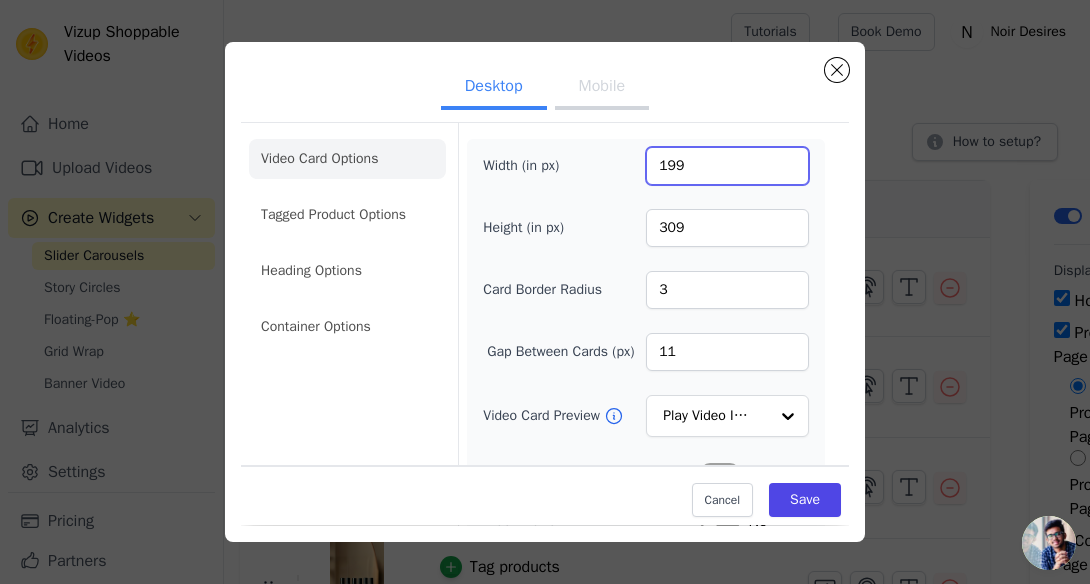 click on "199" at bounding box center (727, 166) 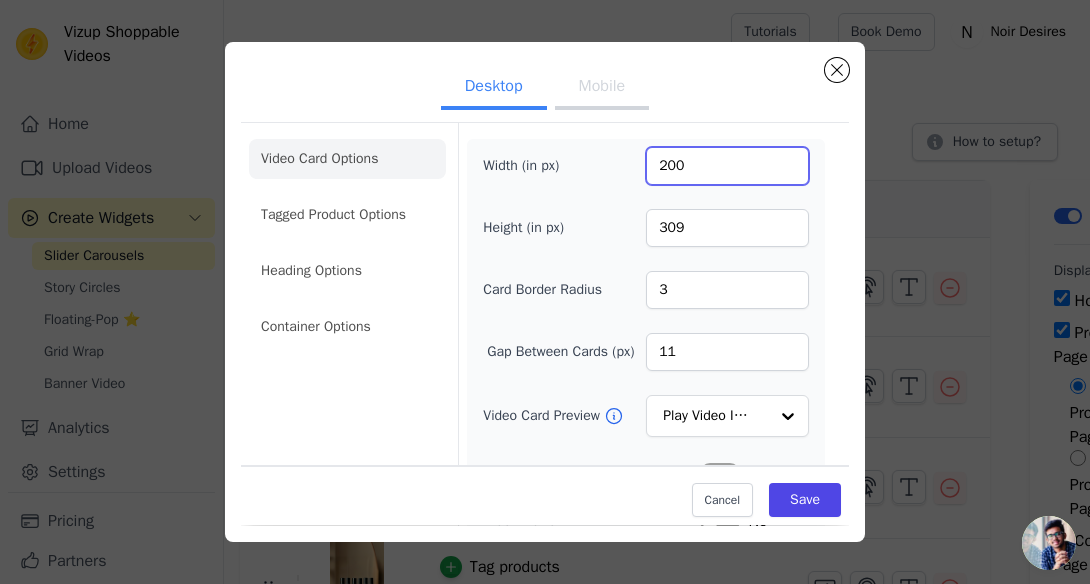 click on "200" at bounding box center (727, 166) 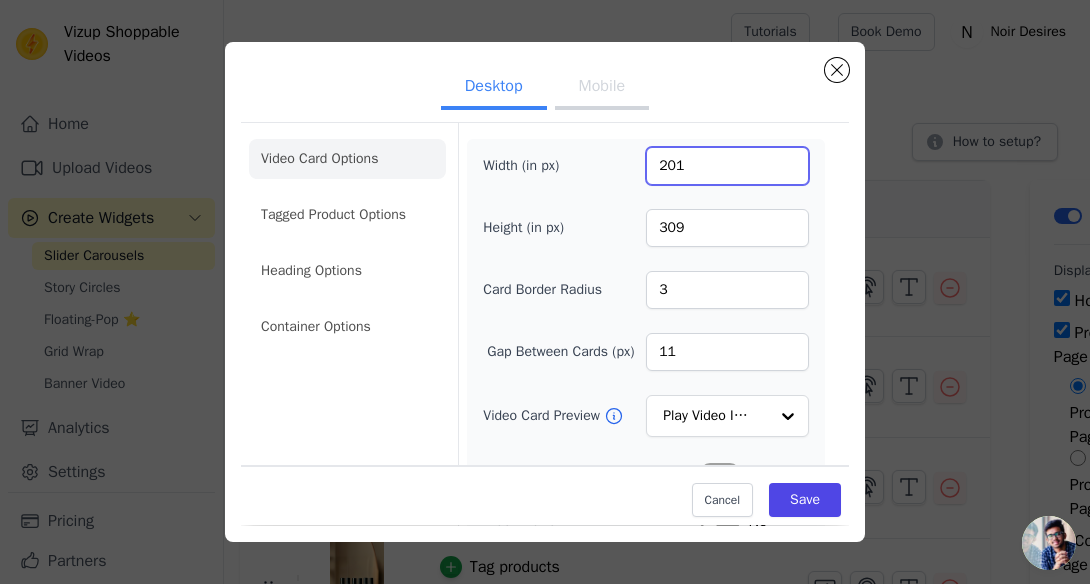 click on "201" at bounding box center [727, 166] 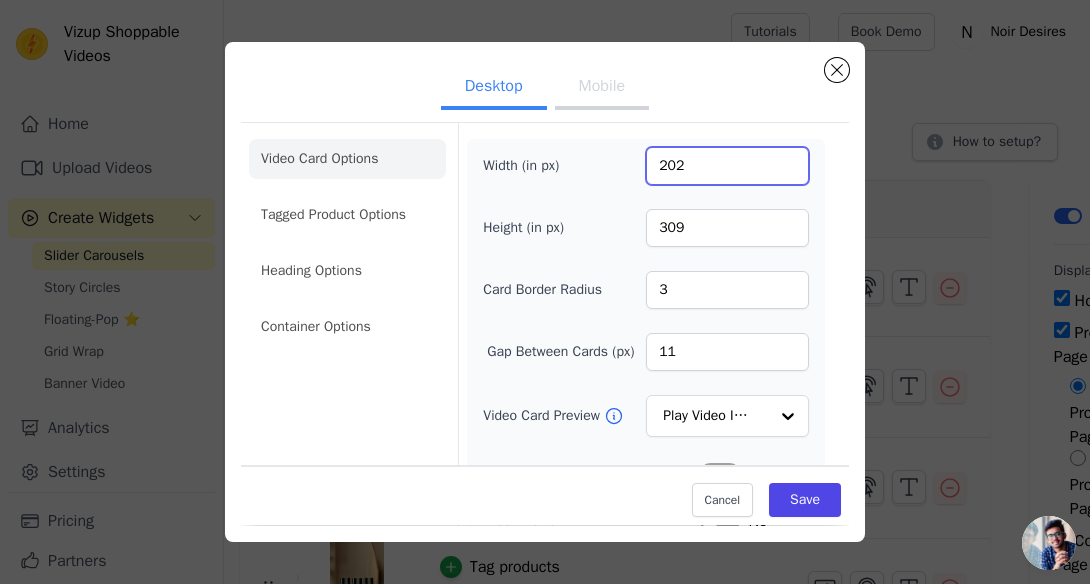 click on "202" at bounding box center [727, 166] 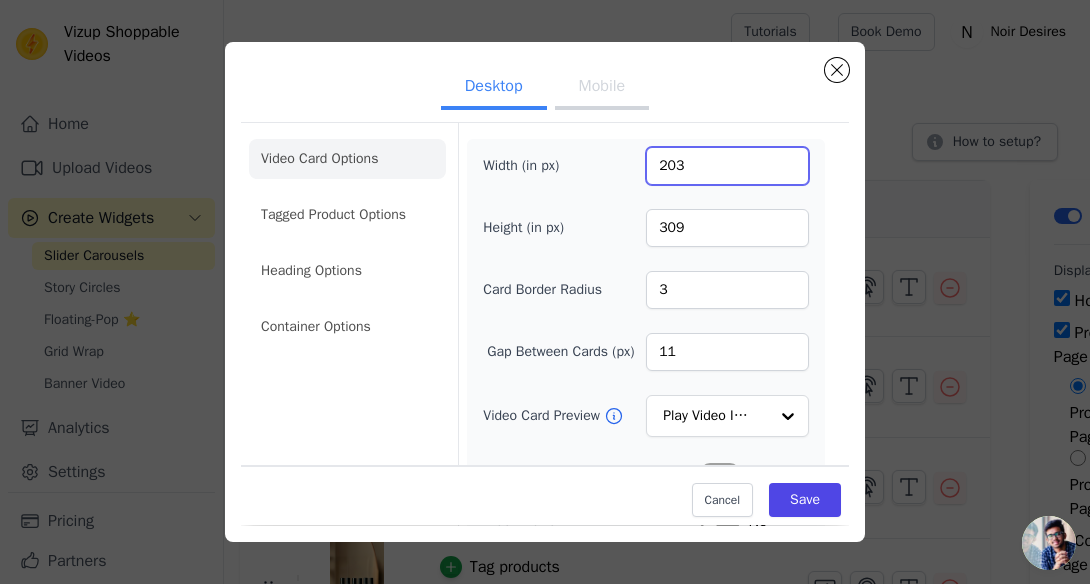 click on "203" at bounding box center [727, 166] 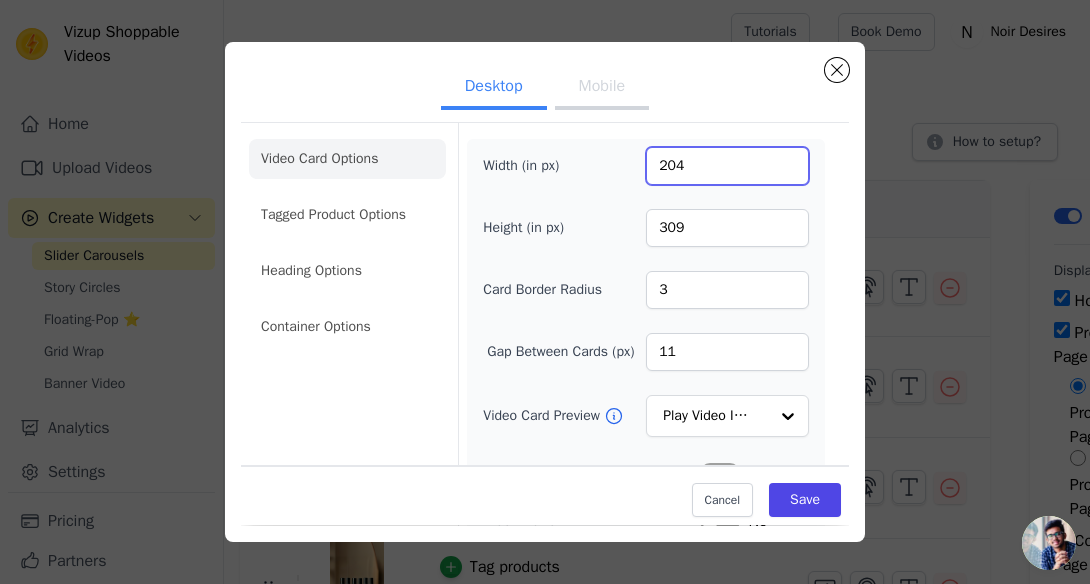 click on "204" at bounding box center [727, 166] 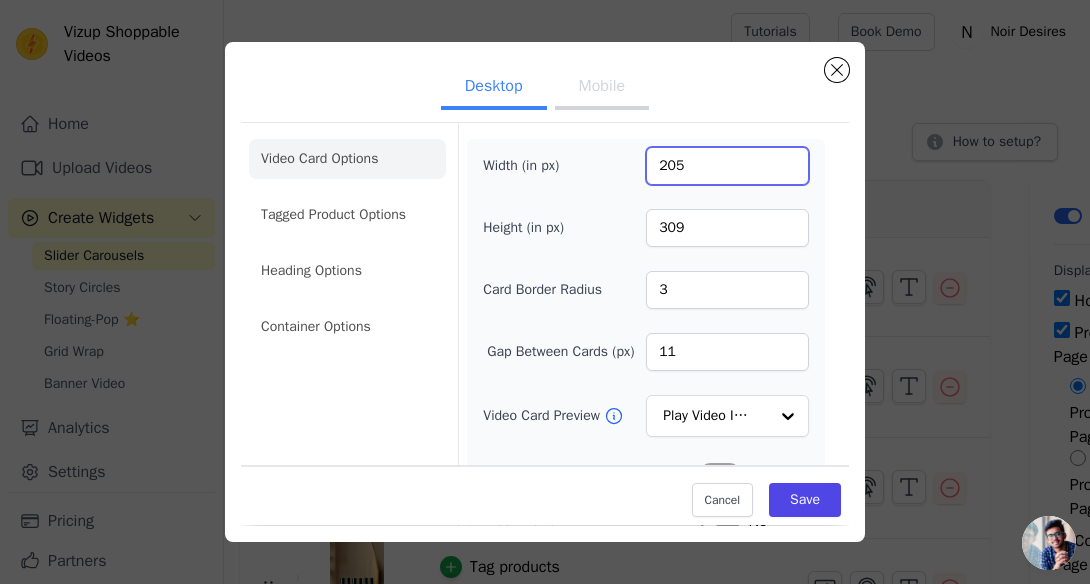 click on "205" at bounding box center [727, 166] 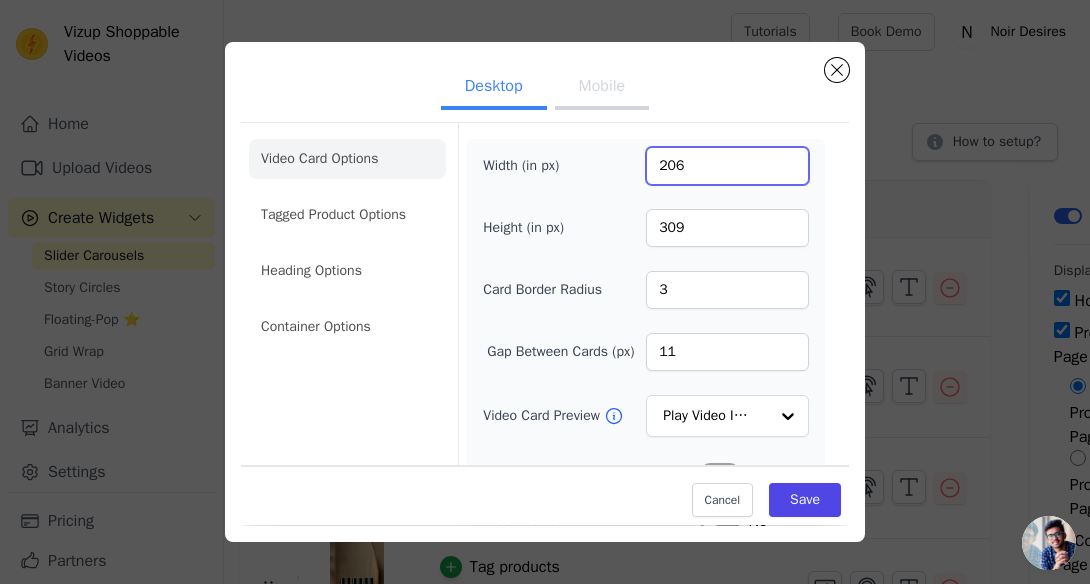 click on "206" at bounding box center (727, 166) 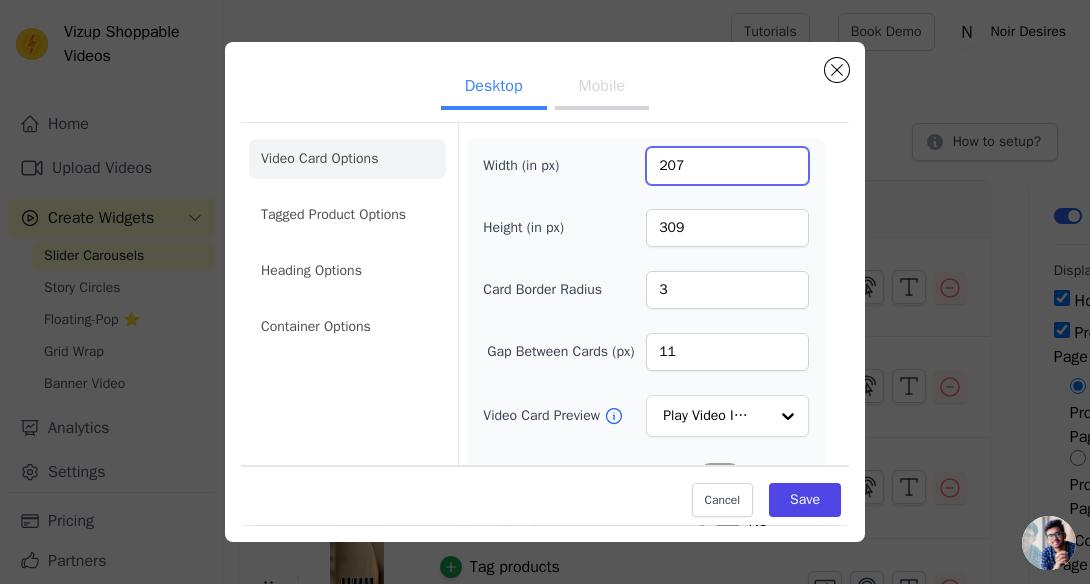 click on "207" at bounding box center (727, 166) 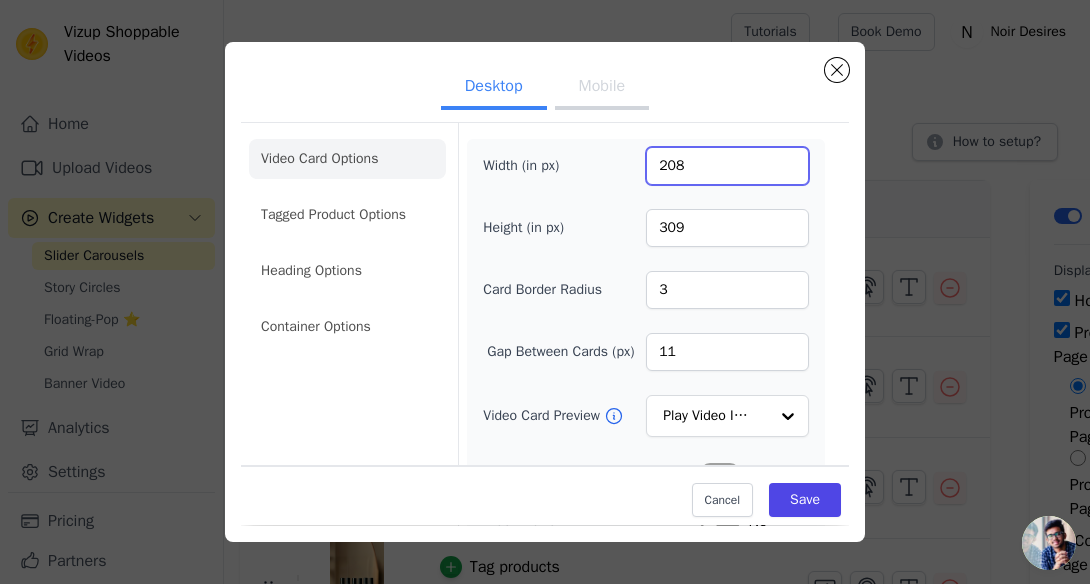 click on "208" at bounding box center (727, 166) 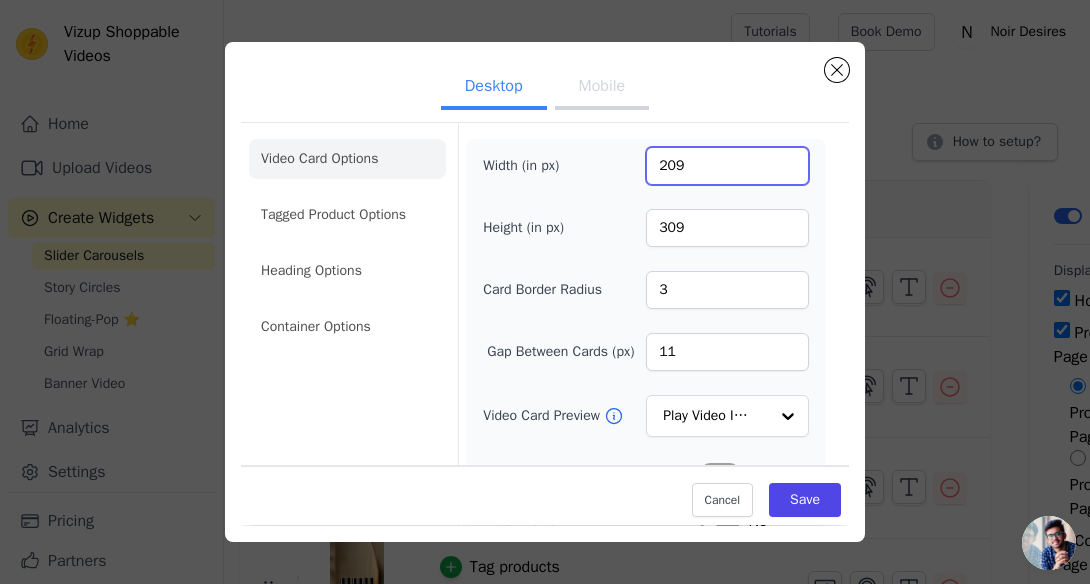 click on "209" at bounding box center (727, 166) 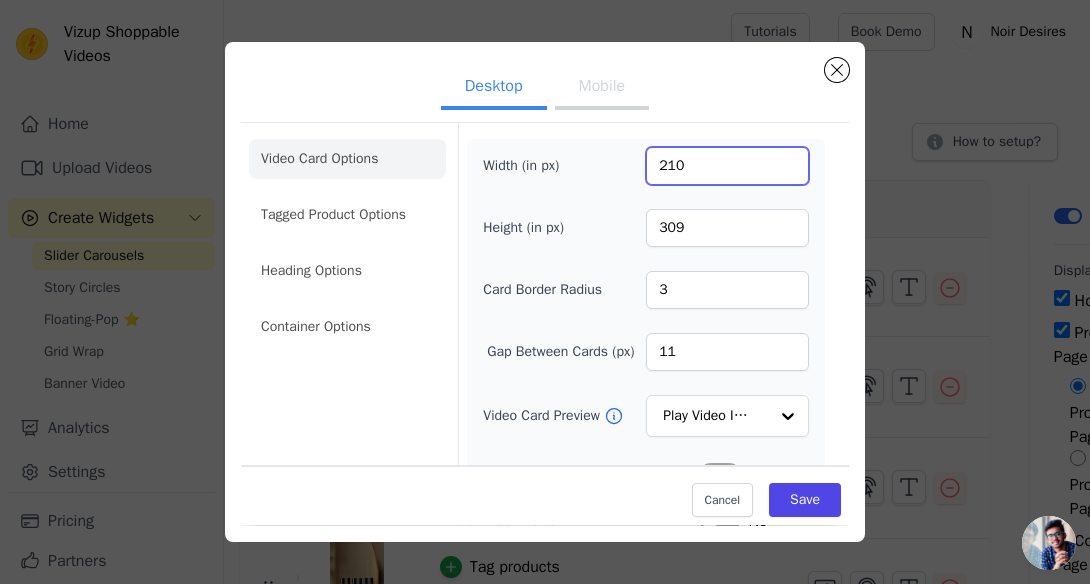 click on "210" at bounding box center (727, 166) 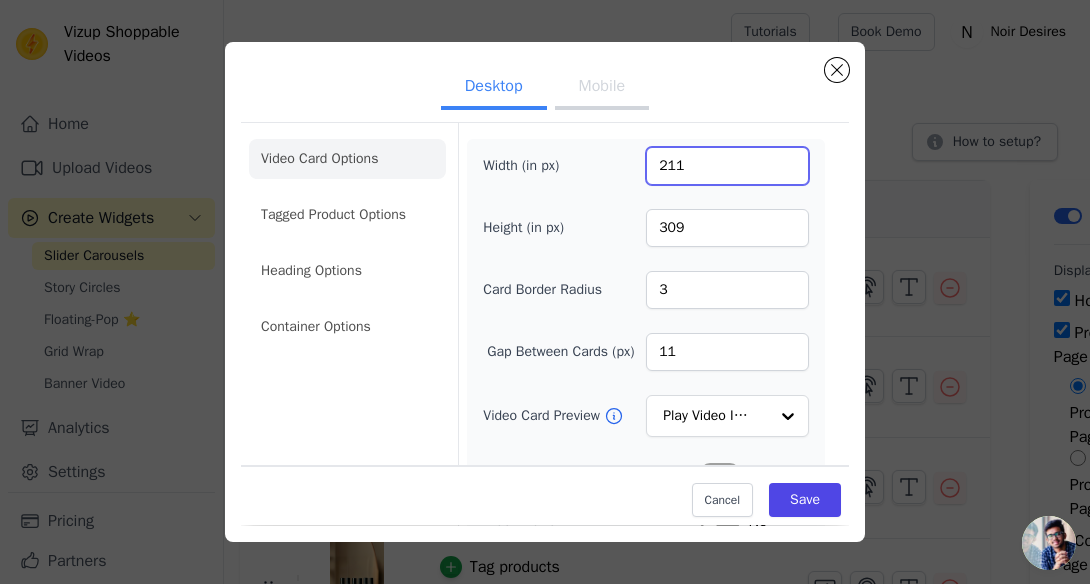 click on "211" at bounding box center (727, 166) 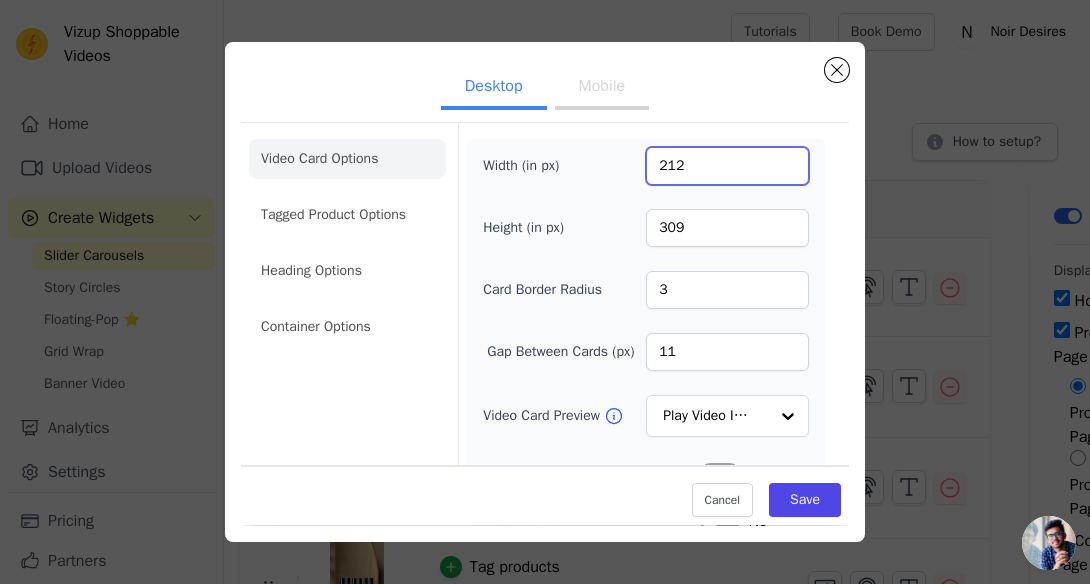 click on "212" at bounding box center [727, 166] 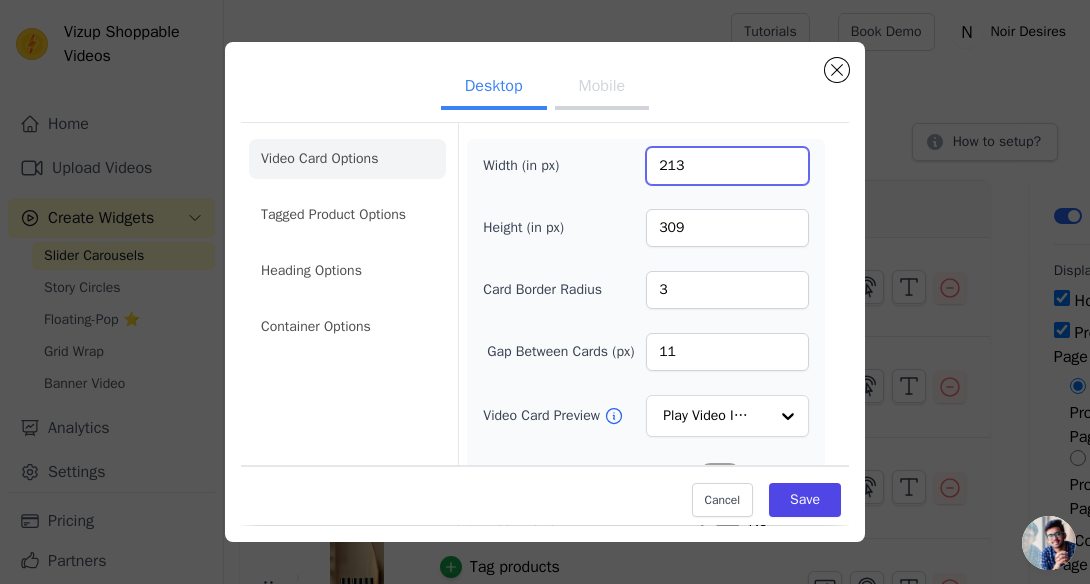 click on "213" at bounding box center (727, 166) 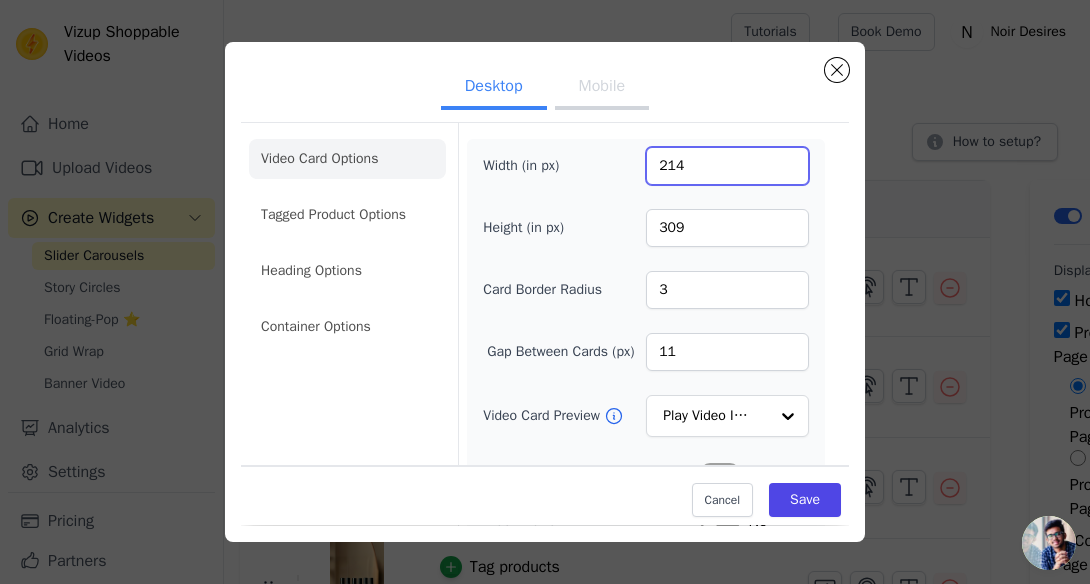 click on "214" at bounding box center (727, 166) 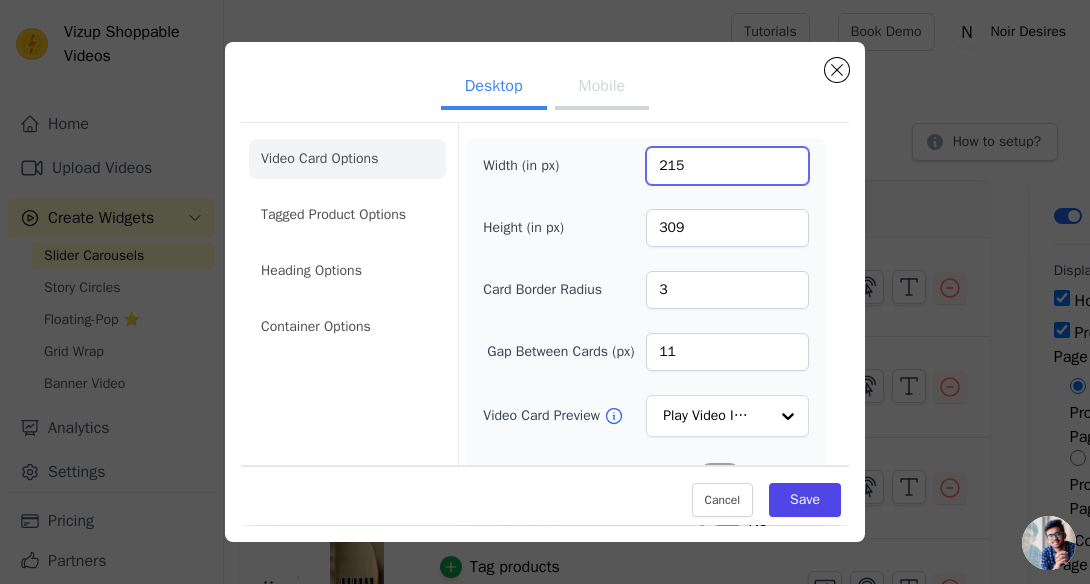 click on "215" at bounding box center (727, 166) 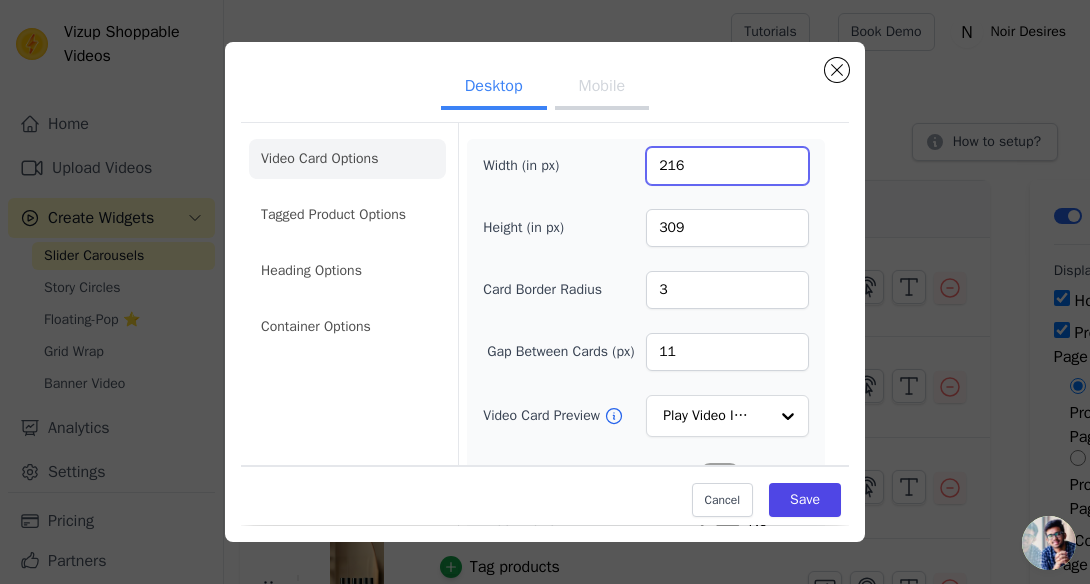 type on "216" 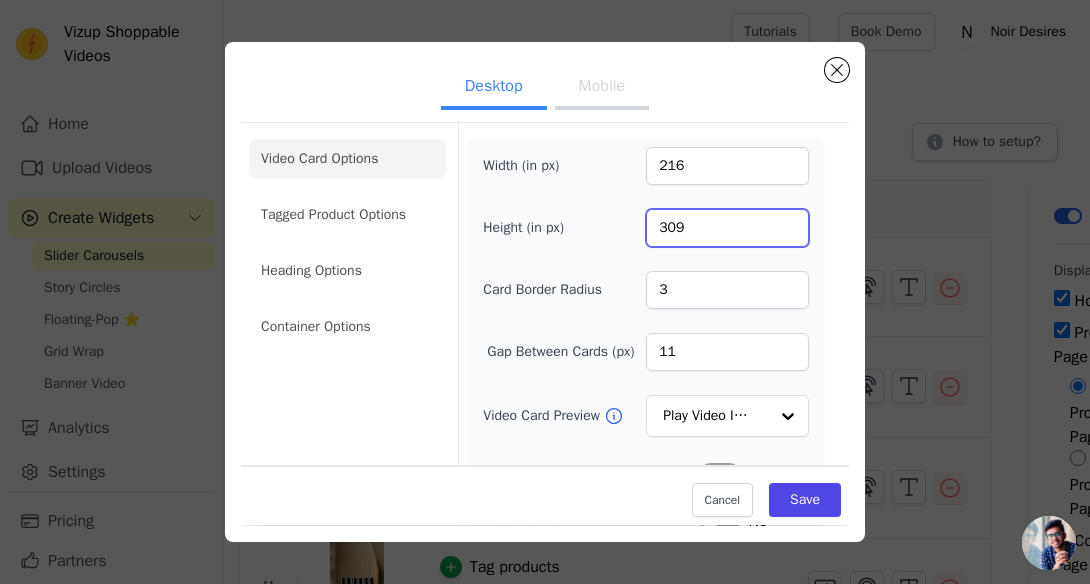 click on "309" at bounding box center [727, 228] 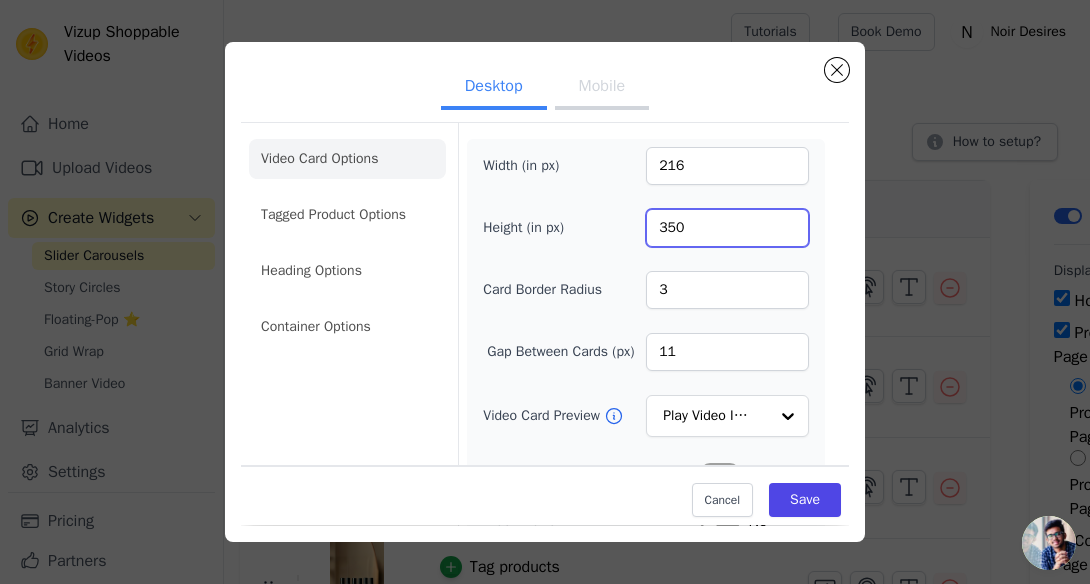 type on "350" 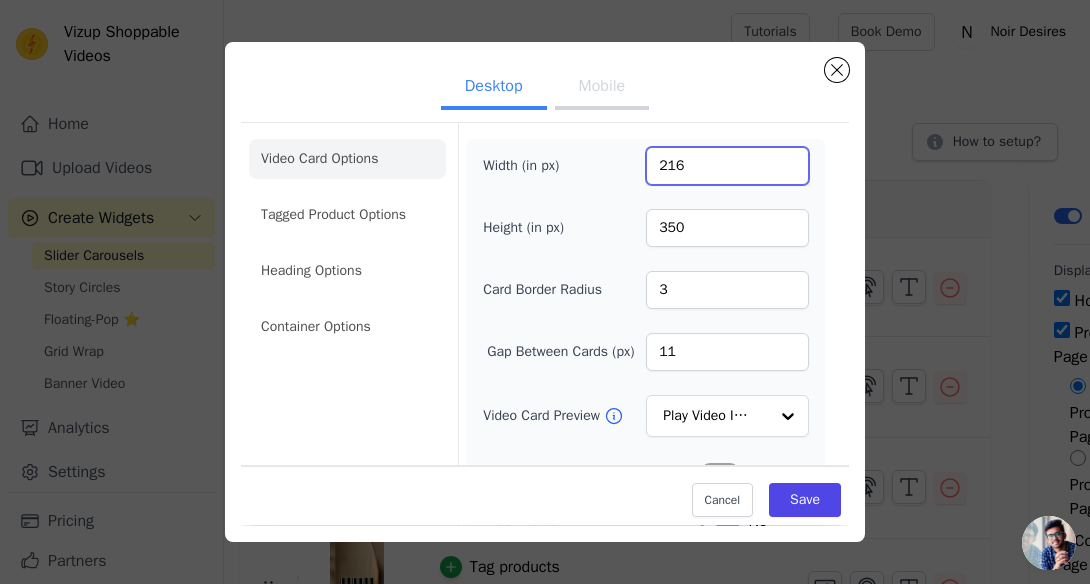 click on "216" at bounding box center [727, 166] 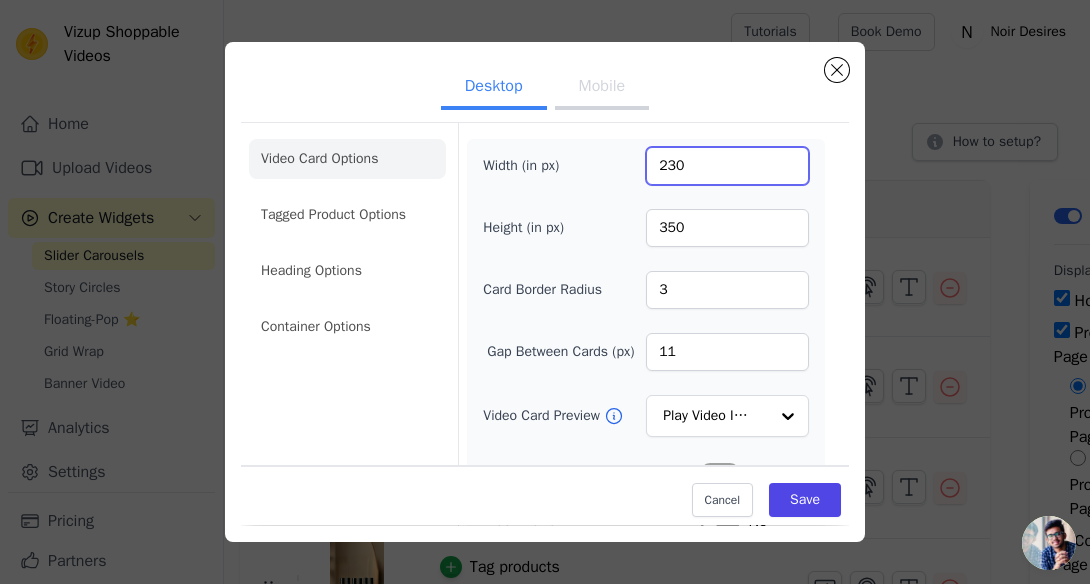 type on "230" 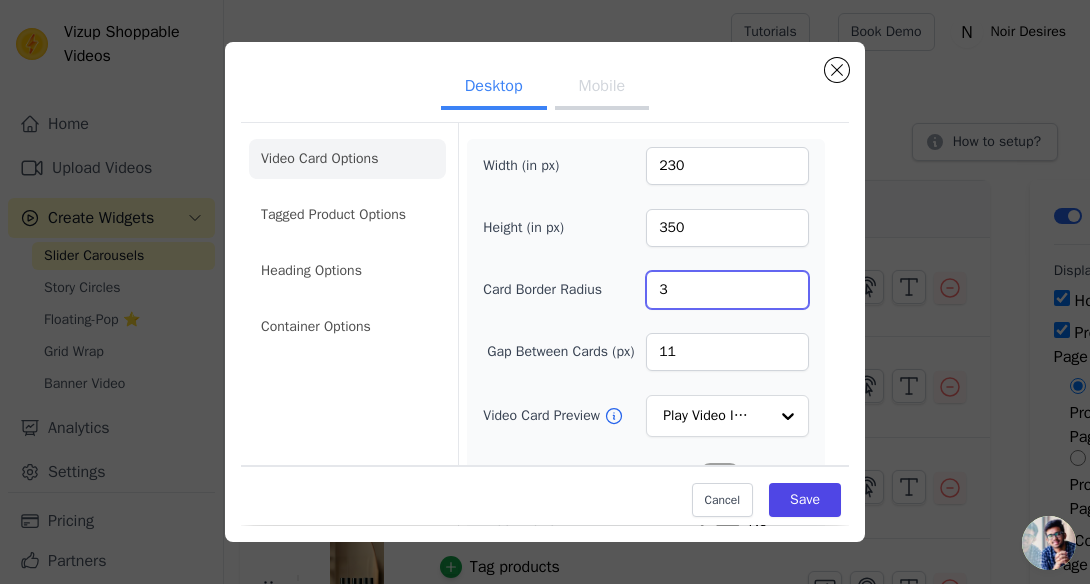 type on "4" 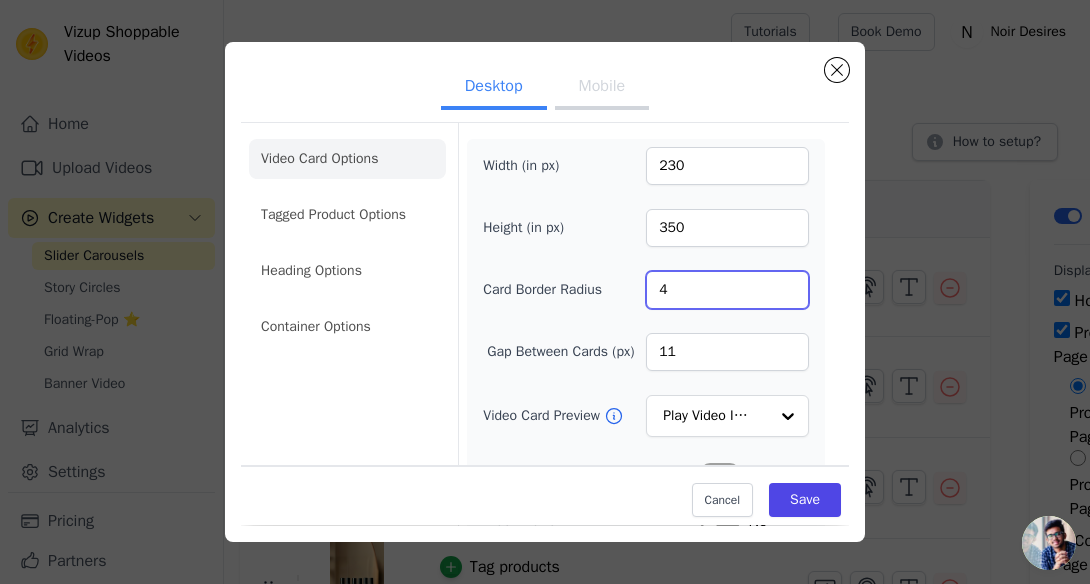 click on "4" at bounding box center (727, 290) 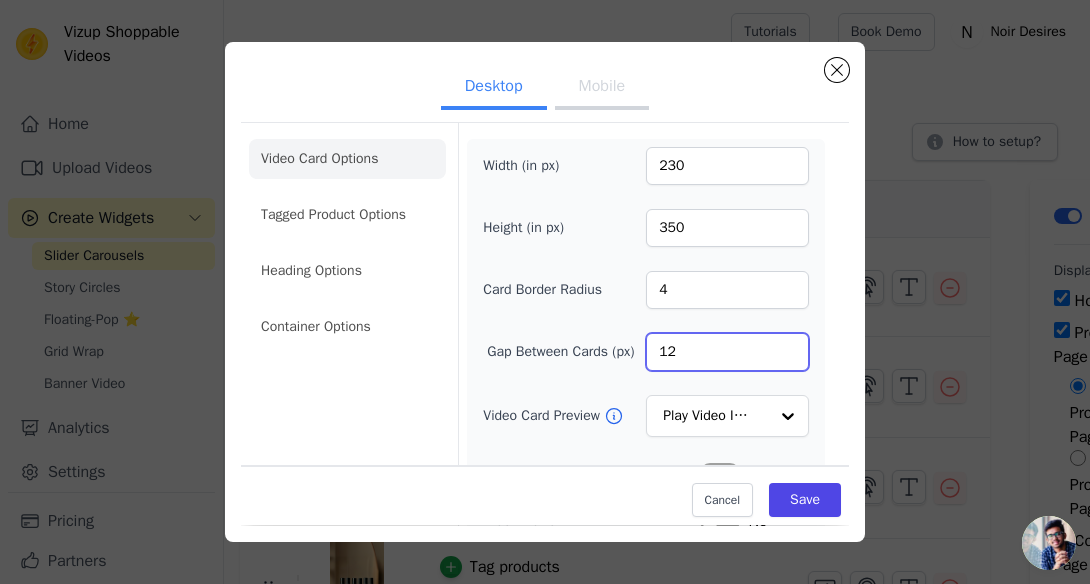 type on "12" 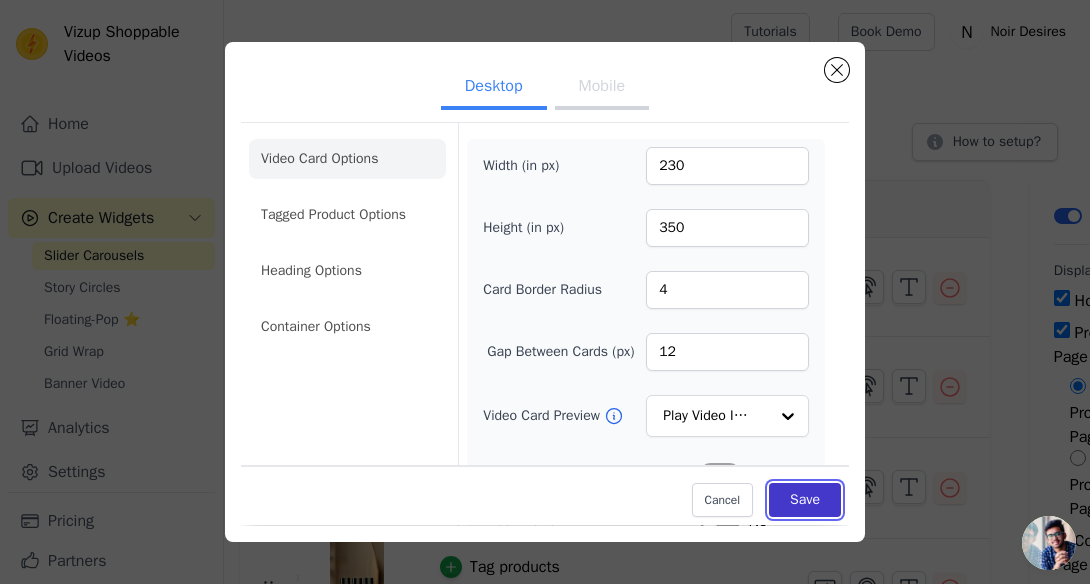 click on "Save" at bounding box center [805, 501] 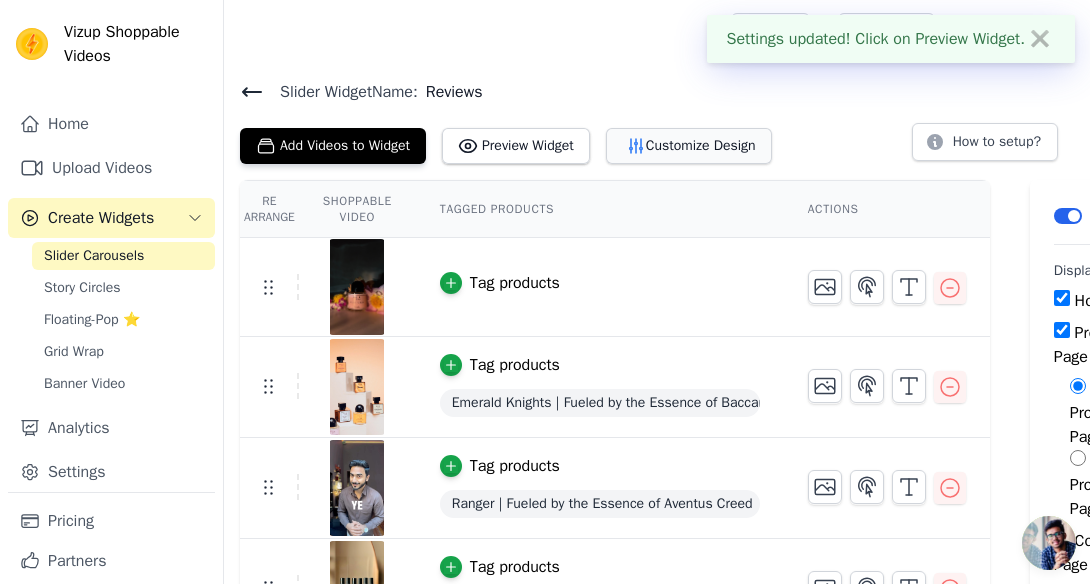 click on "Customize Design" at bounding box center (689, 146) 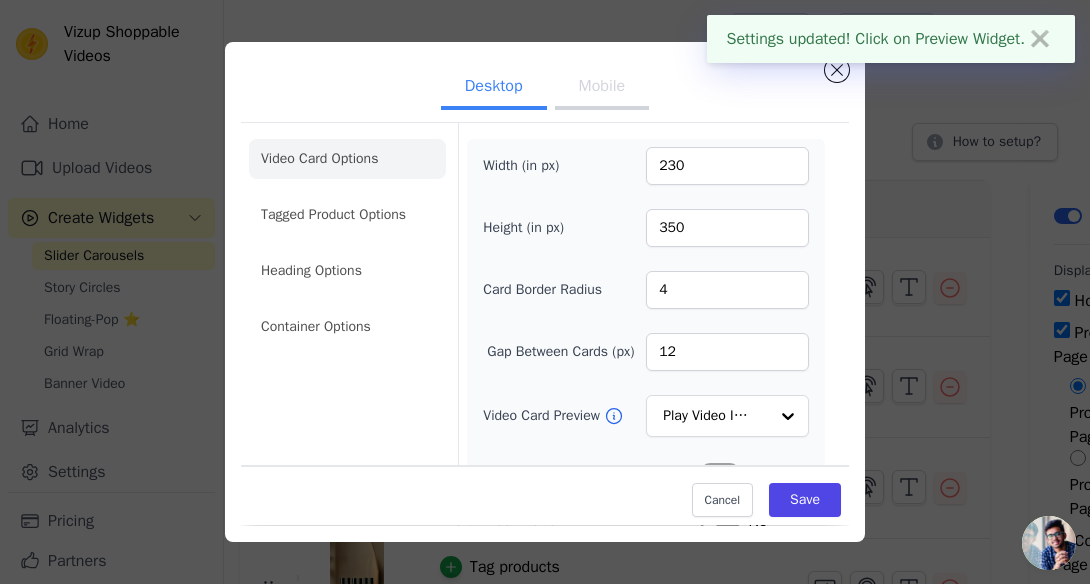 click on "Mobile" at bounding box center [602, 88] 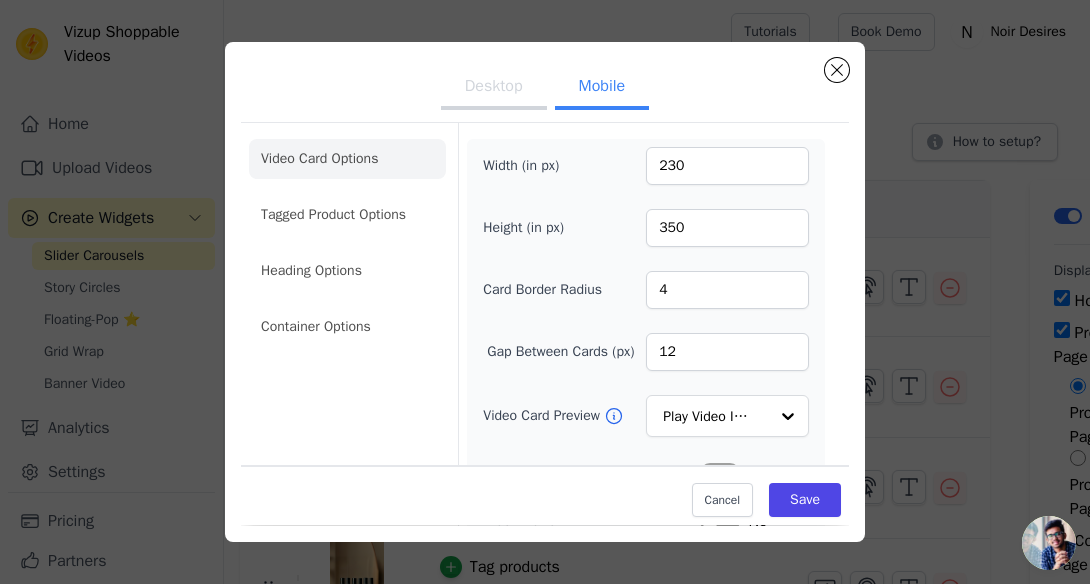 click on "Desktop" at bounding box center (494, 88) 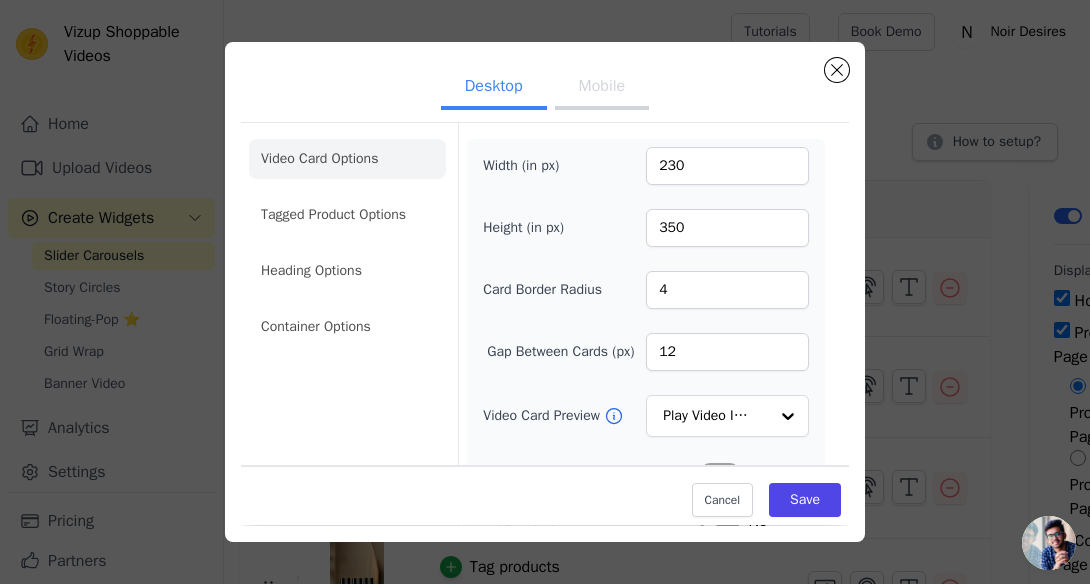 click on "Mobile" at bounding box center [602, 88] 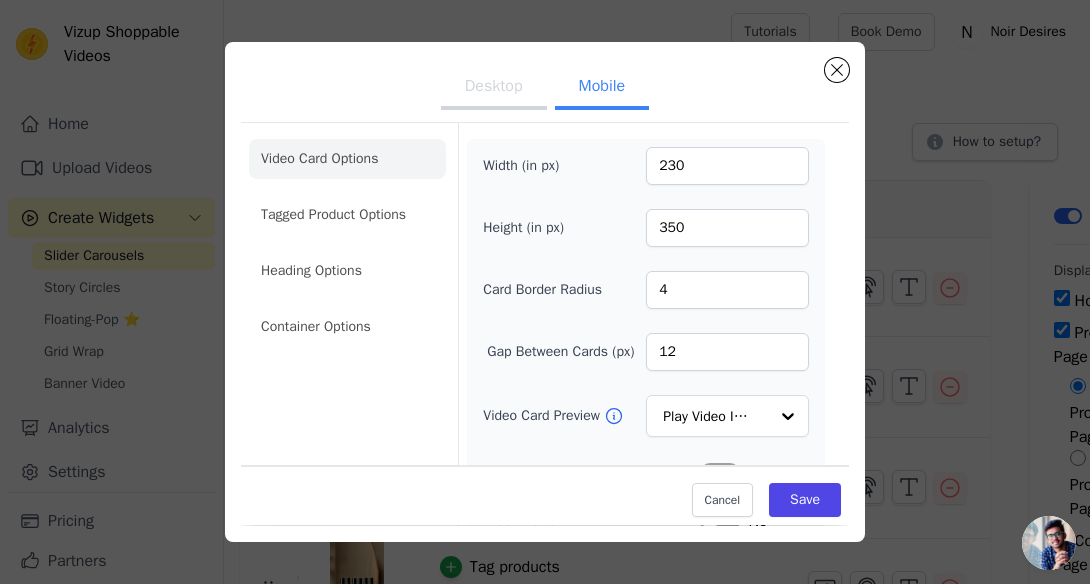 click on "Desktop" at bounding box center (494, 88) 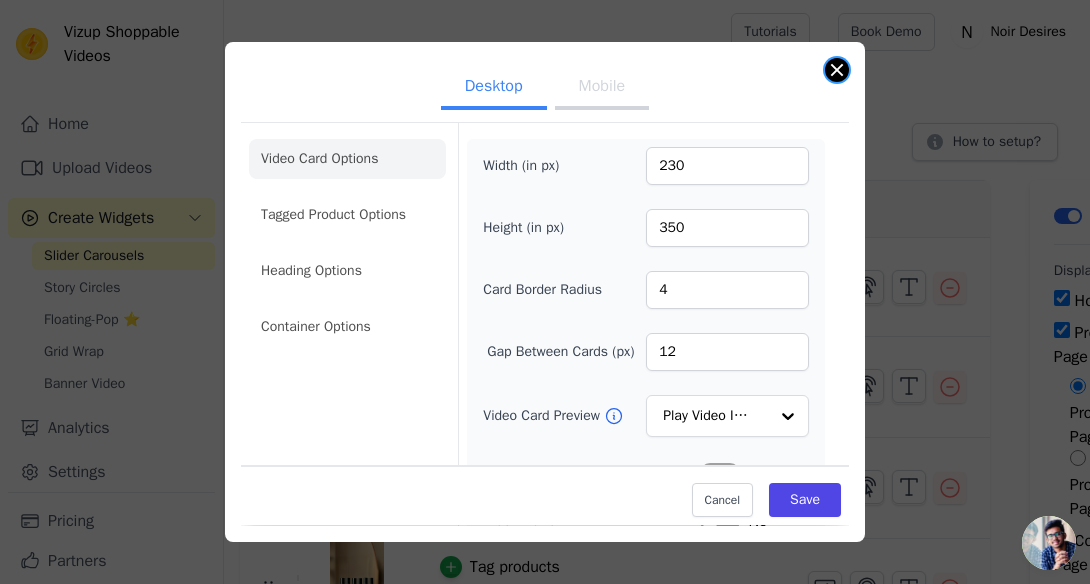 click at bounding box center (837, 70) 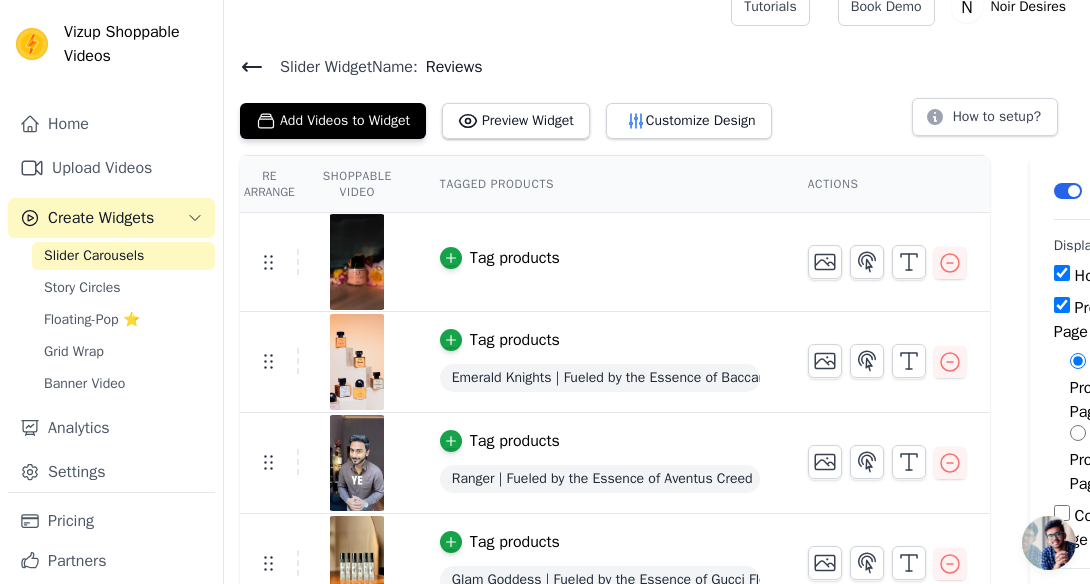 scroll, scrollTop: 20, scrollLeft: 0, axis: vertical 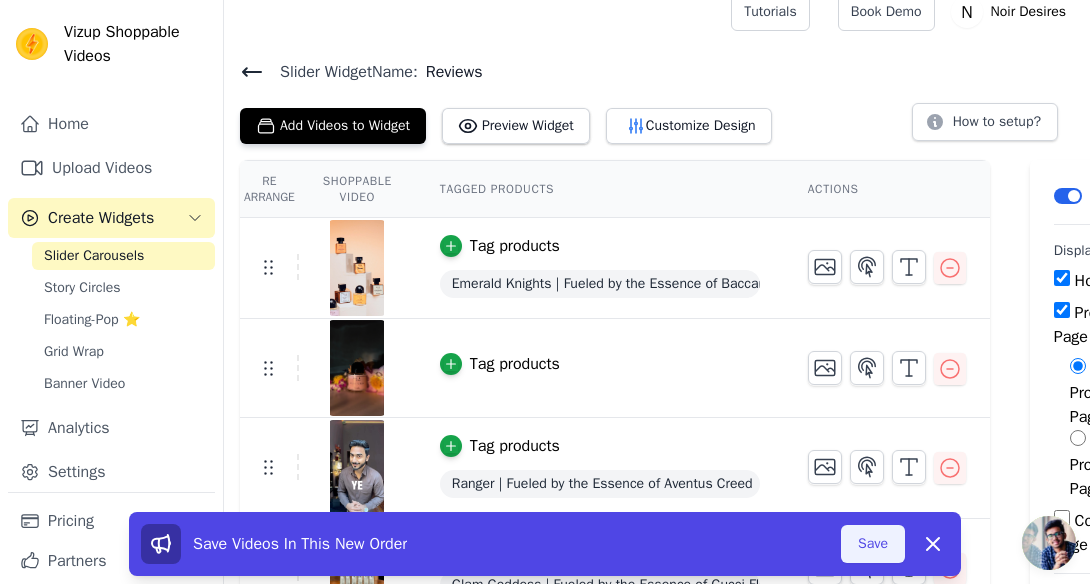 click on "Save" at bounding box center (873, 544) 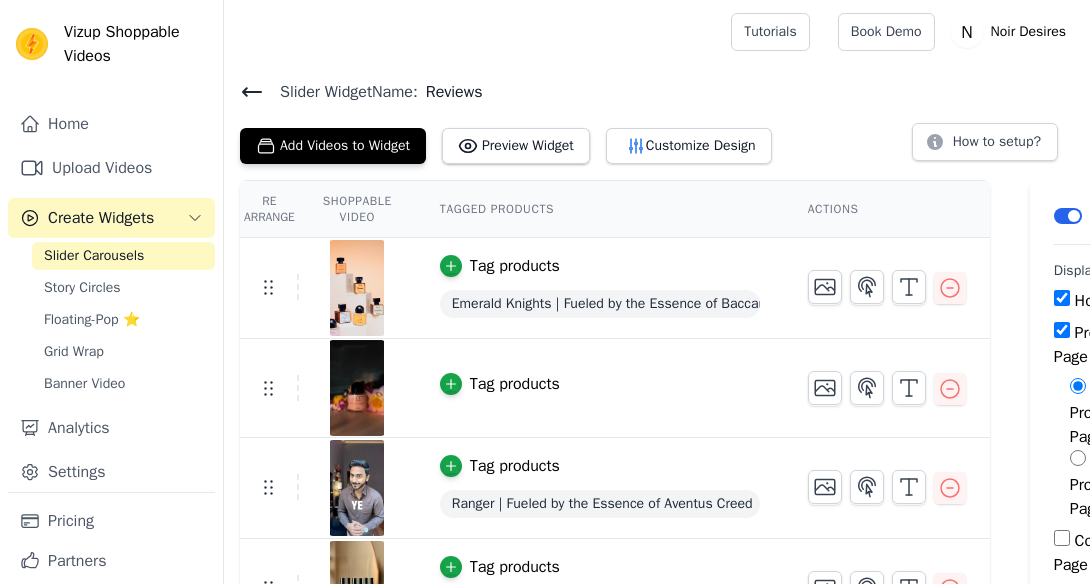 scroll, scrollTop: 20, scrollLeft: 0, axis: vertical 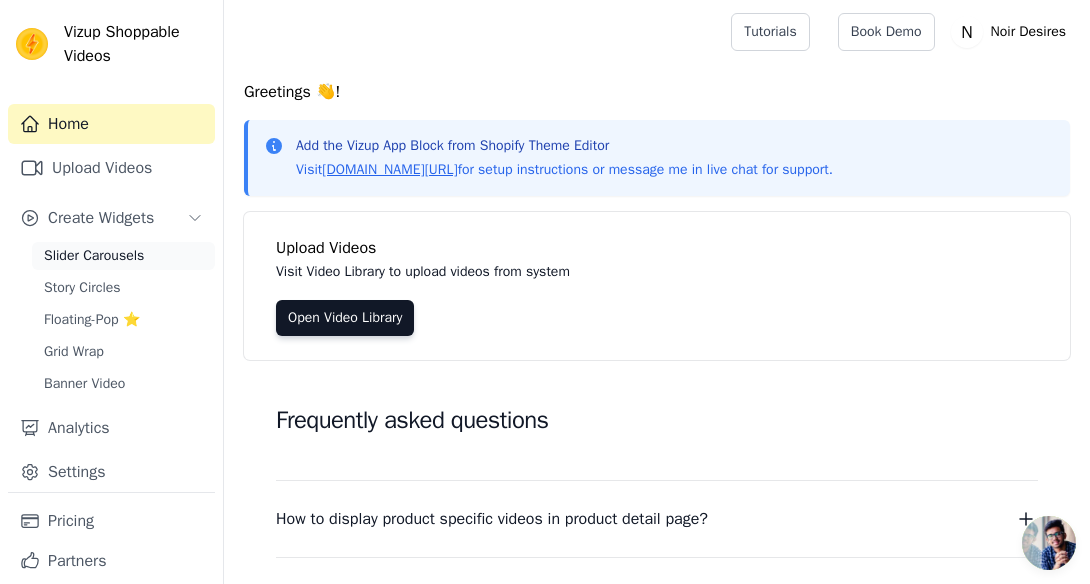 click on "Slider Carousels" at bounding box center [94, 256] 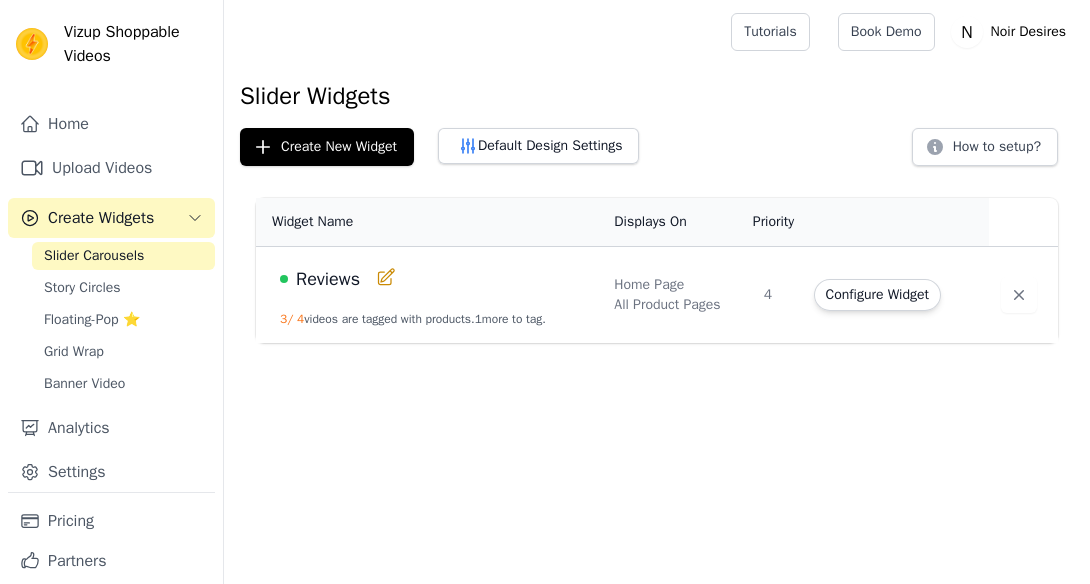 scroll, scrollTop: 0, scrollLeft: 0, axis: both 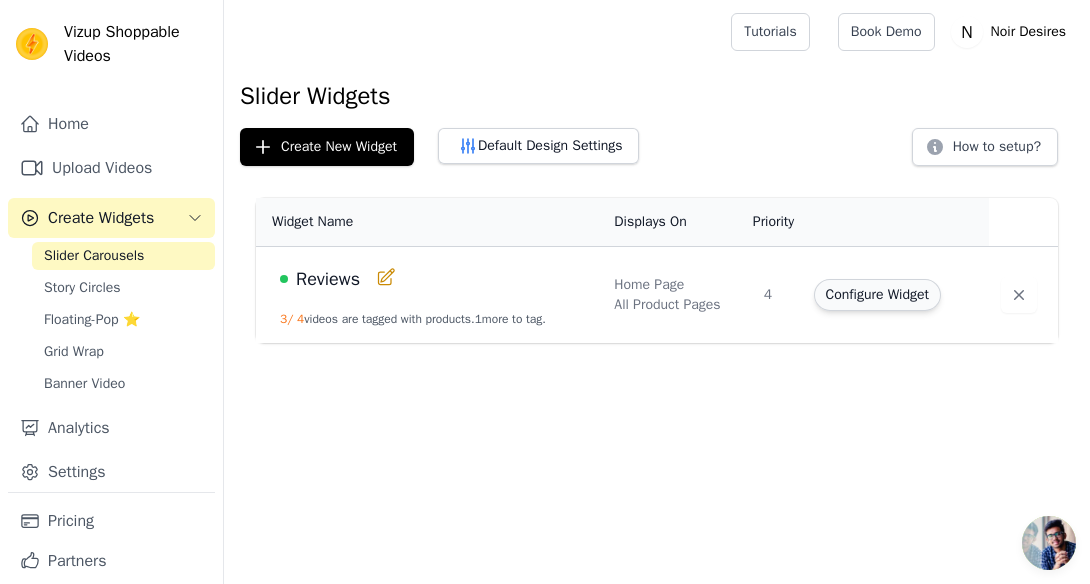 click on "Configure Widget" at bounding box center (877, 295) 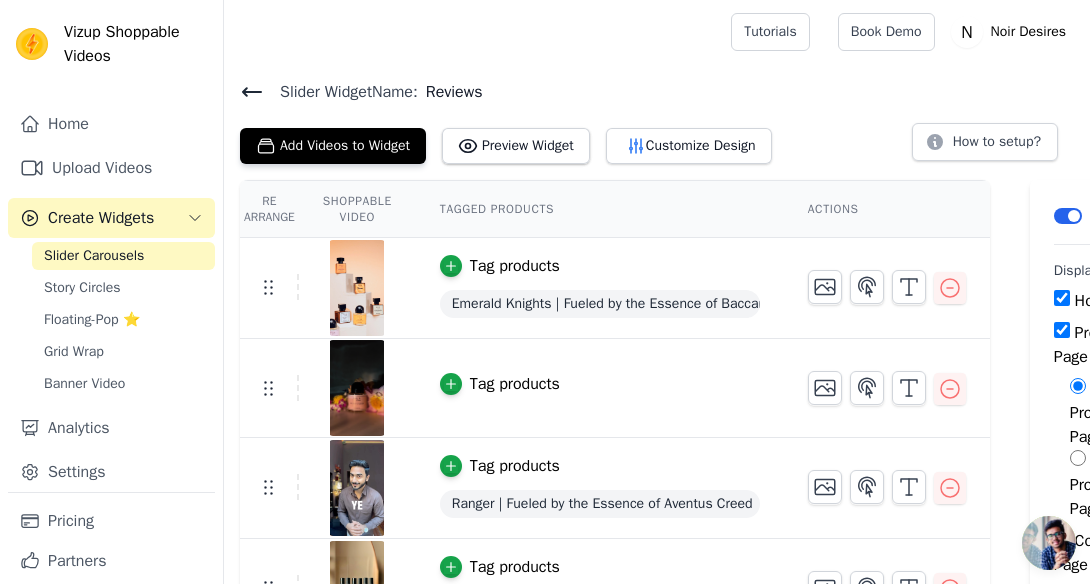 click on "Emerald Knights | Fueled by the Essence of Baccarat Rouge 540" at bounding box center [600, 304] 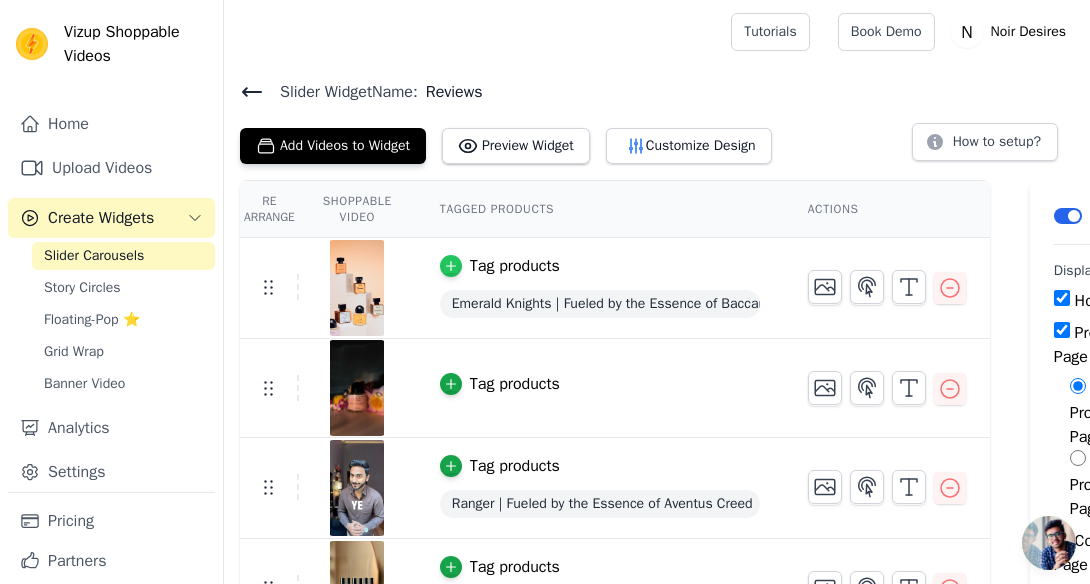 click 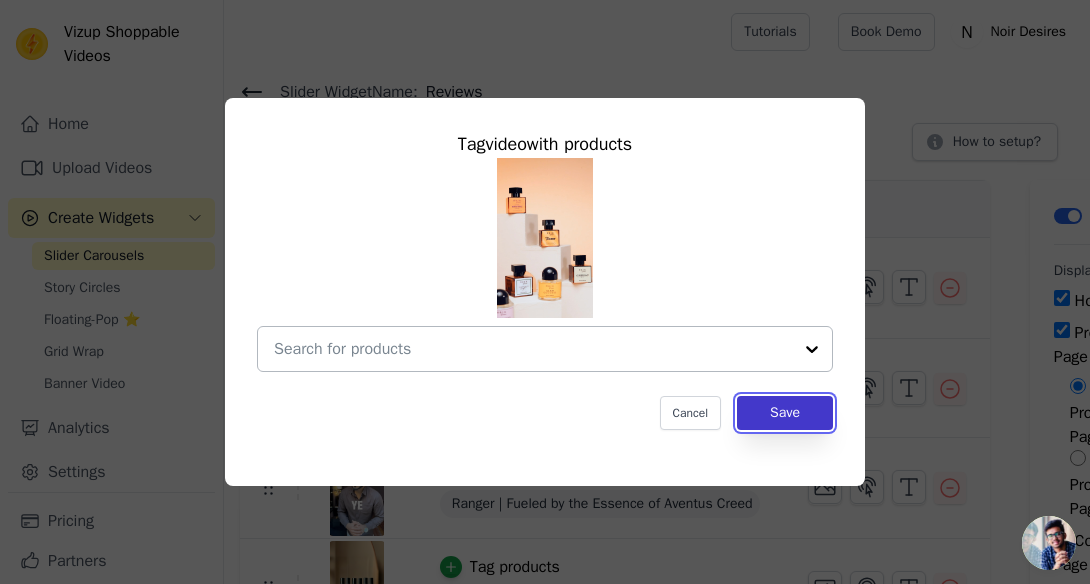 click on "Save" at bounding box center (785, 413) 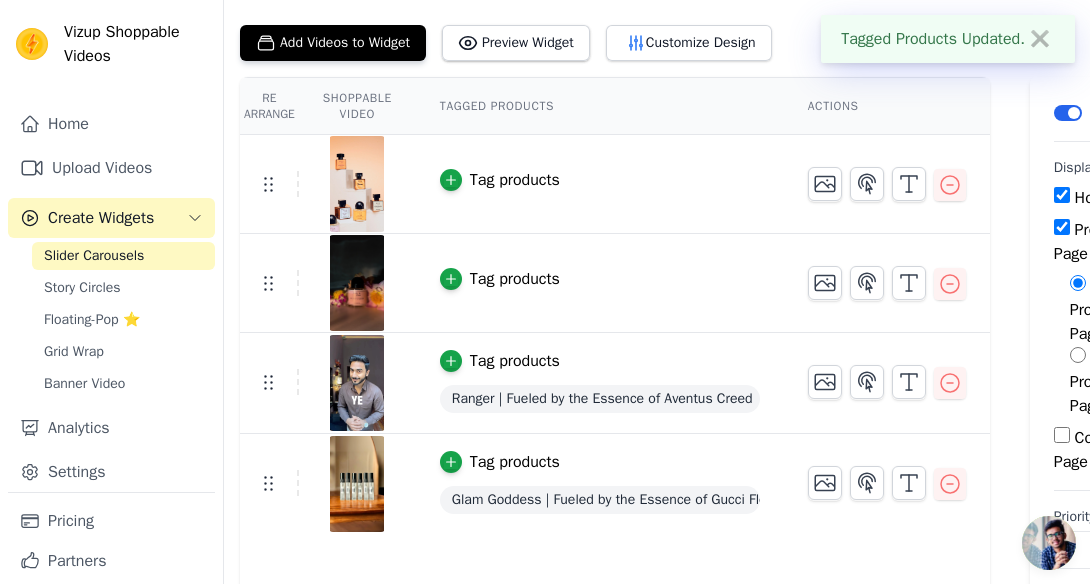 scroll, scrollTop: 128, scrollLeft: 0, axis: vertical 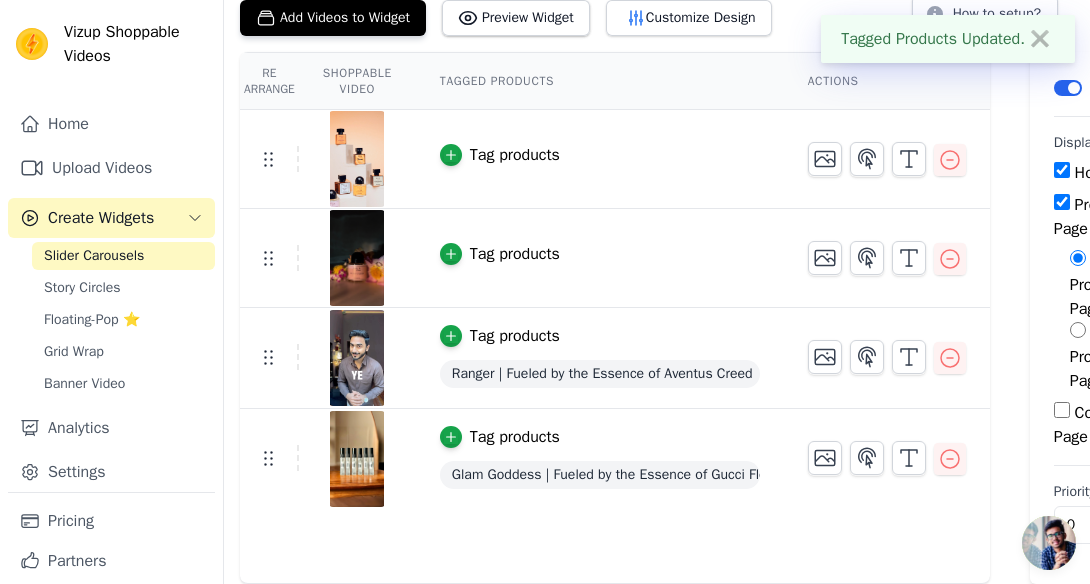 click on "Ranger | Fueled by the Essence of Aventus Creed" at bounding box center [600, 374] 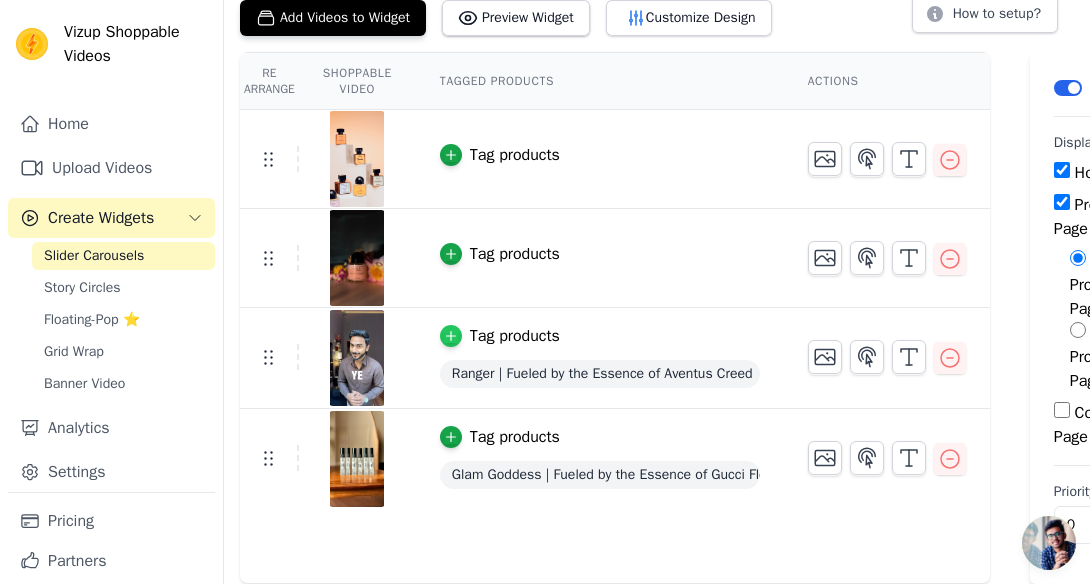 click at bounding box center [451, 336] 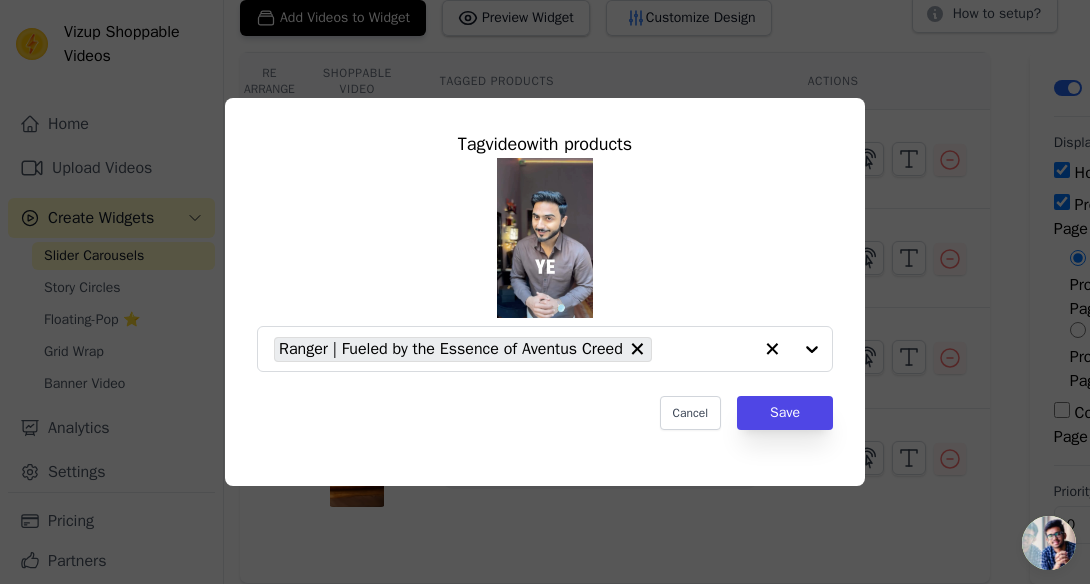 scroll, scrollTop: 0, scrollLeft: 0, axis: both 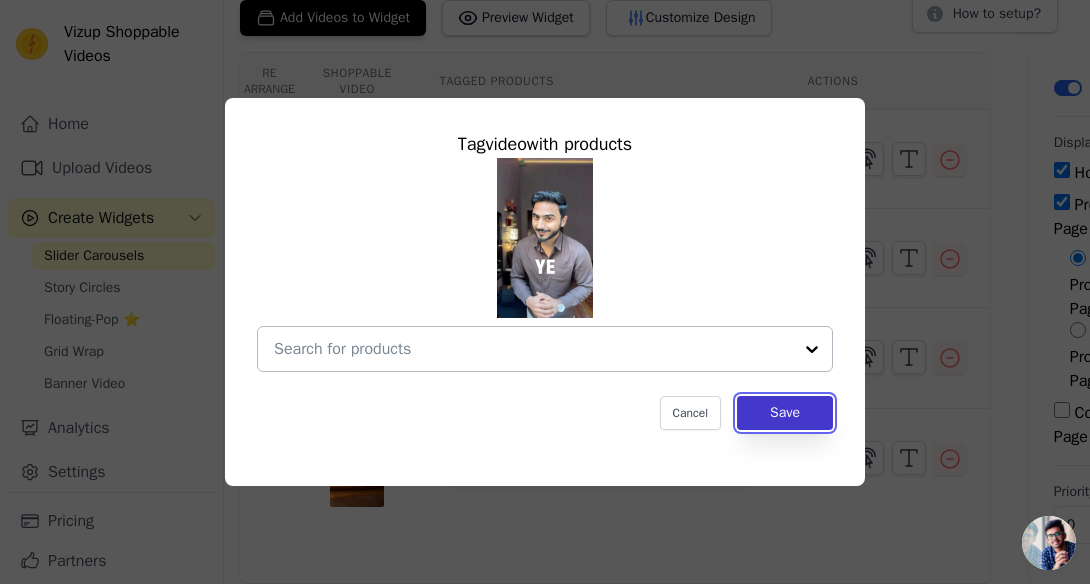 click on "Save" at bounding box center (785, 413) 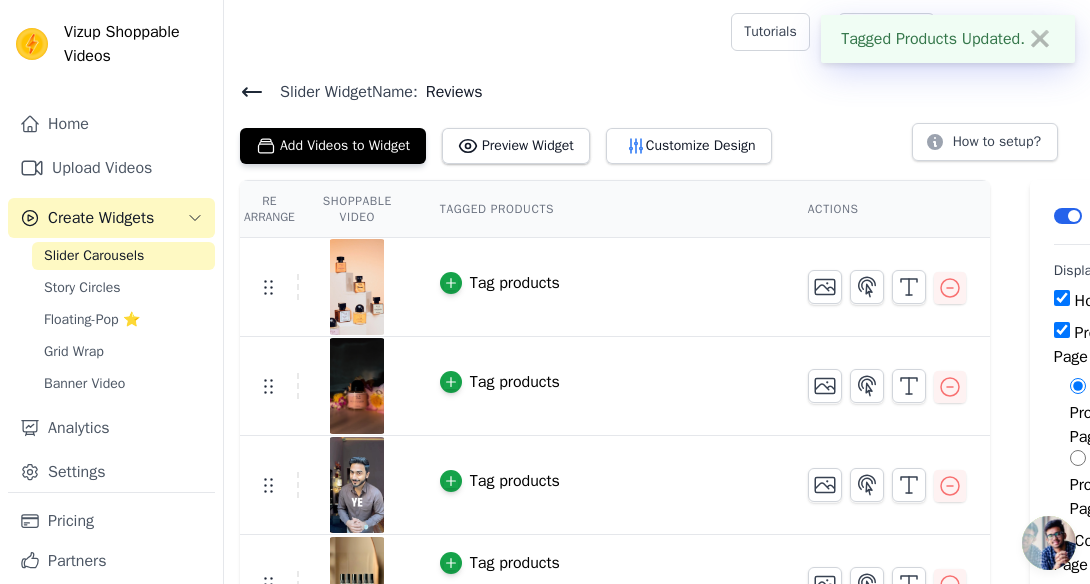 scroll, scrollTop: 128, scrollLeft: 0, axis: vertical 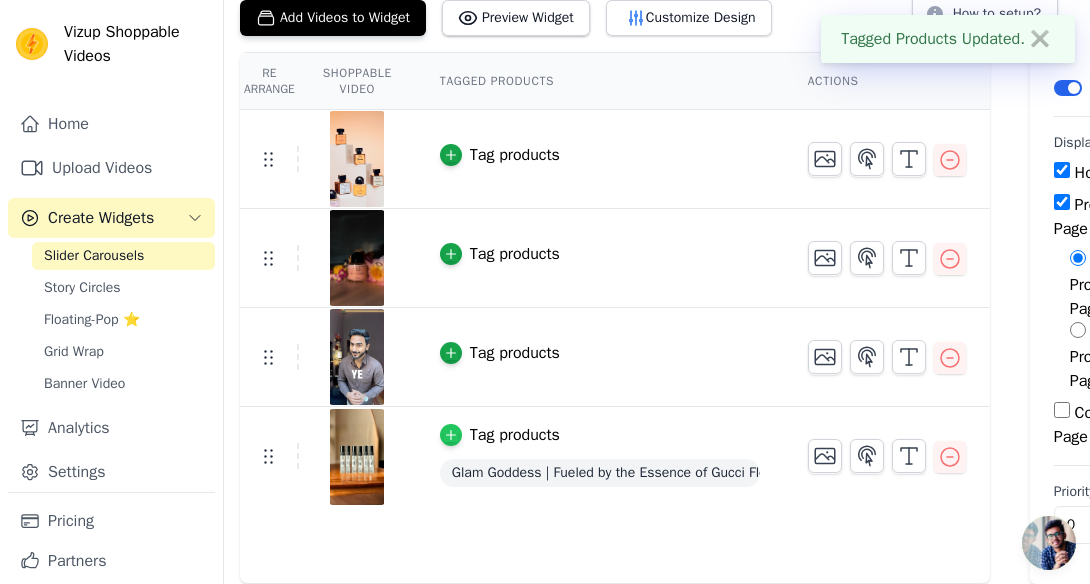 click 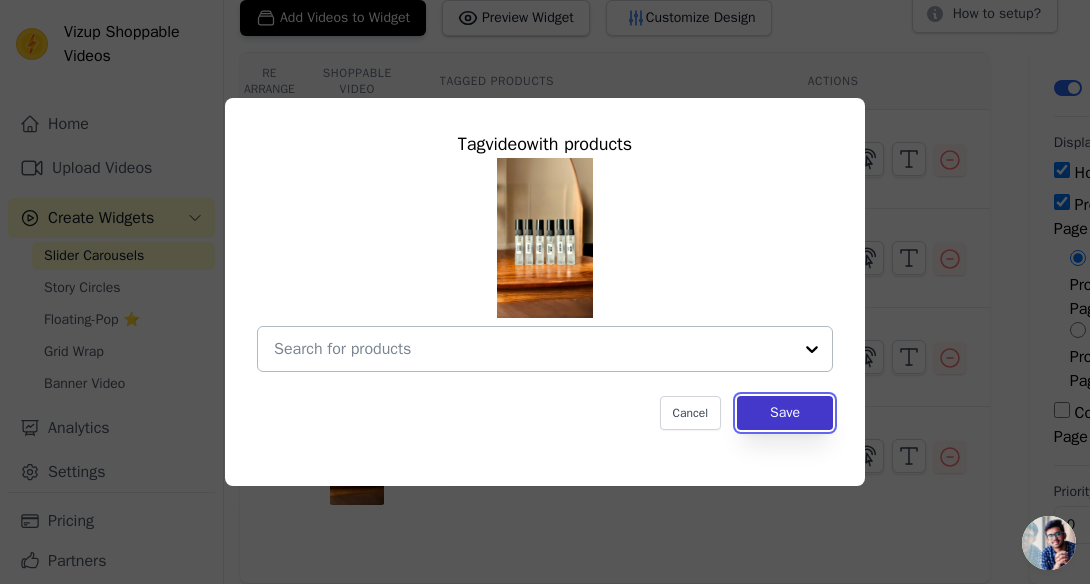click on "Save" at bounding box center [785, 413] 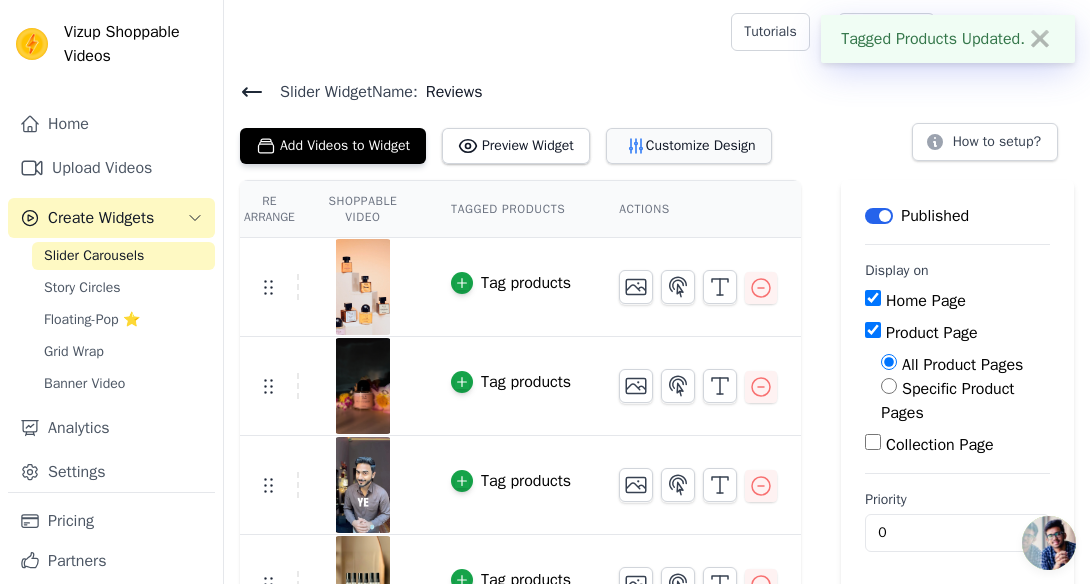 click on "Customize Design" at bounding box center [689, 146] 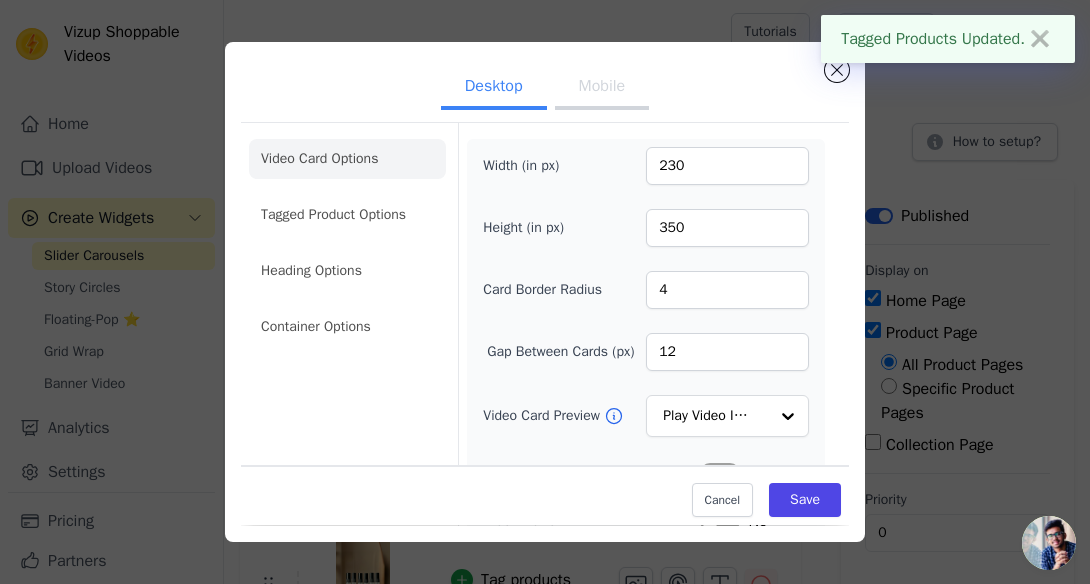 click on "Mobile" at bounding box center [602, 88] 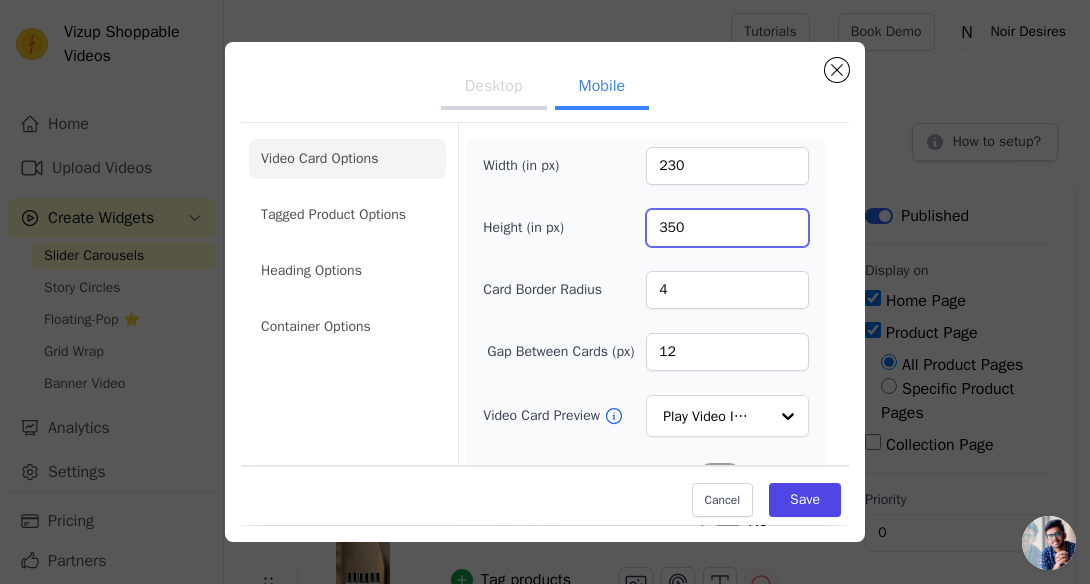 click on "350" at bounding box center (727, 228) 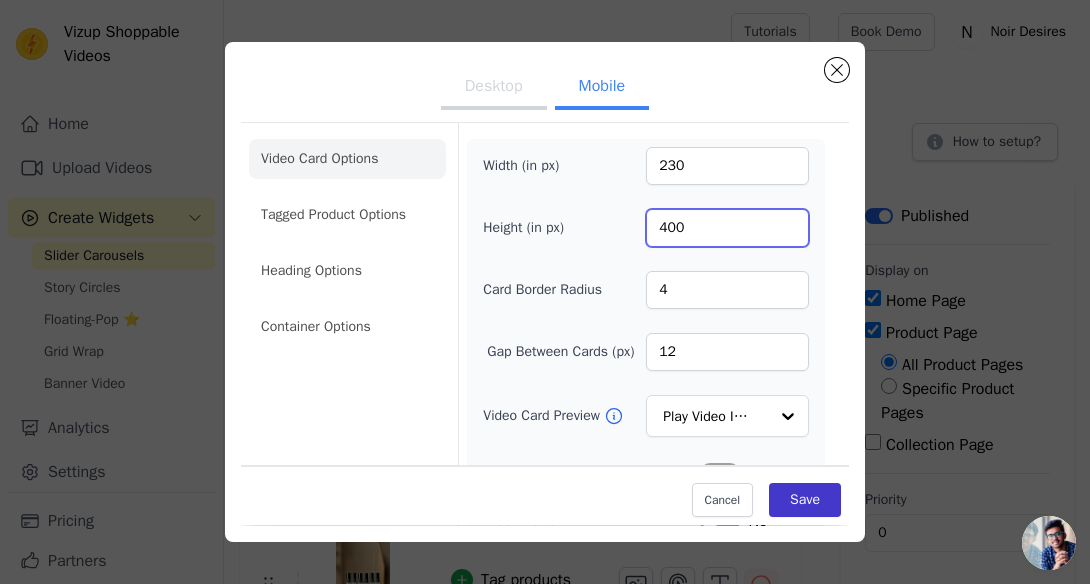 type on "400" 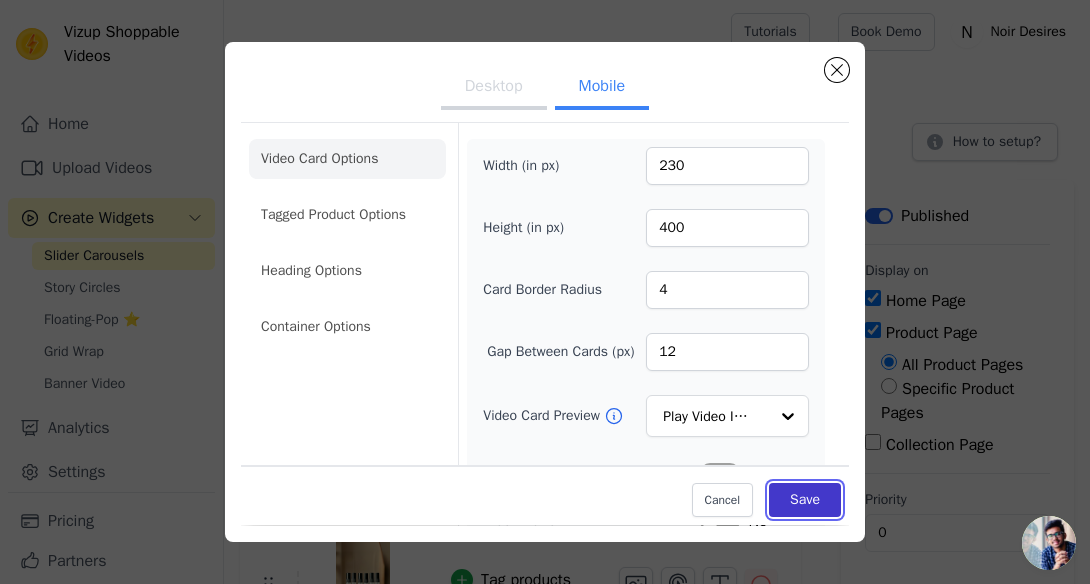 click on "Save" at bounding box center (805, 501) 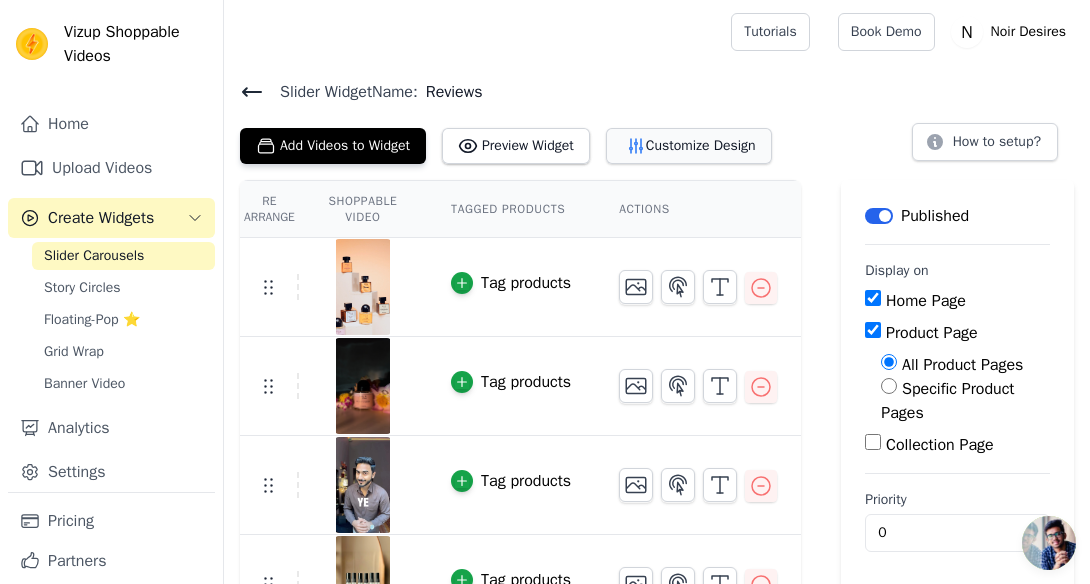 click on "Customize Design" at bounding box center [689, 146] 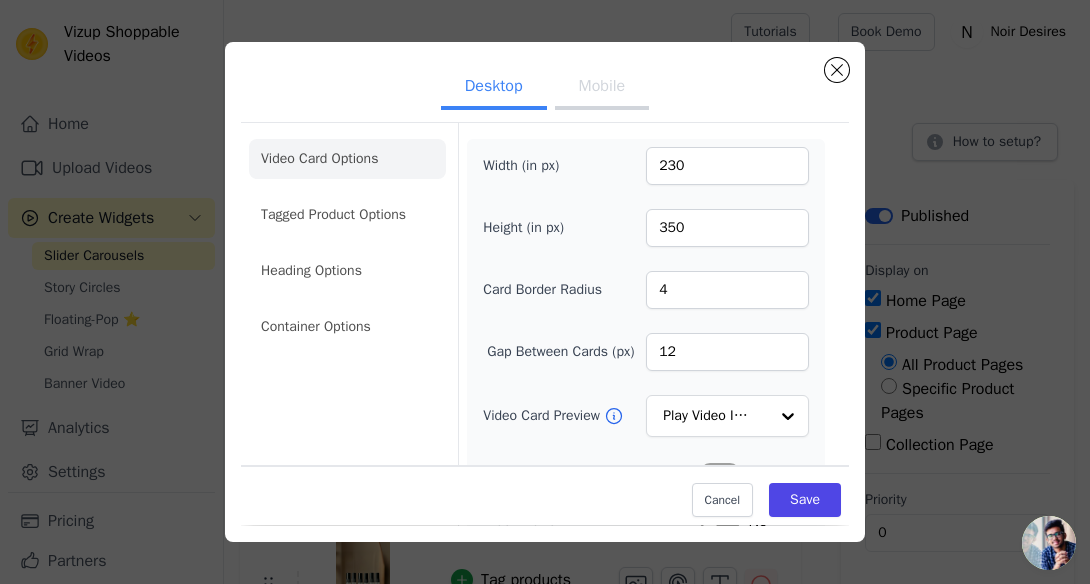 click on "Mobile" at bounding box center (602, 88) 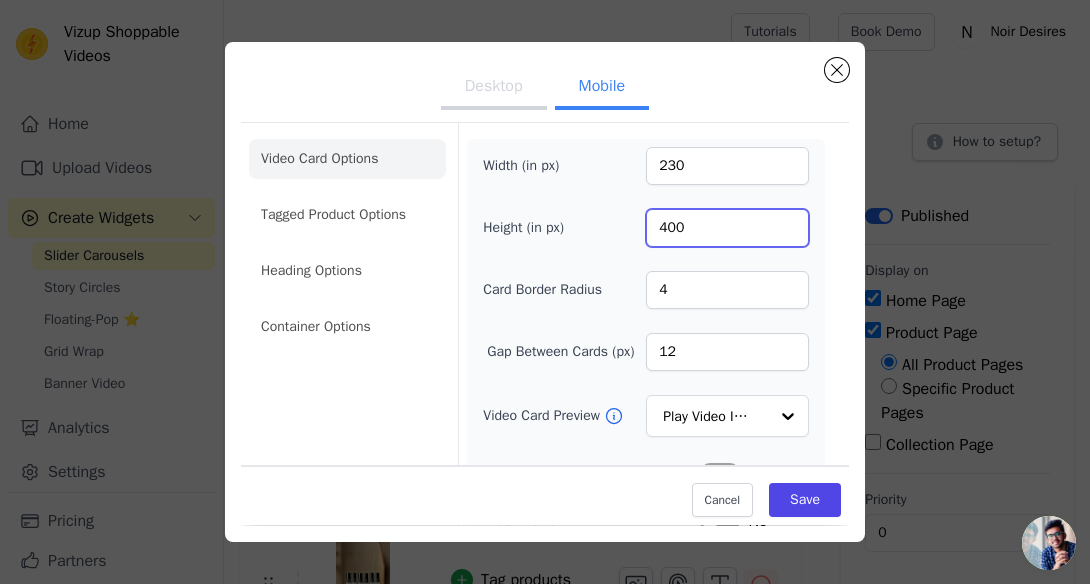 click on "400" at bounding box center (727, 228) 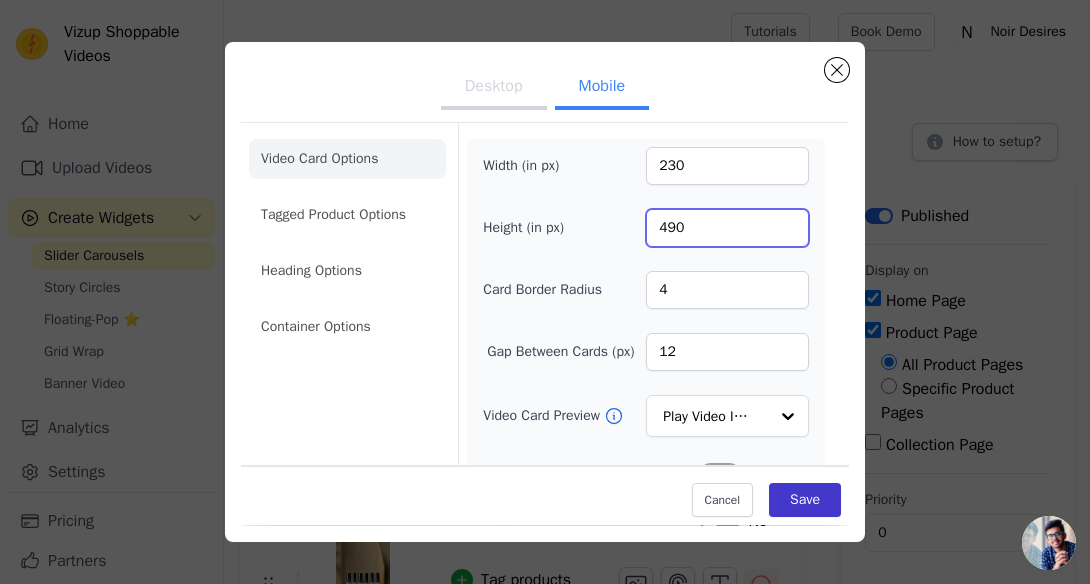 type on "490" 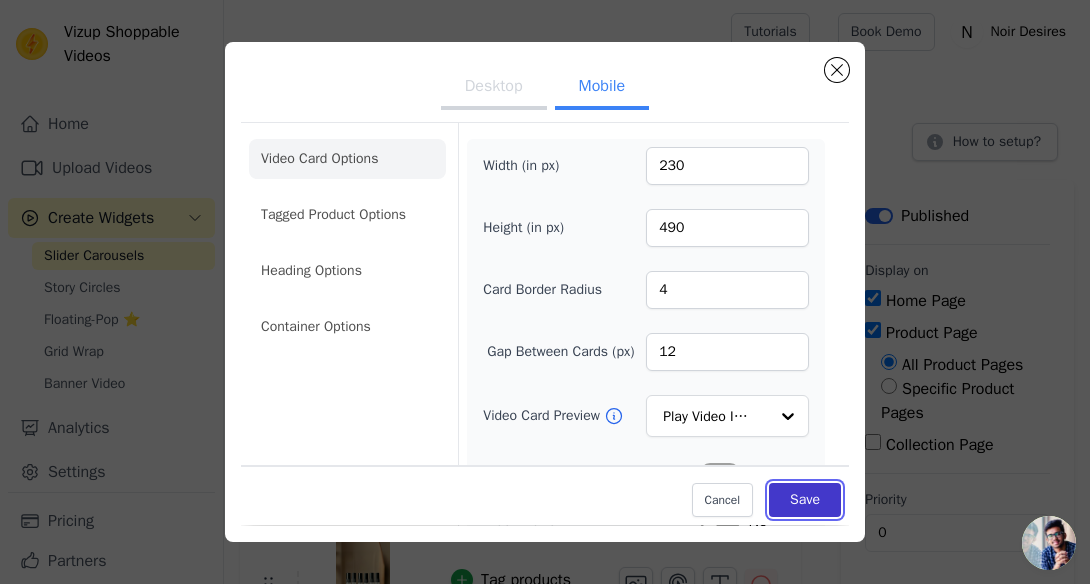 click on "Save" at bounding box center [805, 501] 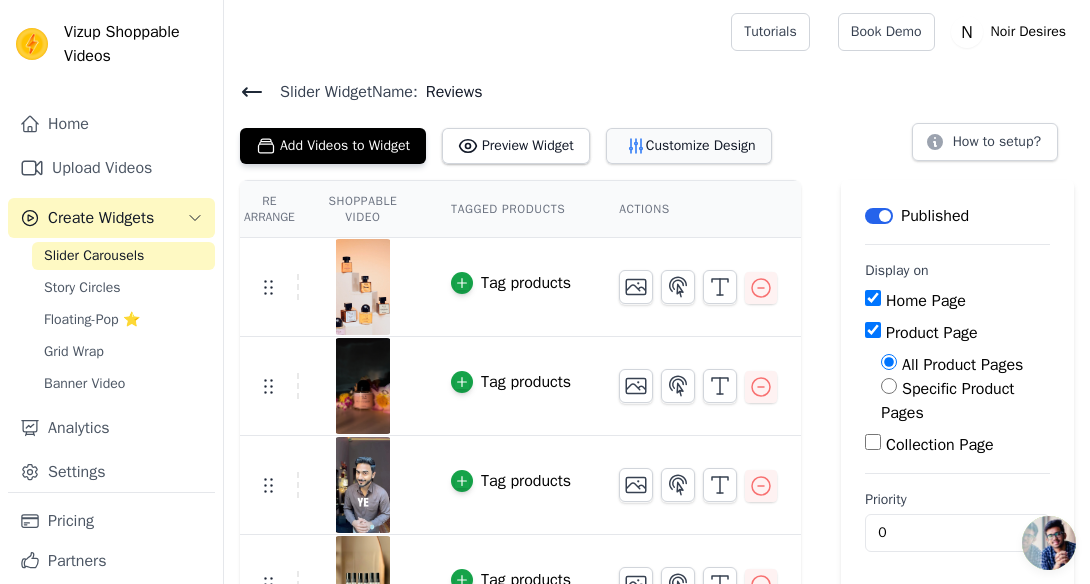 click on "Customize Design" at bounding box center (689, 146) 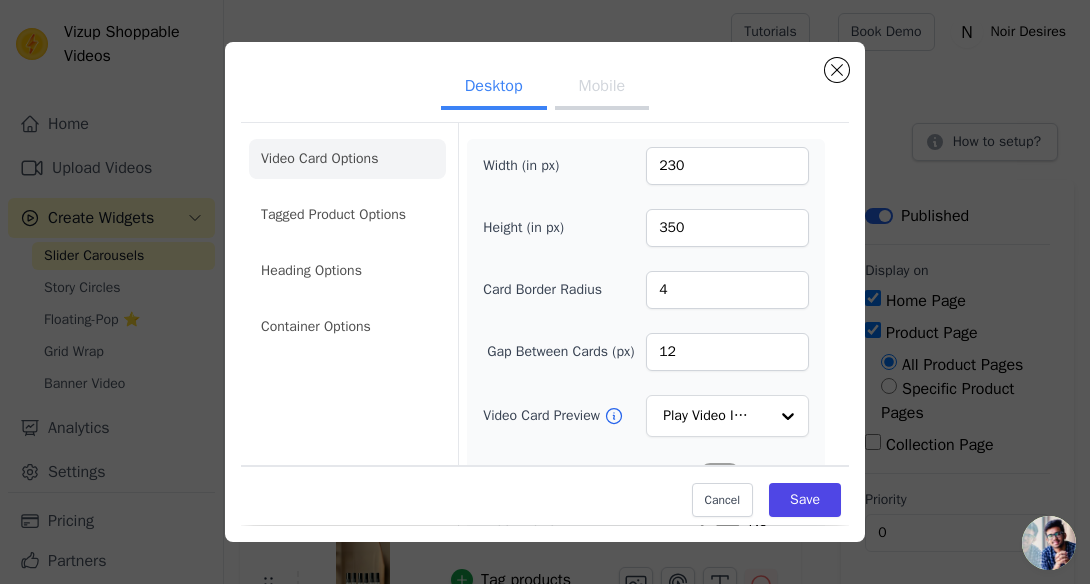 click on "Mobile" at bounding box center (602, 88) 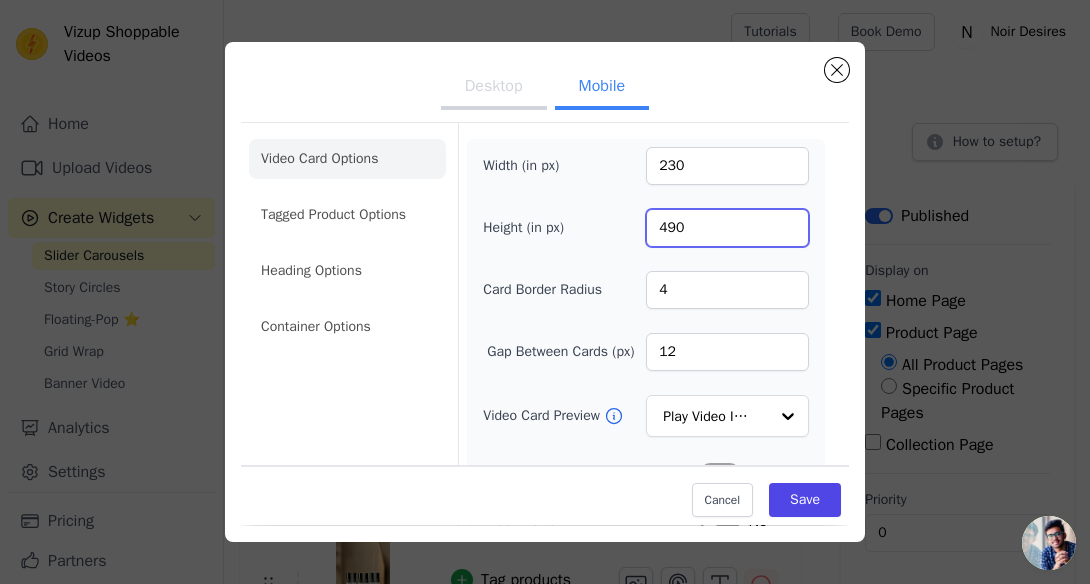 click on "490" at bounding box center [727, 228] 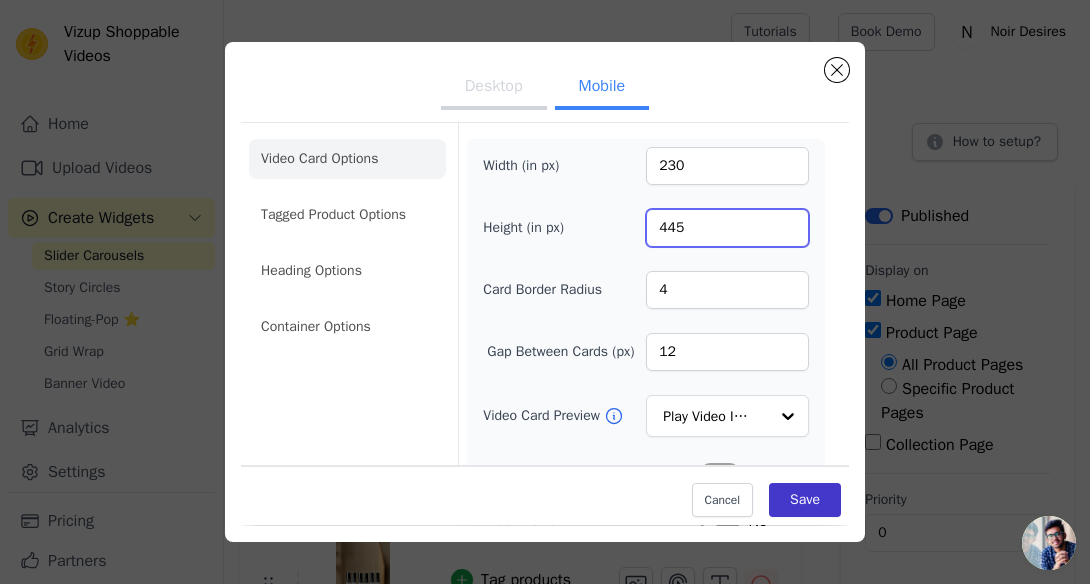 type on "445" 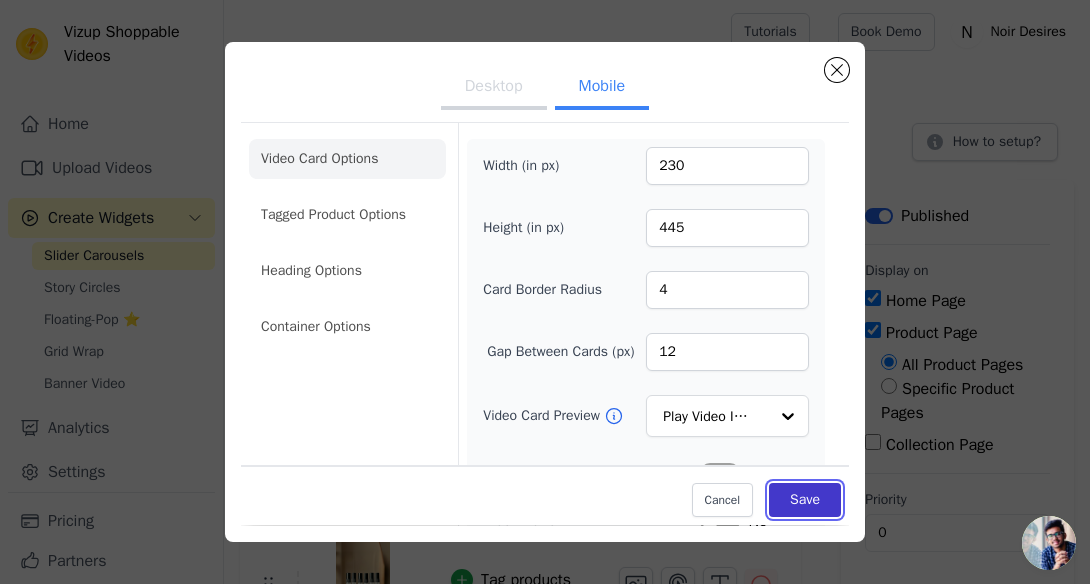 click on "Save" at bounding box center [805, 501] 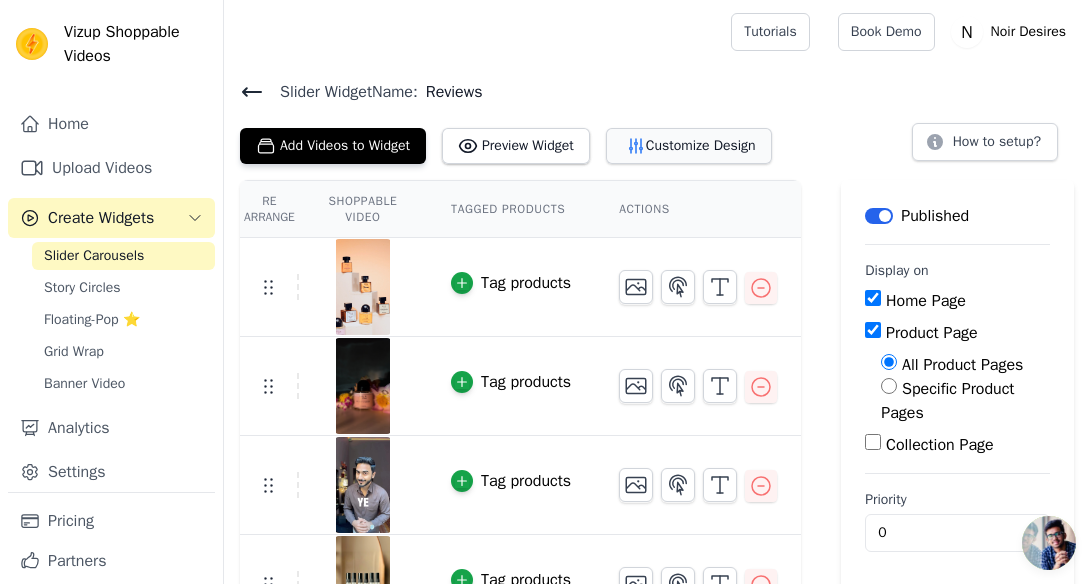 click on "Customize Design" at bounding box center (689, 146) 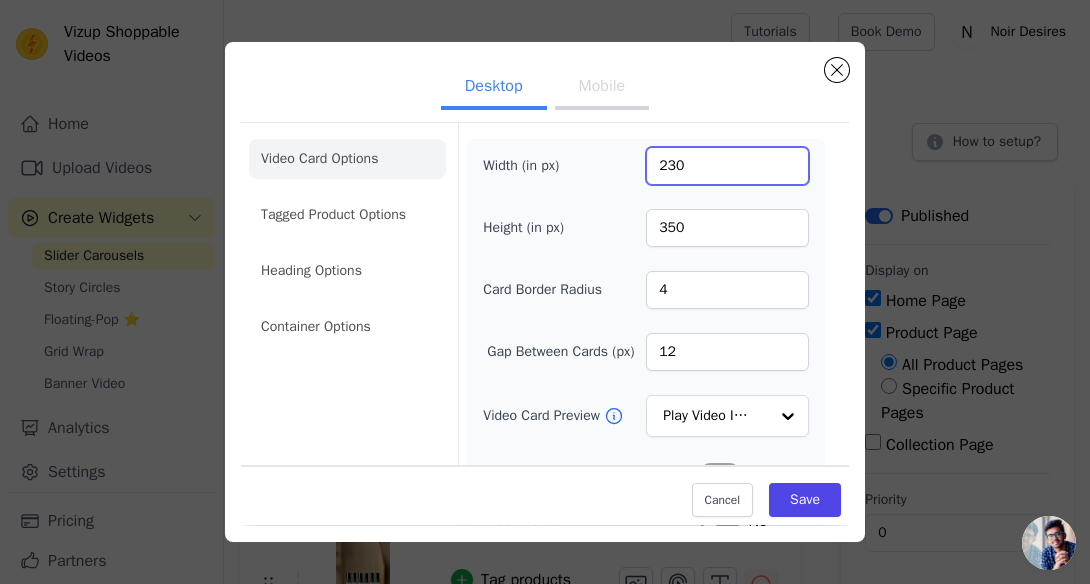 click on "230" at bounding box center (727, 166) 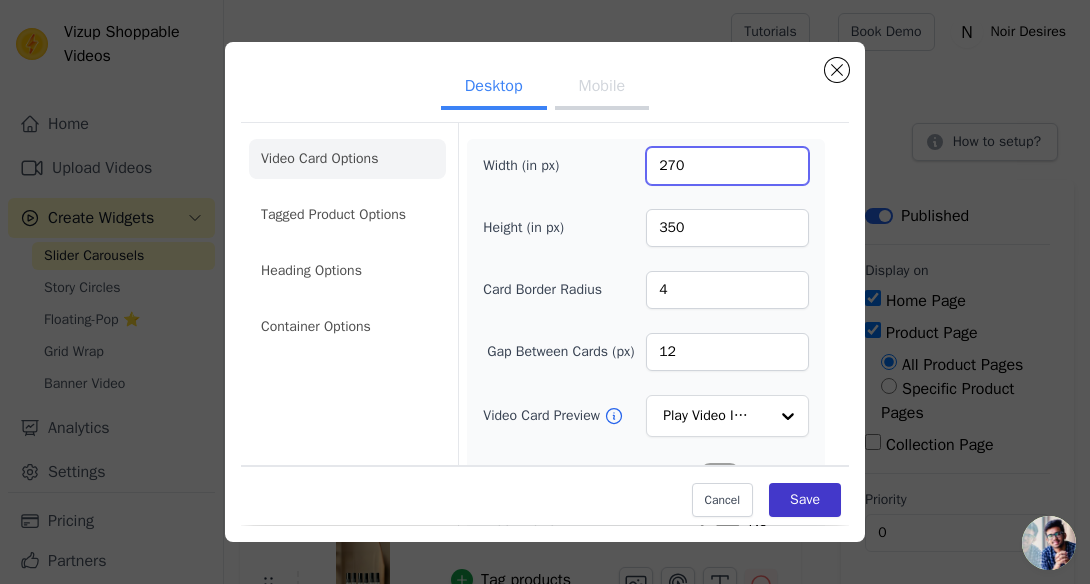 type on "270" 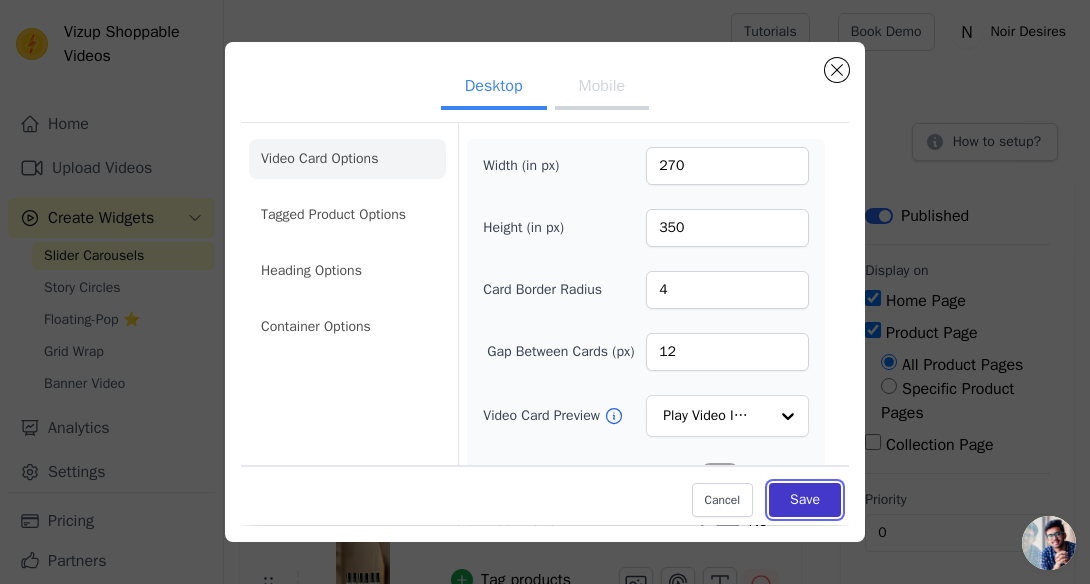 click on "Save" at bounding box center [805, 501] 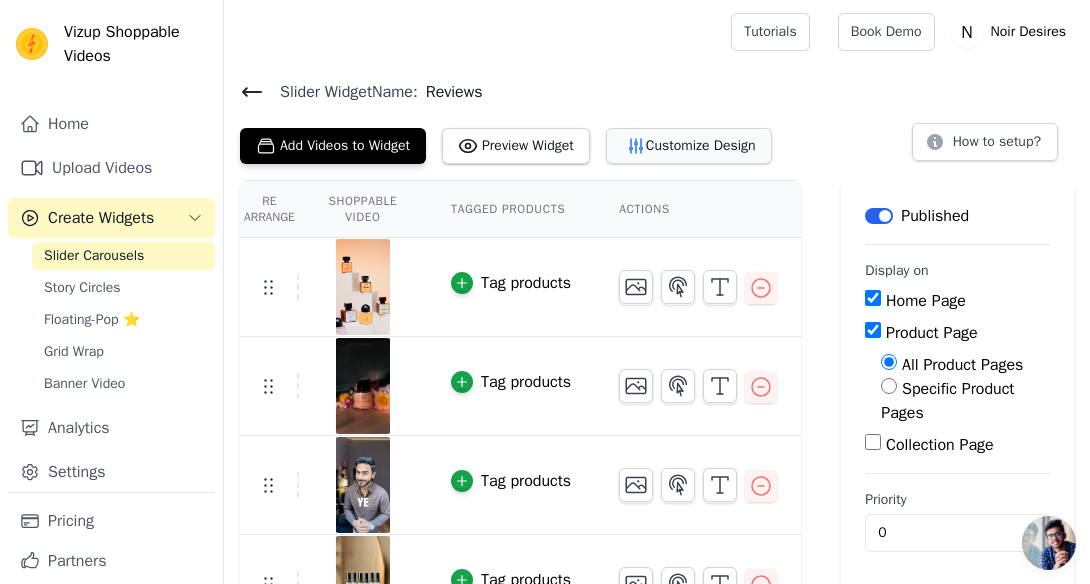 click on "Customize Design" at bounding box center [689, 146] 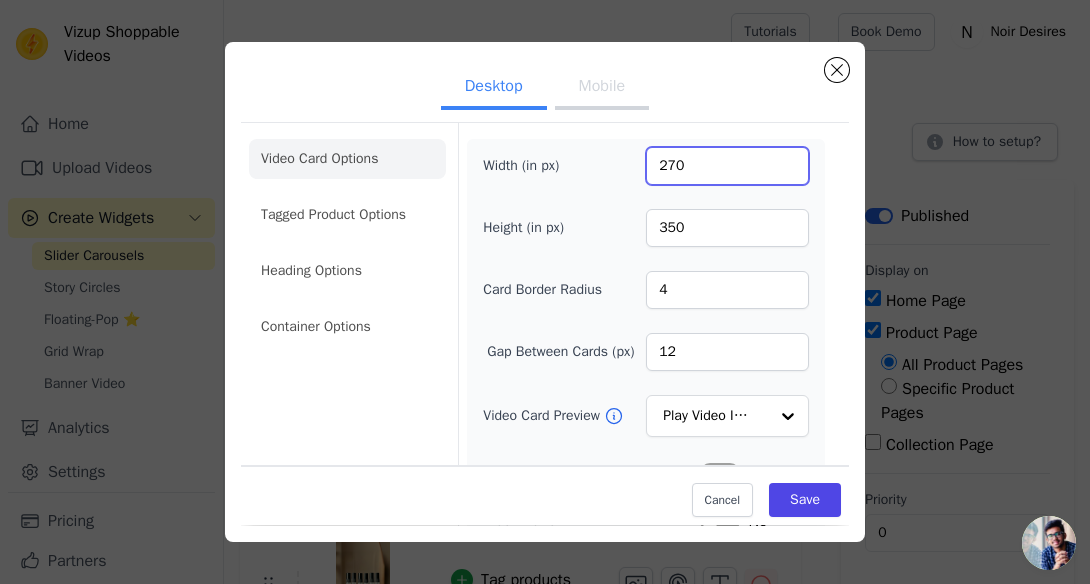 click on "270" at bounding box center [727, 166] 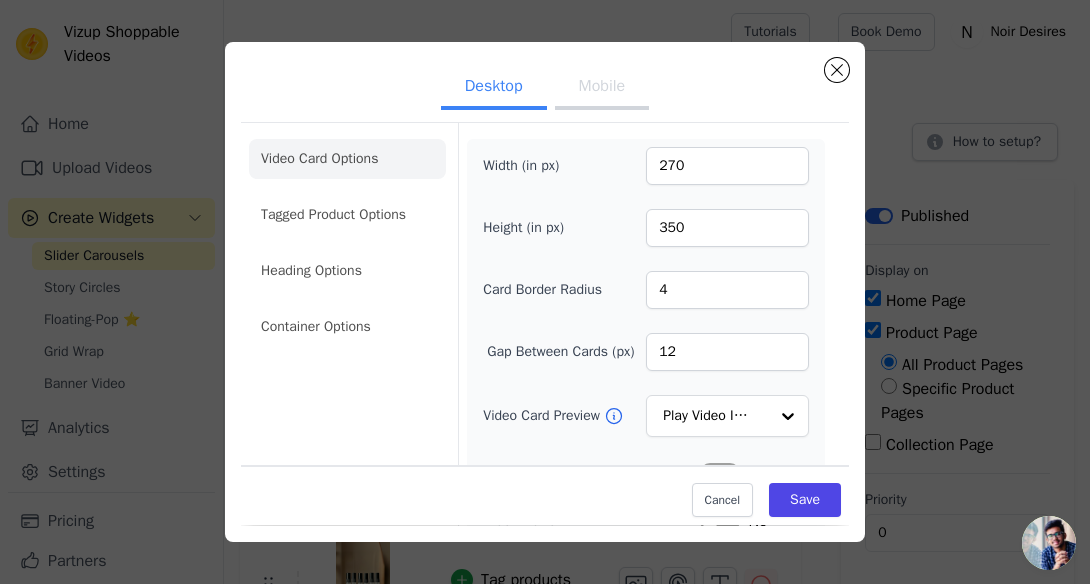 click on "Mobile" at bounding box center (602, 88) 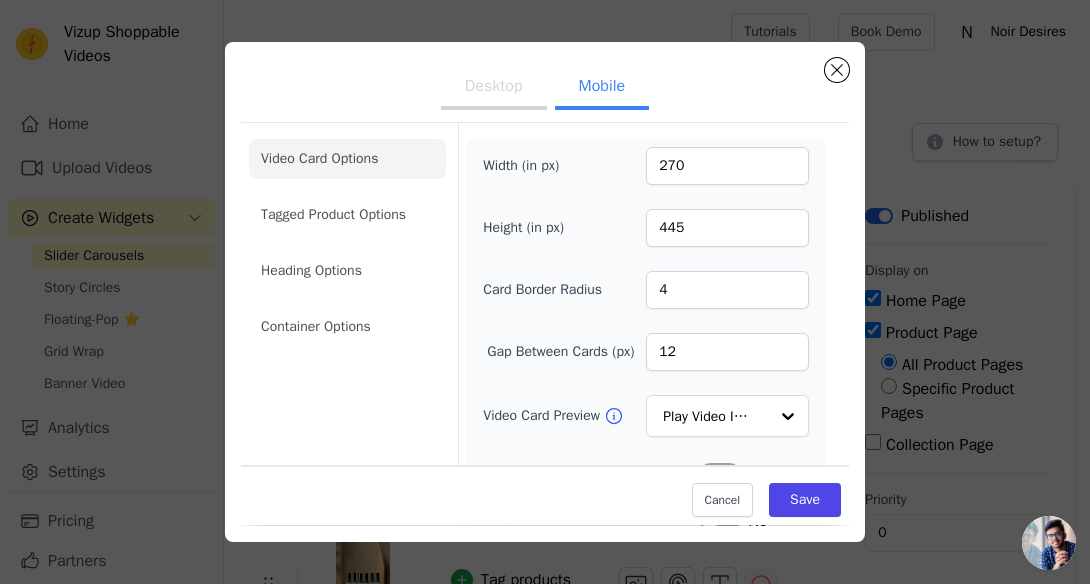 click on "Desktop" at bounding box center [494, 88] 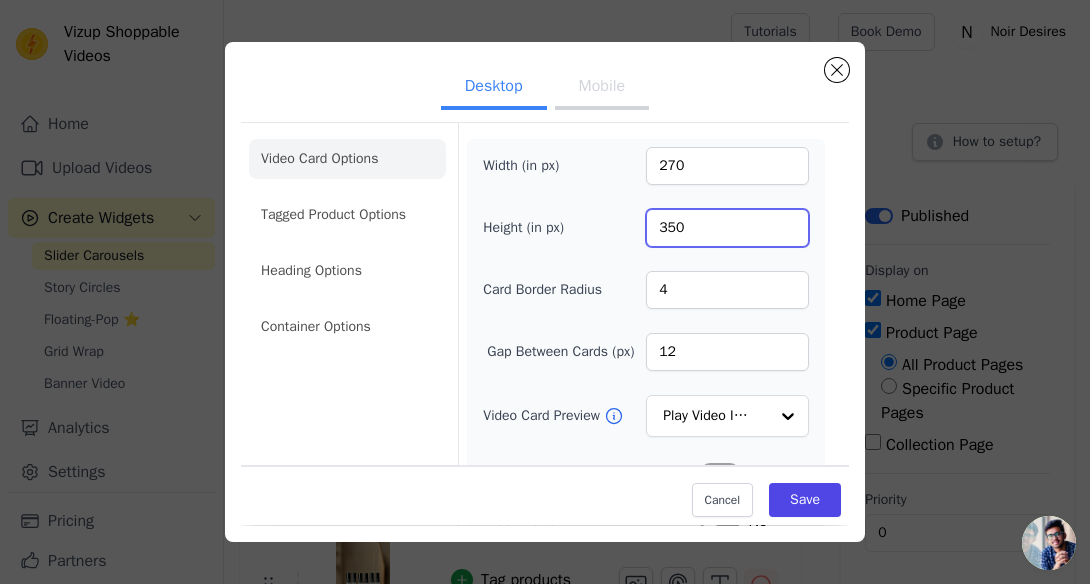 click on "350" at bounding box center (727, 228) 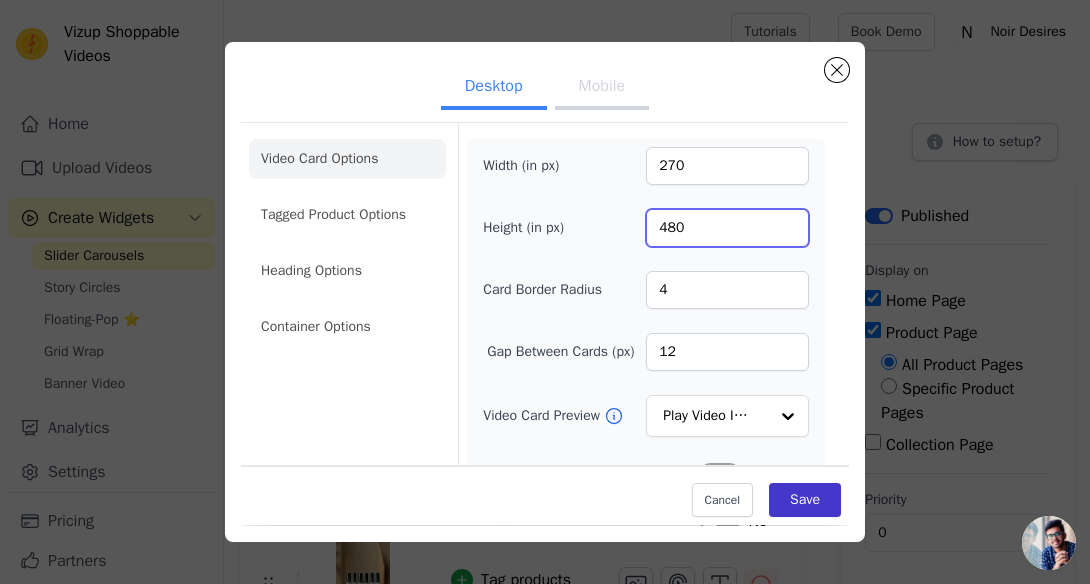 type on "480" 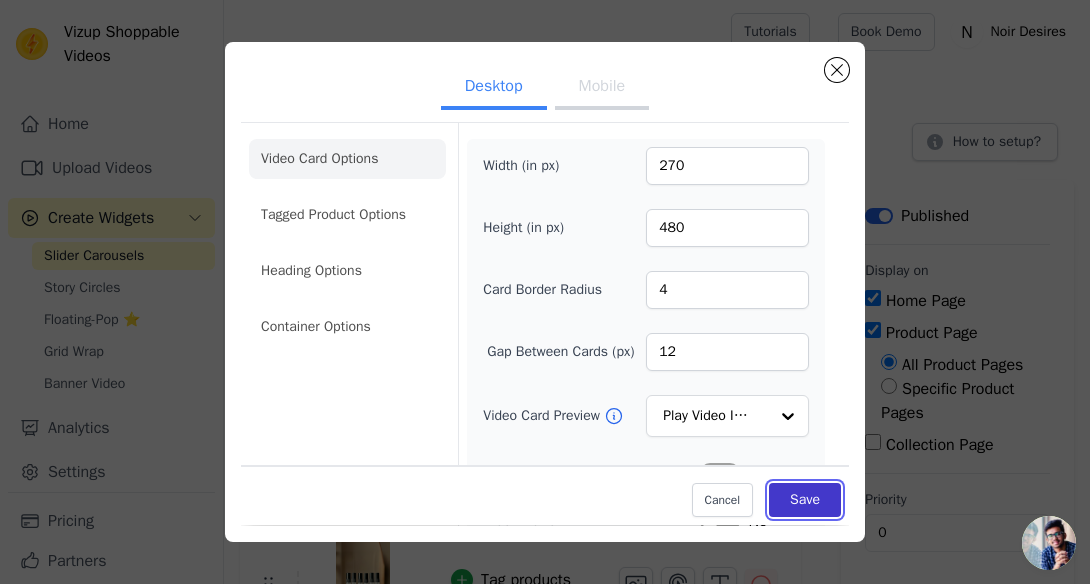 click on "Save" at bounding box center (805, 501) 